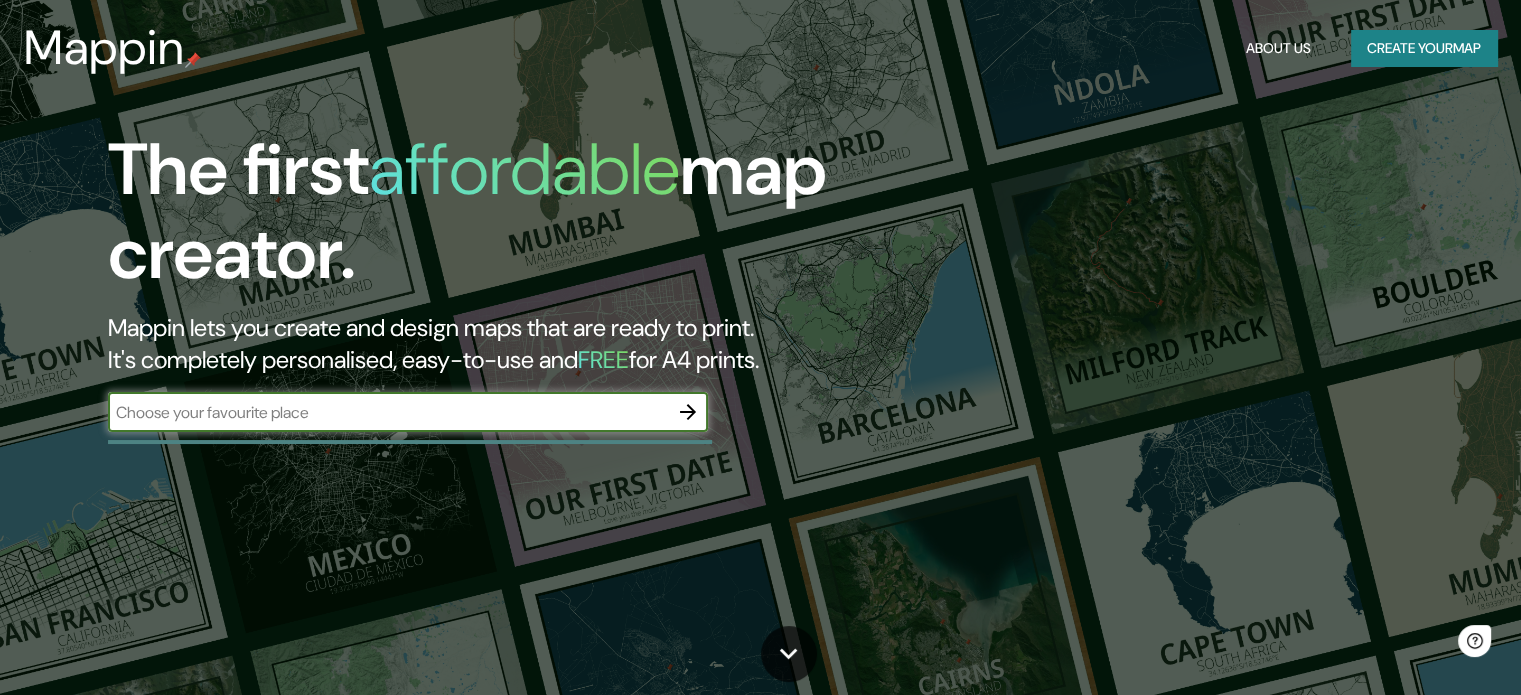 scroll, scrollTop: 0, scrollLeft: 0, axis: both 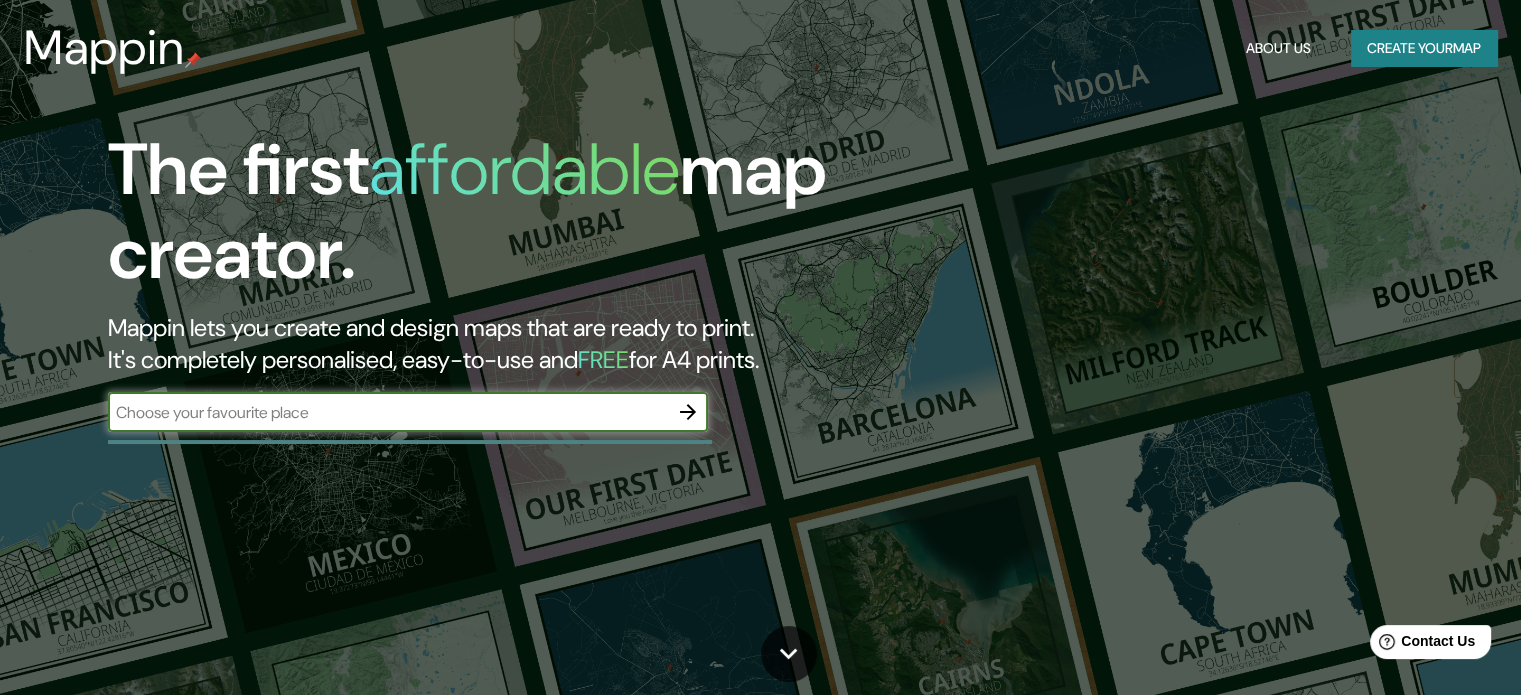 click on "Create your   map" at bounding box center [1424, 48] 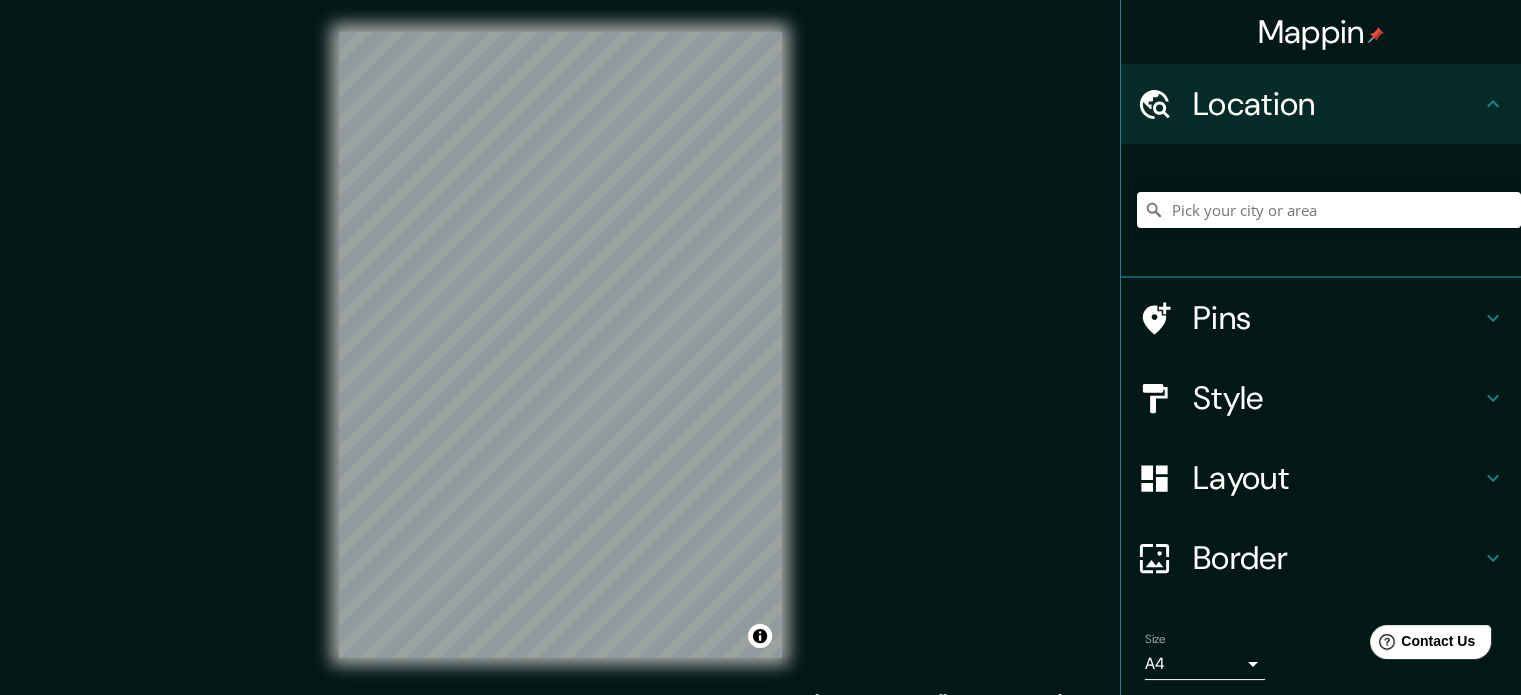 click on "Mappin Location Pins Style Layout Border Choose a border.  Hint : you can make layers of the frame opaque to create some cool effects. None Simple Transparent Fancy Size A4 single Zoom level too high - zoom in more Create your map © Mapbox   © OpenStreetMap   Improve this map Any problems, suggestions, or concerns please email    help@mappin.pro . . ." at bounding box center [760, 361] 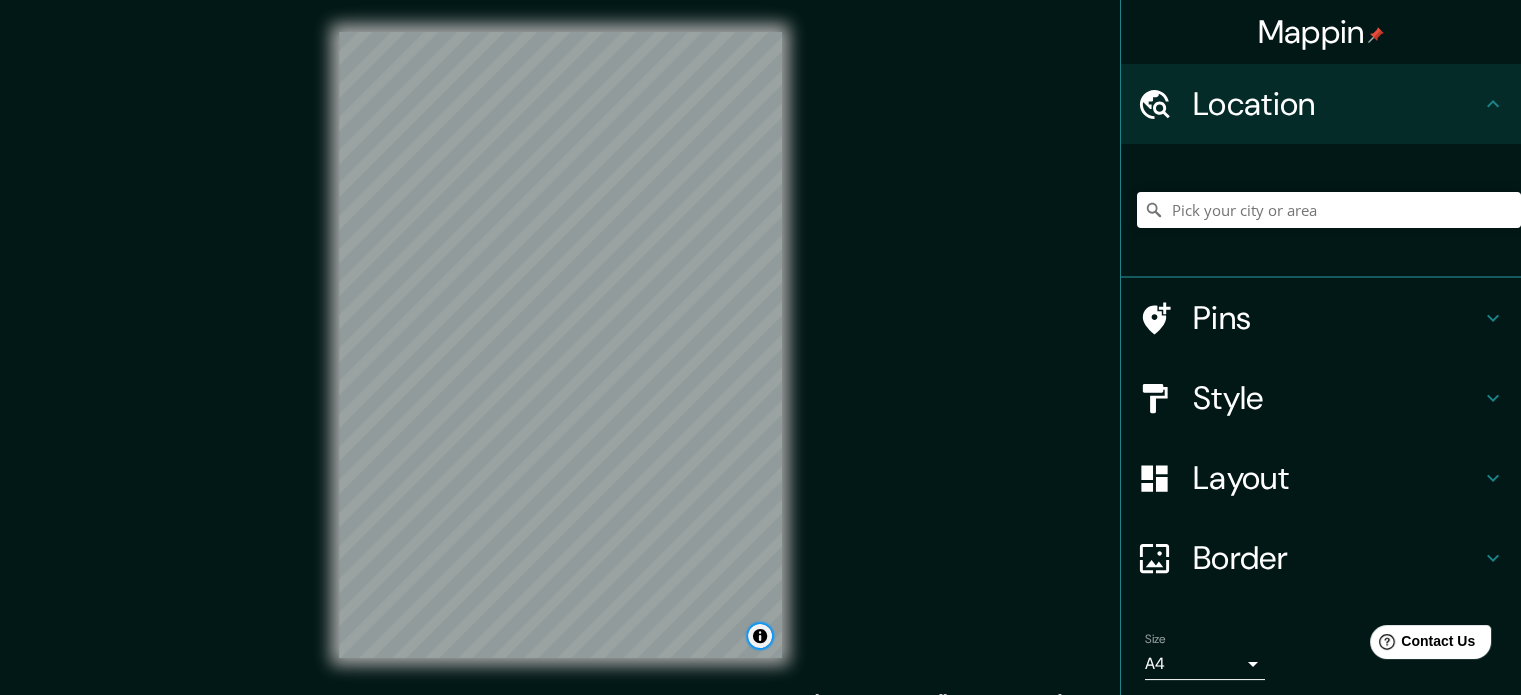 click at bounding box center (760, 636) 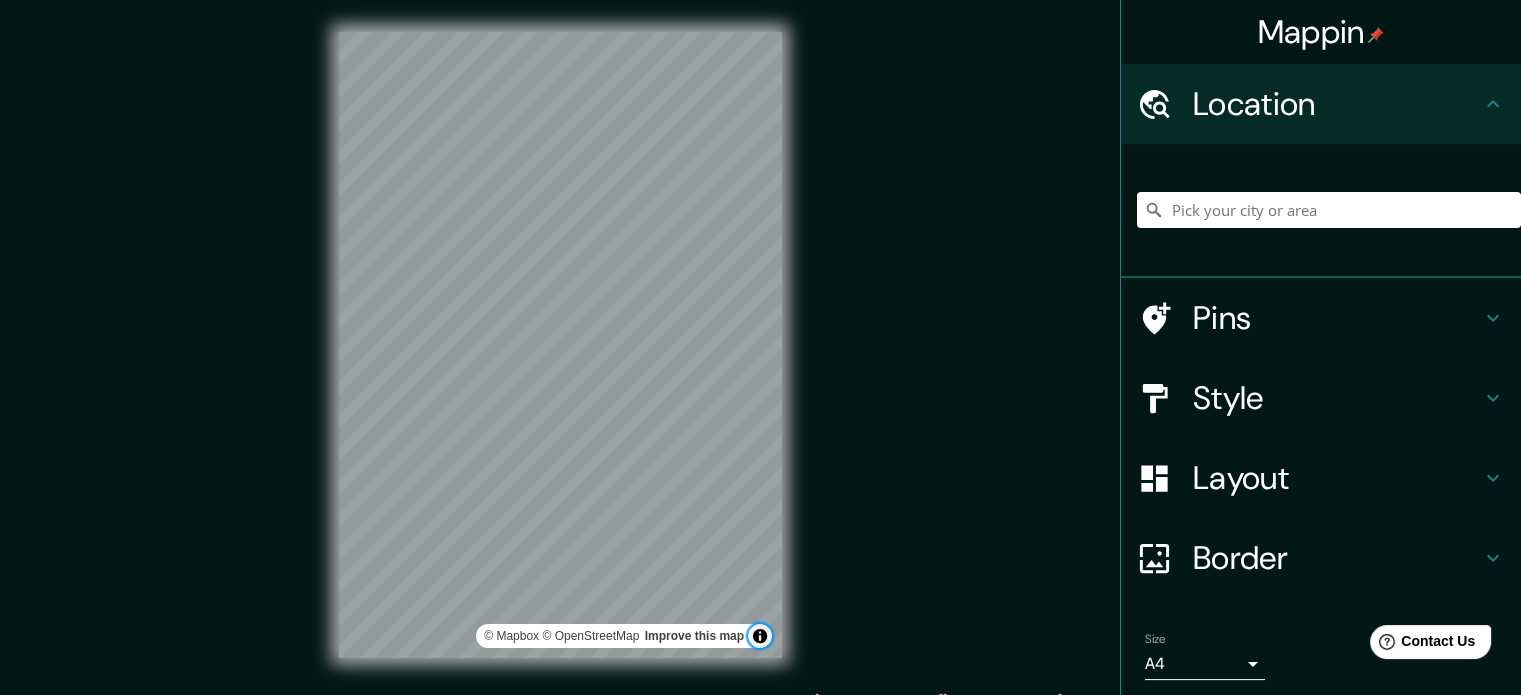 click at bounding box center [760, 636] 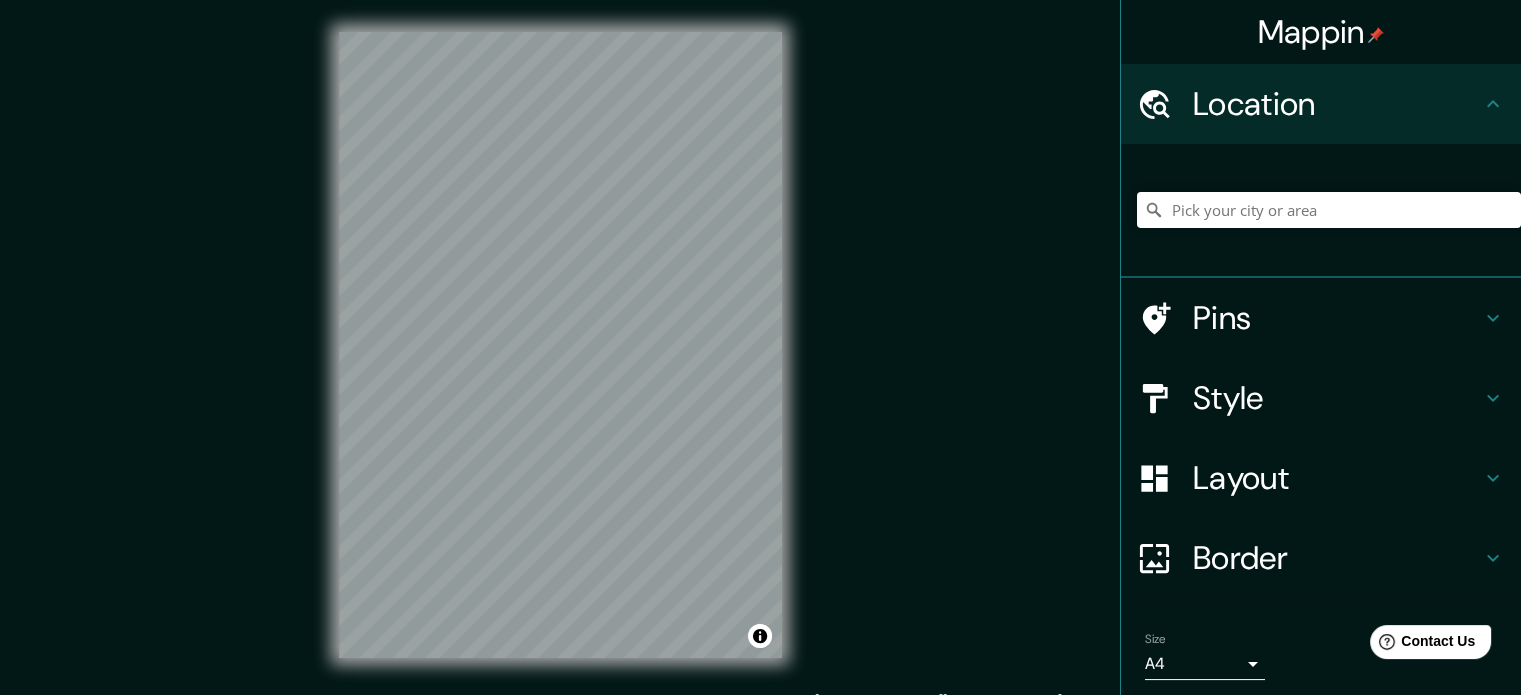 click on "Pins" at bounding box center [1337, 318] 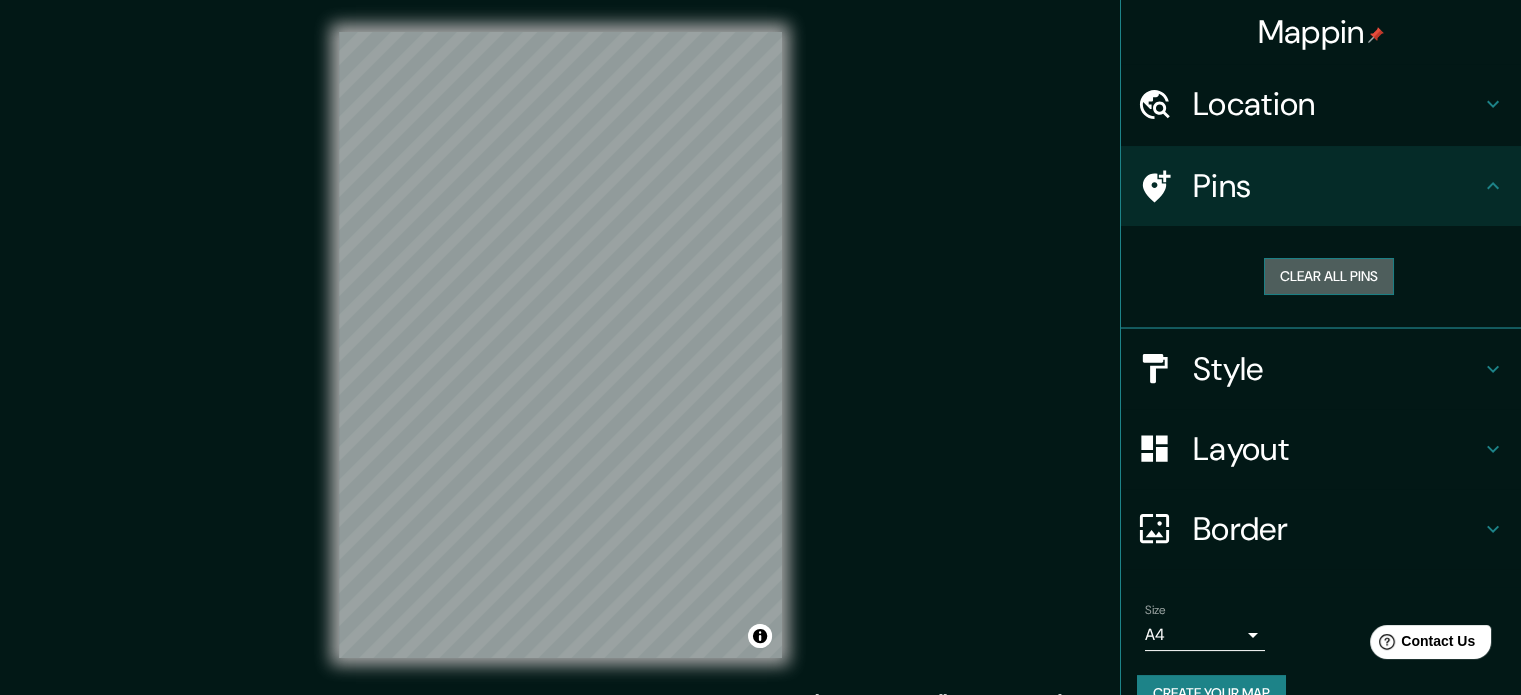 click on "Clear all pins" at bounding box center [1329, 276] 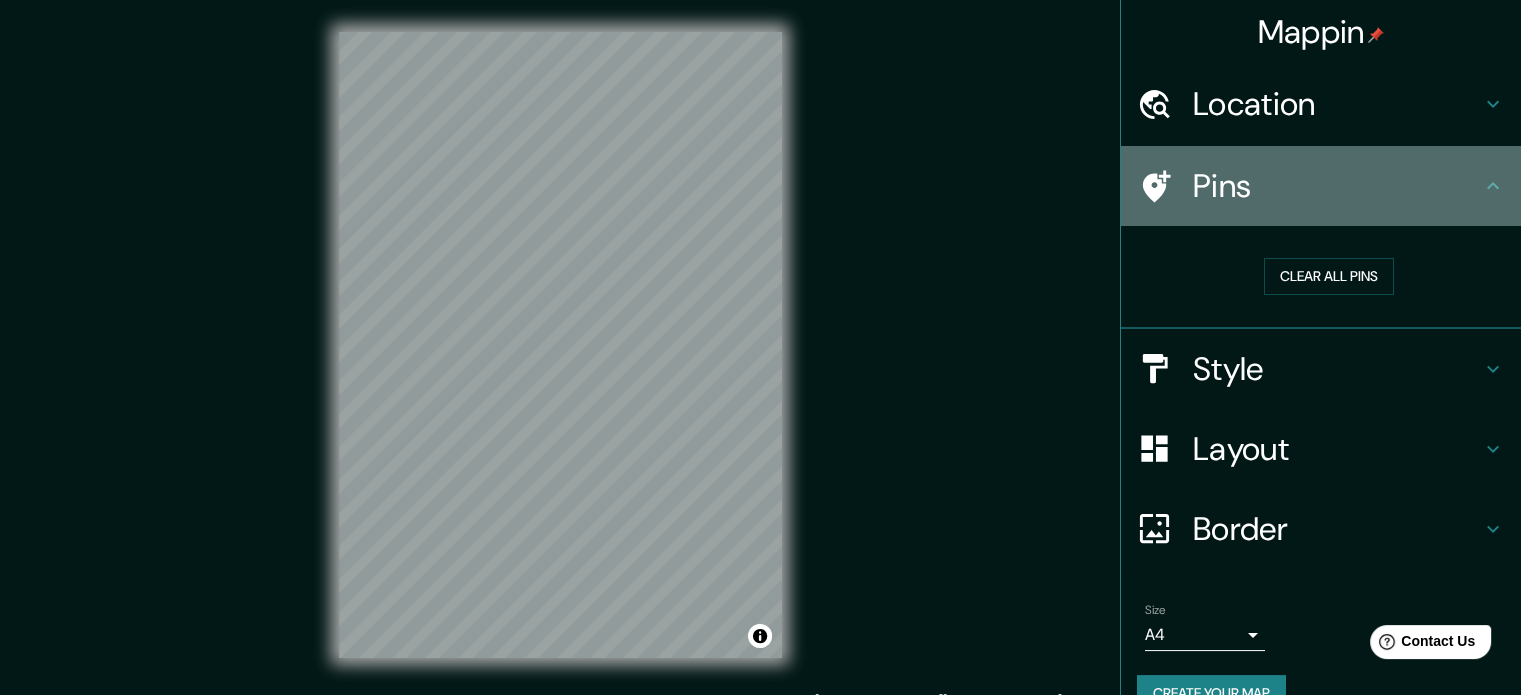 click on "Pins" at bounding box center [1337, 186] 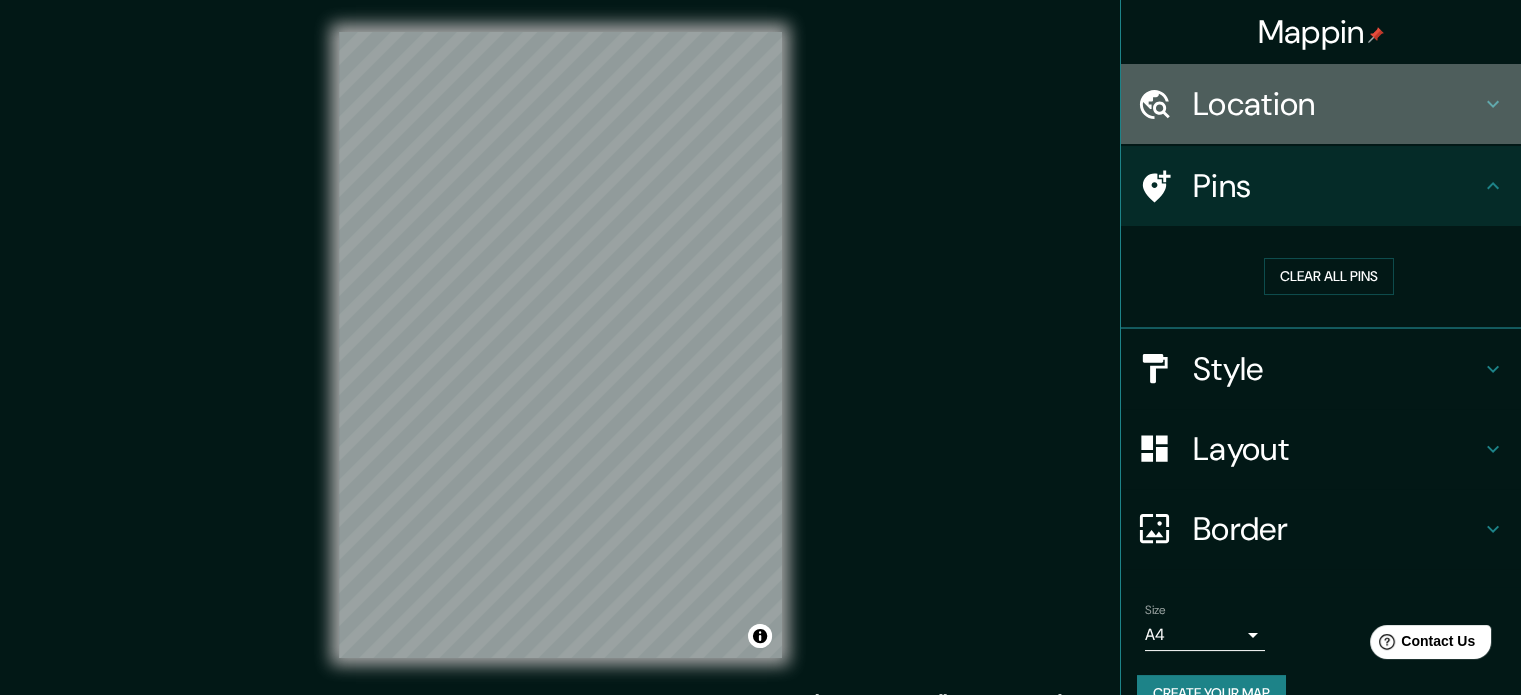 click 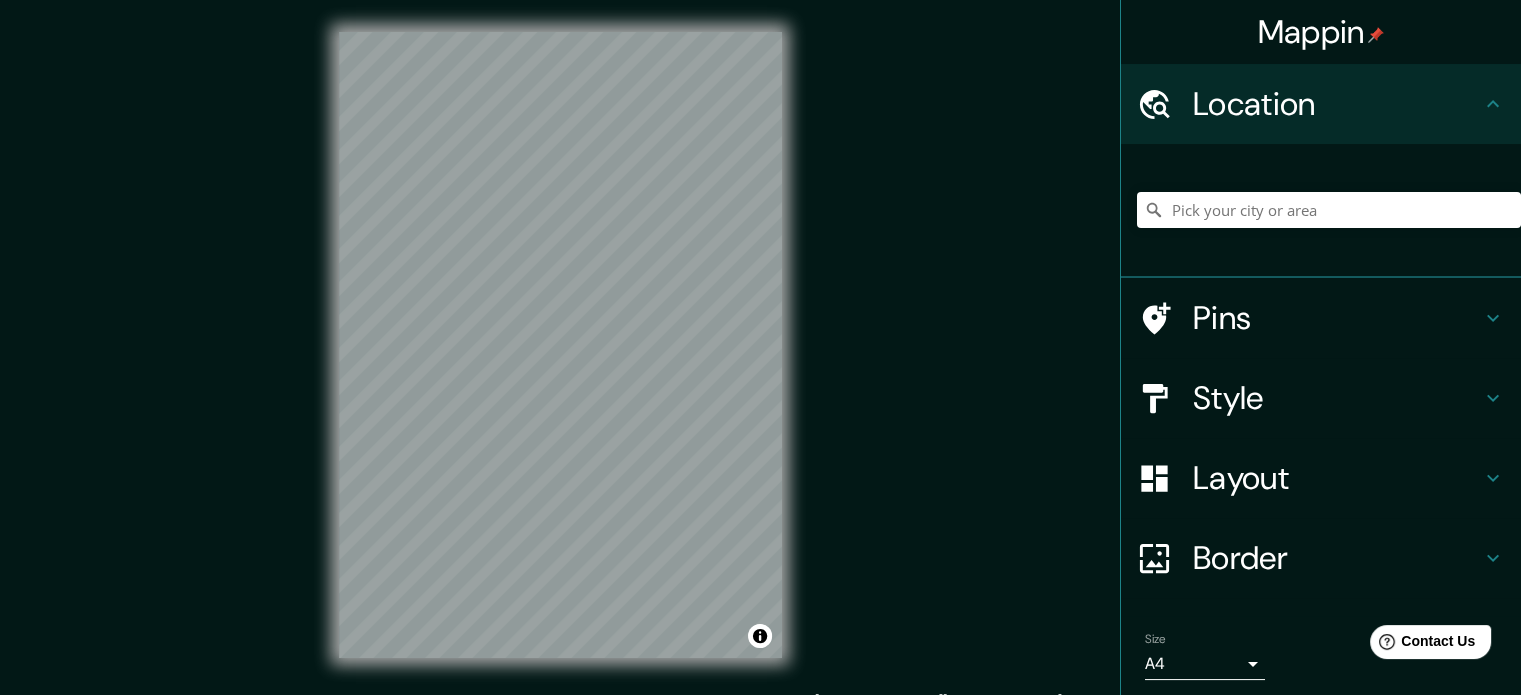 click 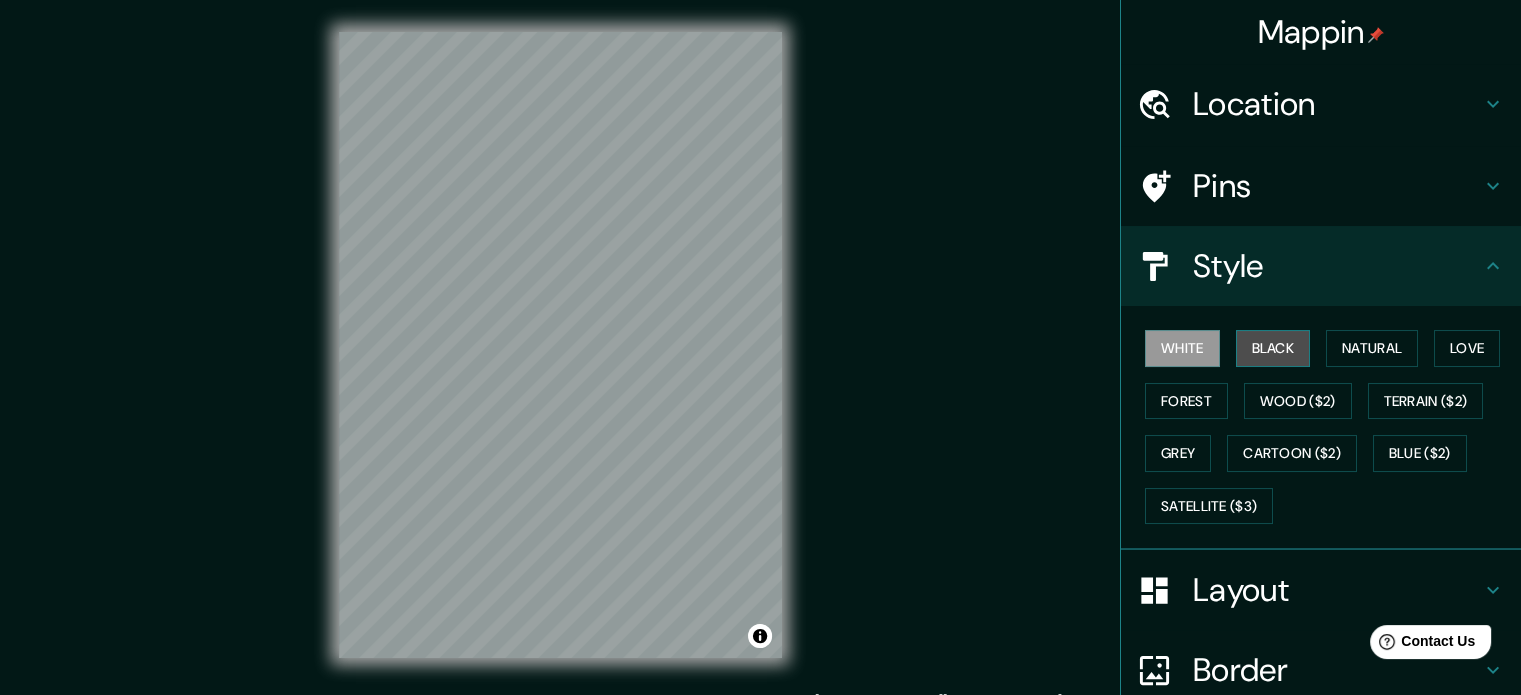 click on "Black" at bounding box center (1273, 348) 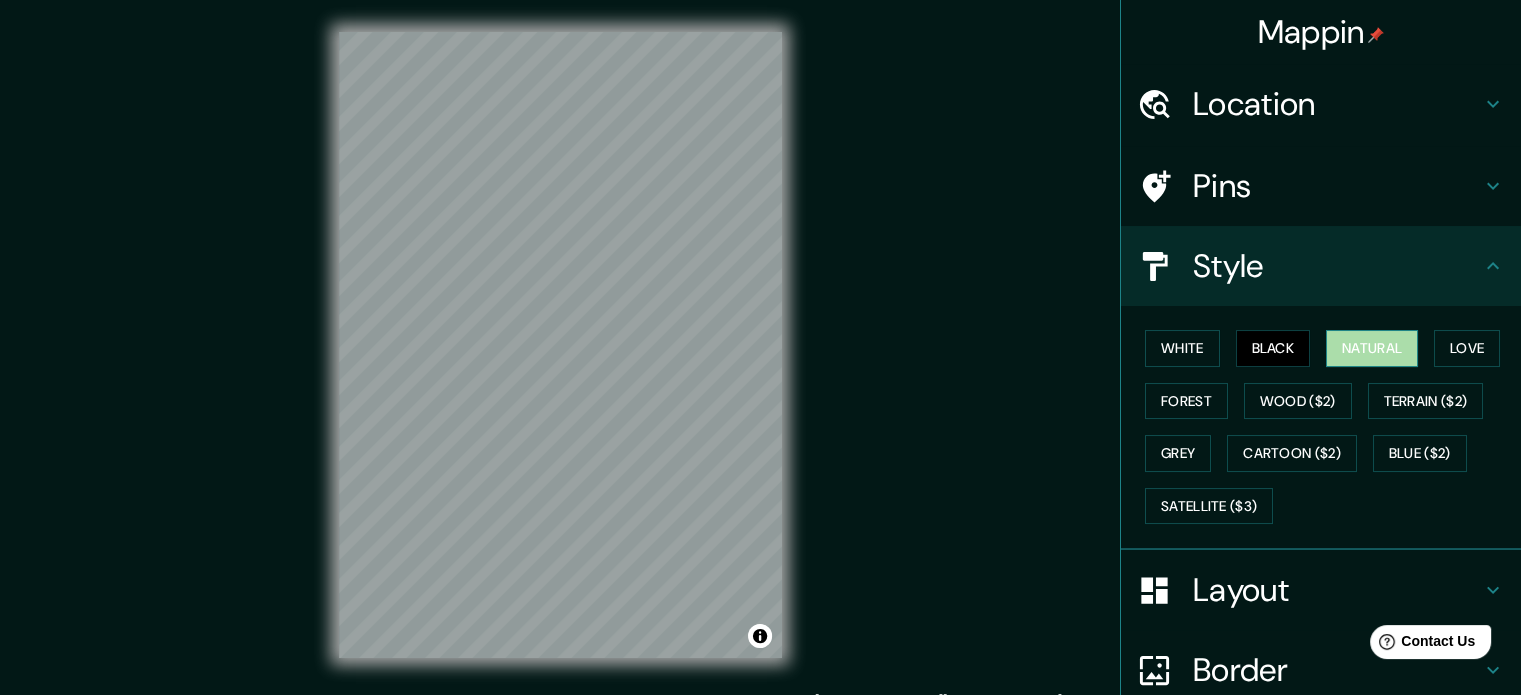 click on "Natural" at bounding box center (1372, 348) 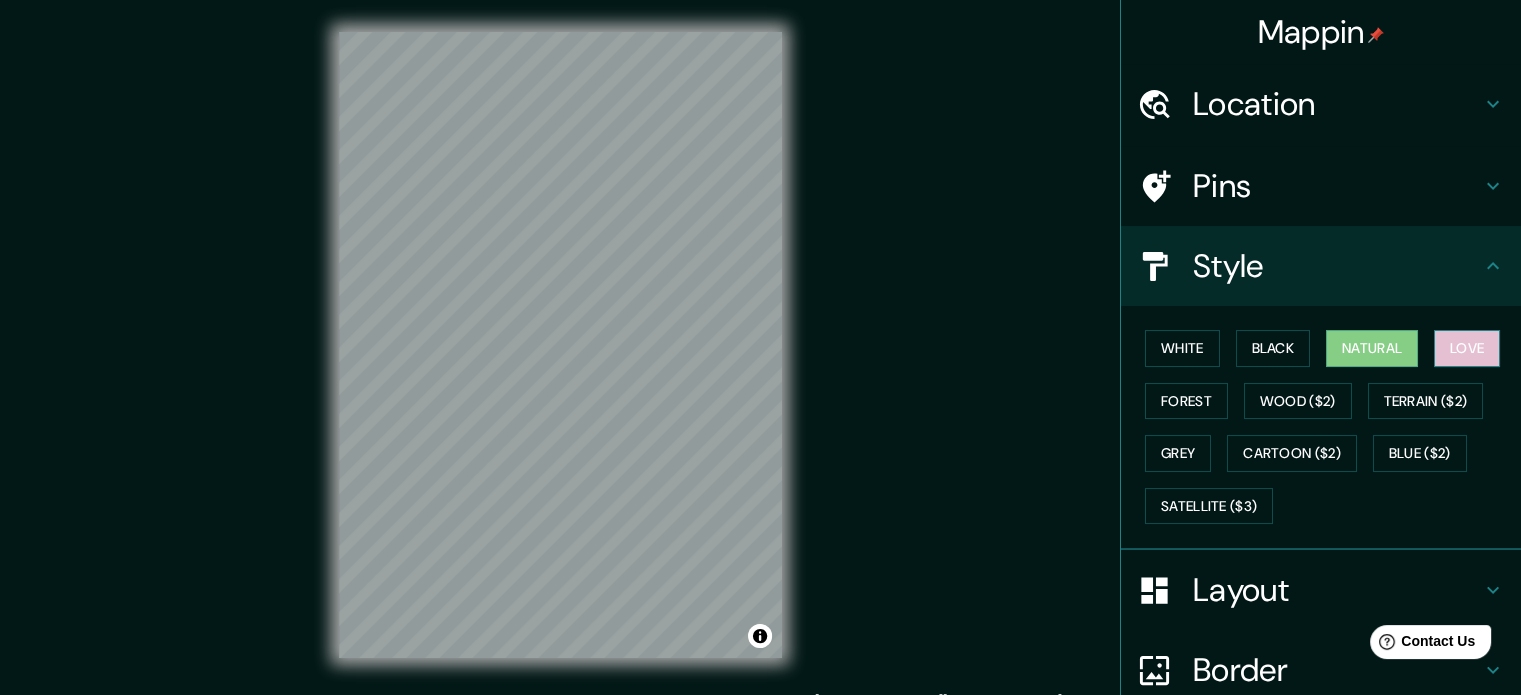 click on "Love" at bounding box center (1467, 348) 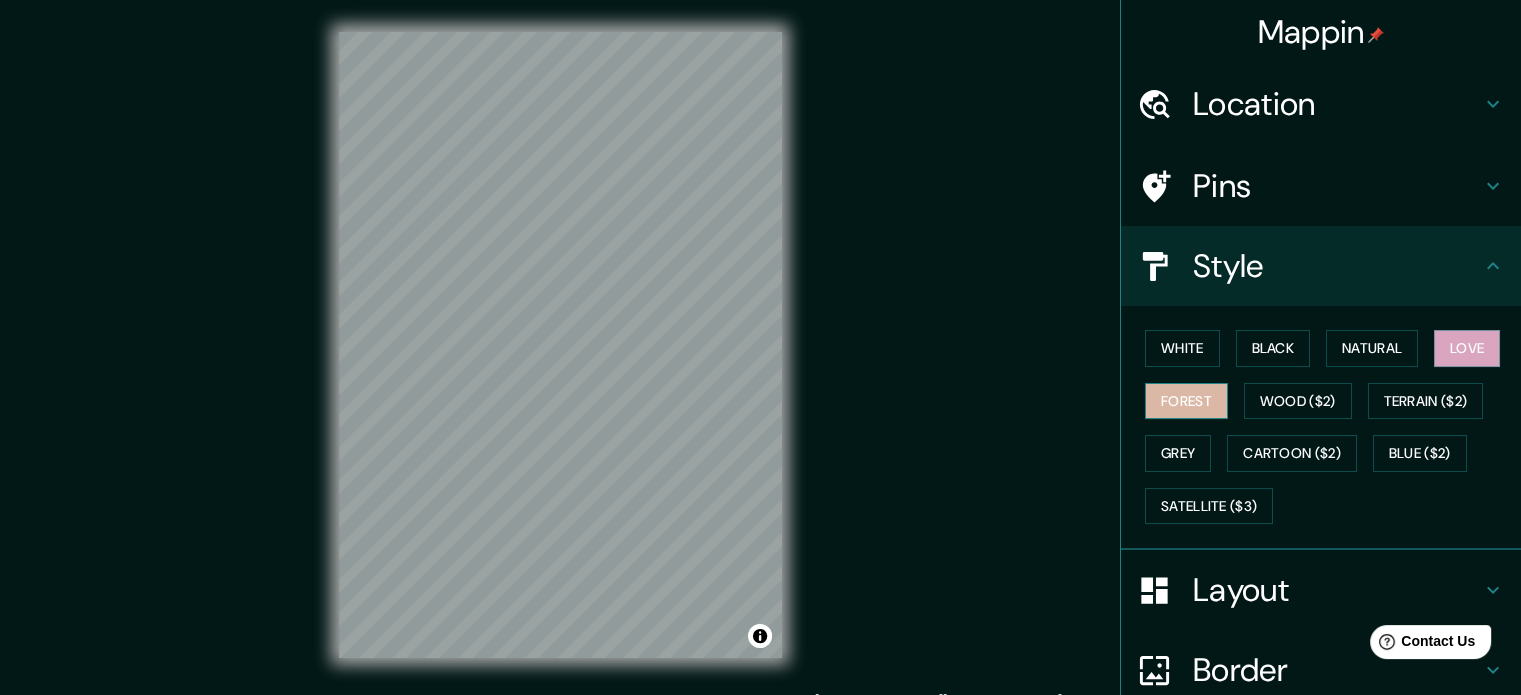 click on "Forest" at bounding box center [1186, 401] 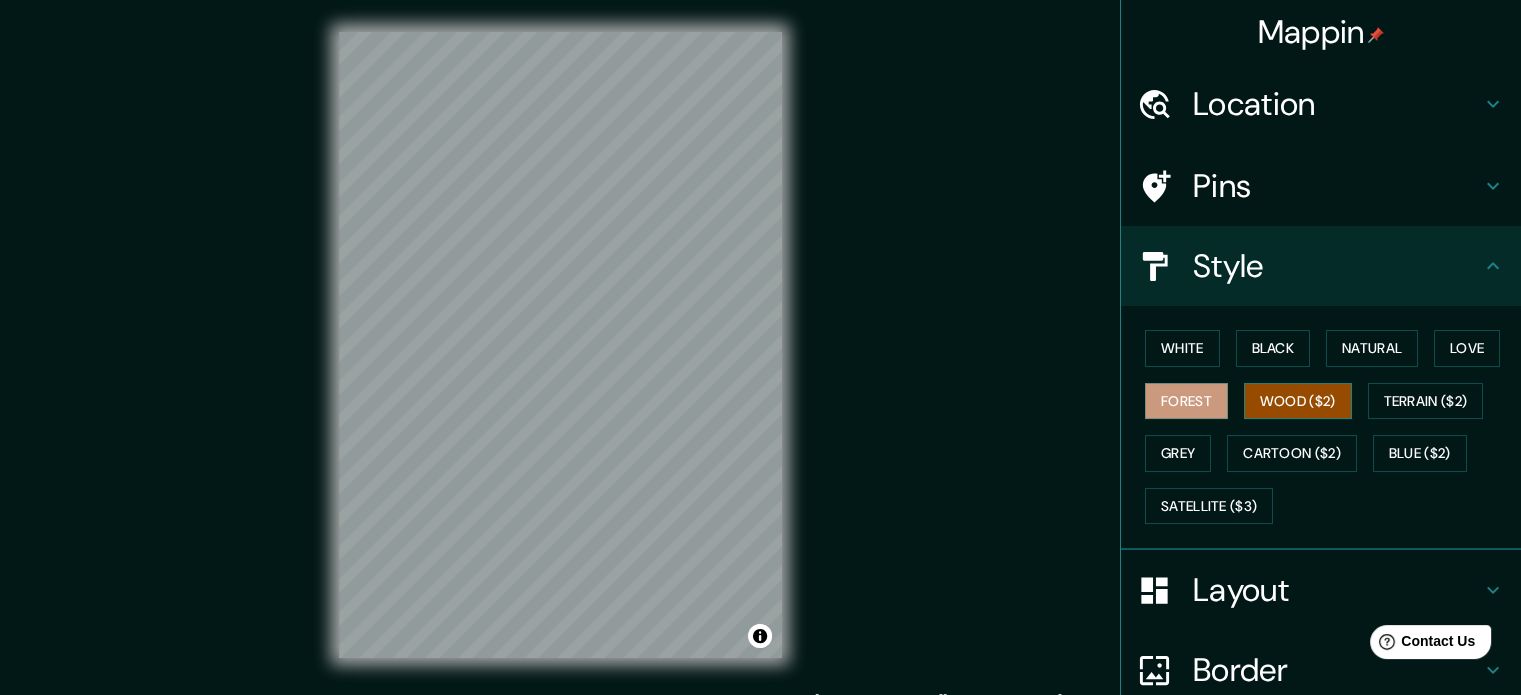 click on "Wood ($2)" at bounding box center [1298, 401] 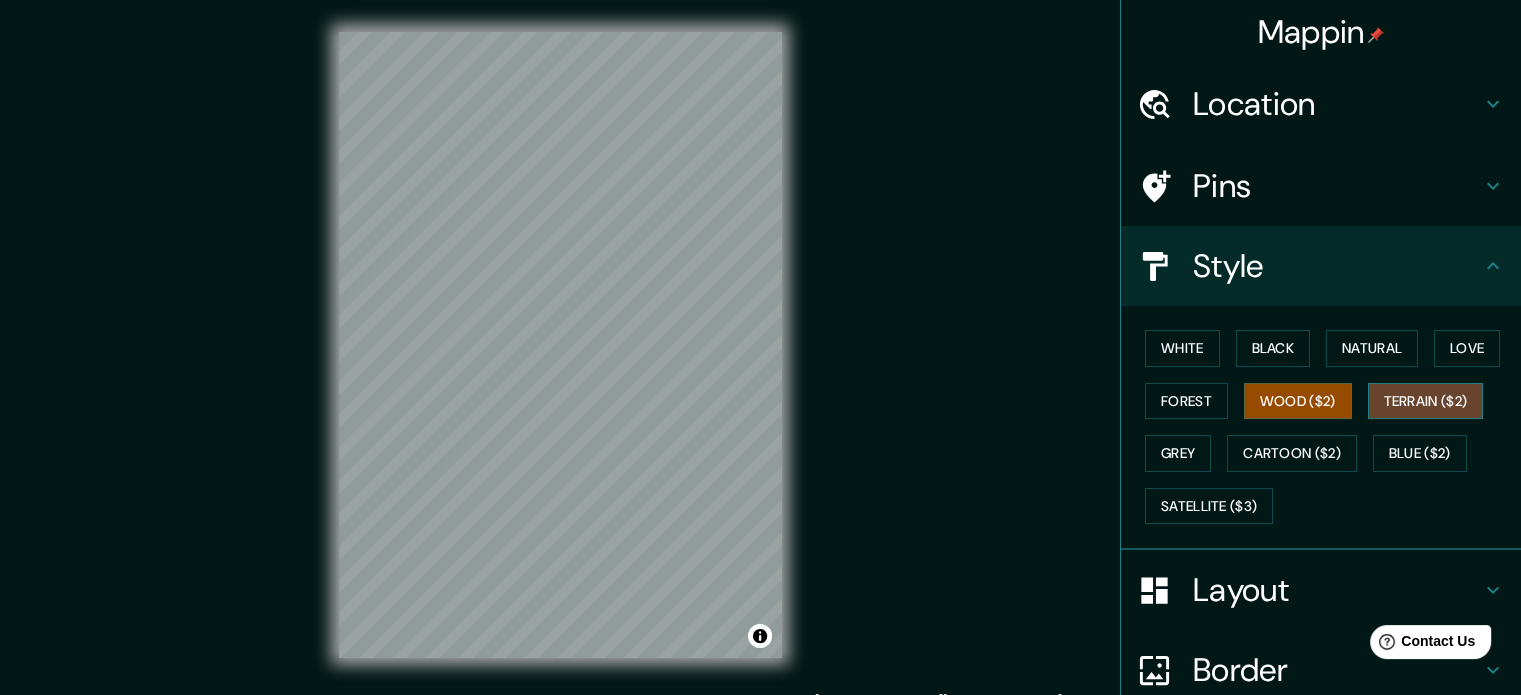 click on "Terrain ($2)" at bounding box center [1426, 401] 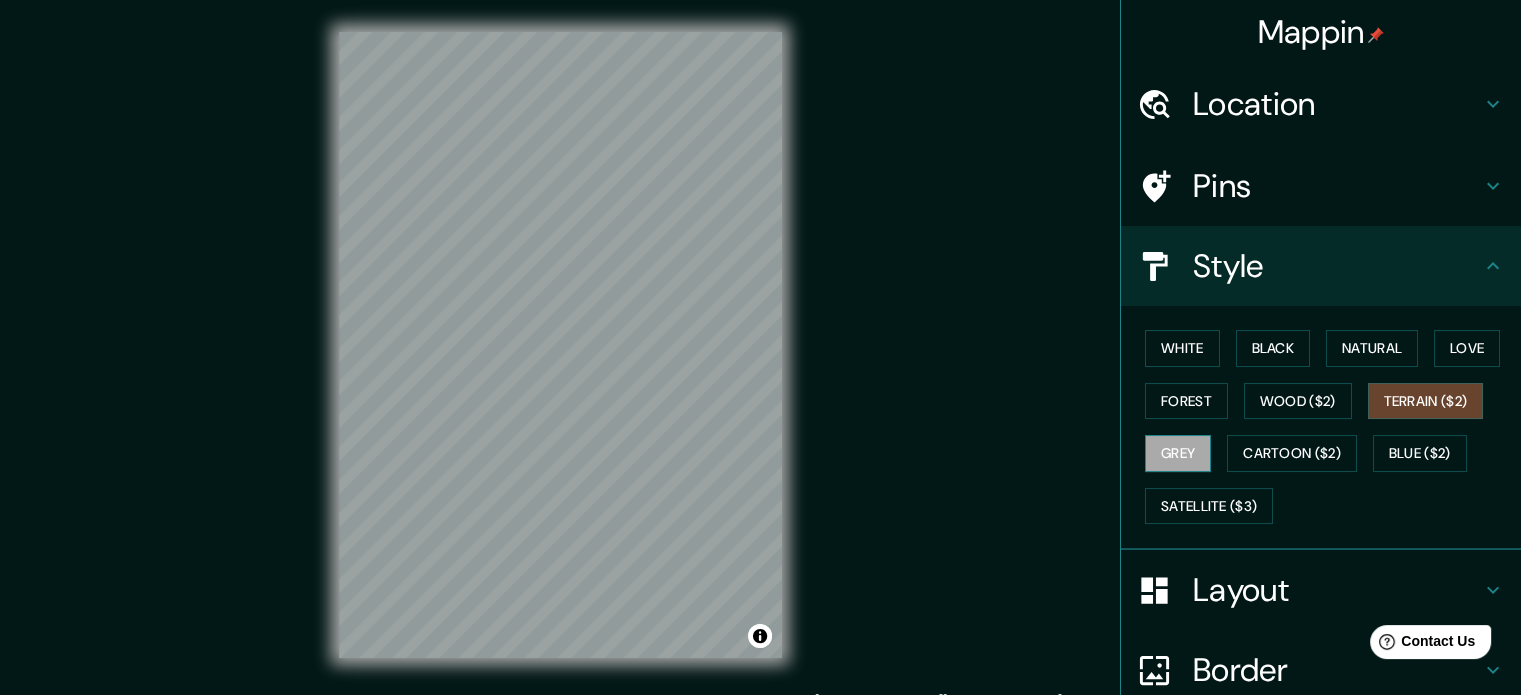 click on "Grey" at bounding box center [1178, 453] 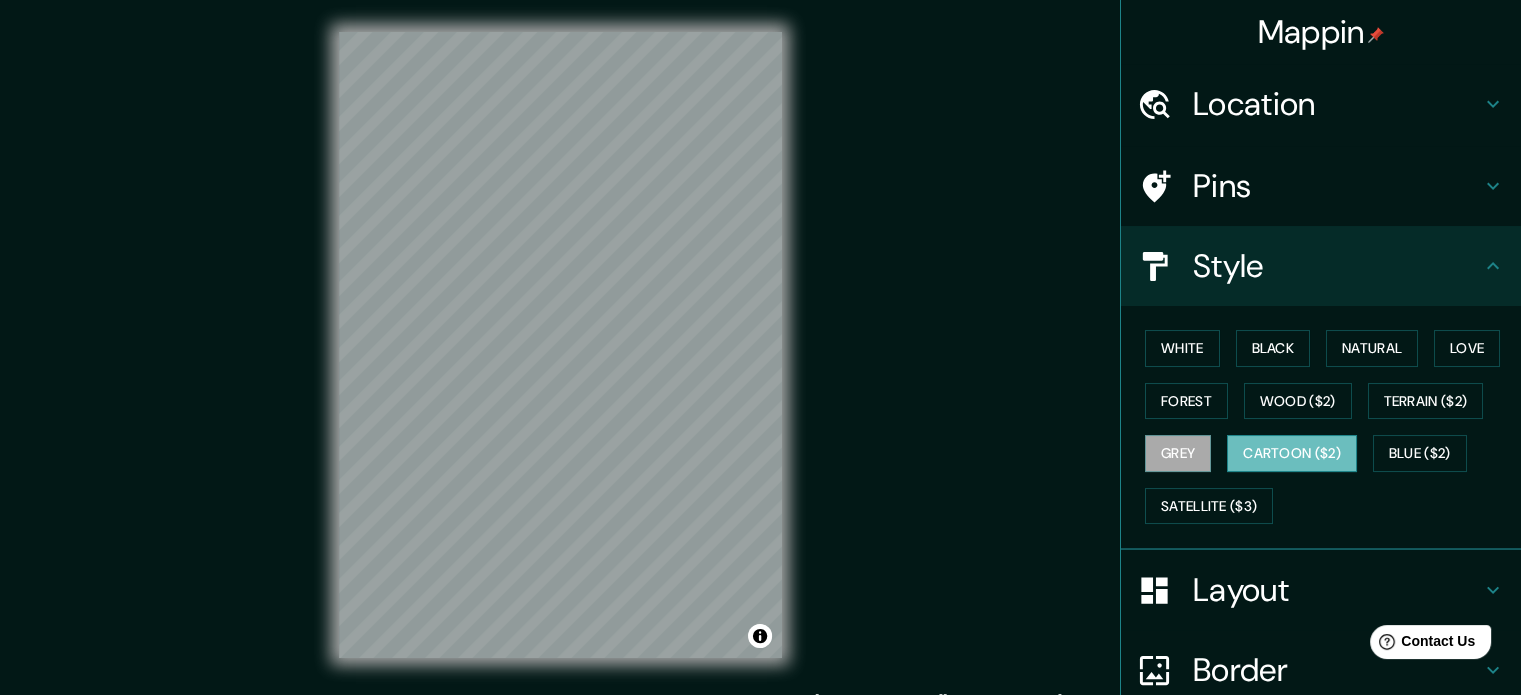 click on "Cartoon ($2)" at bounding box center [1292, 453] 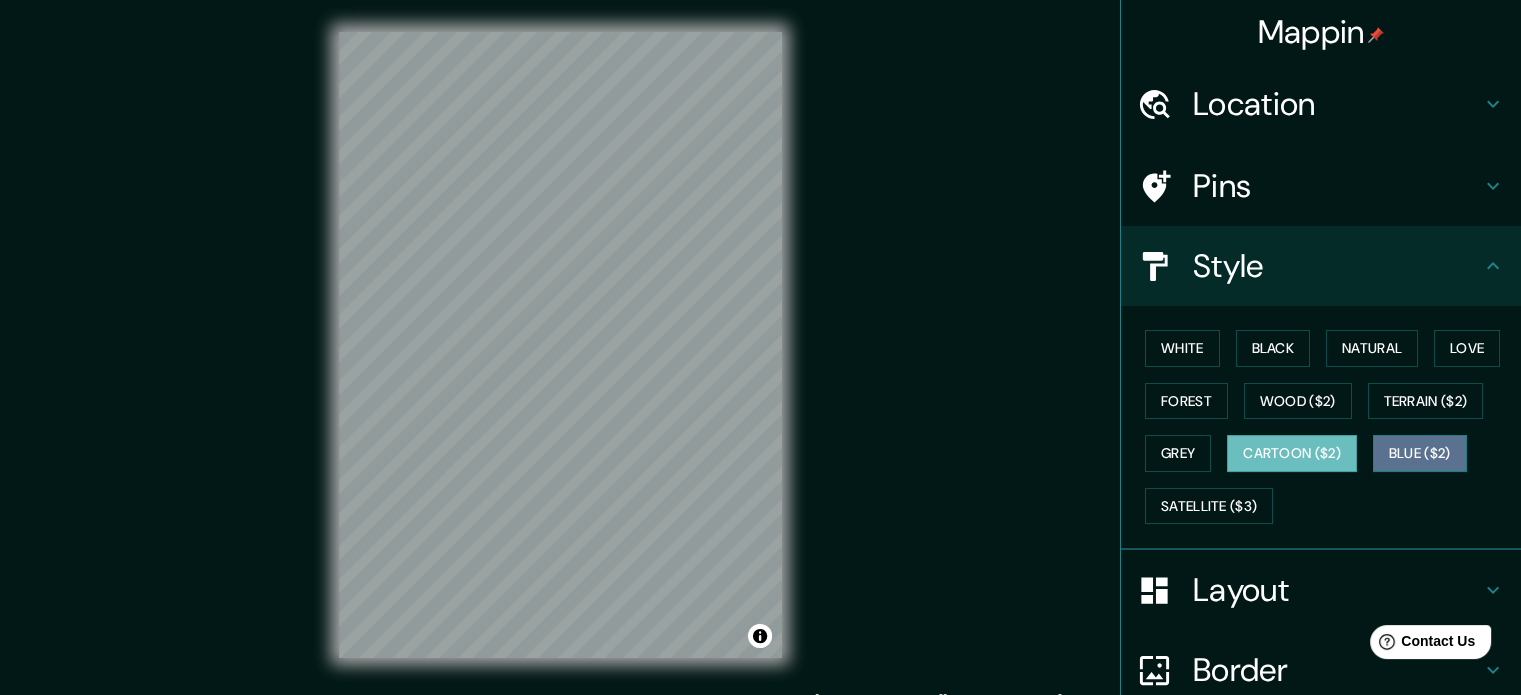 click on "Blue ($2)" at bounding box center (1420, 453) 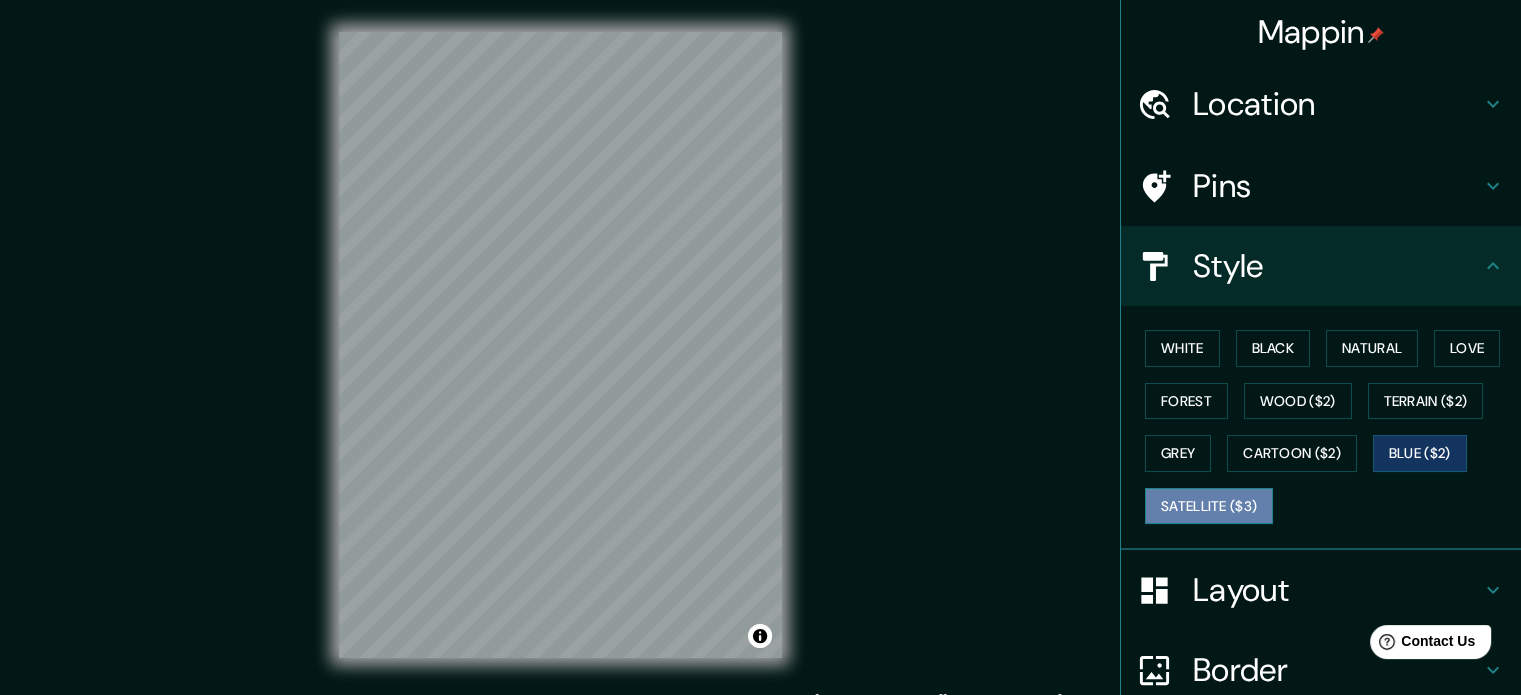 click on "Satellite ($3)" at bounding box center [1209, 506] 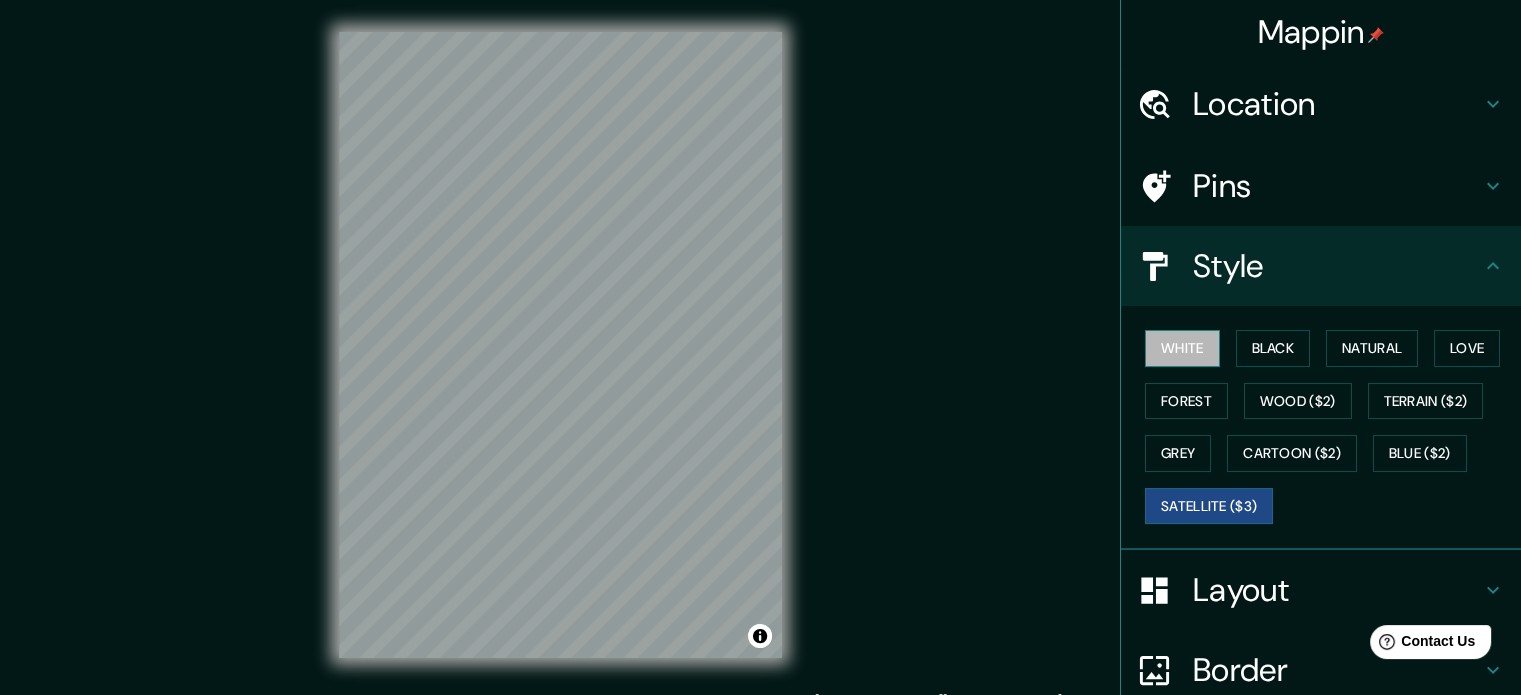 click on "White" at bounding box center [1182, 348] 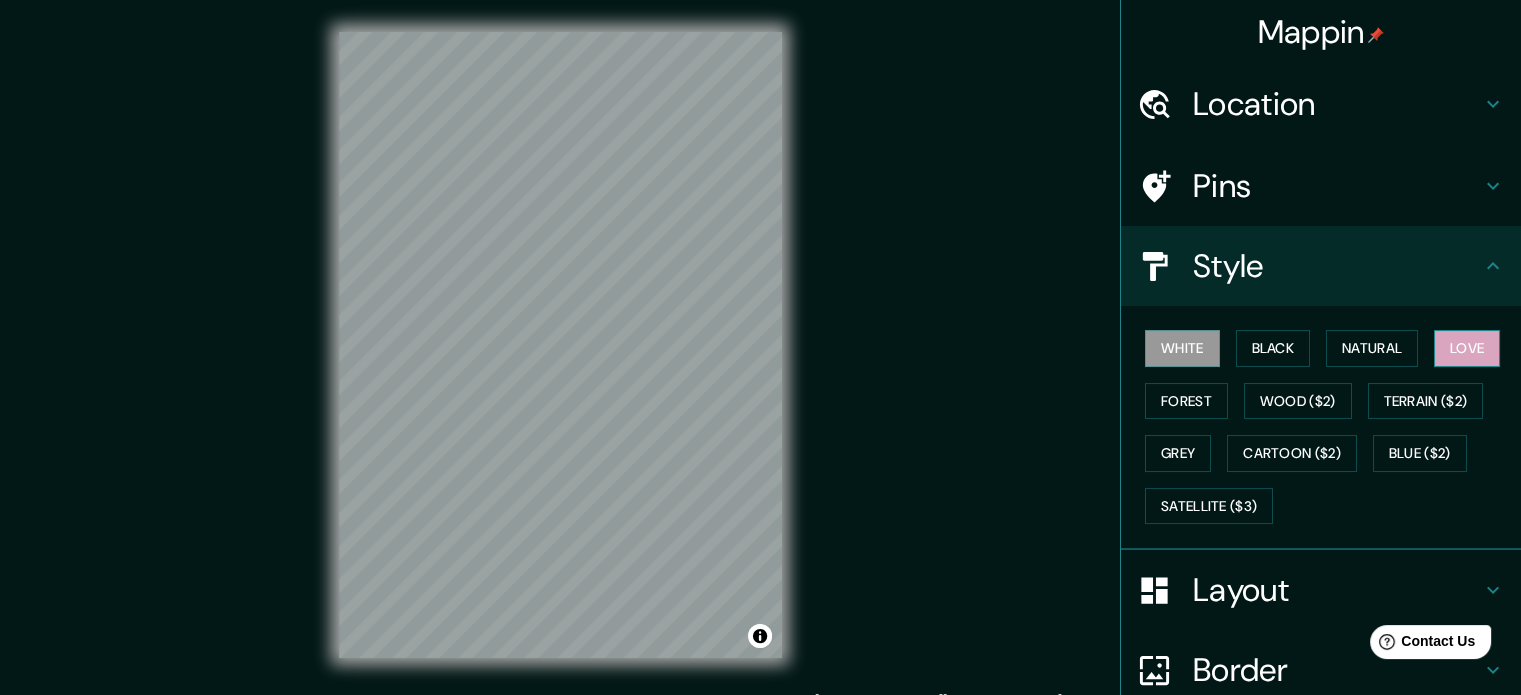 click on "Love" at bounding box center (1467, 348) 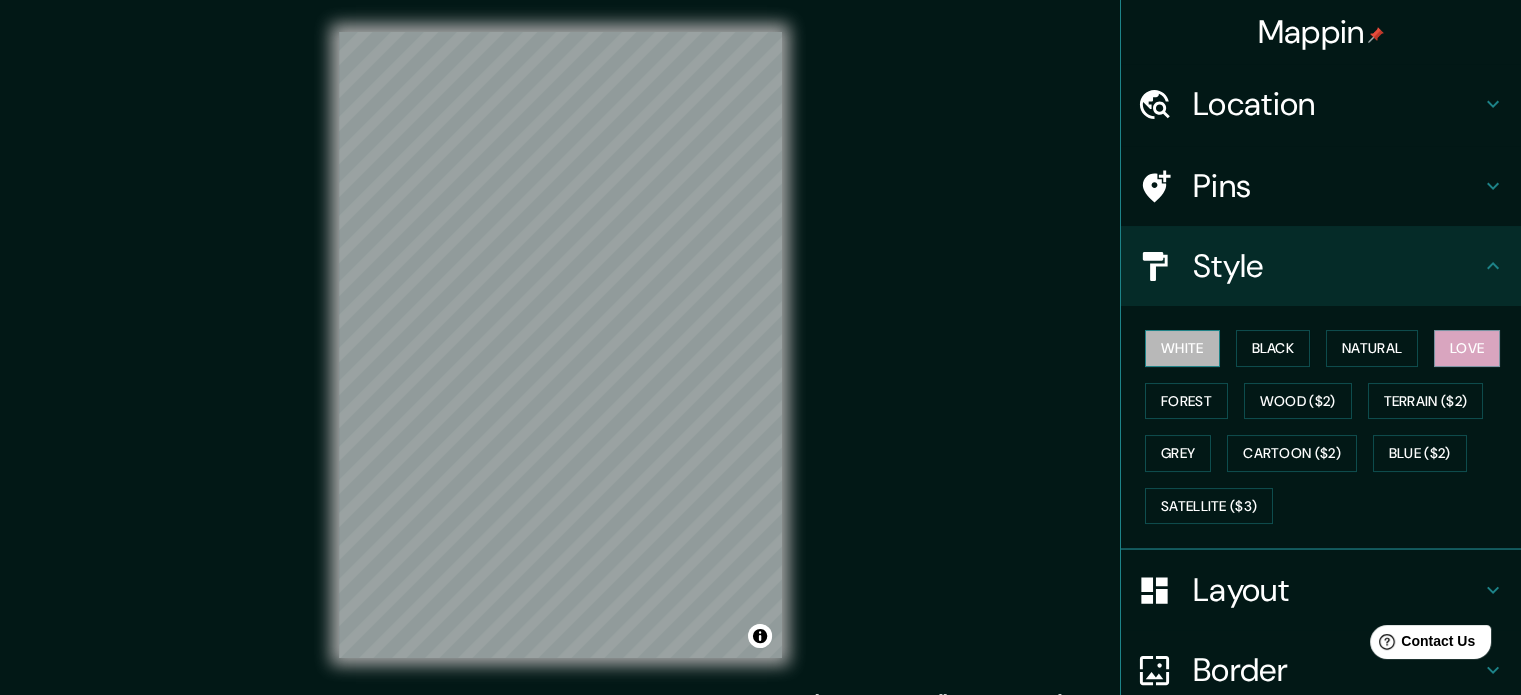 click on "White" at bounding box center [1182, 348] 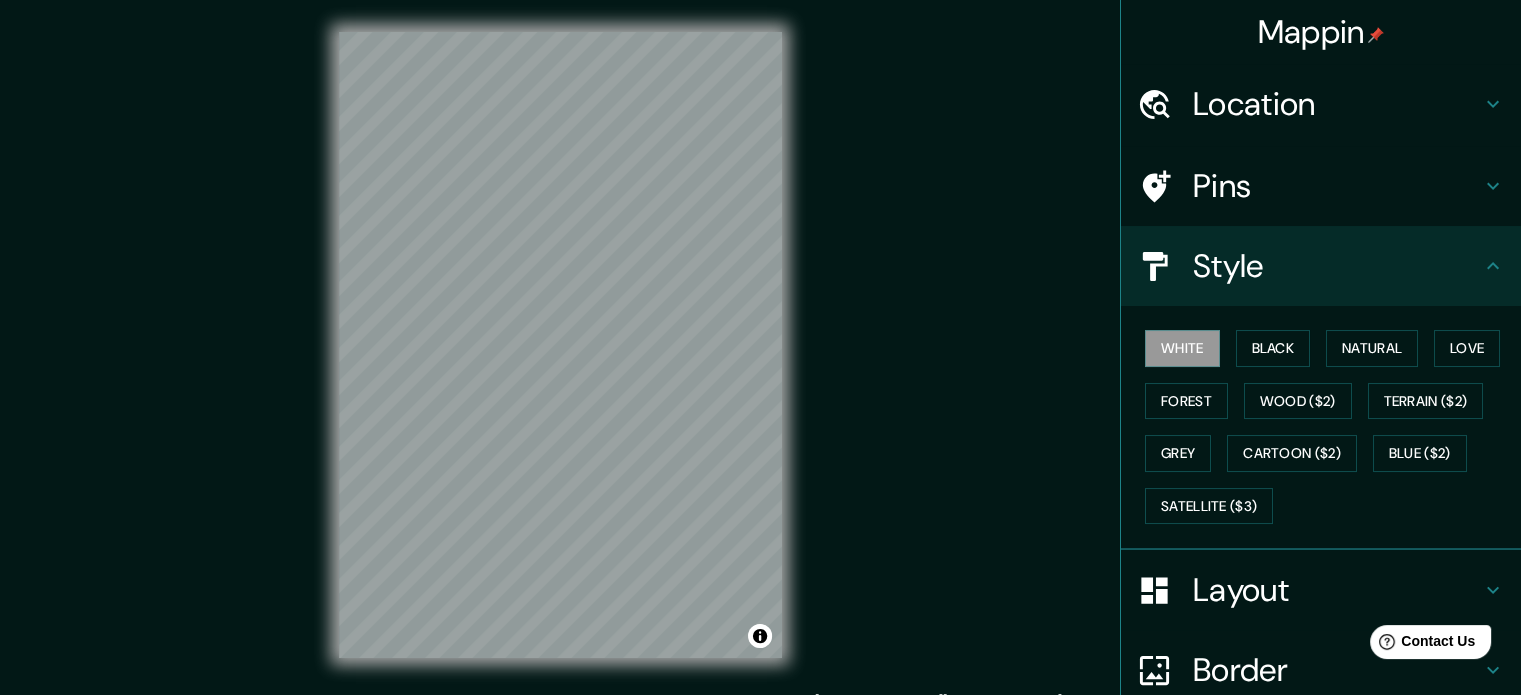 click on "Layout" at bounding box center (1337, 590) 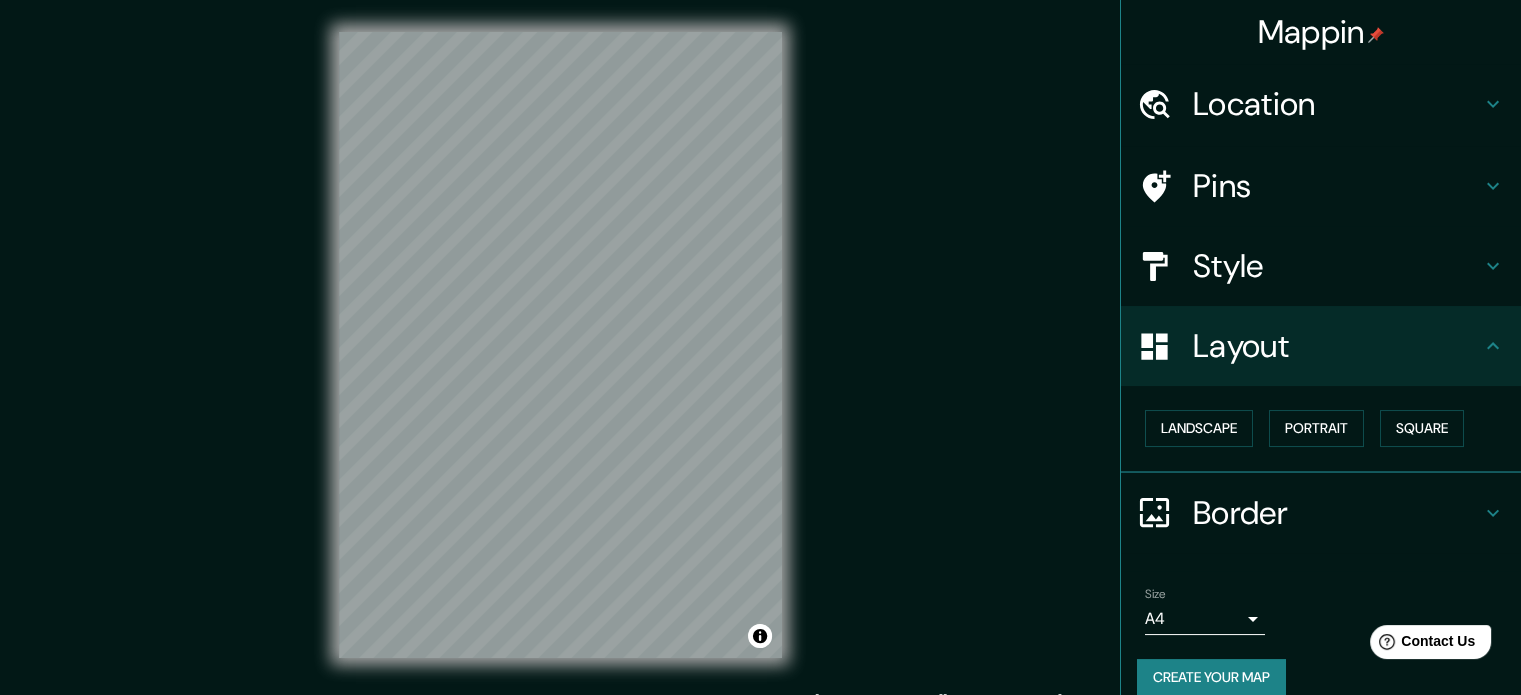 click on "Landscape Portrait Square" at bounding box center [1329, 428] 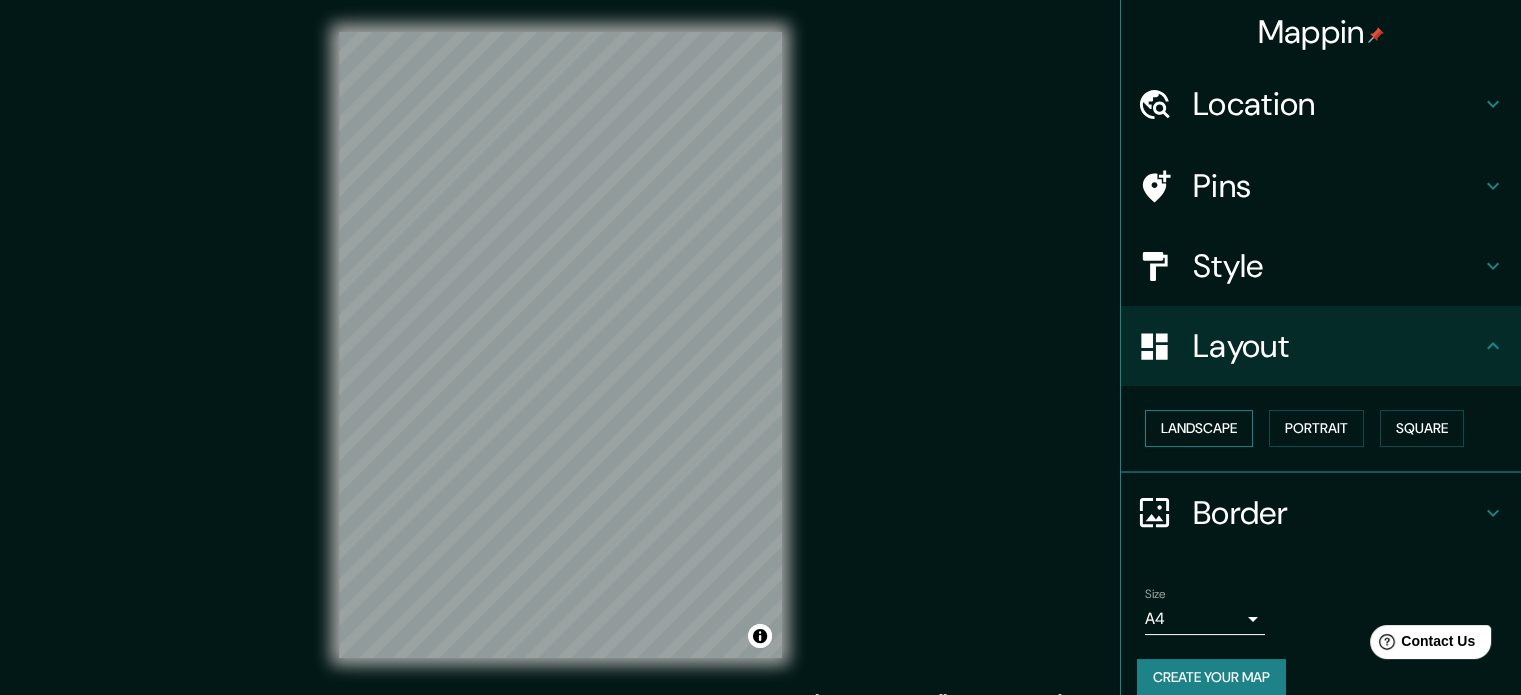 click on "Landscape" at bounding box center [1199, 428] 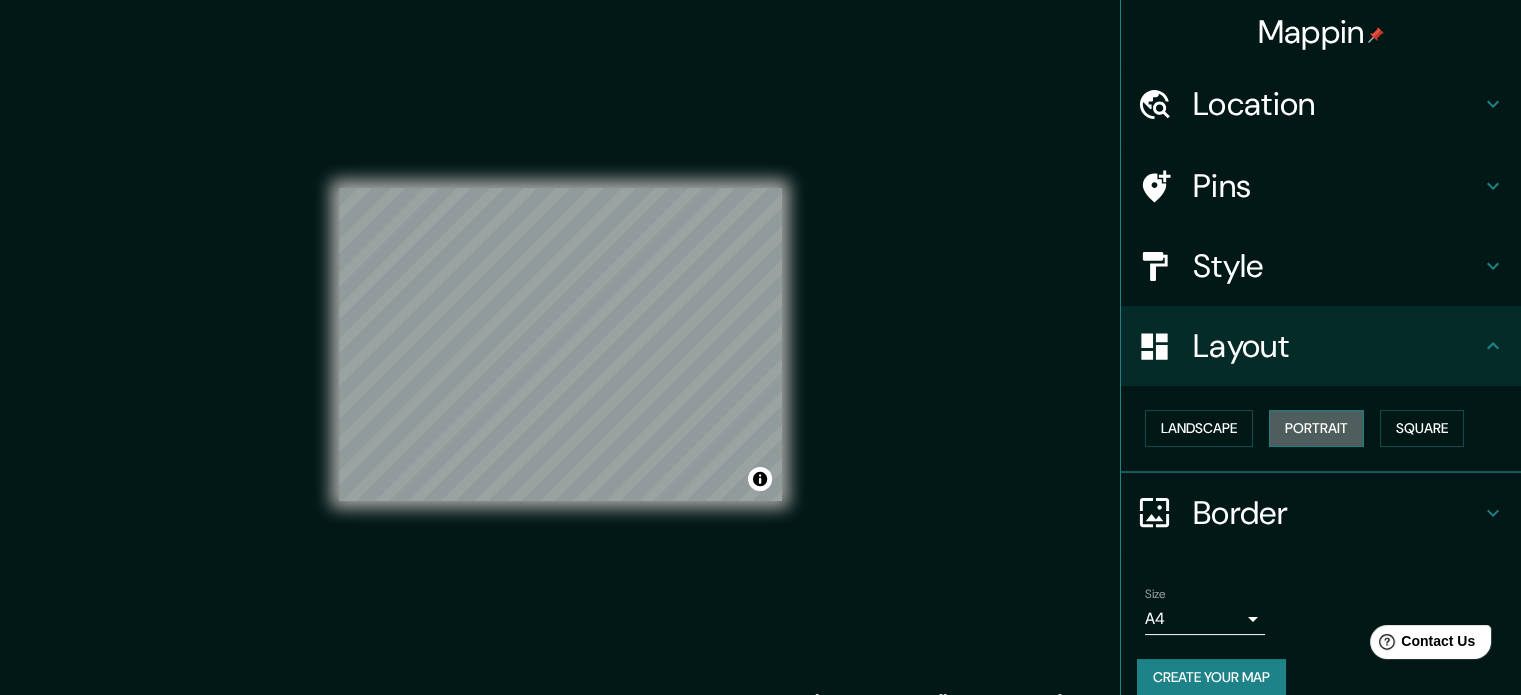 click on "Portrait" at bounding box center (1316, 428) 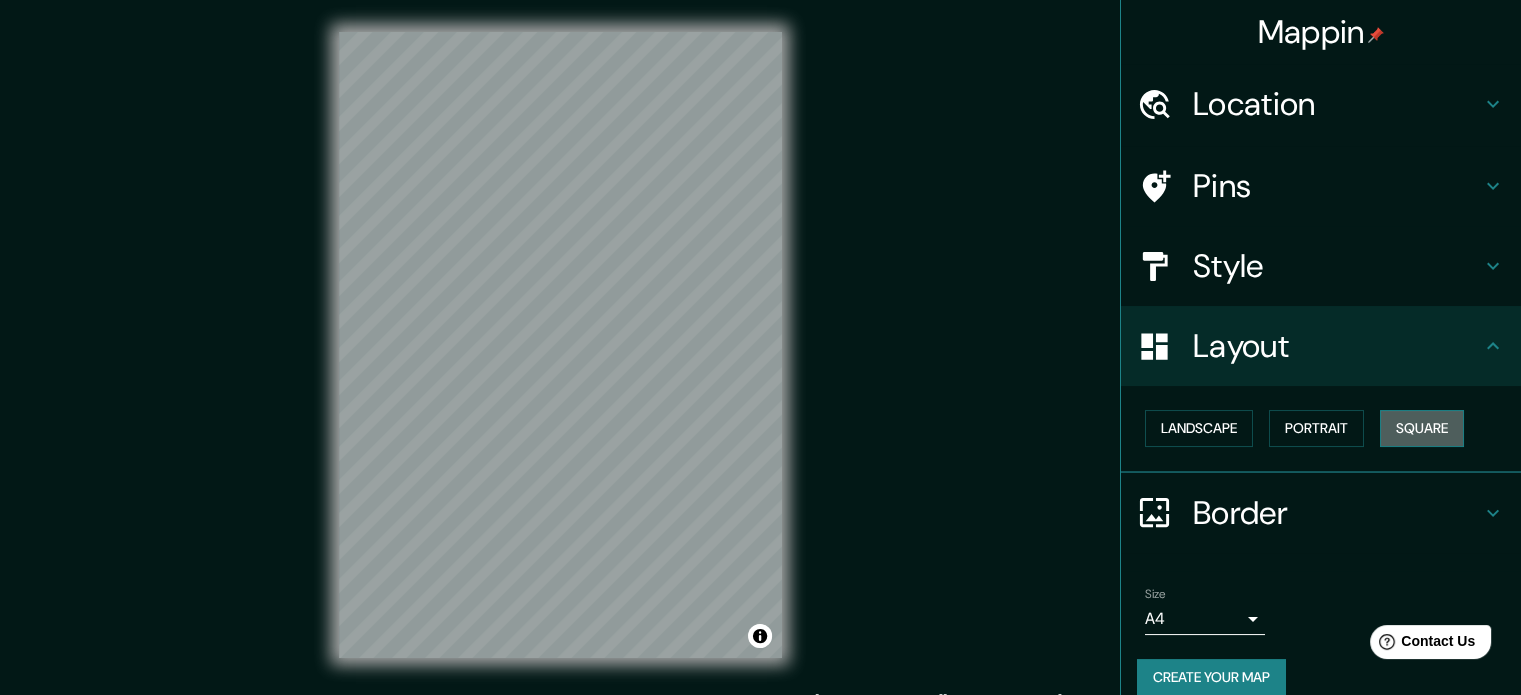 click on "Square" at bounding box center (1422, 428) 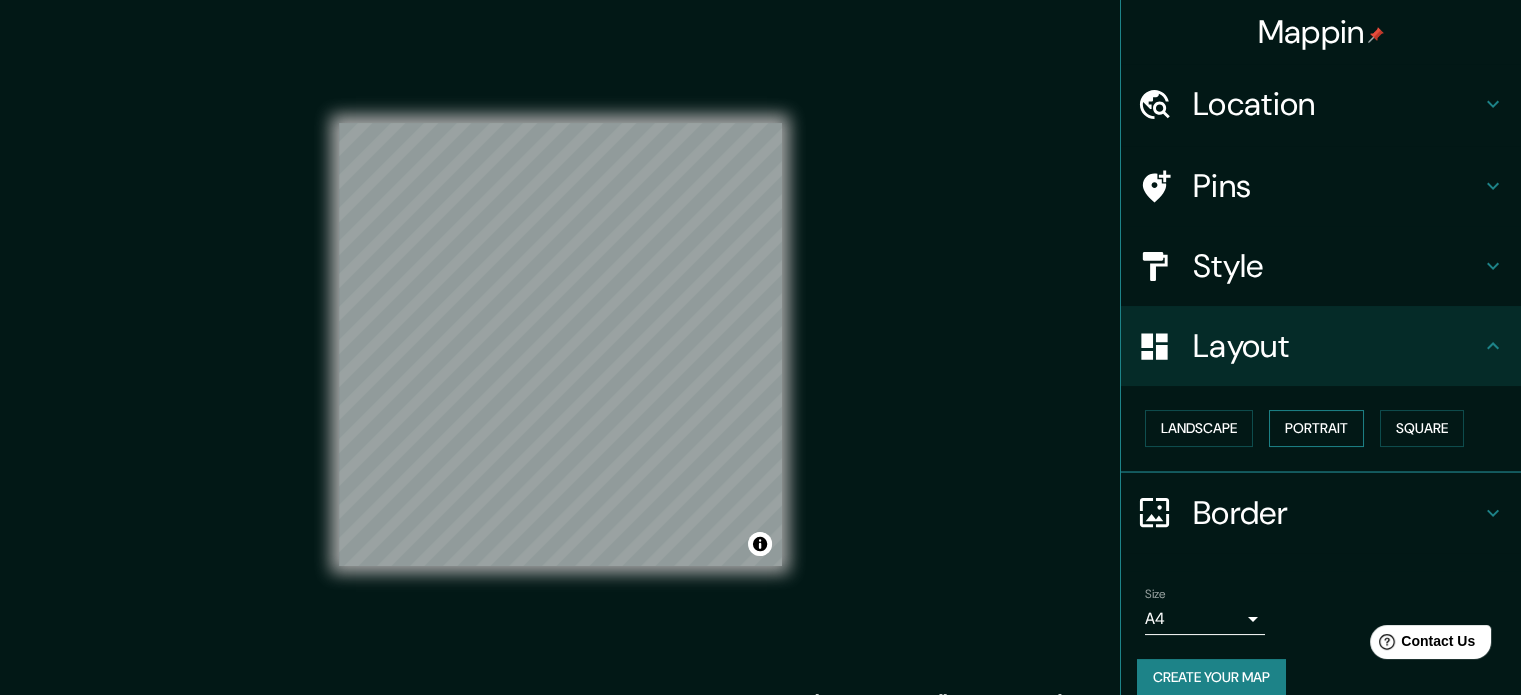 click on "Portrait" at bounding box center (1316, 428) 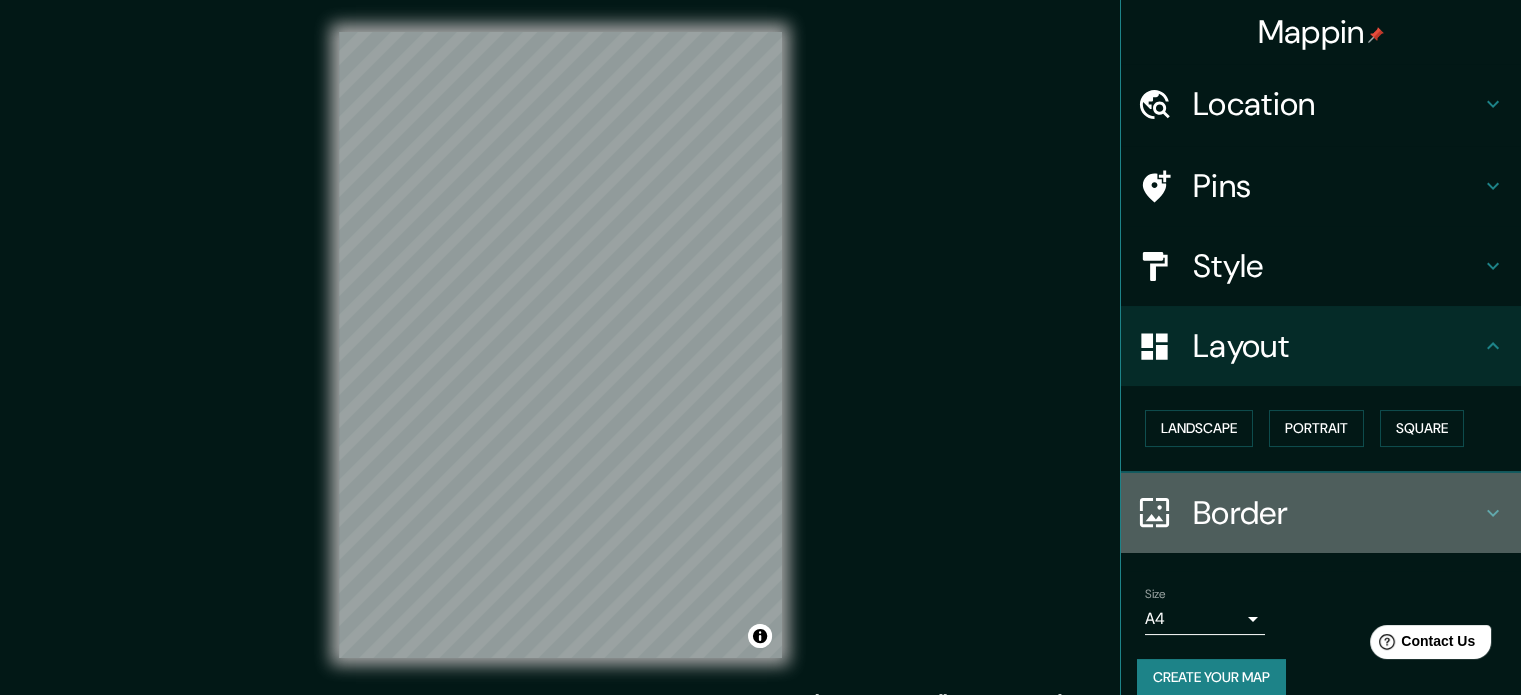 click on "Border" at bounding box center (1337, 513) 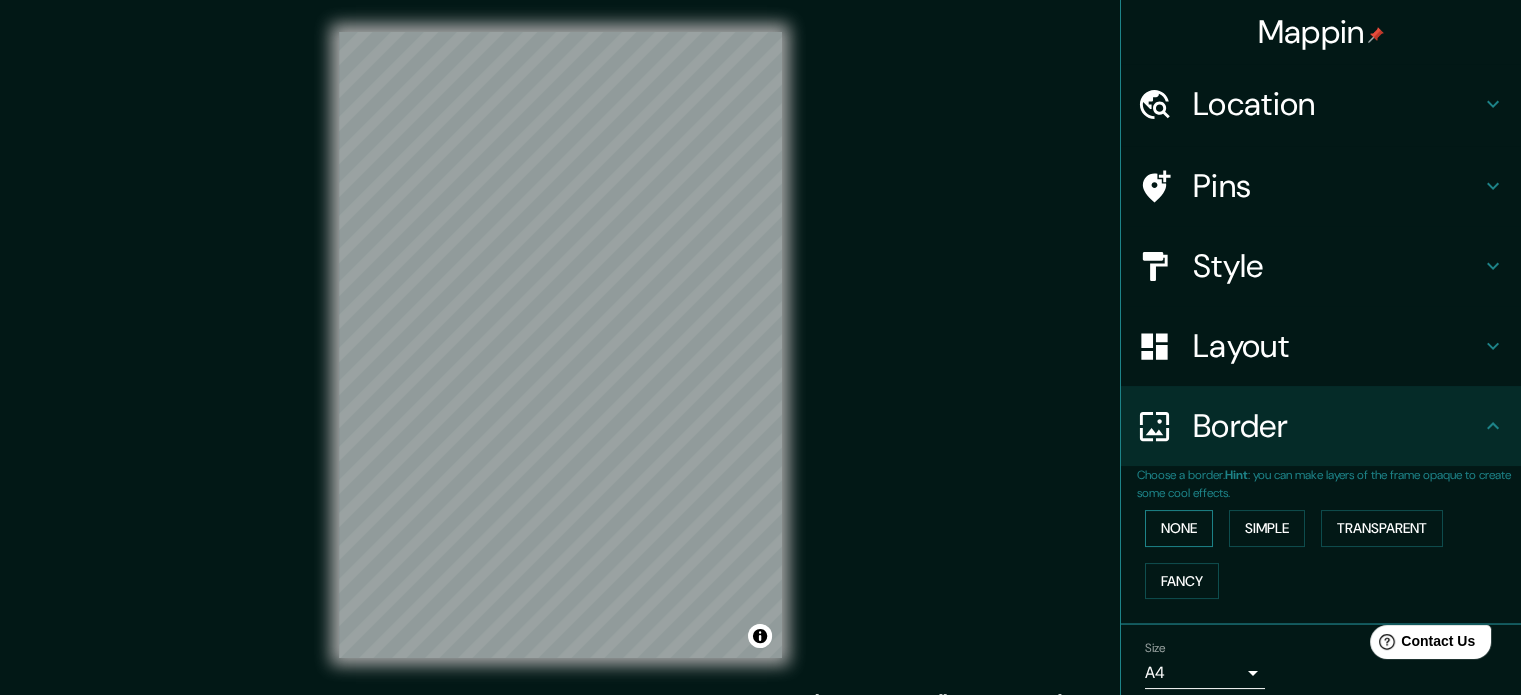 click on "None" at bounding box center (1179, 528) 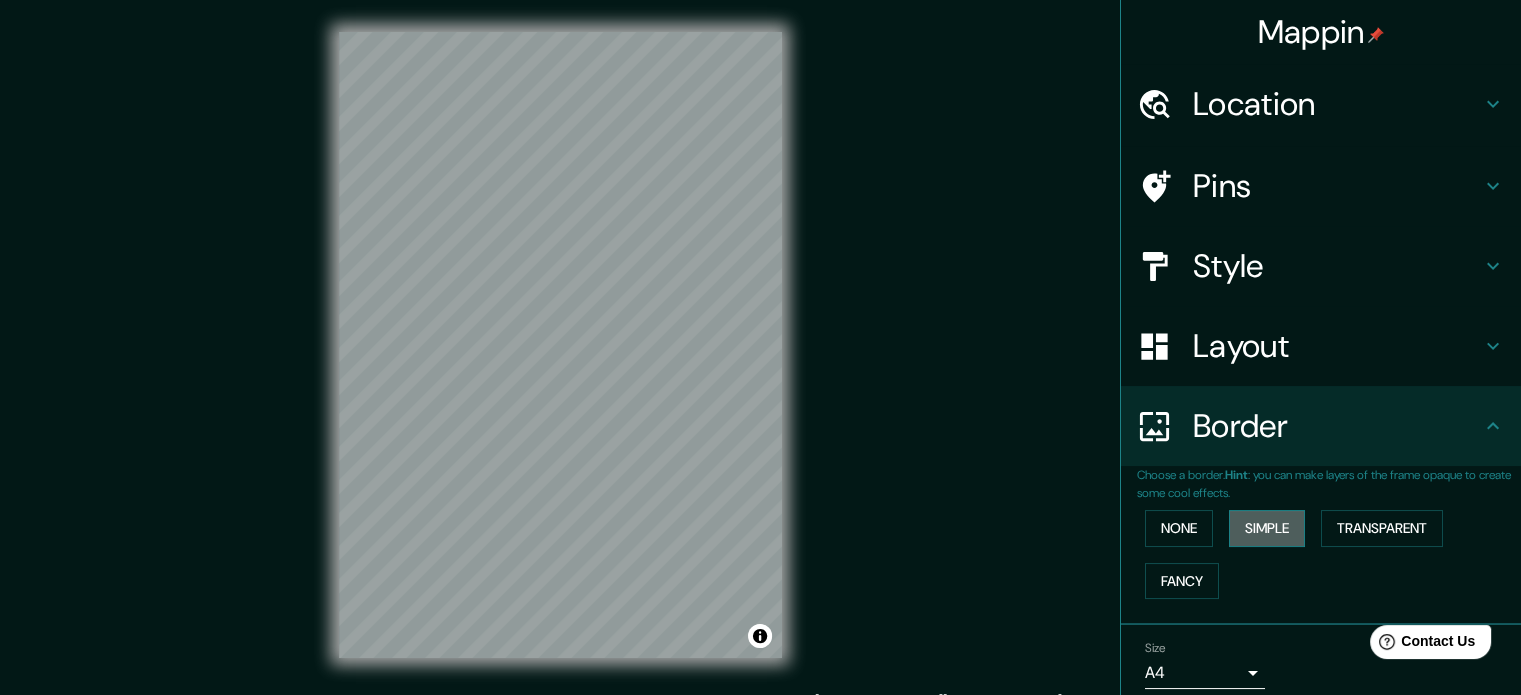 click on "Simple" at bounding box center (1267, 528) 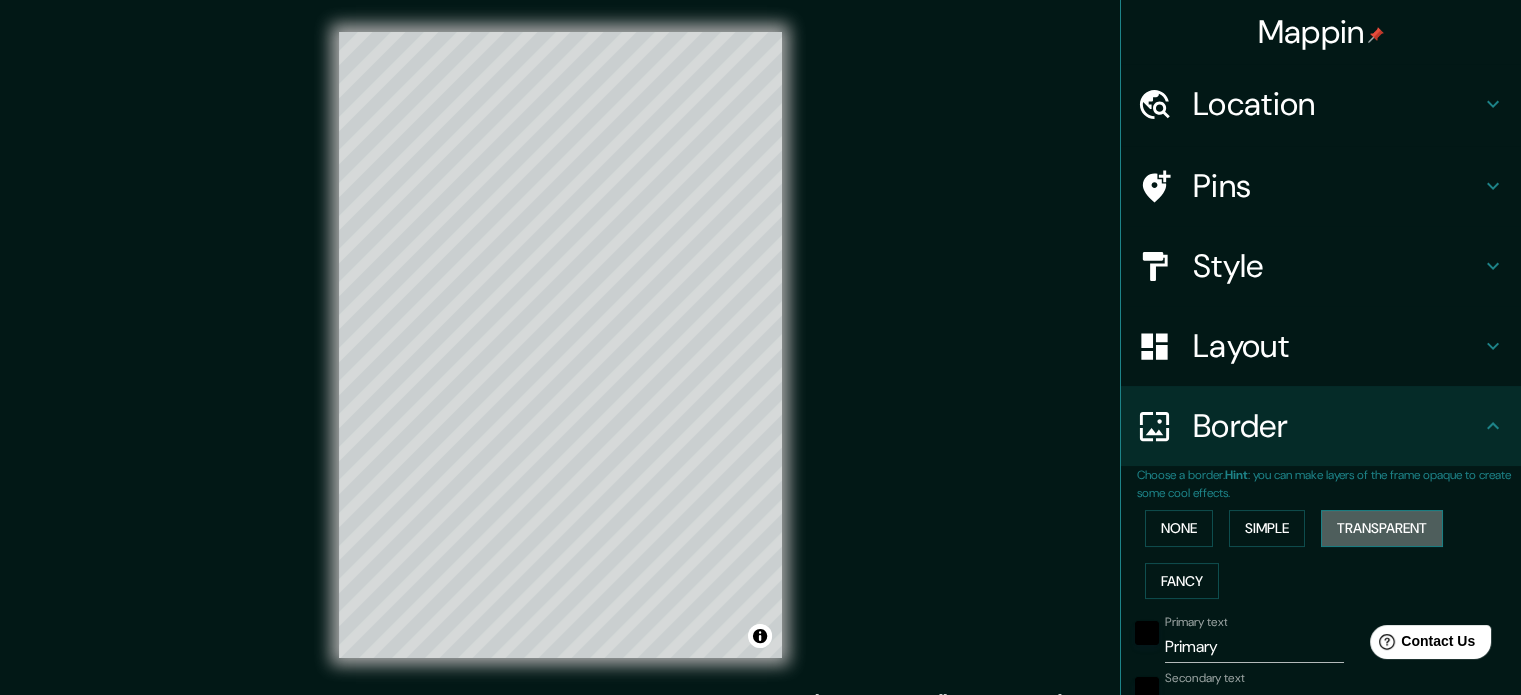 click on "Transparent" at bounding box center (1382, 528) 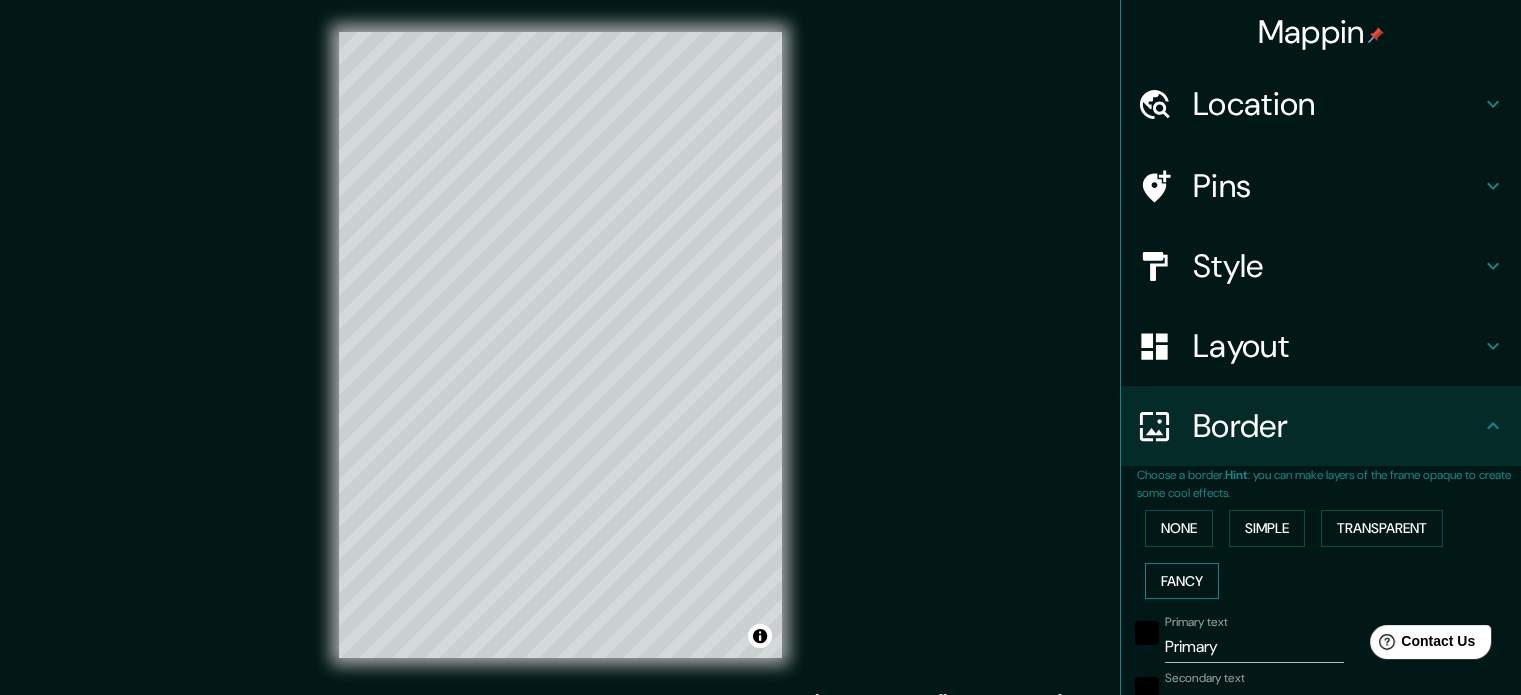 click on "Fancy" at bounding box center [1182, 581] 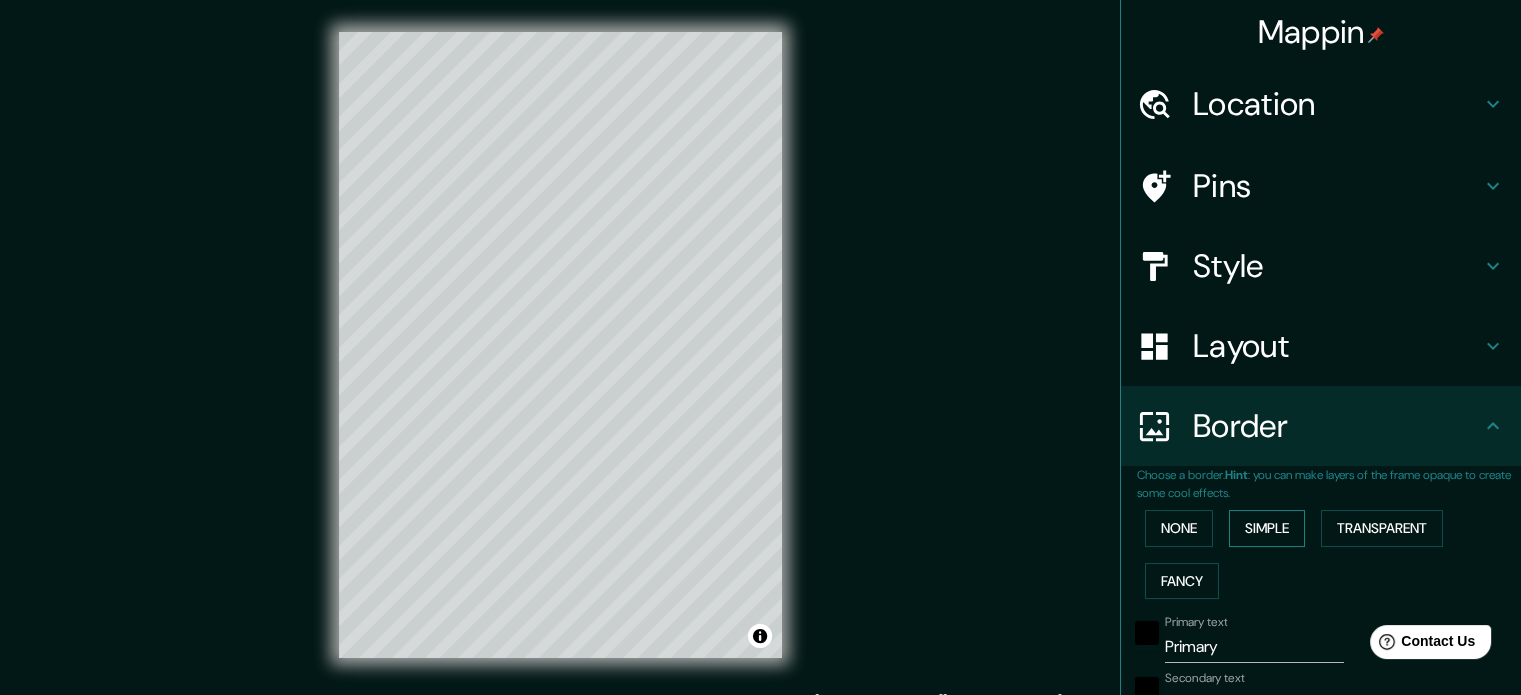 click on "Simple" at bounding box center (1267, 528) 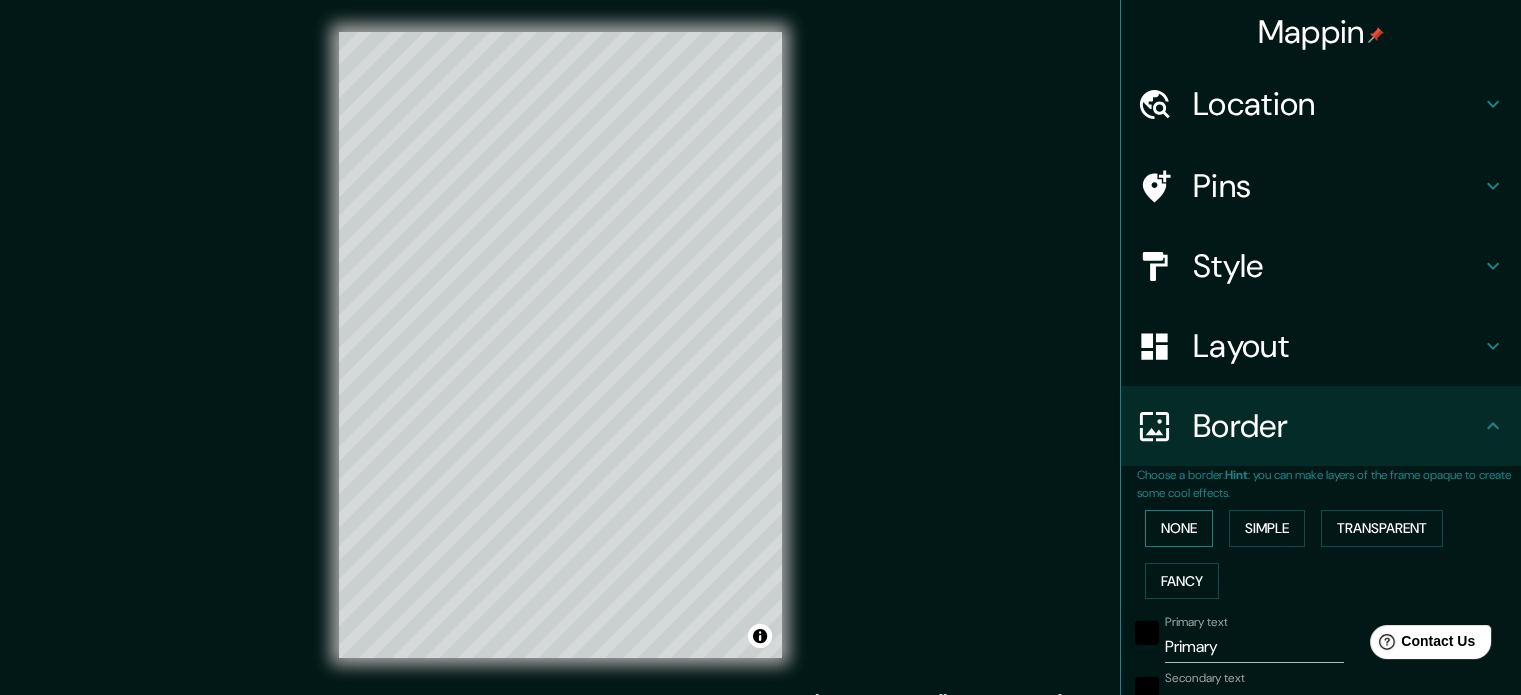 click on "None" at bounding box center (1179, 528) 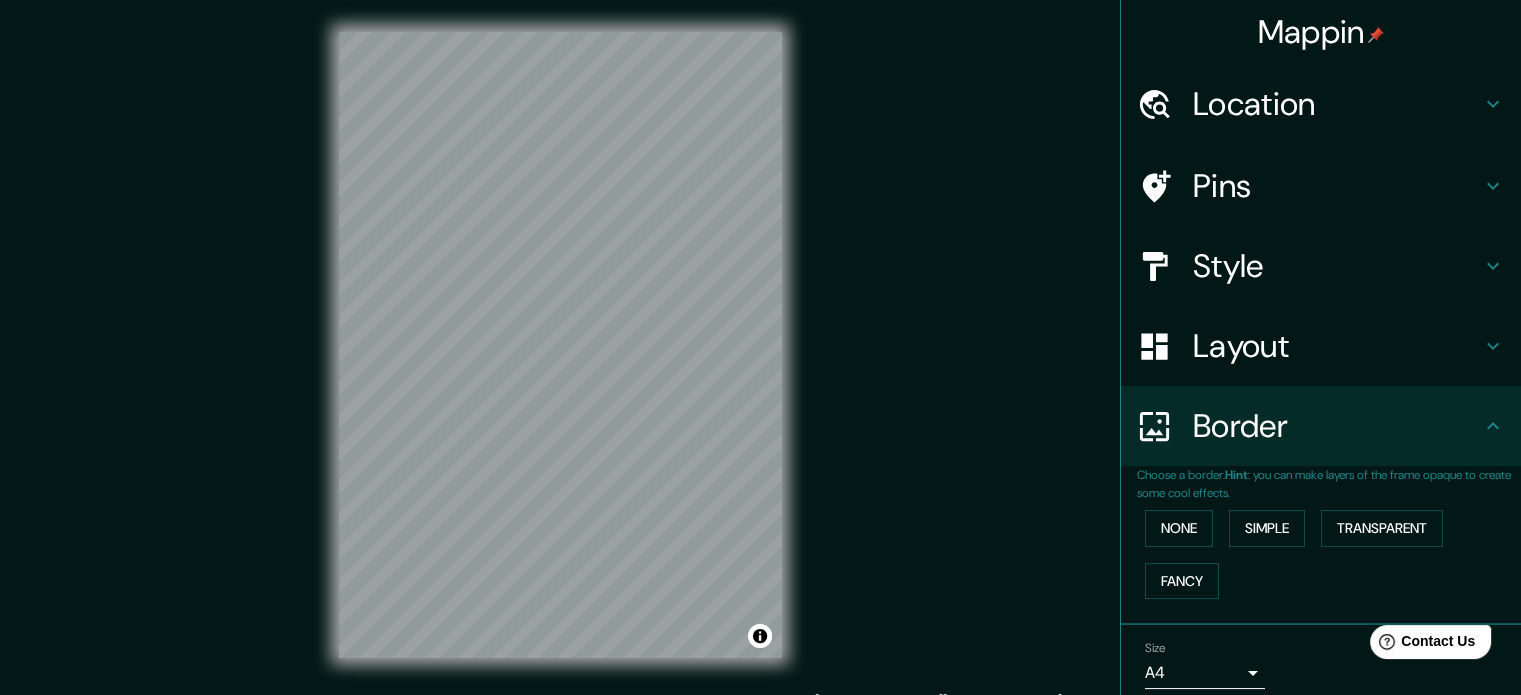 click on "Border" at bounding box center [1337, 426] 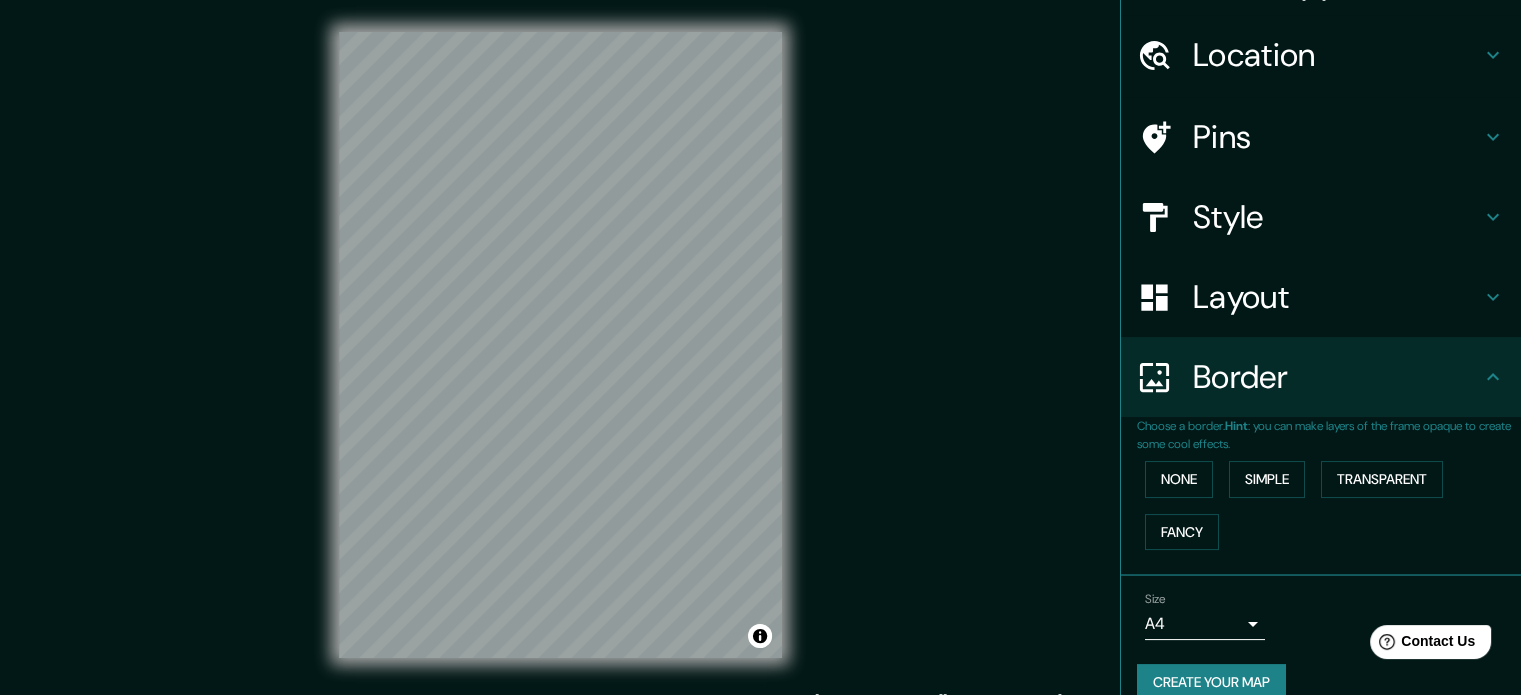 scroll, scrollTop: 76, scrollLeft: 0, axis: vertical 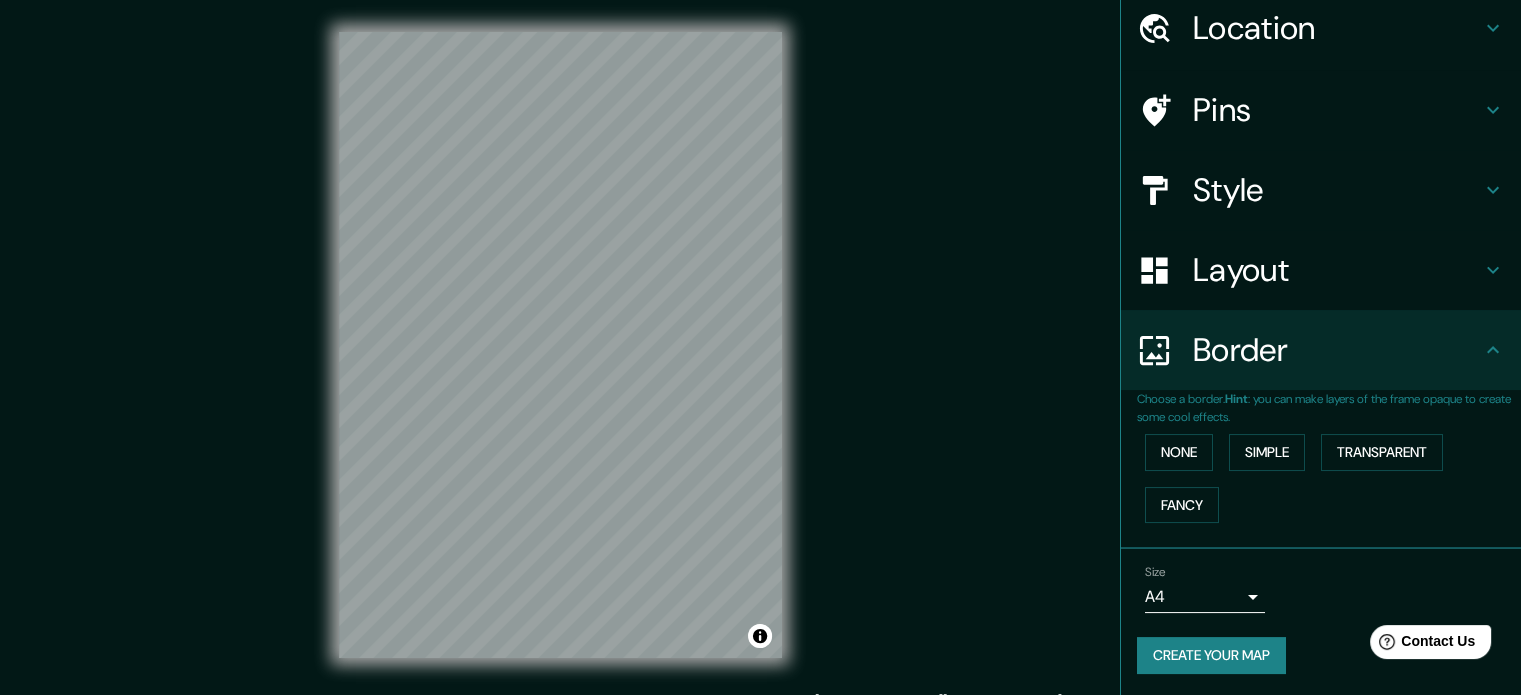 click on "Mappin Location Pins Style Layout Border Choose a border.  Hint : you can make layers of the frame opaque to create some cool effects. None Simple Transparent Fancy Size A4 single Create your map © Mapbox   © OpenStreetMap   Improve this map Any problems, suggestions, or concerns please email    help@mappin.pro . . ." at bounding box center [760, 347] 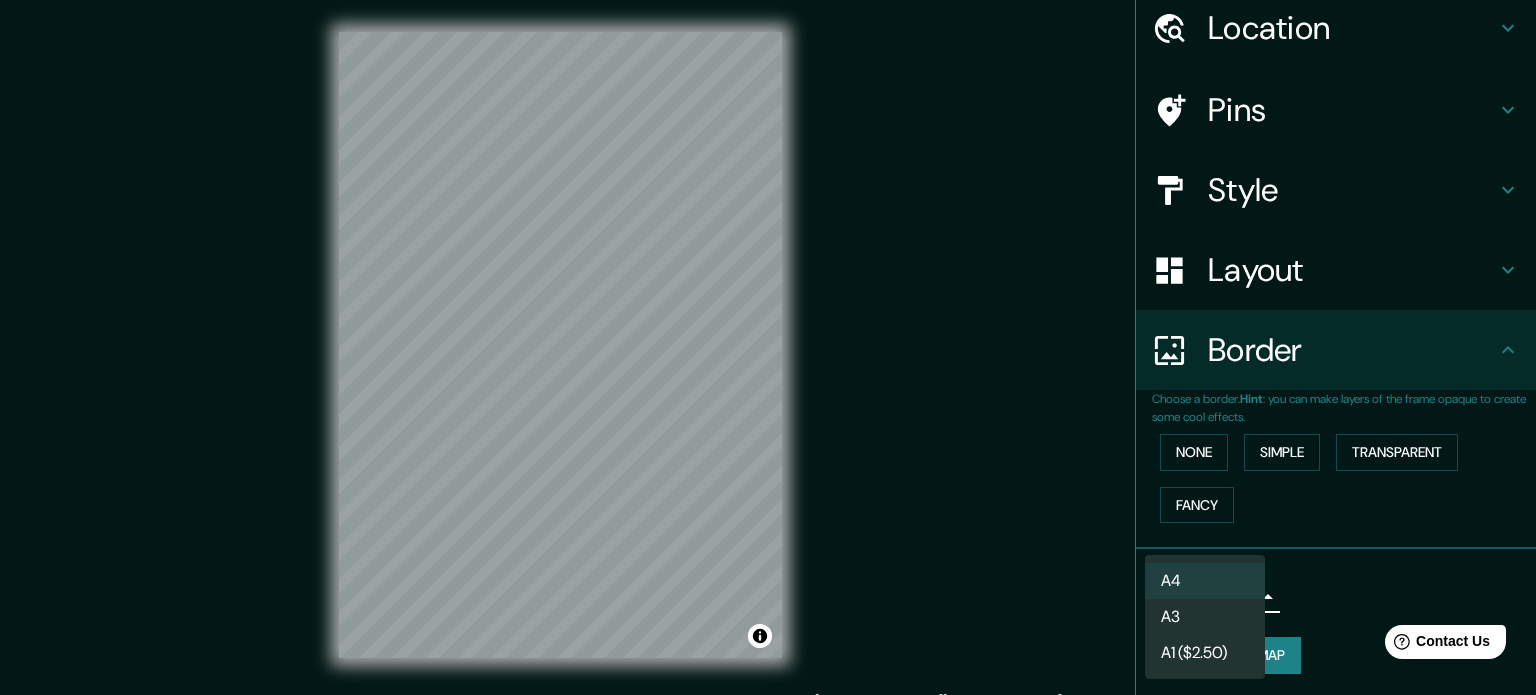 click at bounding box center [768, 347] 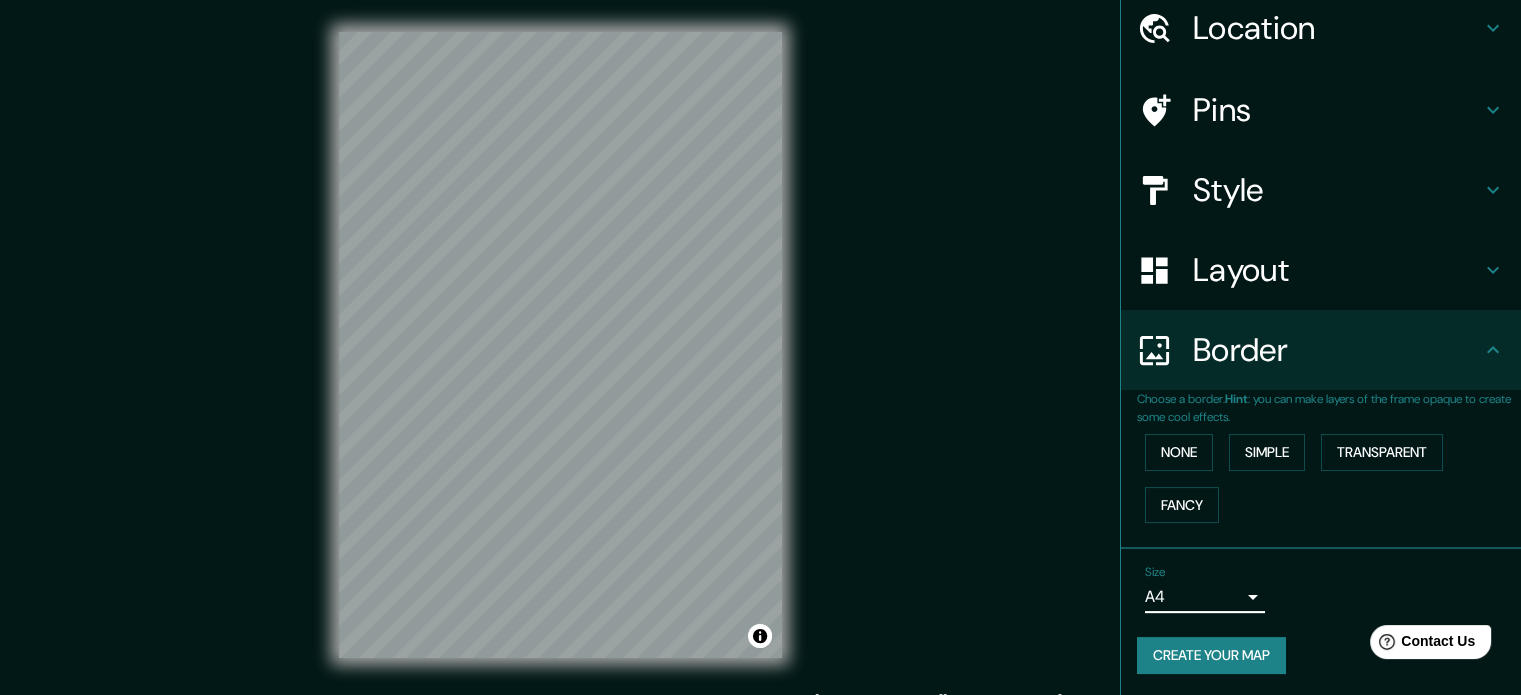 click on "Mappin Location Pins Style Layout Border Choose a border.  Hint : you can make layers of the frame opaque to create some cool effects. None Simple Transparent Fancy Size A4 single Create your map © Mapbox   © OpenStreetMap   Improve this map Any problems, suggestions, or concerns please email    help@mappin.pro . . ." at bounding box center (760, 347) 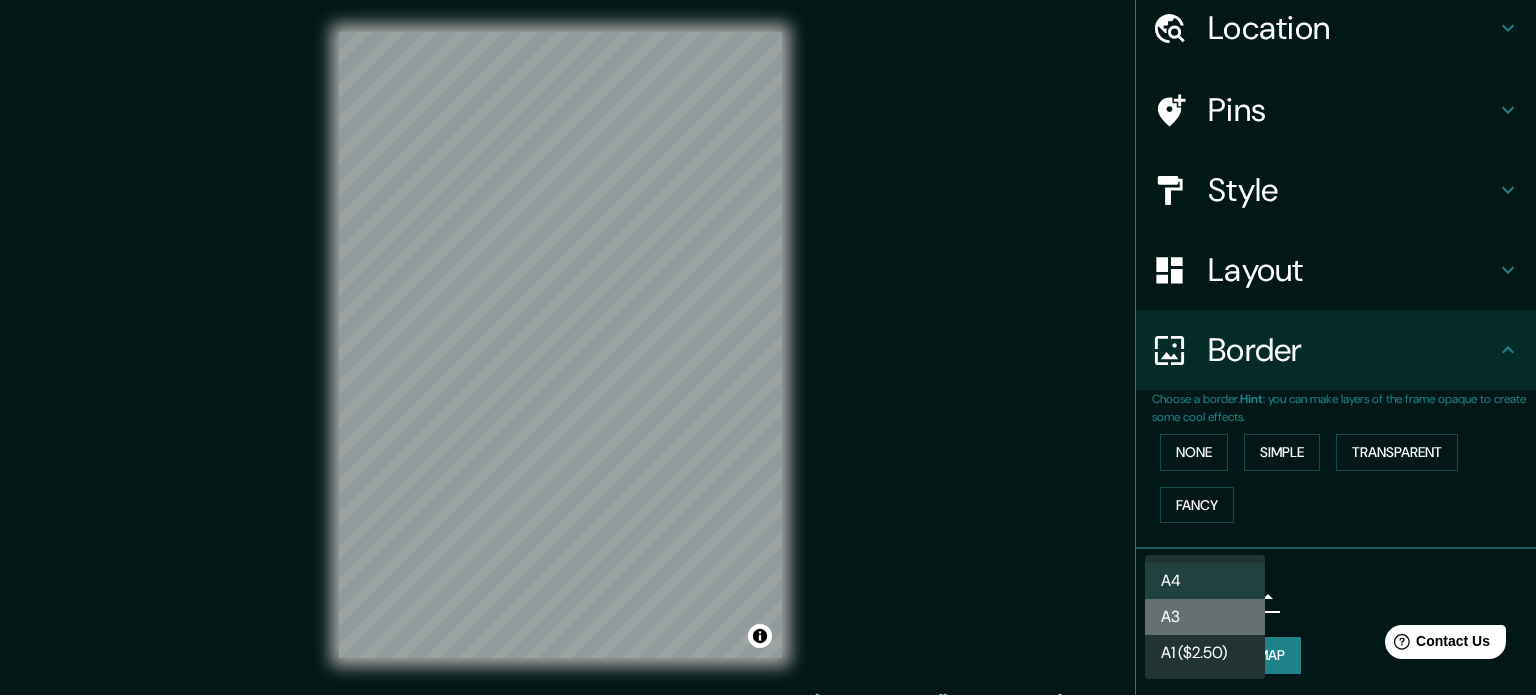 click on "A3" at bounding box center [1205, 617] 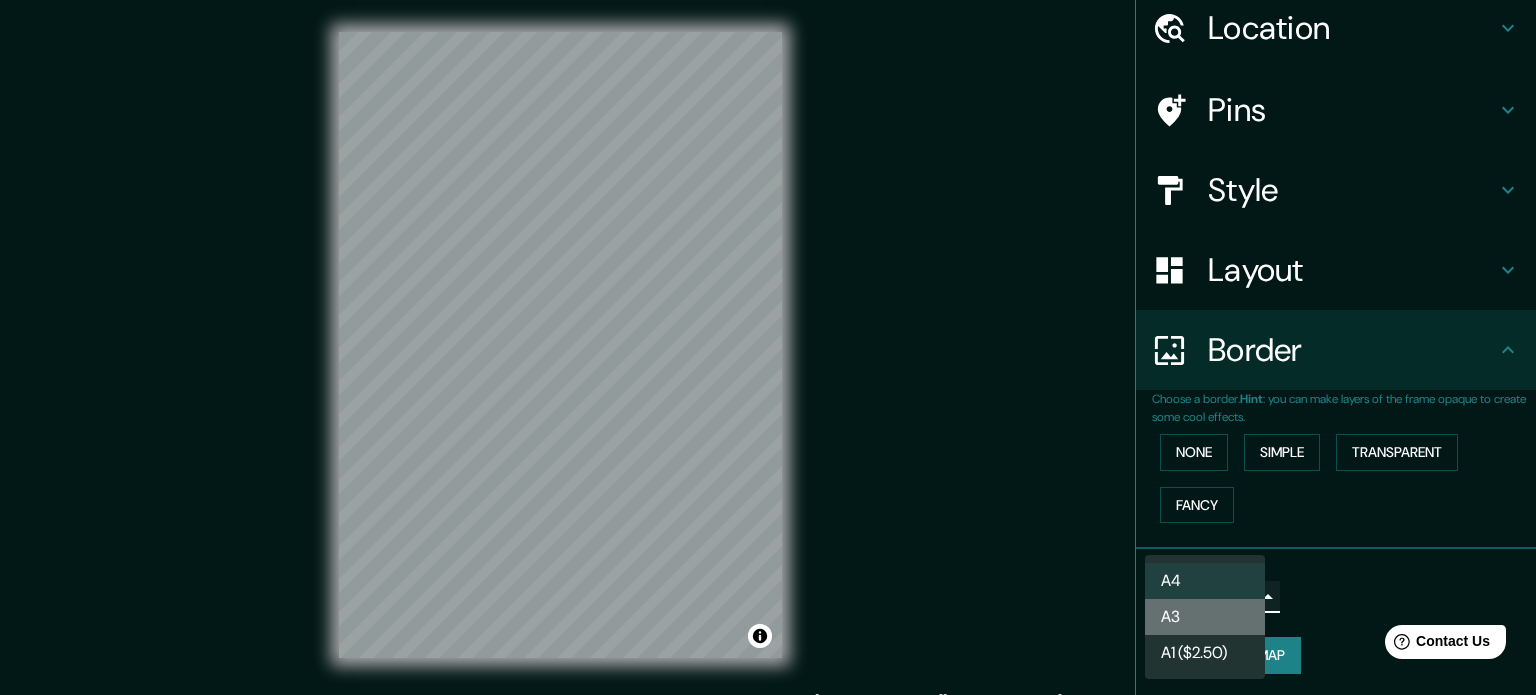 type on "a4" 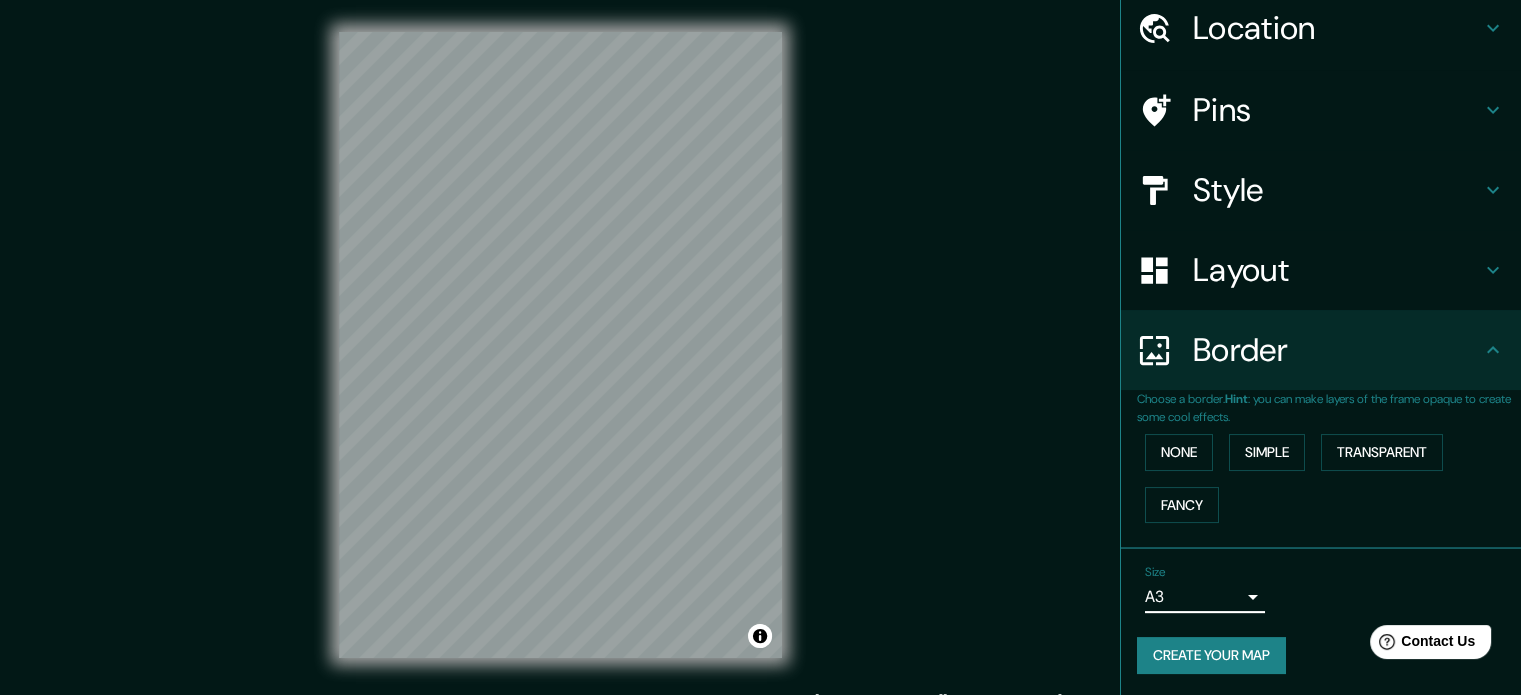 click on "Create your map" at bounding box center (1211, 655) 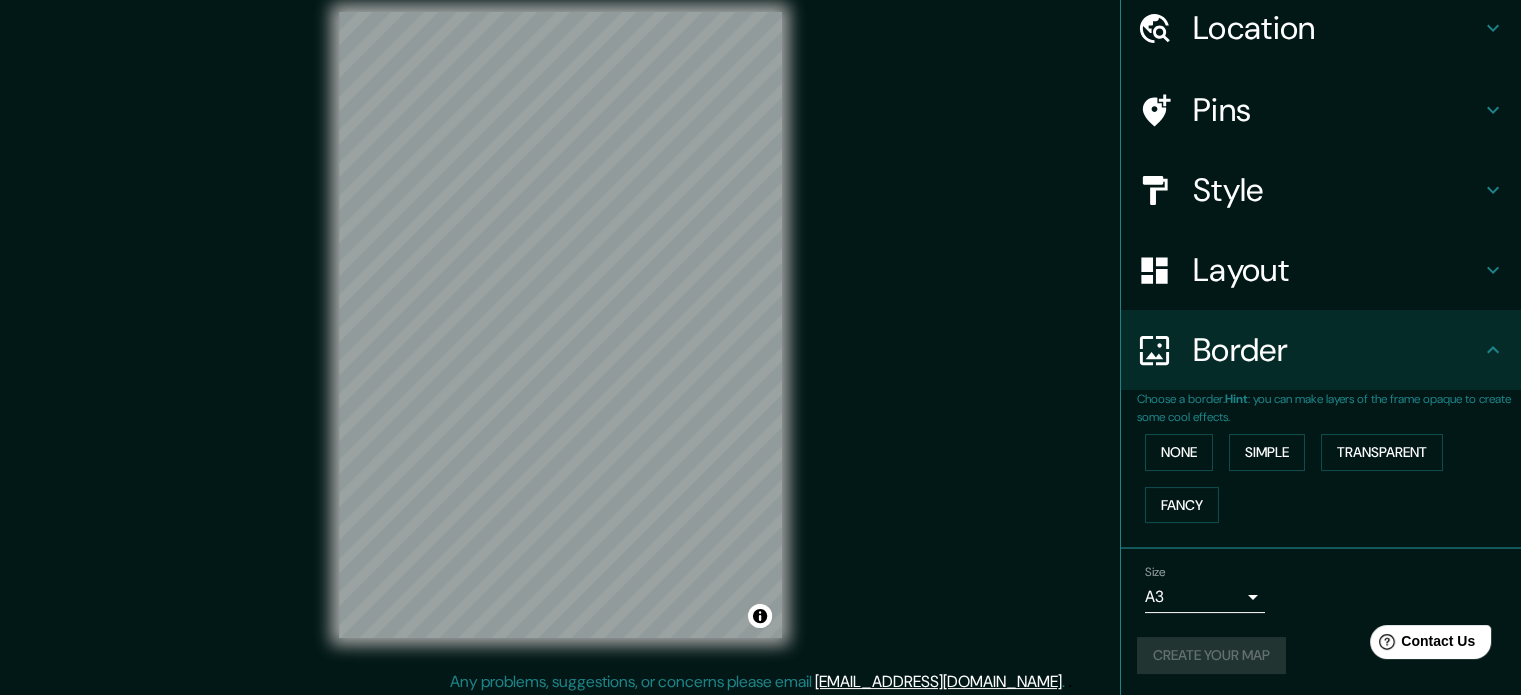 scroll, scrollTop: 26, scrollLeft: 0, axis: vertical 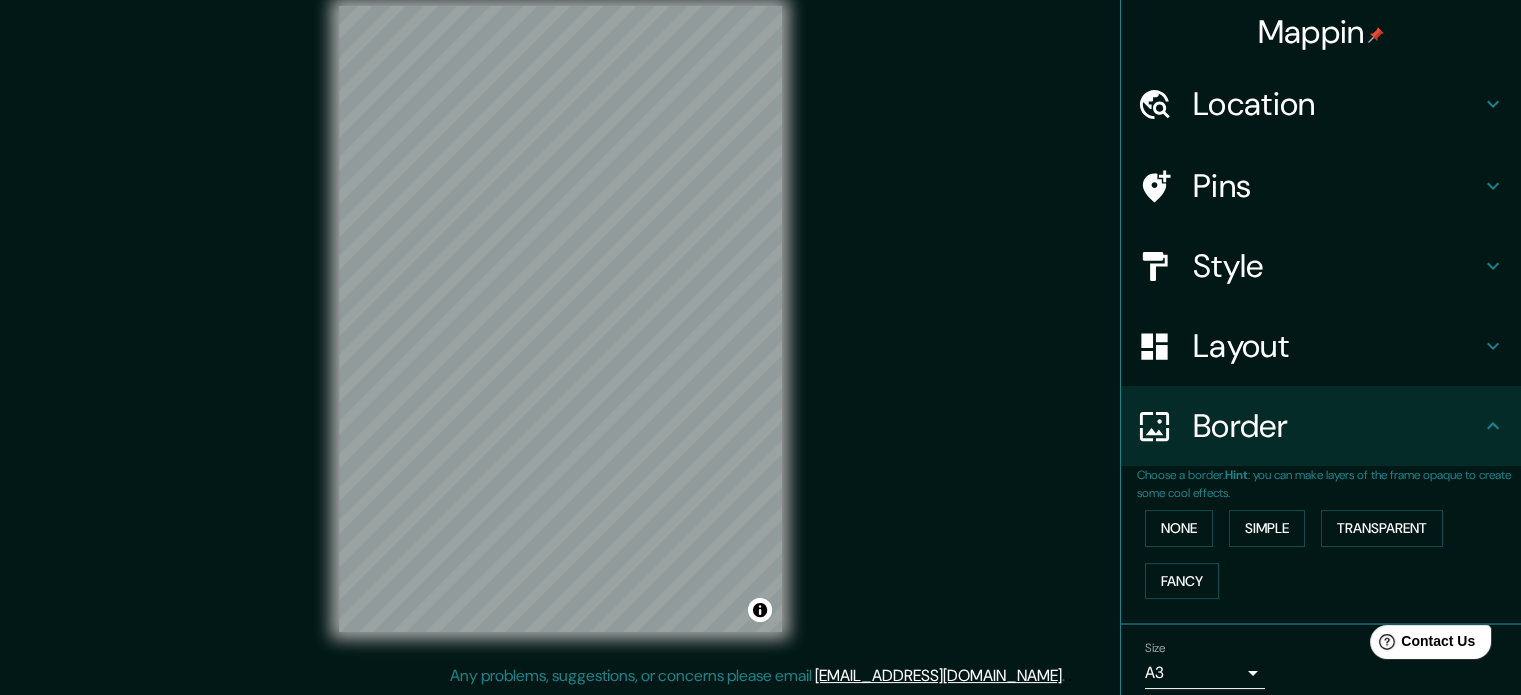 click on "Border" at bounding box center (1337, 426) 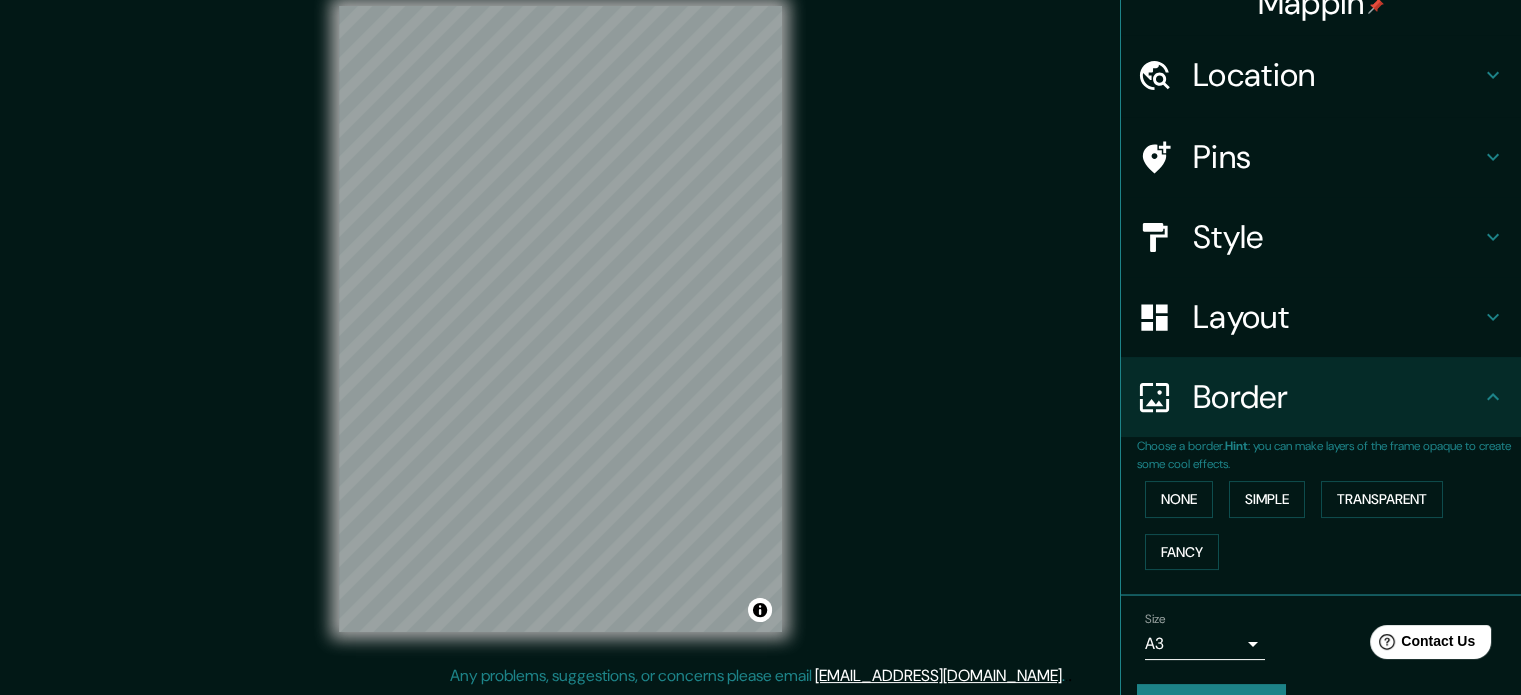 scroll, scrollTop: 76, scrollLeft: 0, axis: vertical 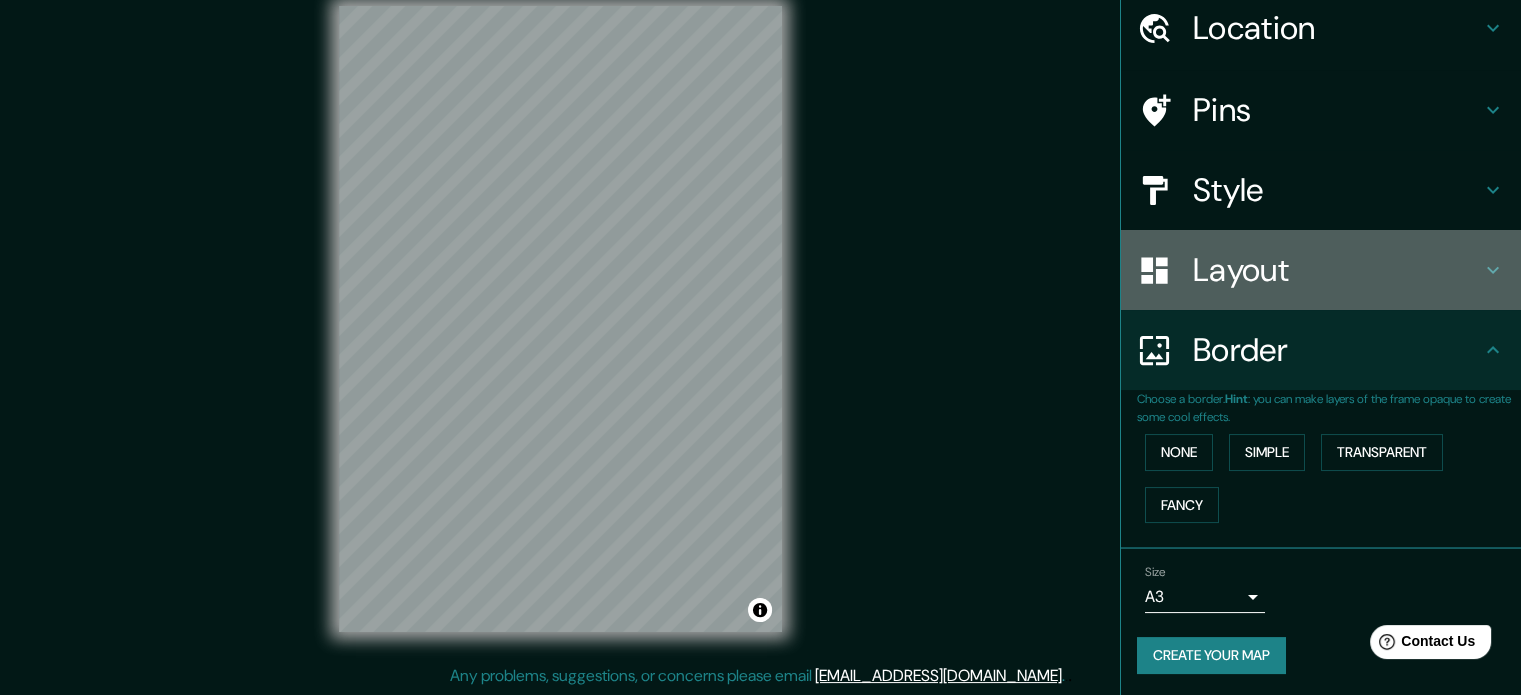 click on "Layout" at bounding box center (1337, 270) 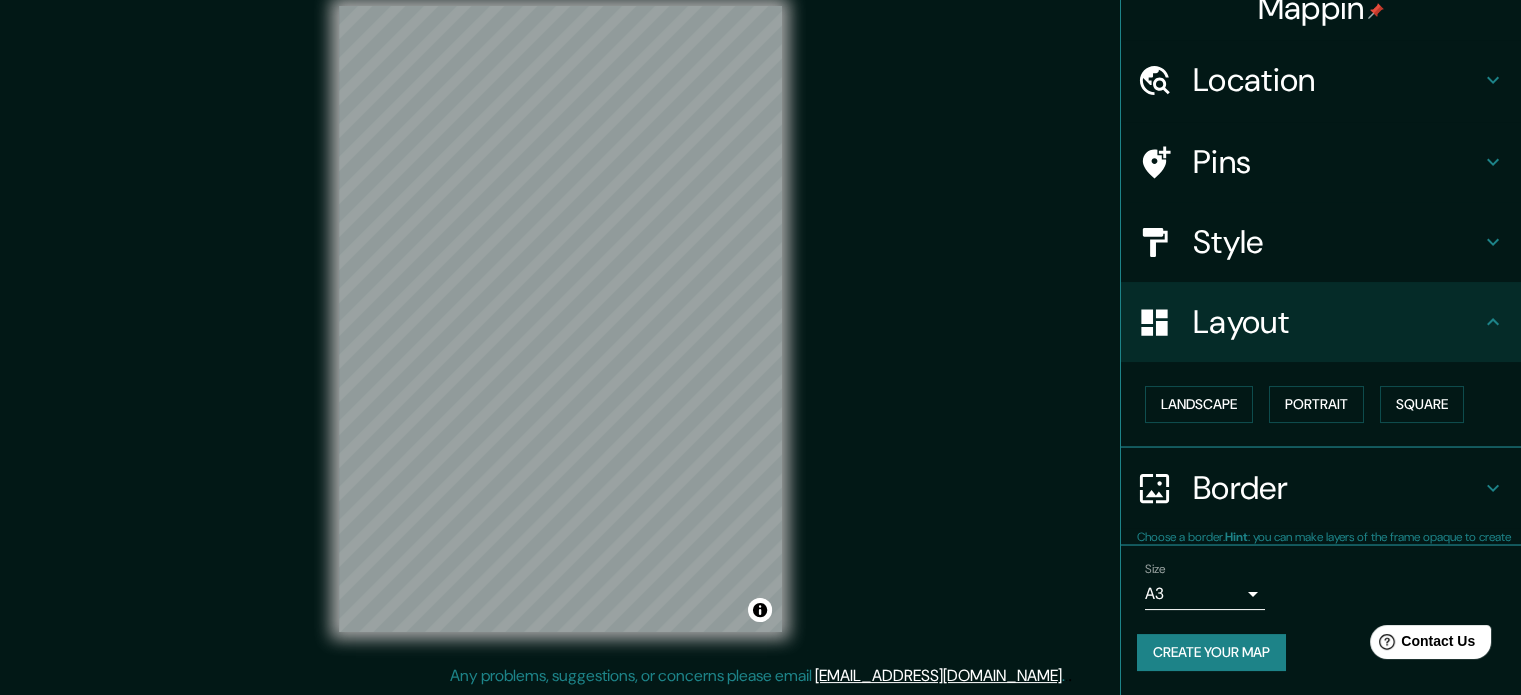 scroll, scrollTop: 22, scrollLeft: 0, axis: vertical 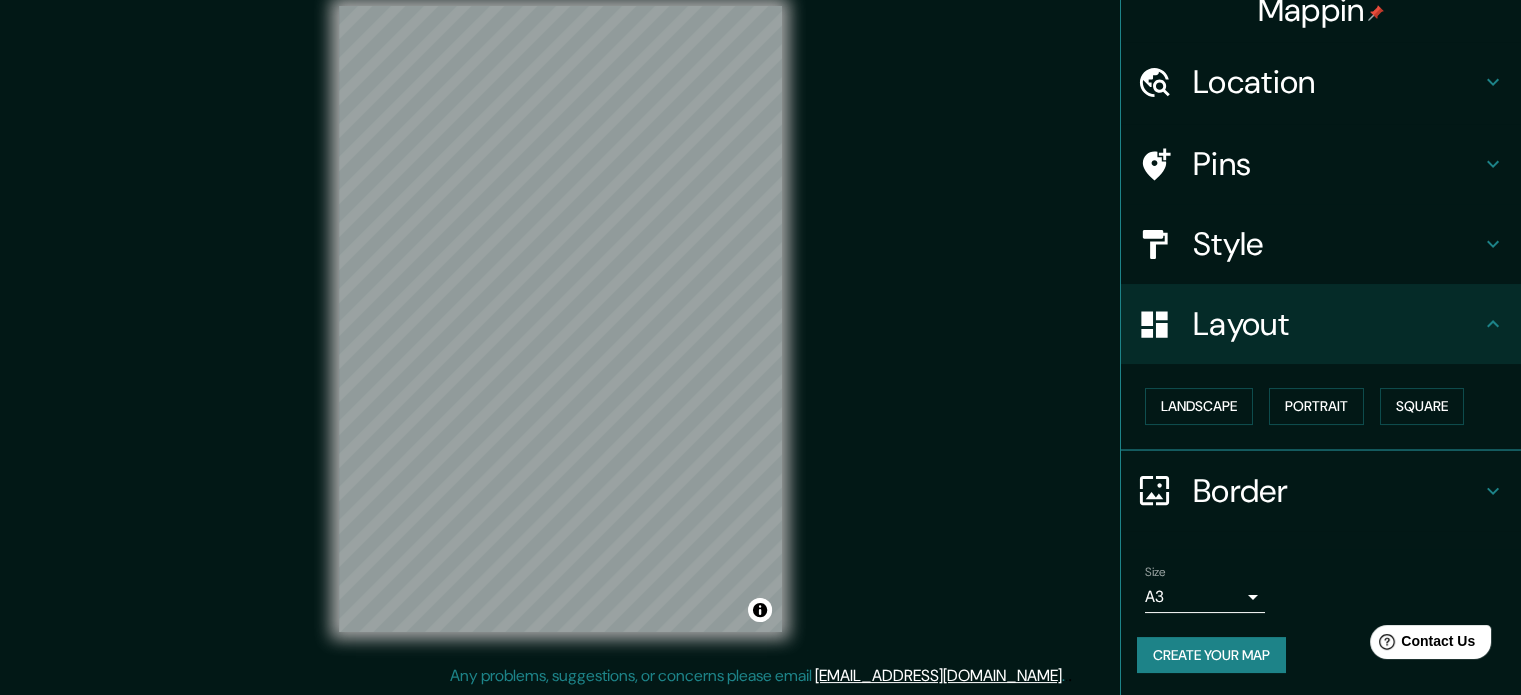 click on "Style" at bounding box center [1337, 244] 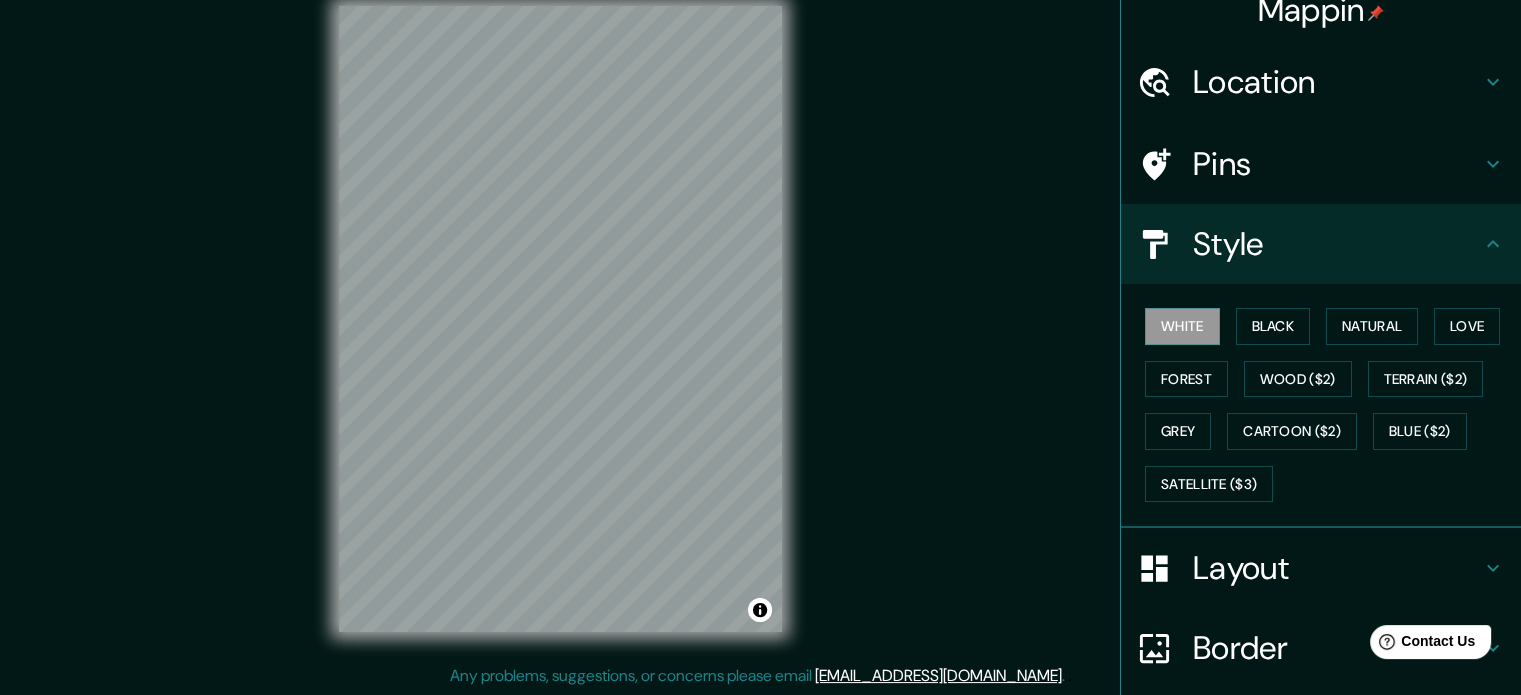 click on "Style" at bounding box center [1337, 244] 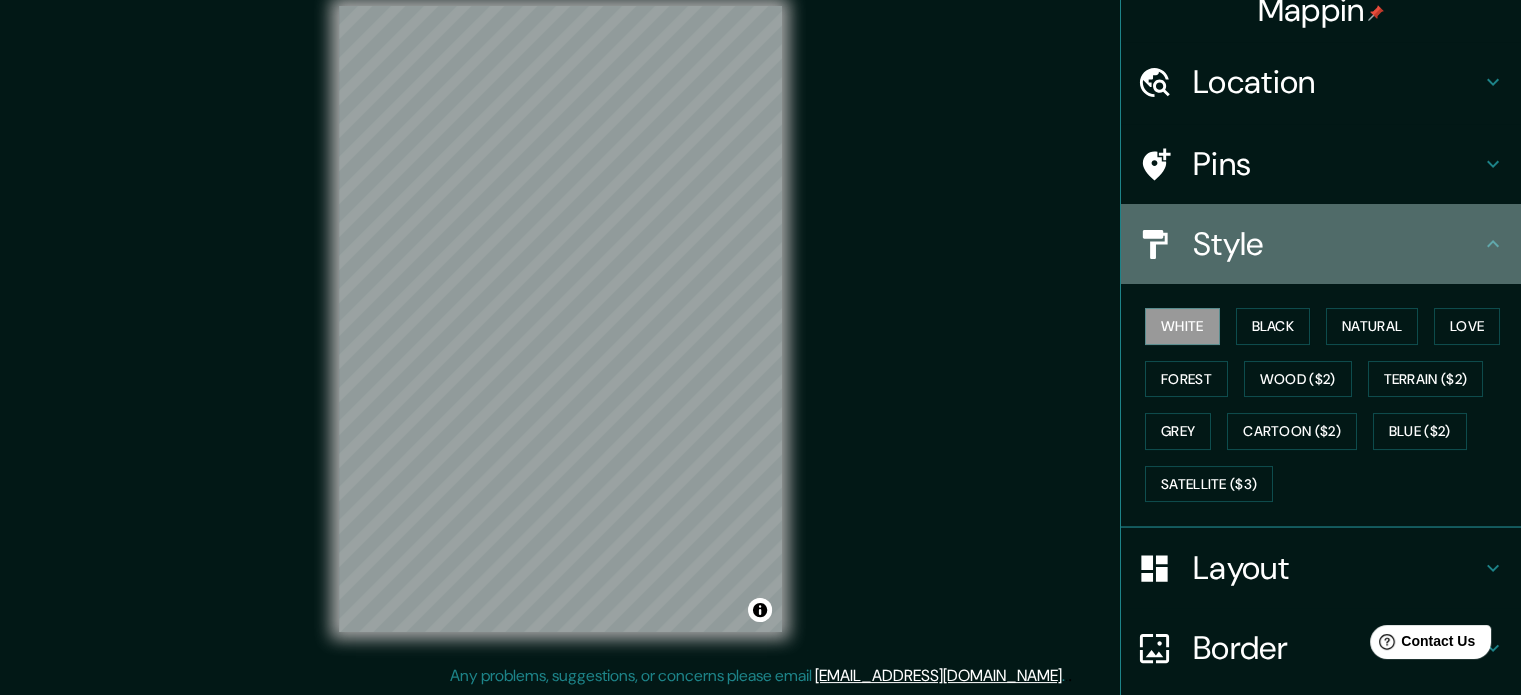 click 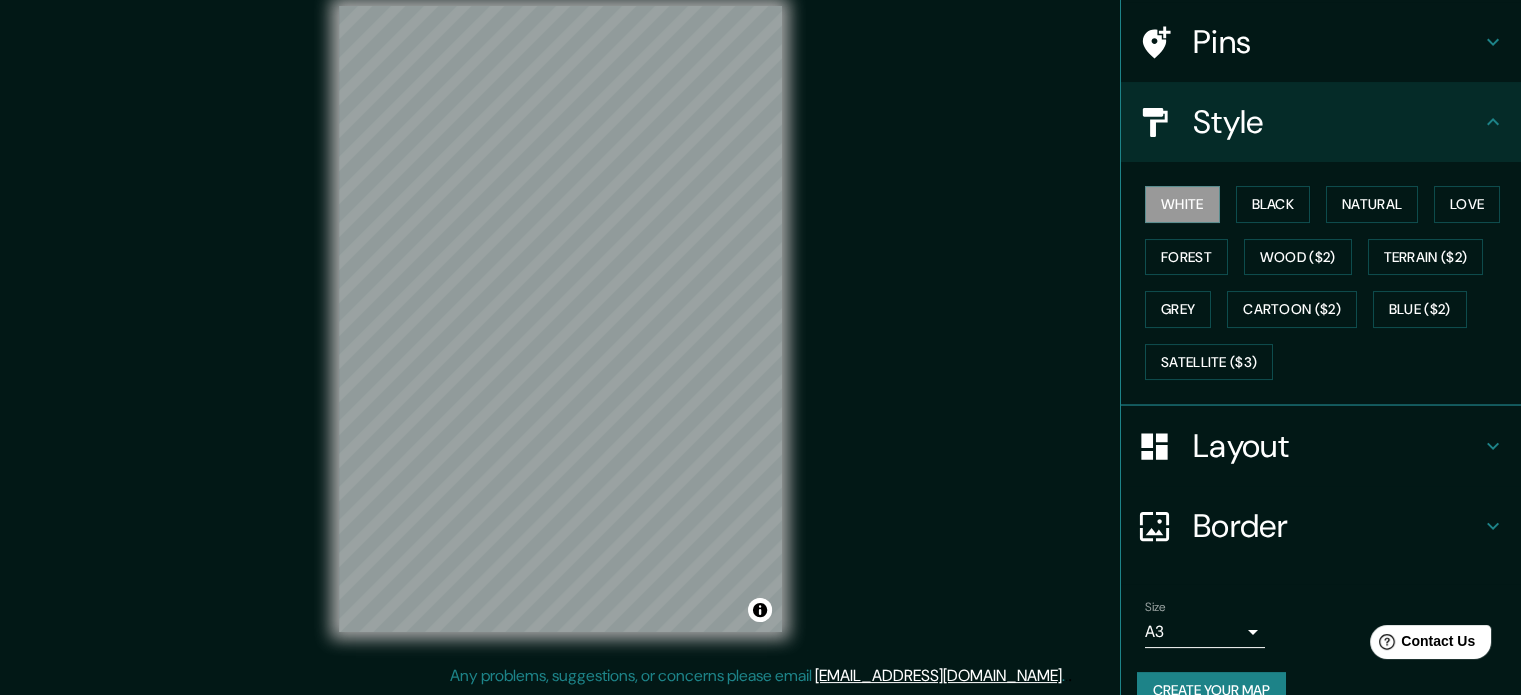 scroll, scrollTop: 178, scrollLeft: 0, axis: vertical 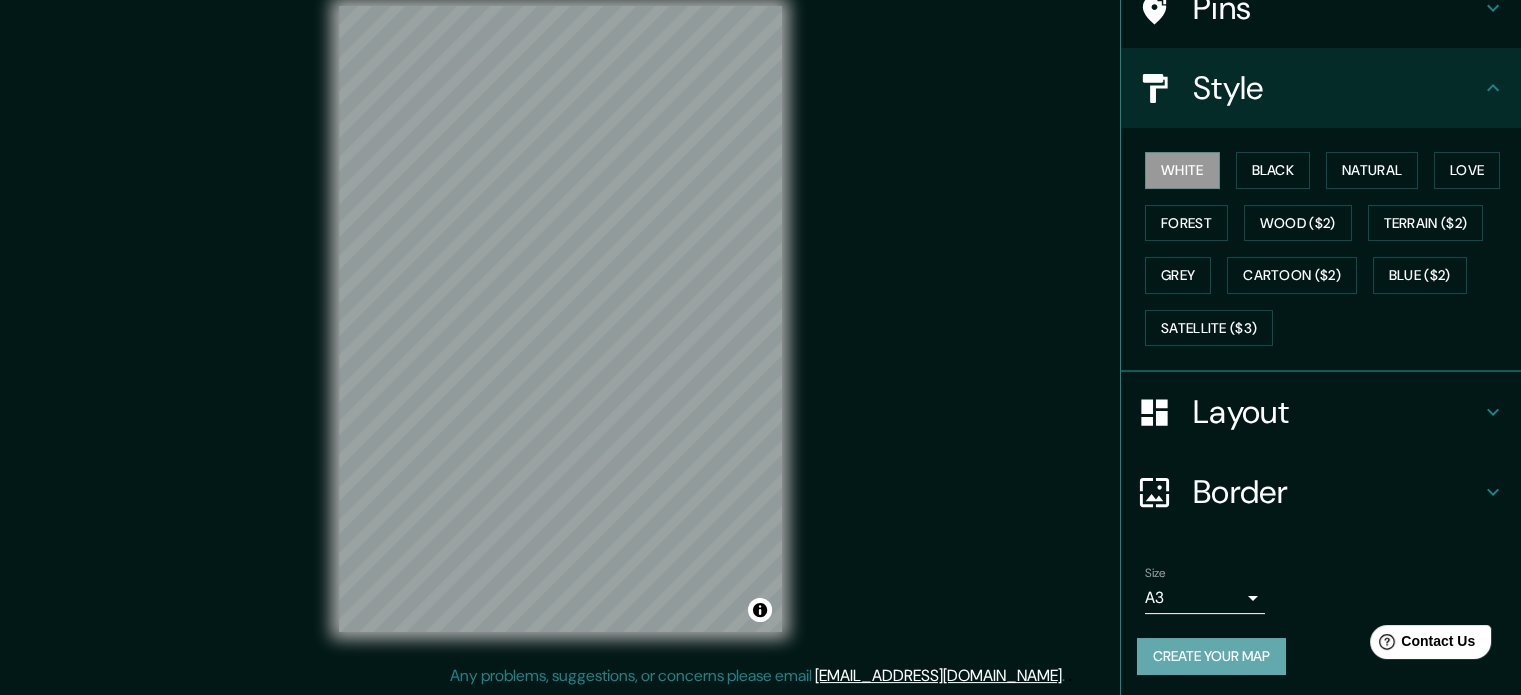 click on "Create your map" at bounding box center [1211, 656] 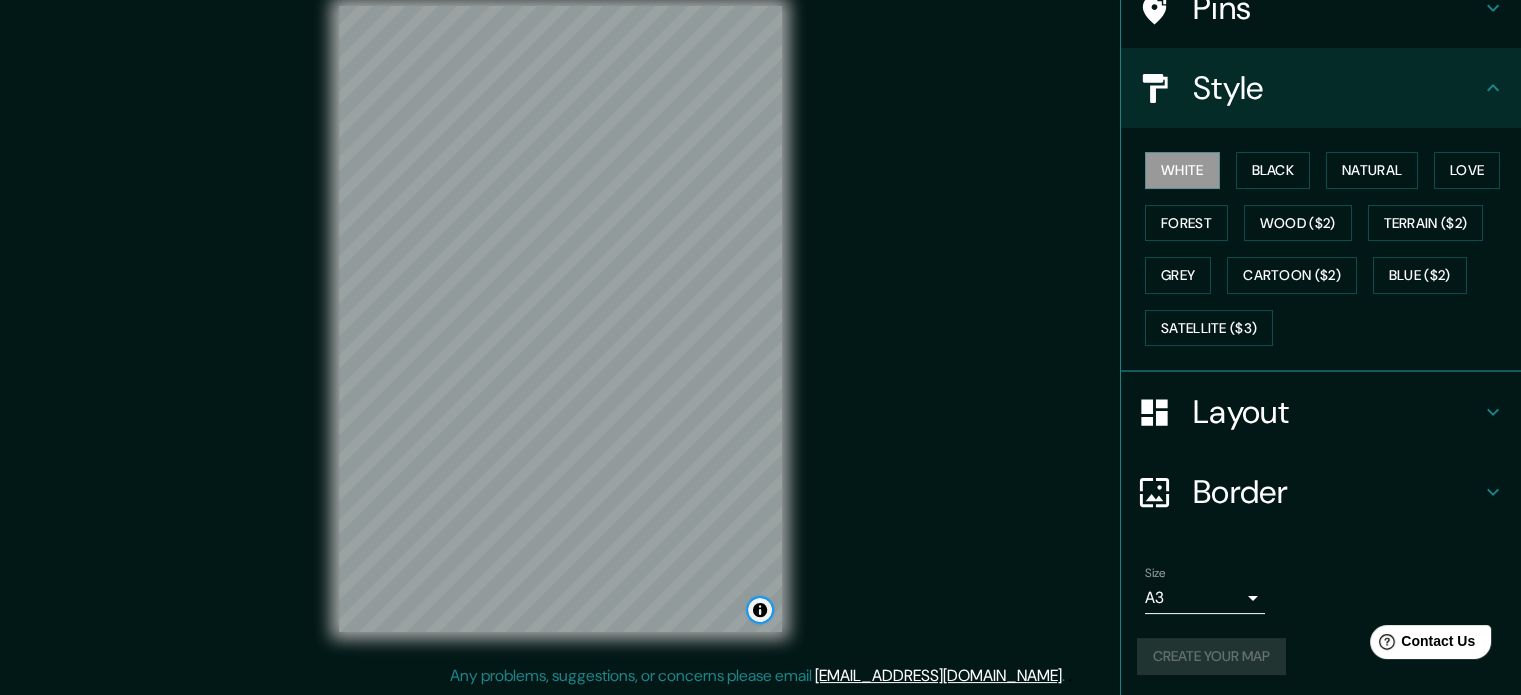 click at bounding box center [760, 610] 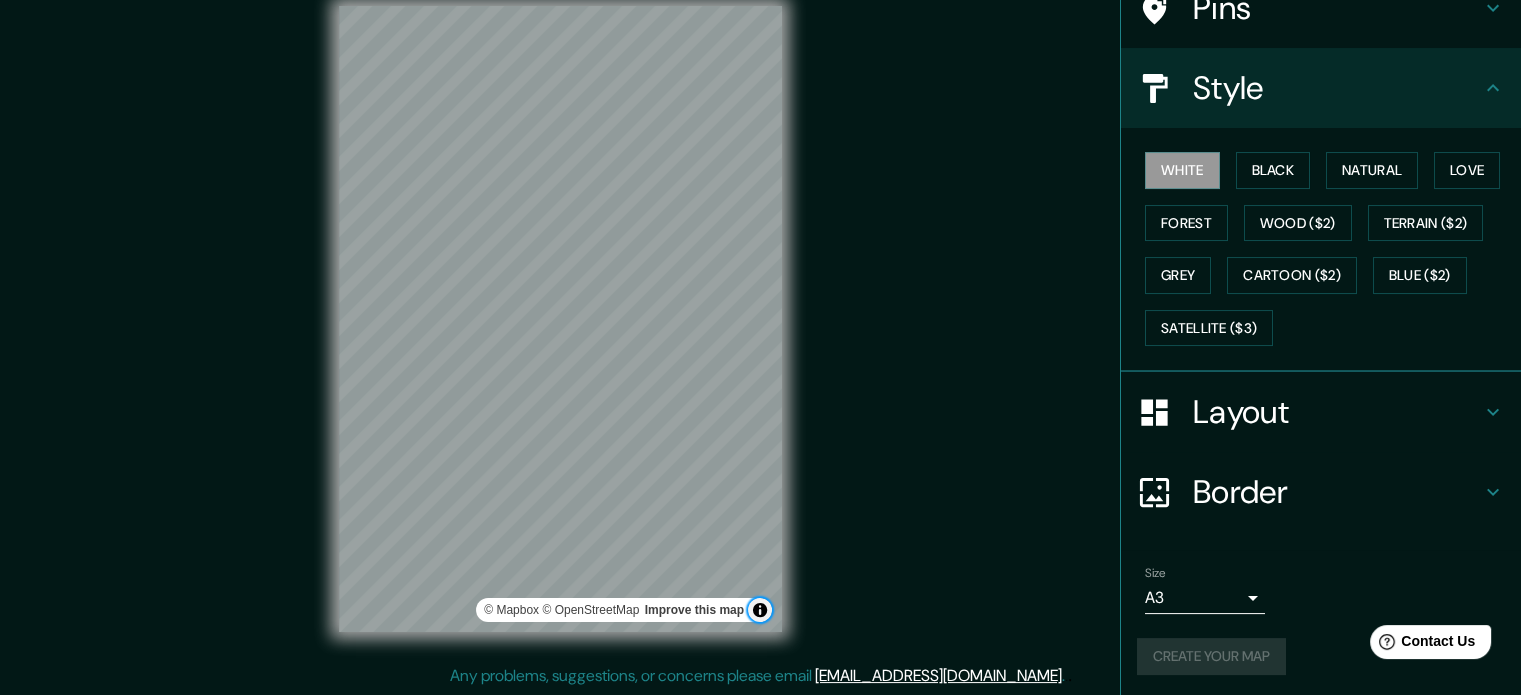 click at bounding box center [760, 610] 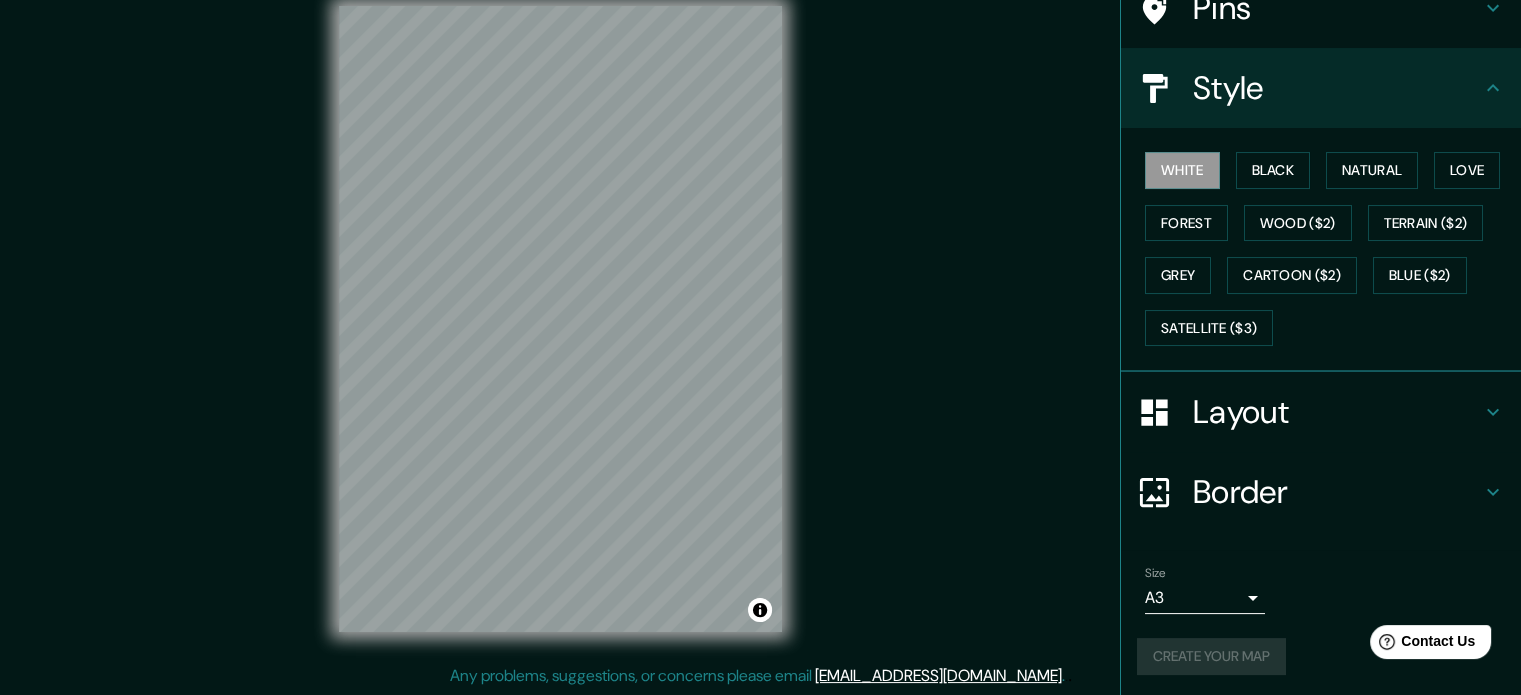 click on "Border" at bounding box center [1337, 492] 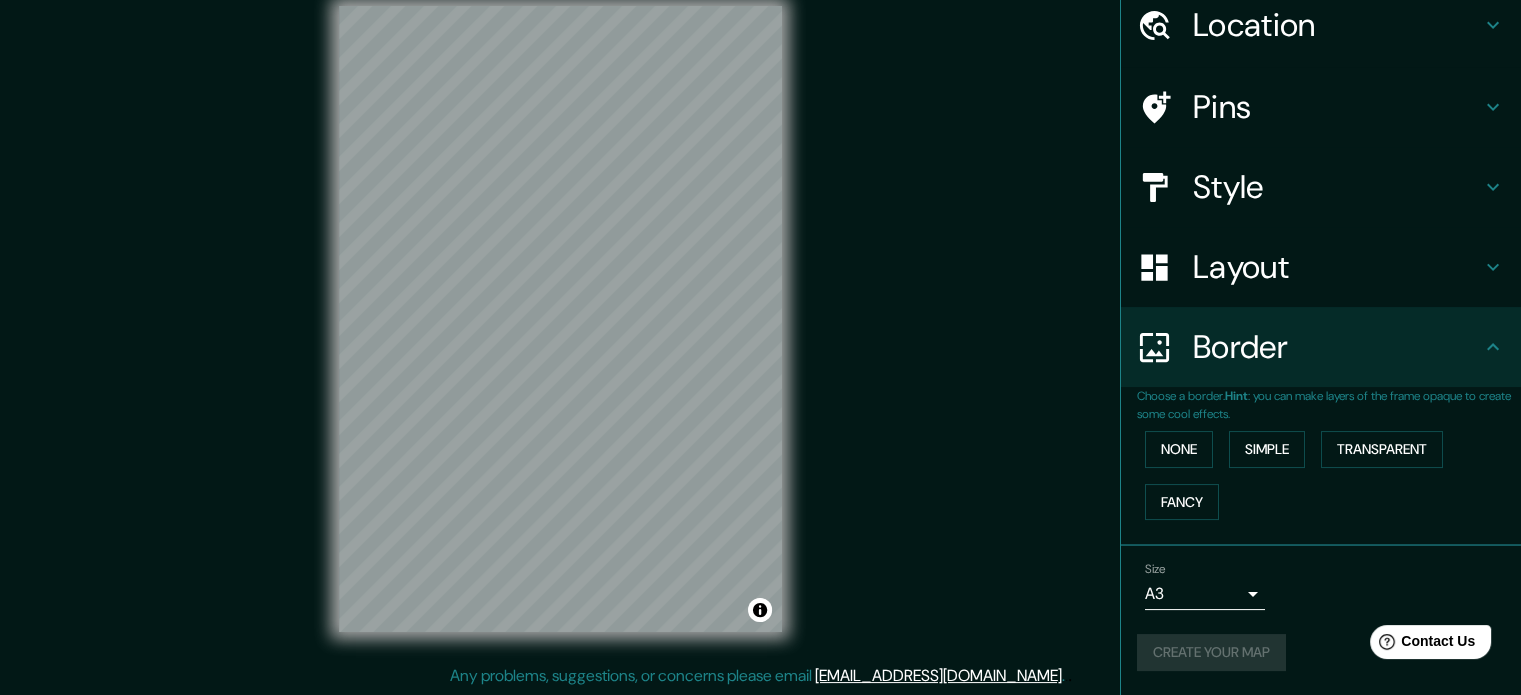 scroll, scrollTop: 76, scrollLeft: 0, axis: vertical 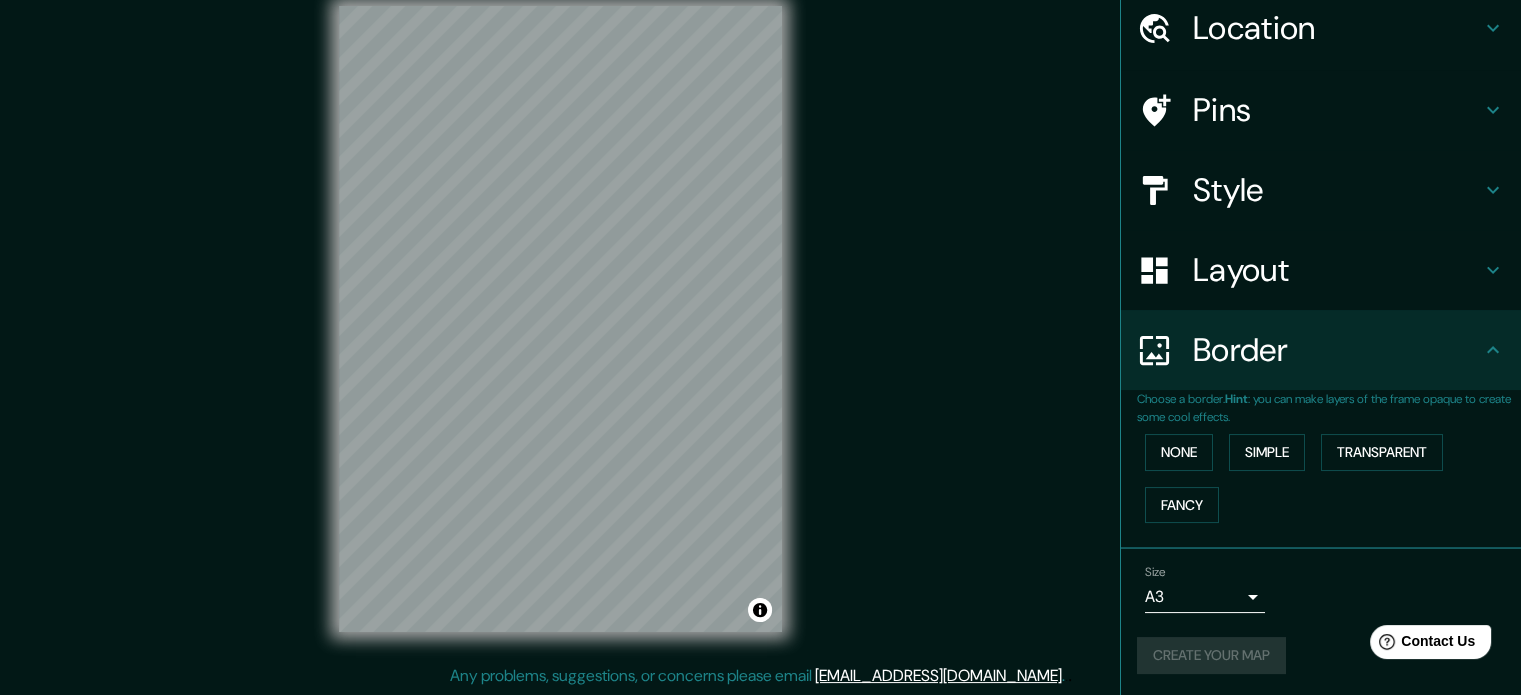 click on "Border" at bounding box center (1337, 350) 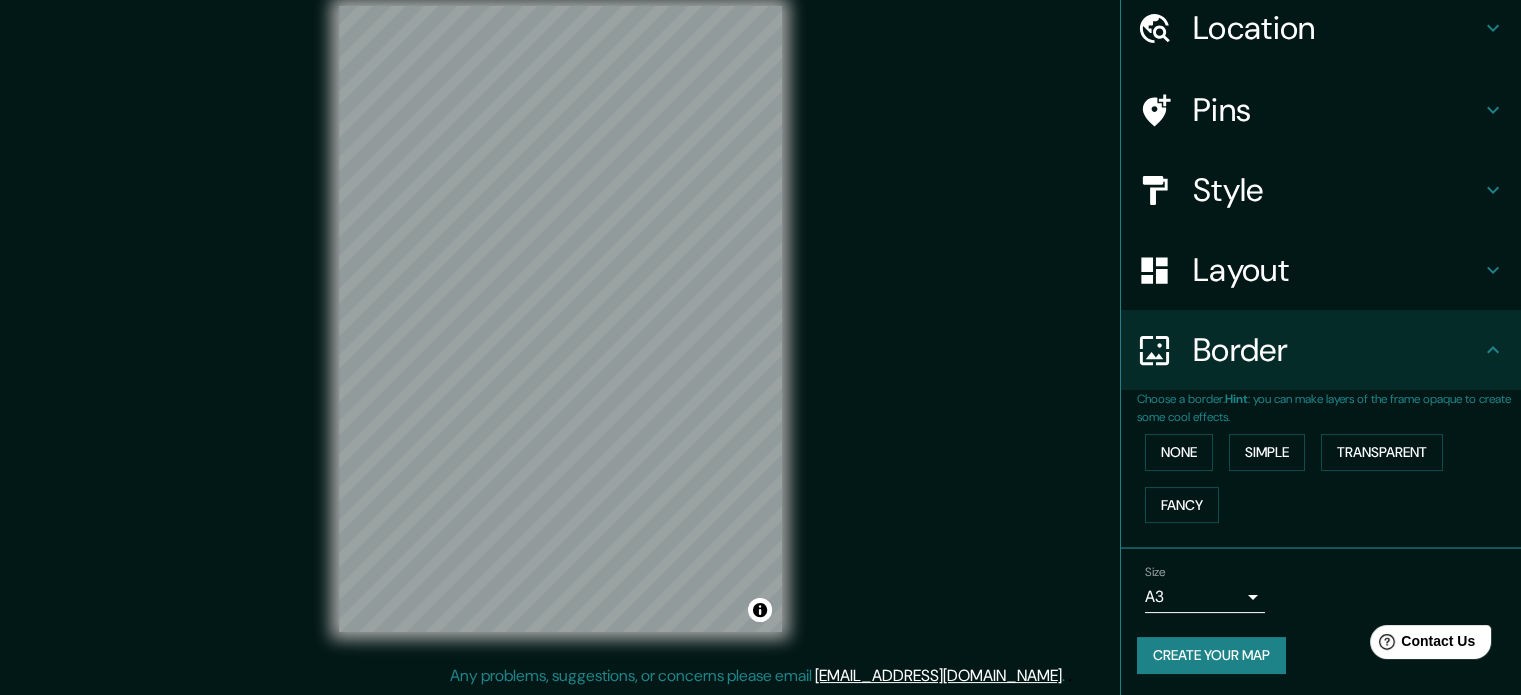 click on "Create your map" at bounding box center [1211, 655] 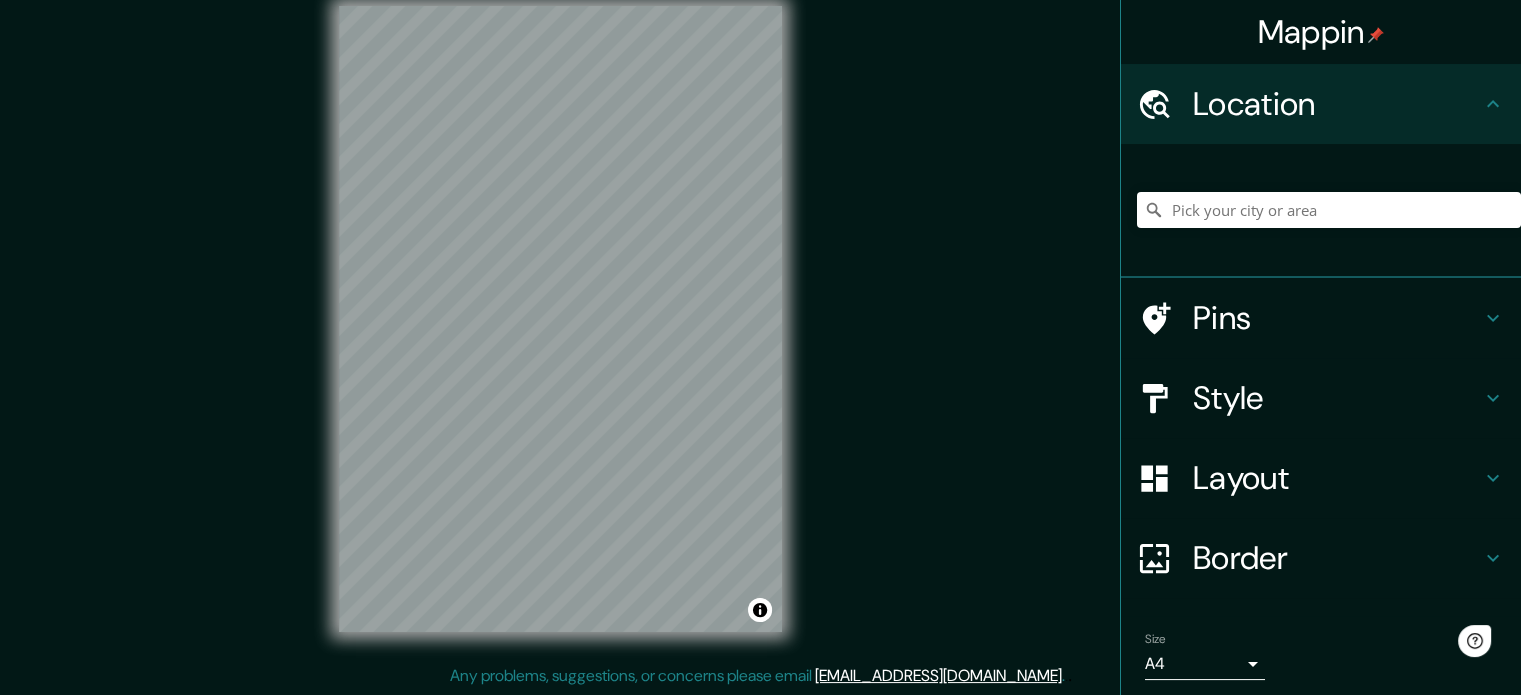scroll, scrollTop: 0, scrollLeft: 0, axis: both 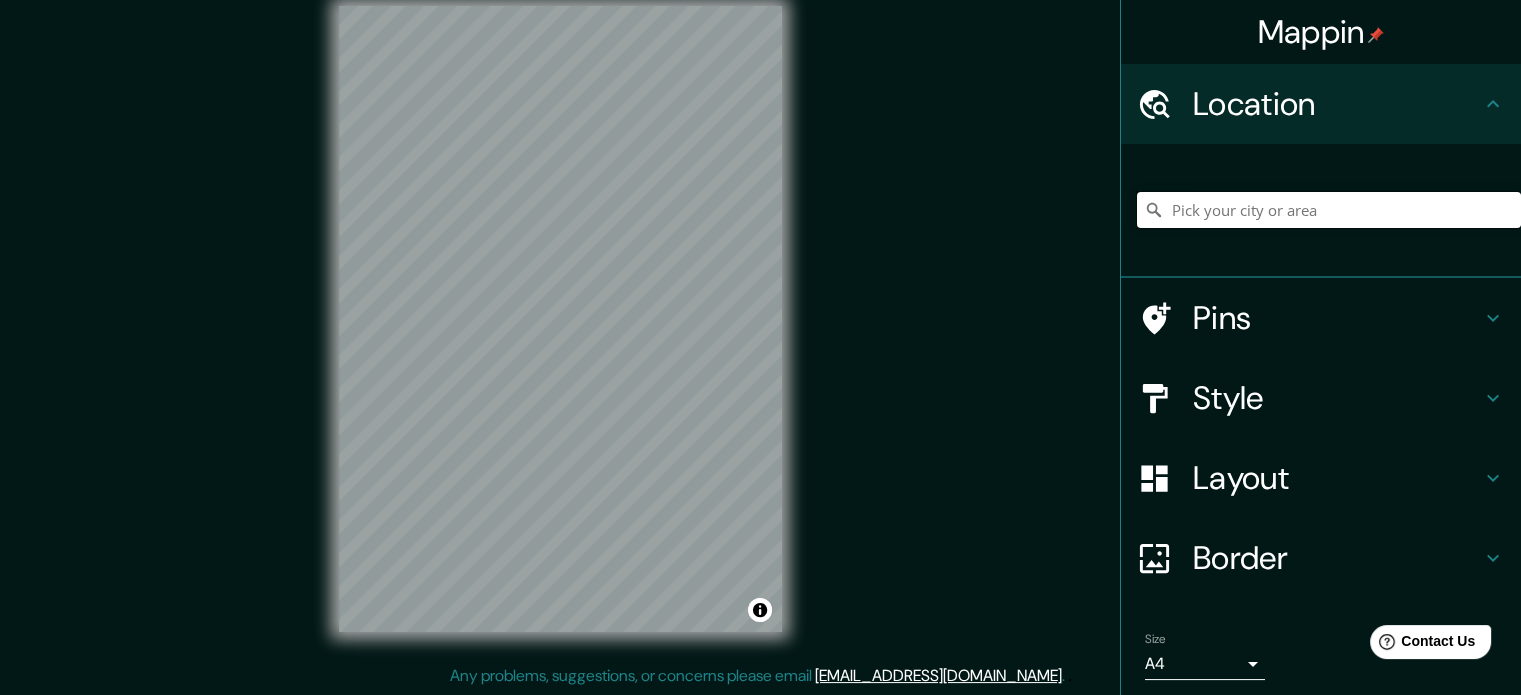 click at bounding box center [1329, 210] 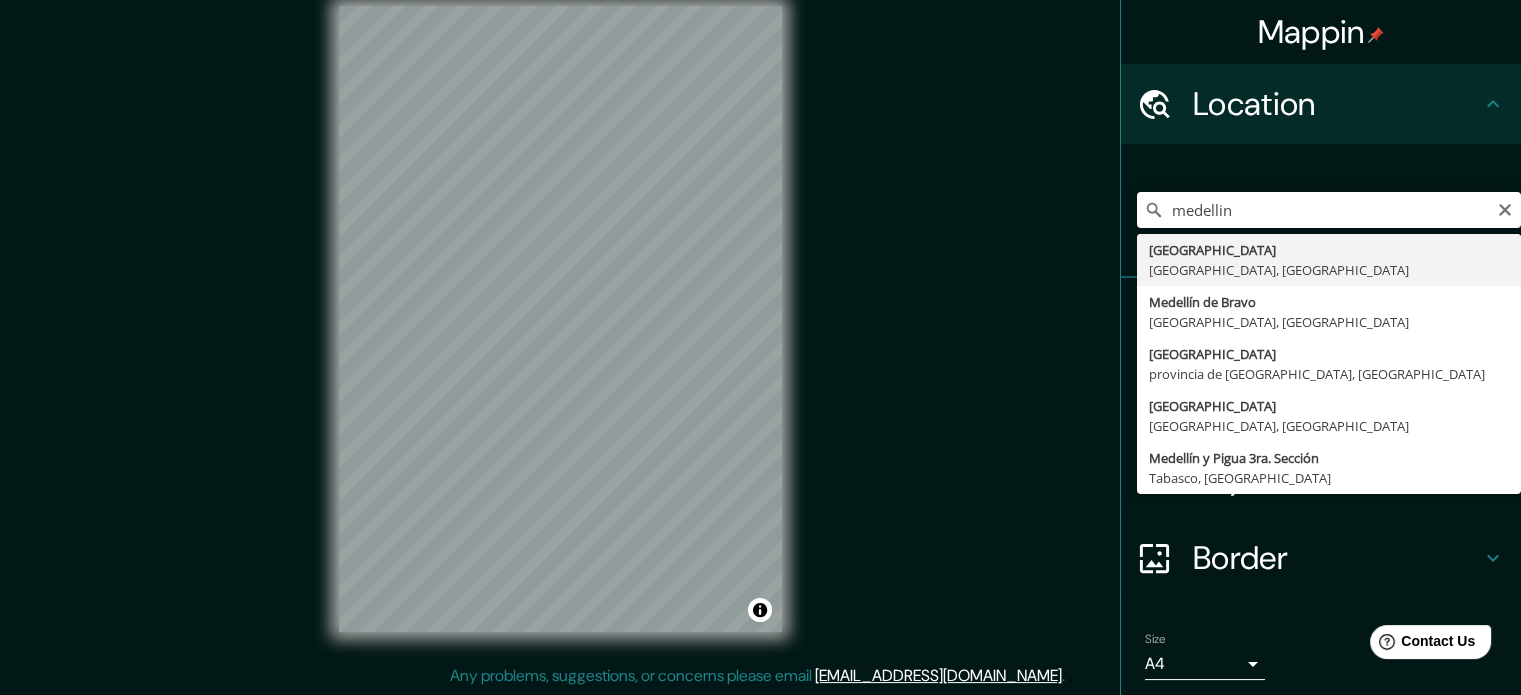 type on "Medellín, Antioquia, Colombia" 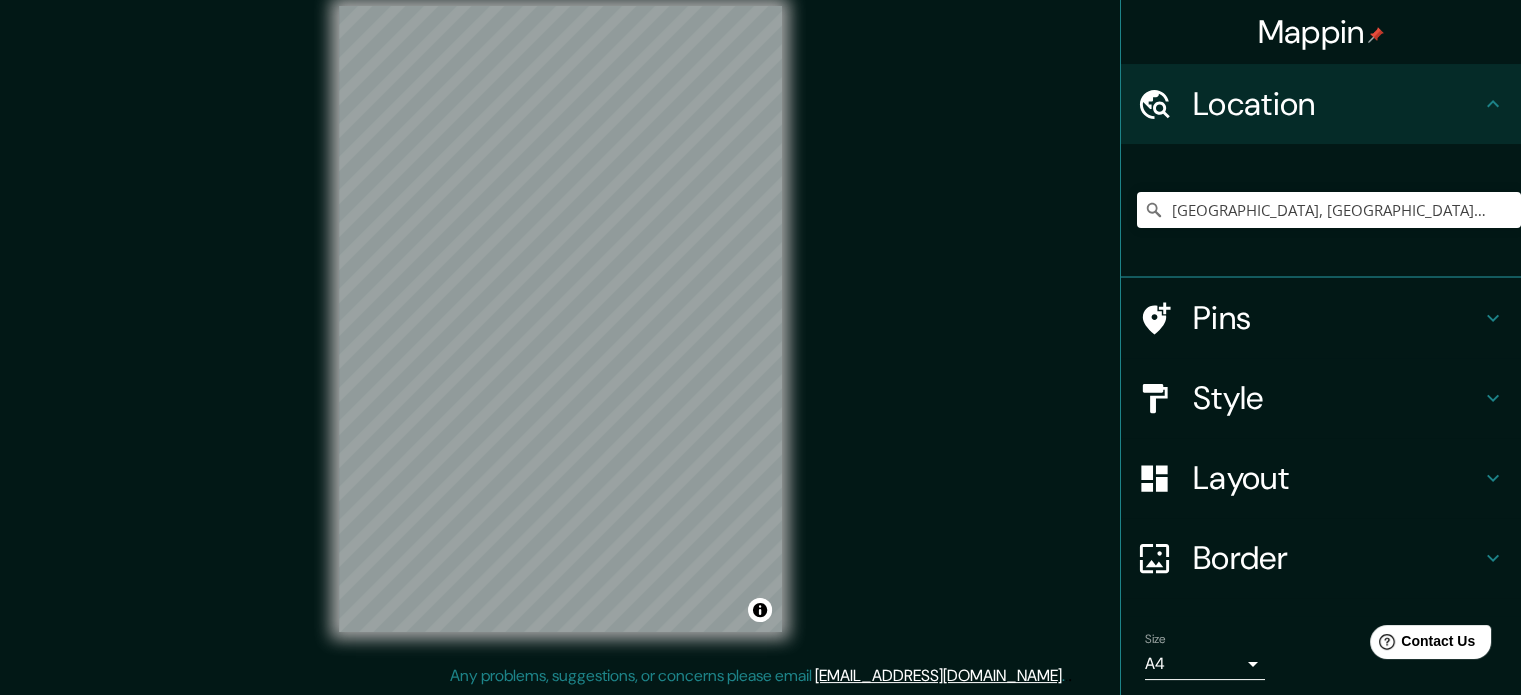 click on "Pins" at bounding box center [1321, 318] 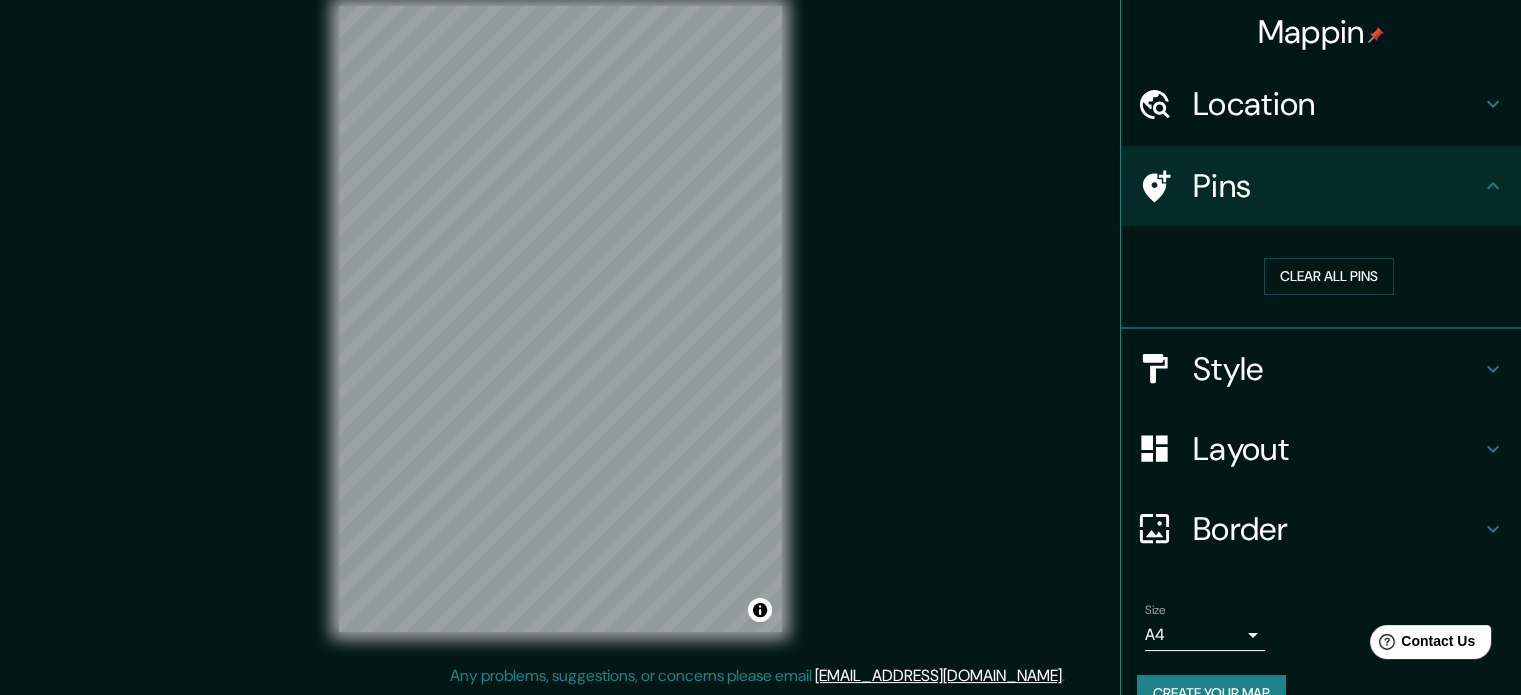 click on "Pins" at bounding box center (1321, 186) 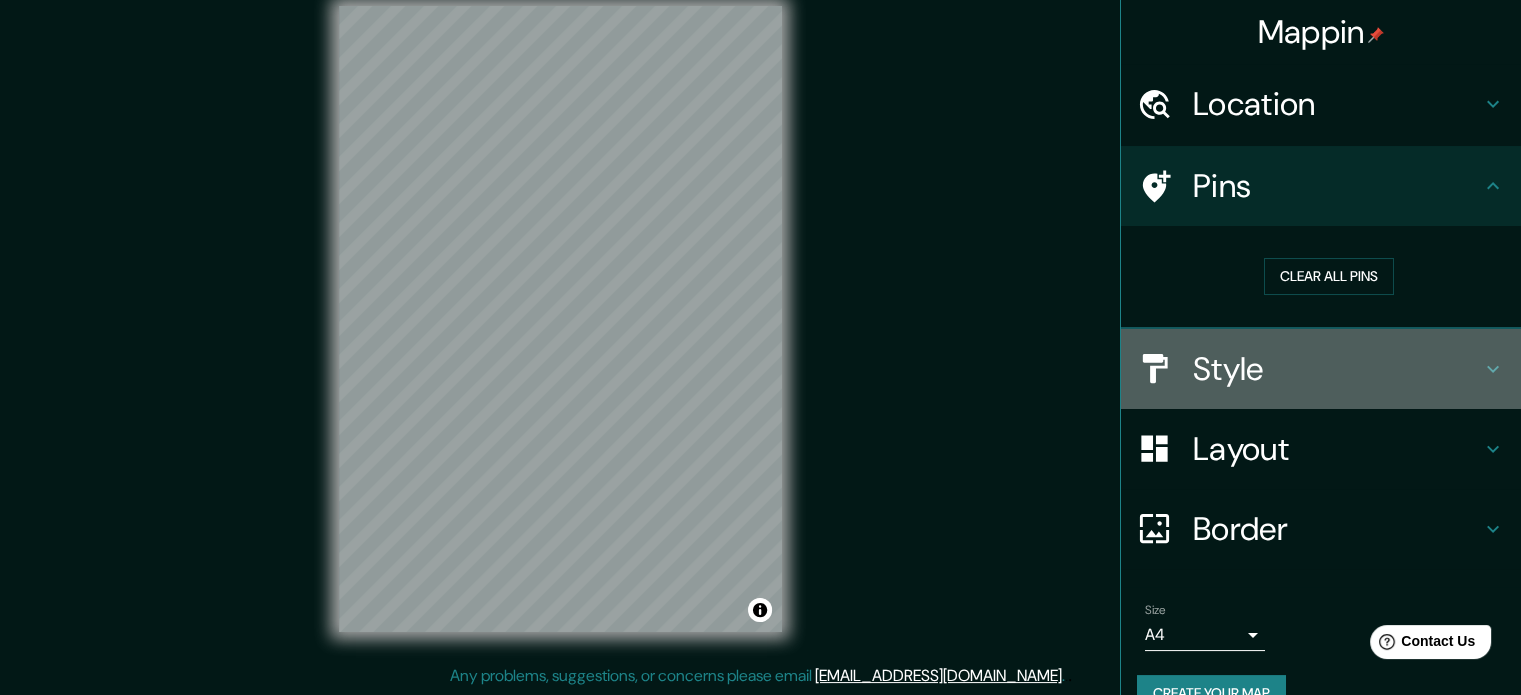 click 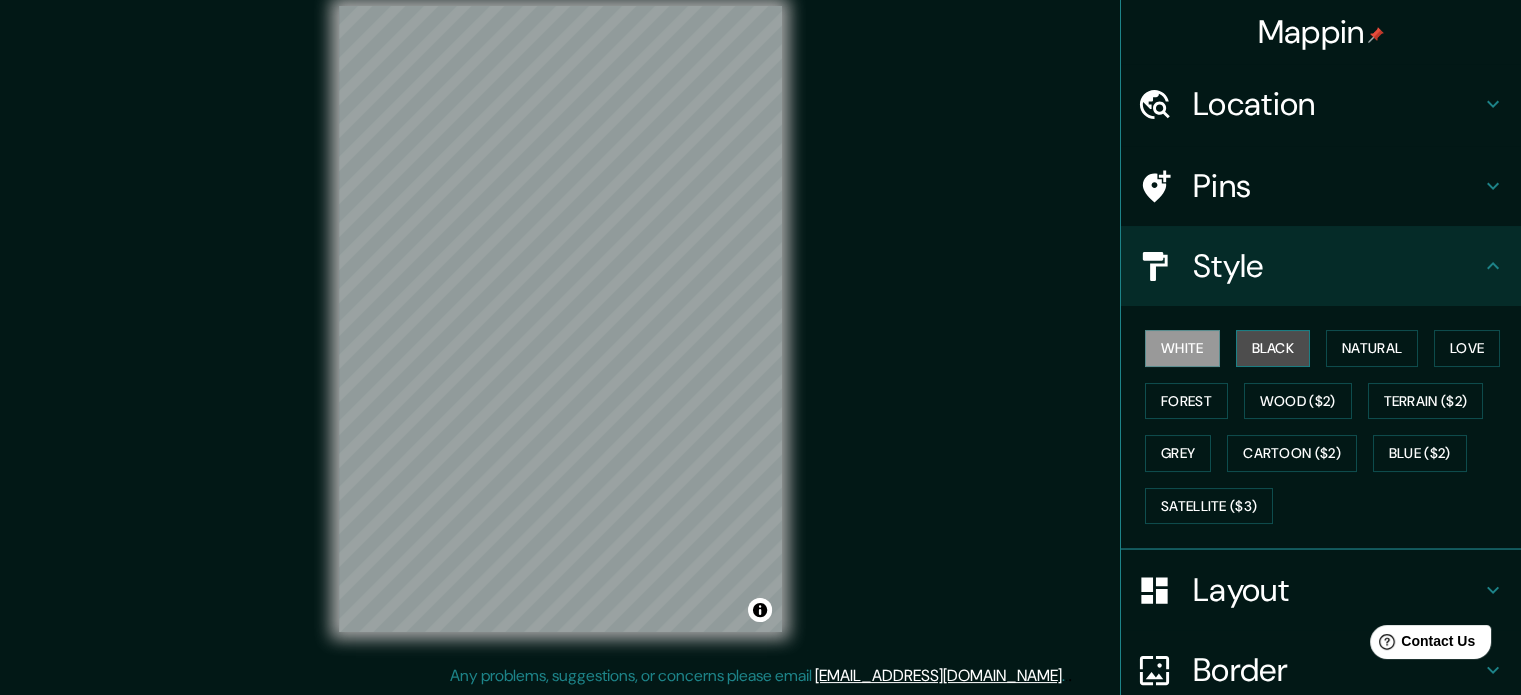 click on "Black" at bounding box center (1273, 348) 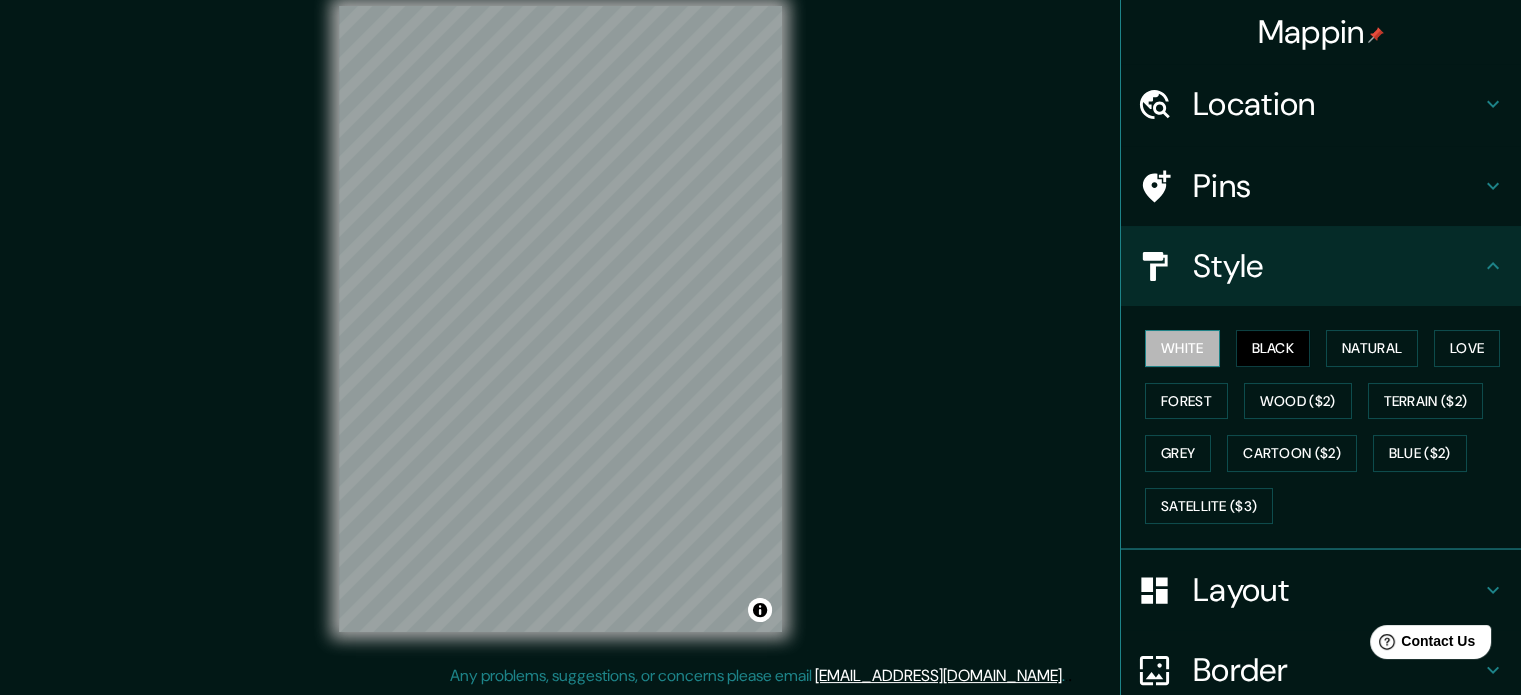click on "White" at bounding box center [1182, 348] 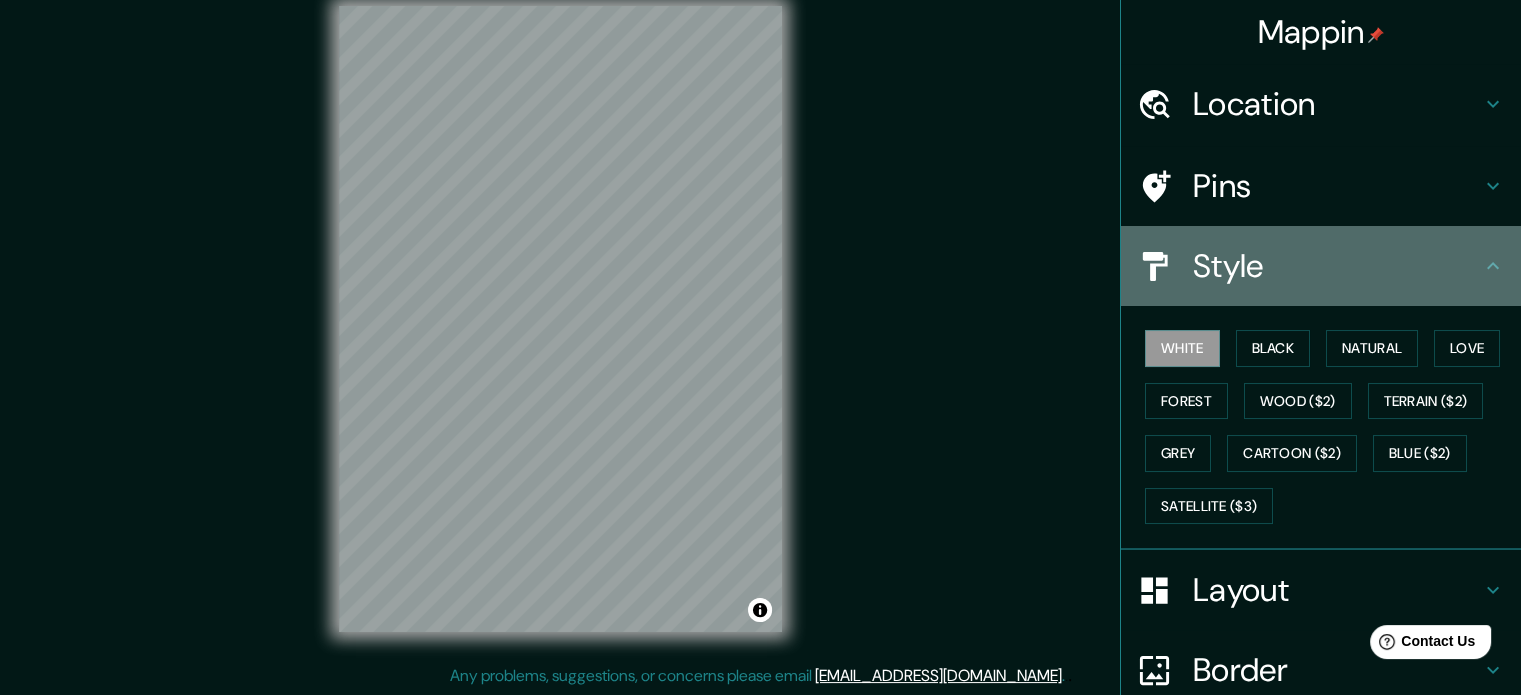 click on "Style" at bounding box center [1337, 266] 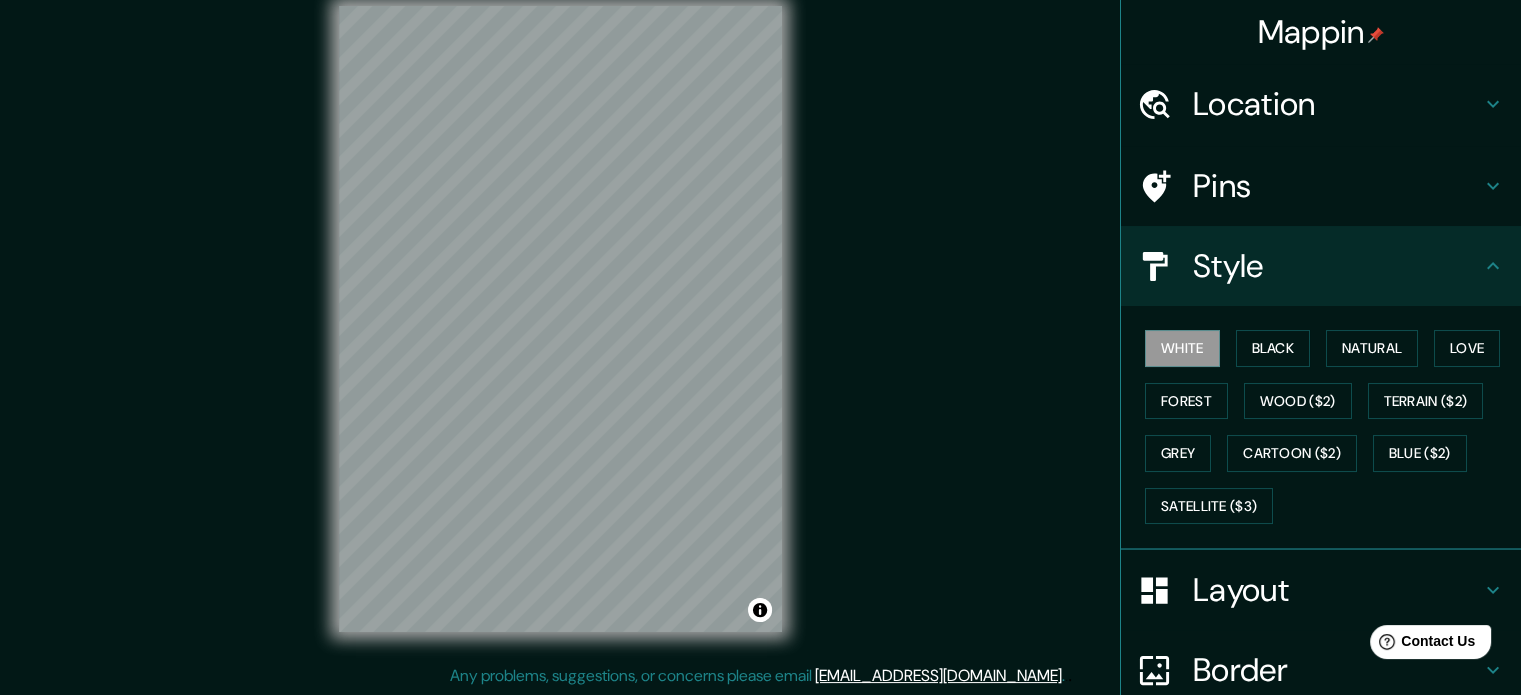 click on "Style" at bounding box center (1337, 266) 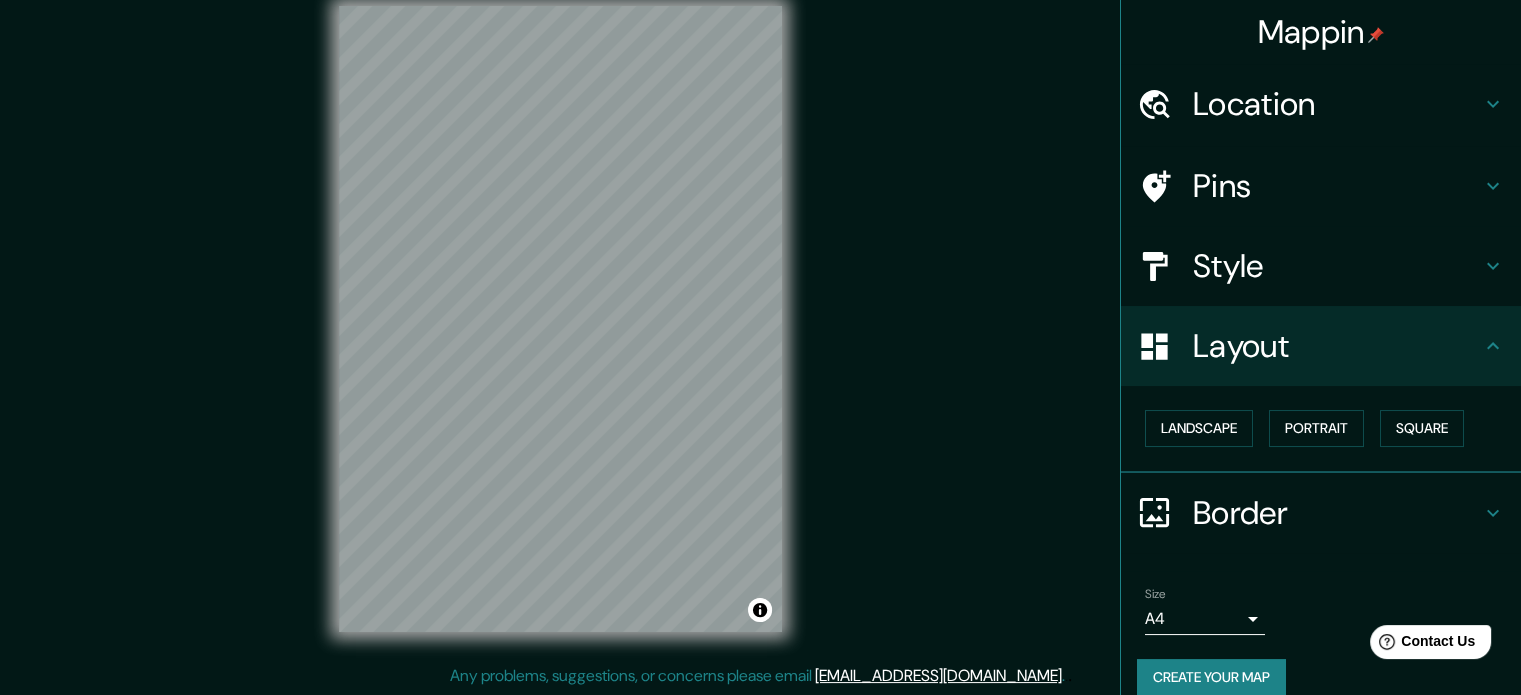 scroll, scrollTop: 22, scrollLeft: 0, axis: vertical 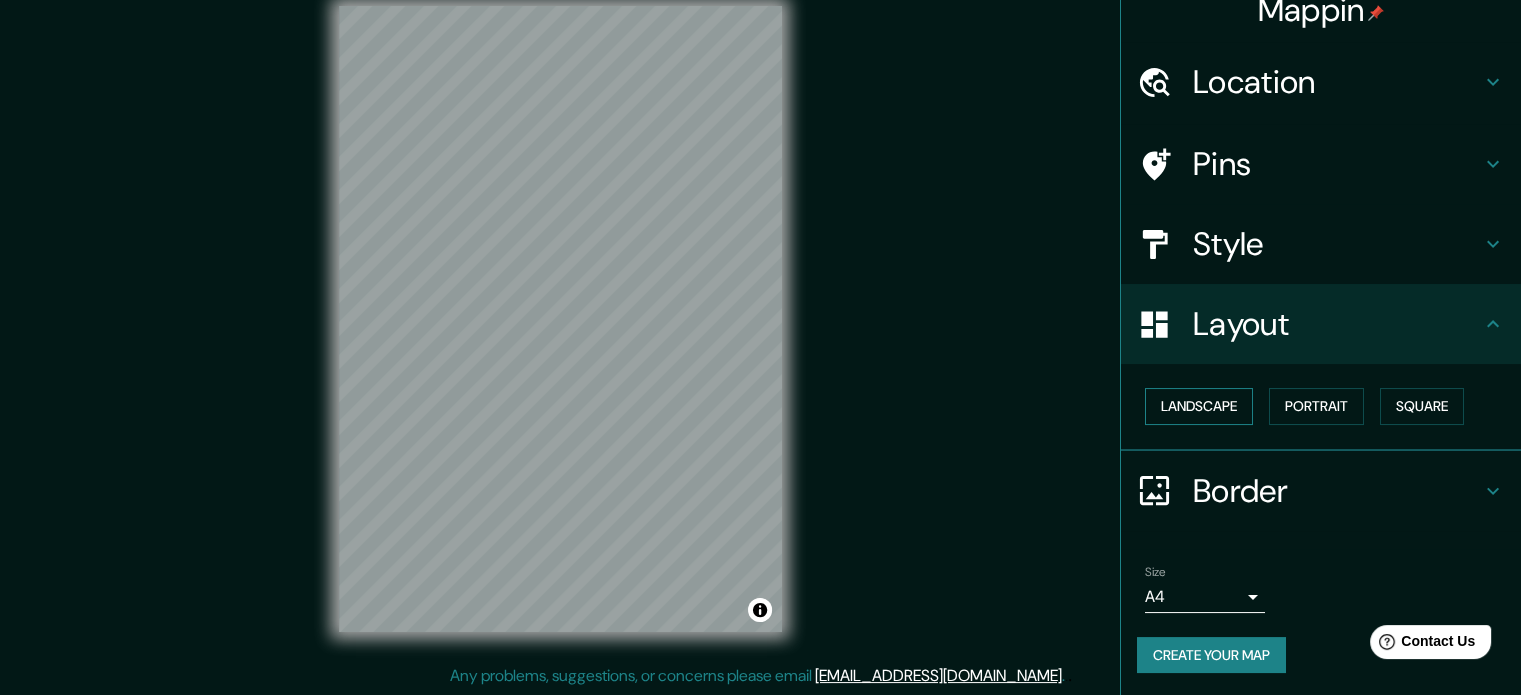 click on "Landscape" at bounding box center (1199, 406) 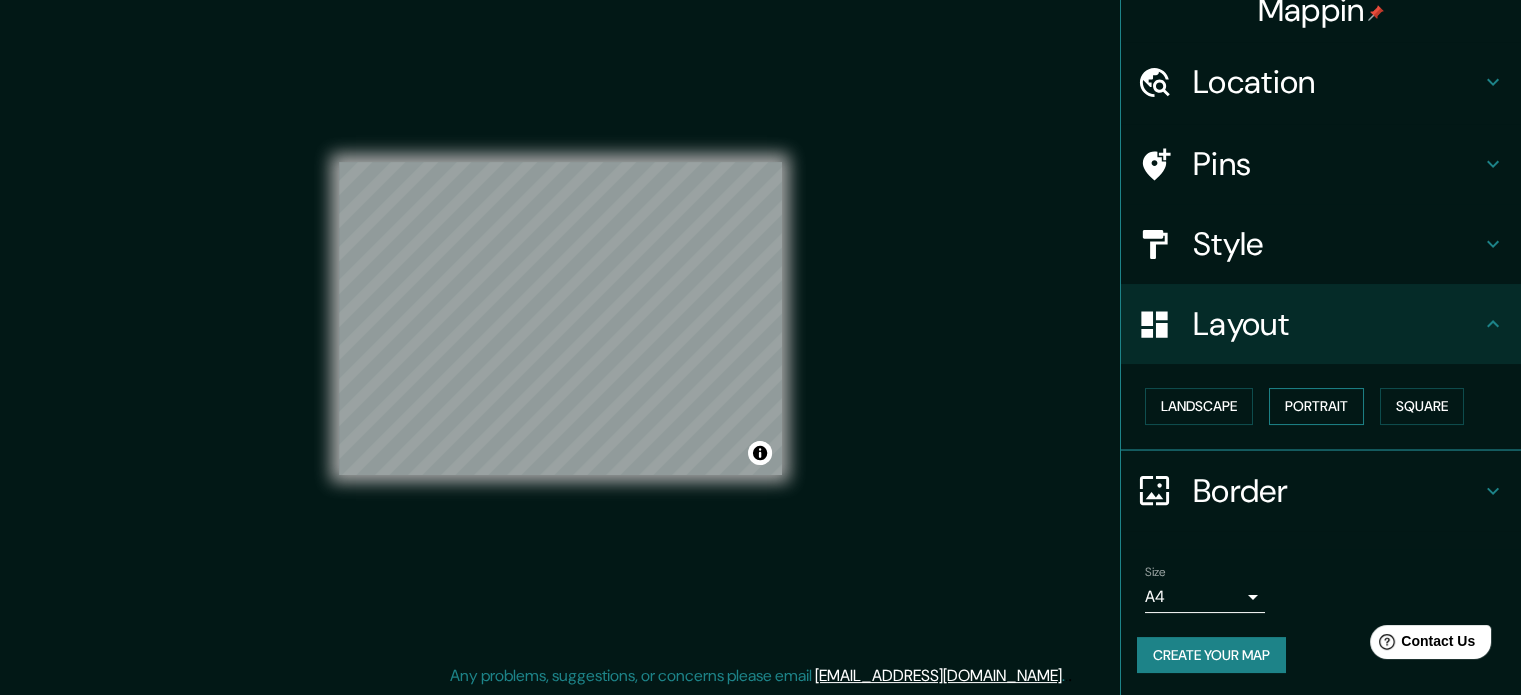 click on "Portrait" at bounding box center (1316, 406) 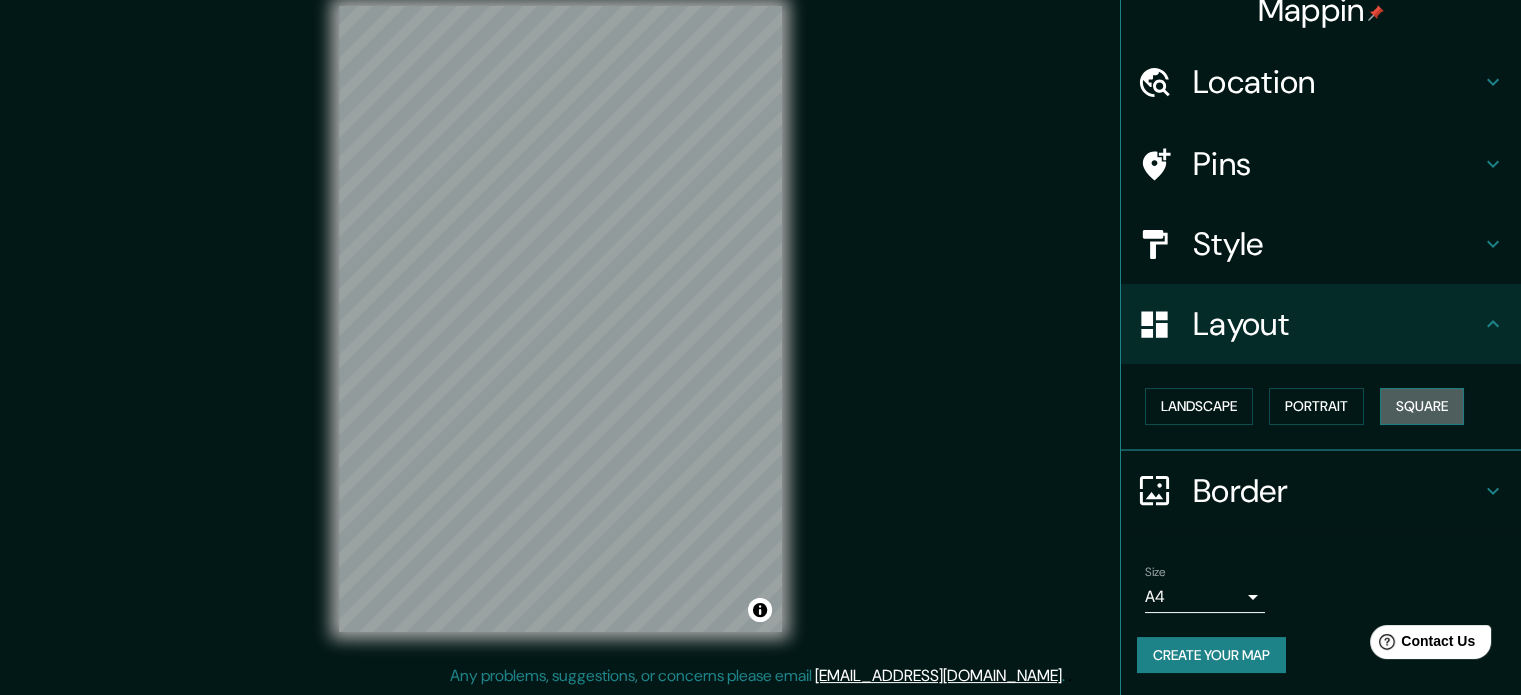 click on "Square" at bounding box center [1422, 406] 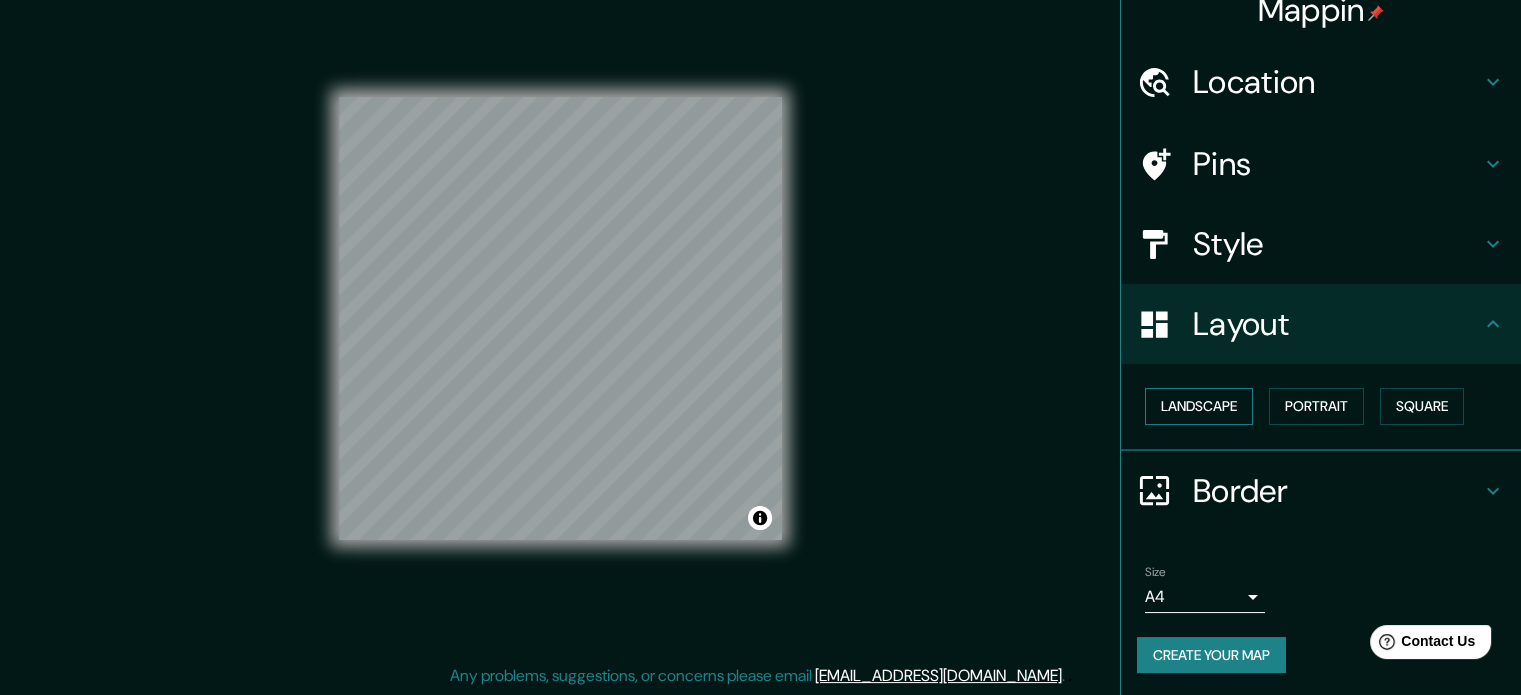 click on "Landscape" at bounding box center (1199, 406) 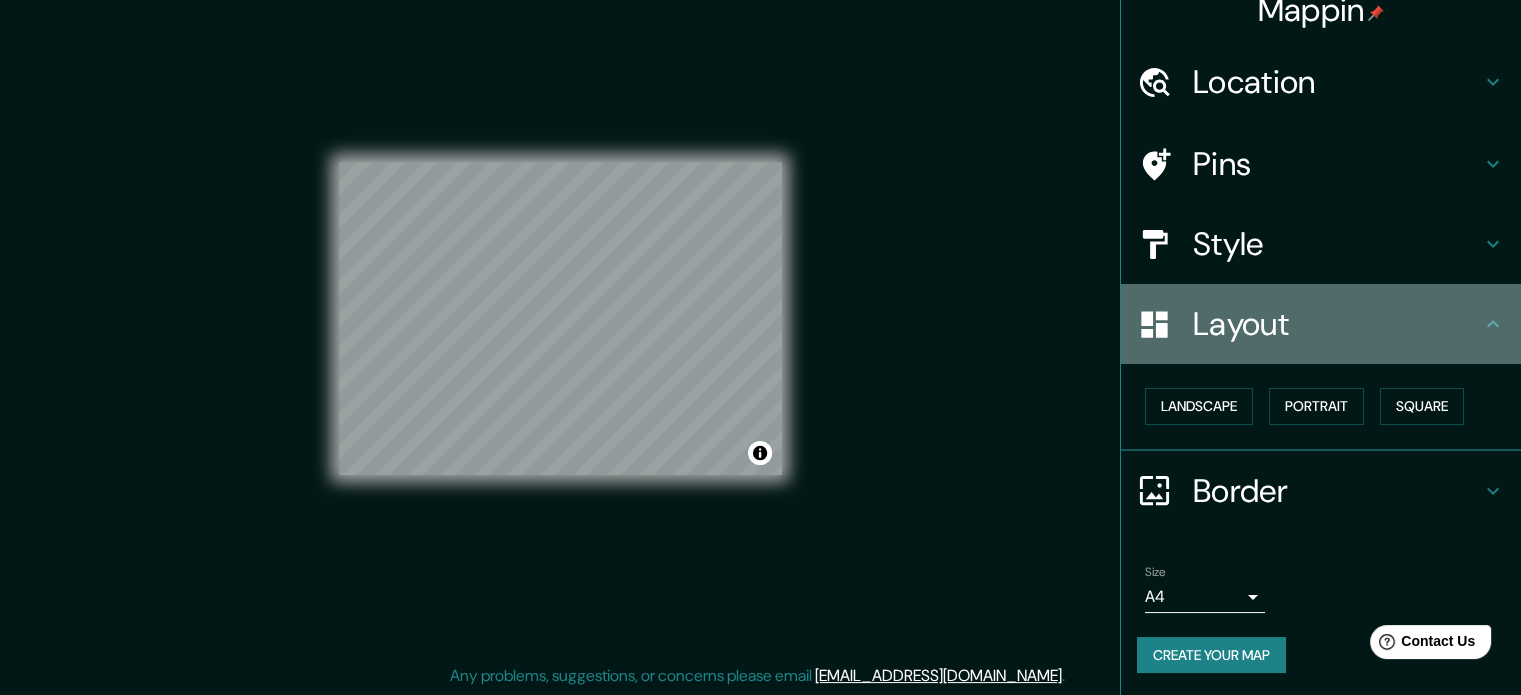 click on "Layout" at bounding box center [1321, 324] 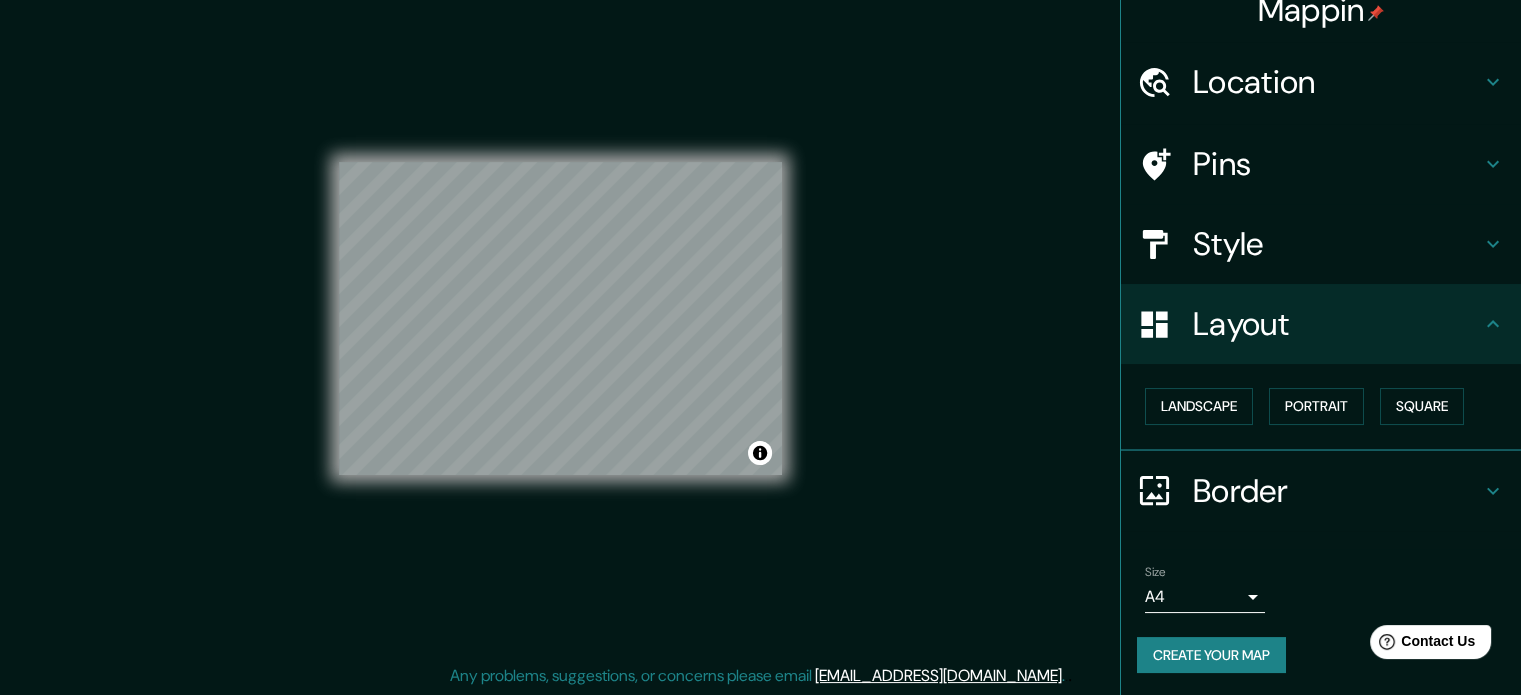 click 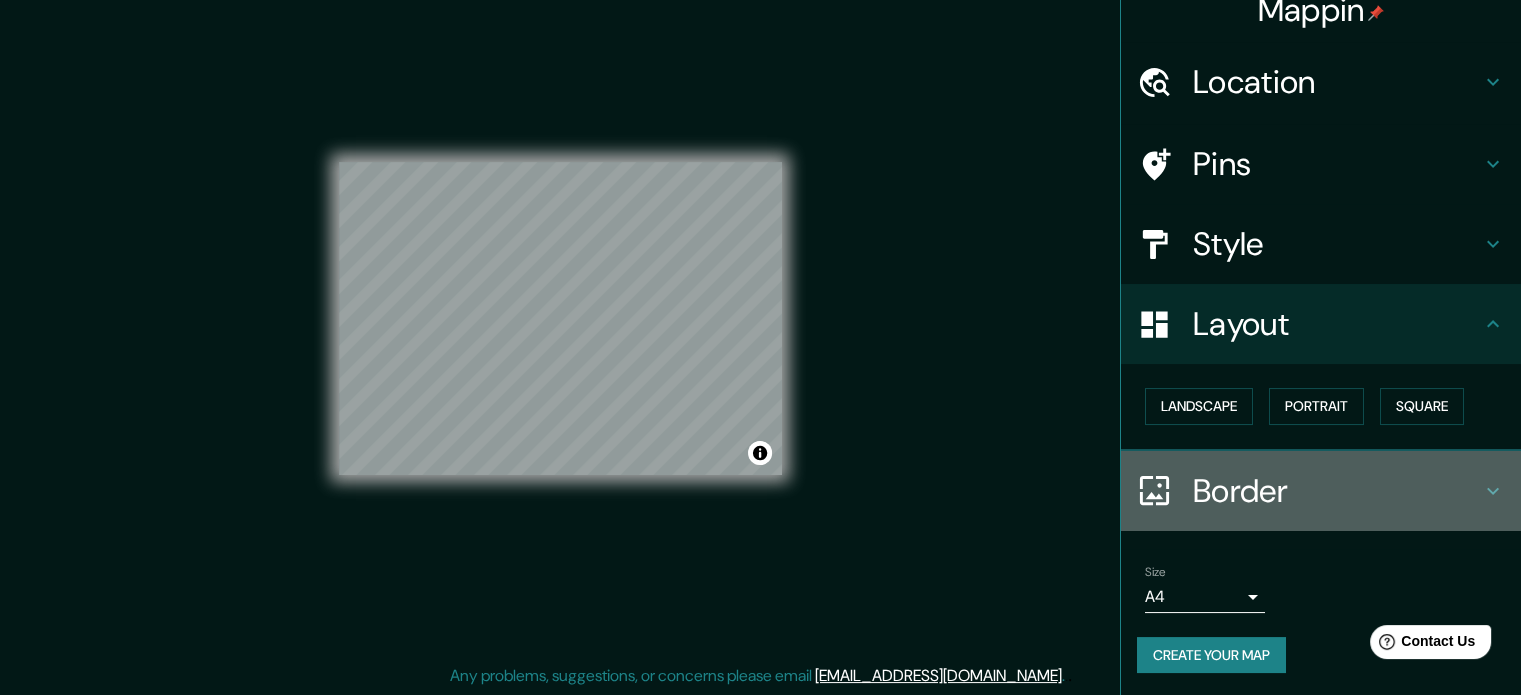 click on "Border" at bounding box center [1337, 491] 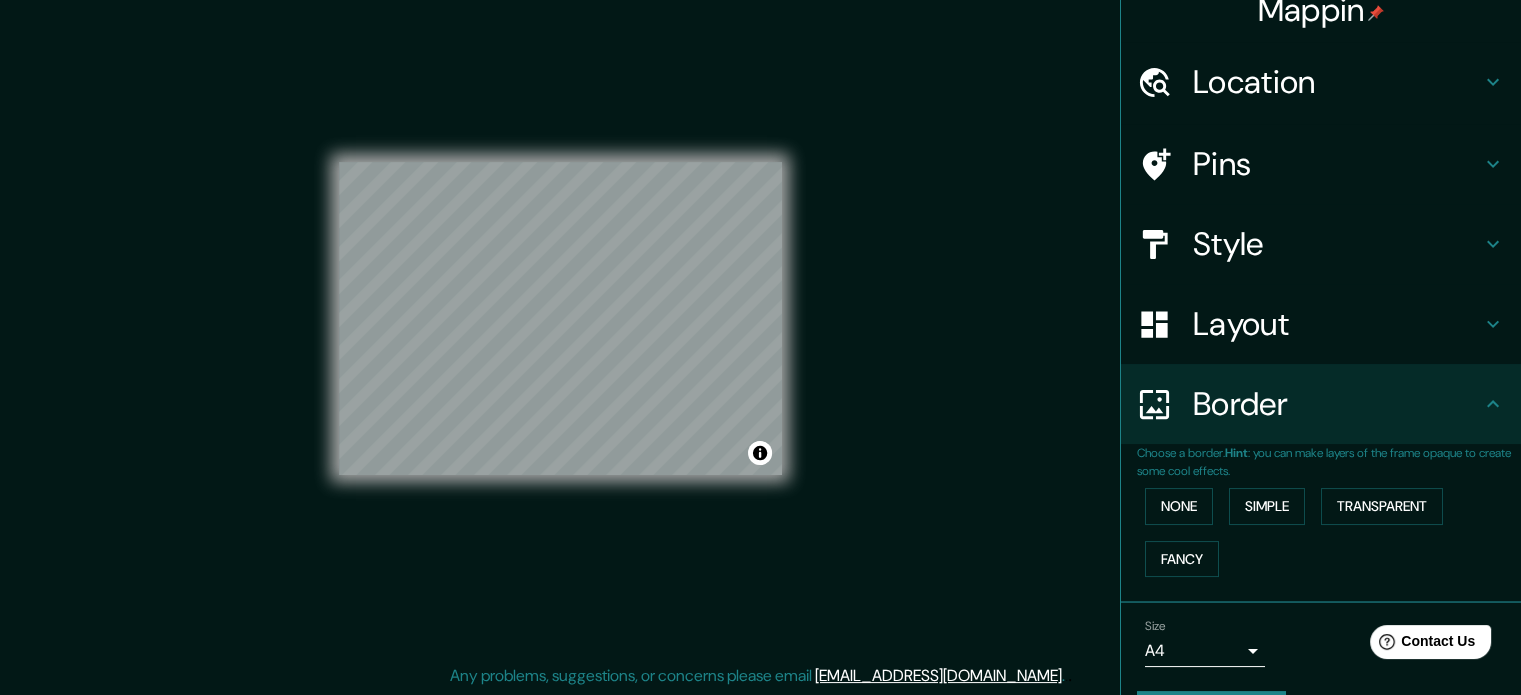 scroll, scrollTop: 76, scrollLeft: 0, axis: vertical 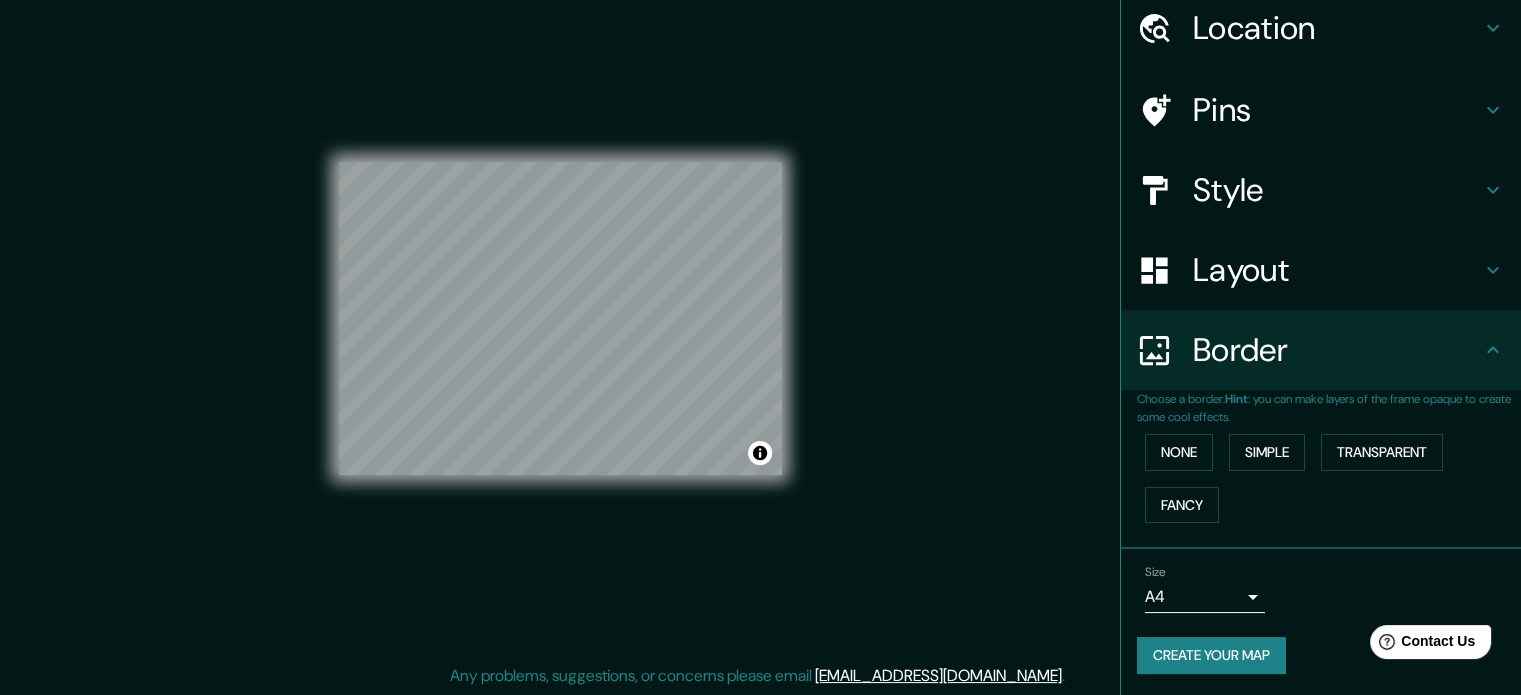 click on "Layout" at bounding box center [1321, 270] 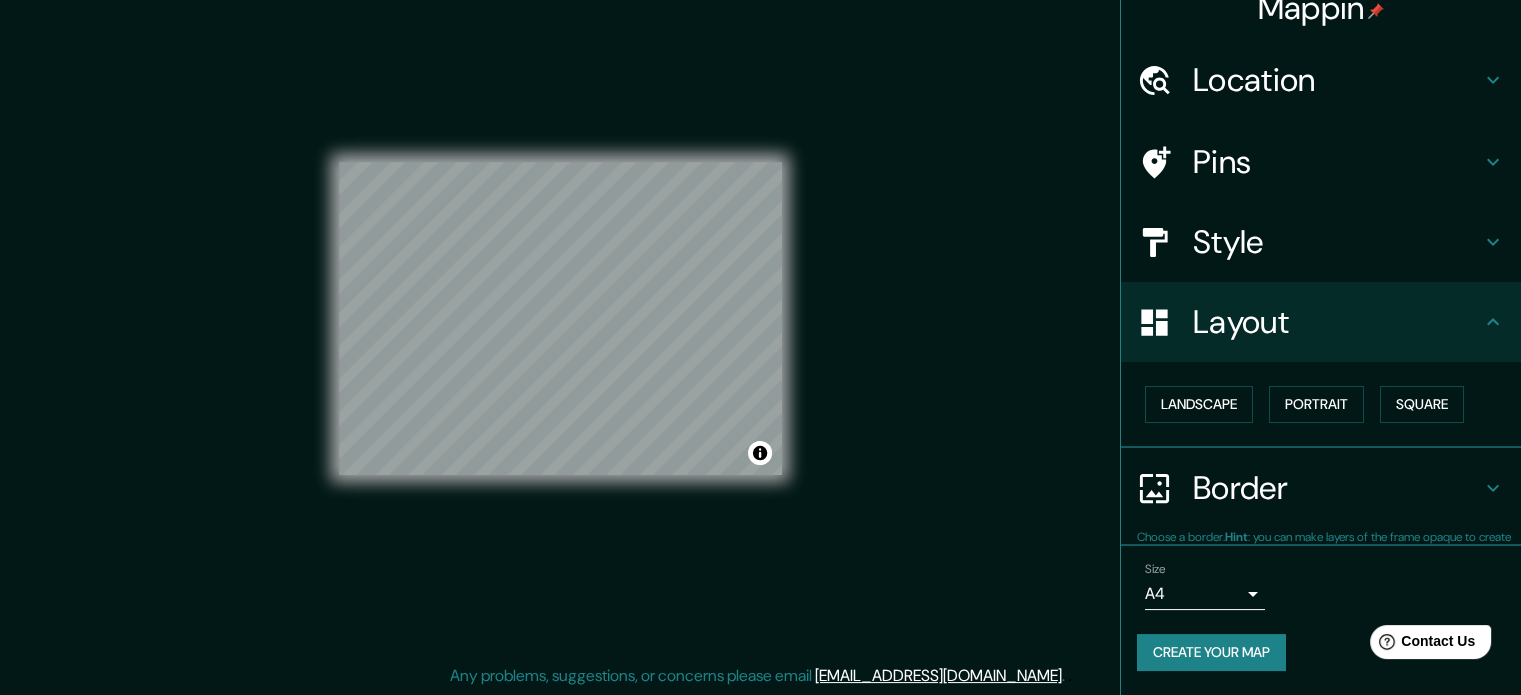 scroll, scrollTop: 22, scrollLeft: 0, axis: vertical 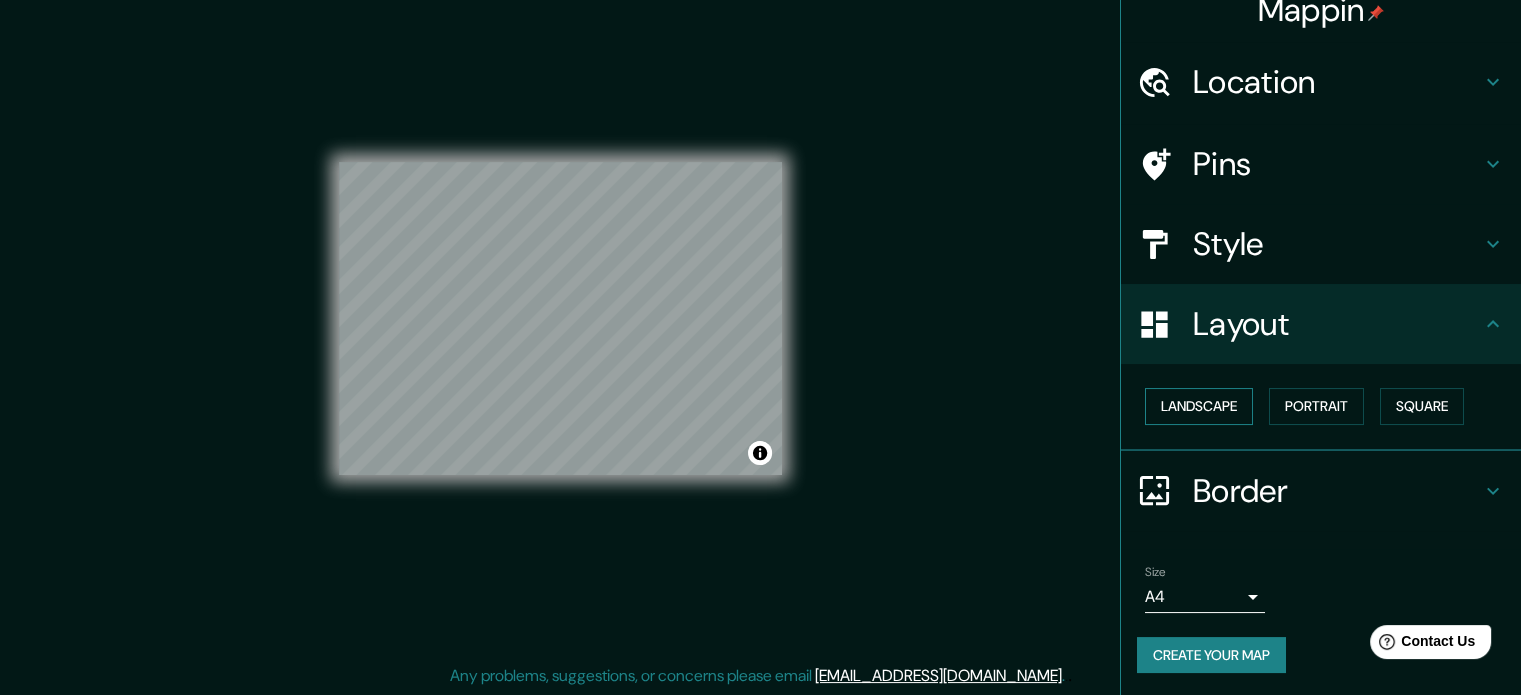 click on "Landscape" at bounding box center (1199, 406) 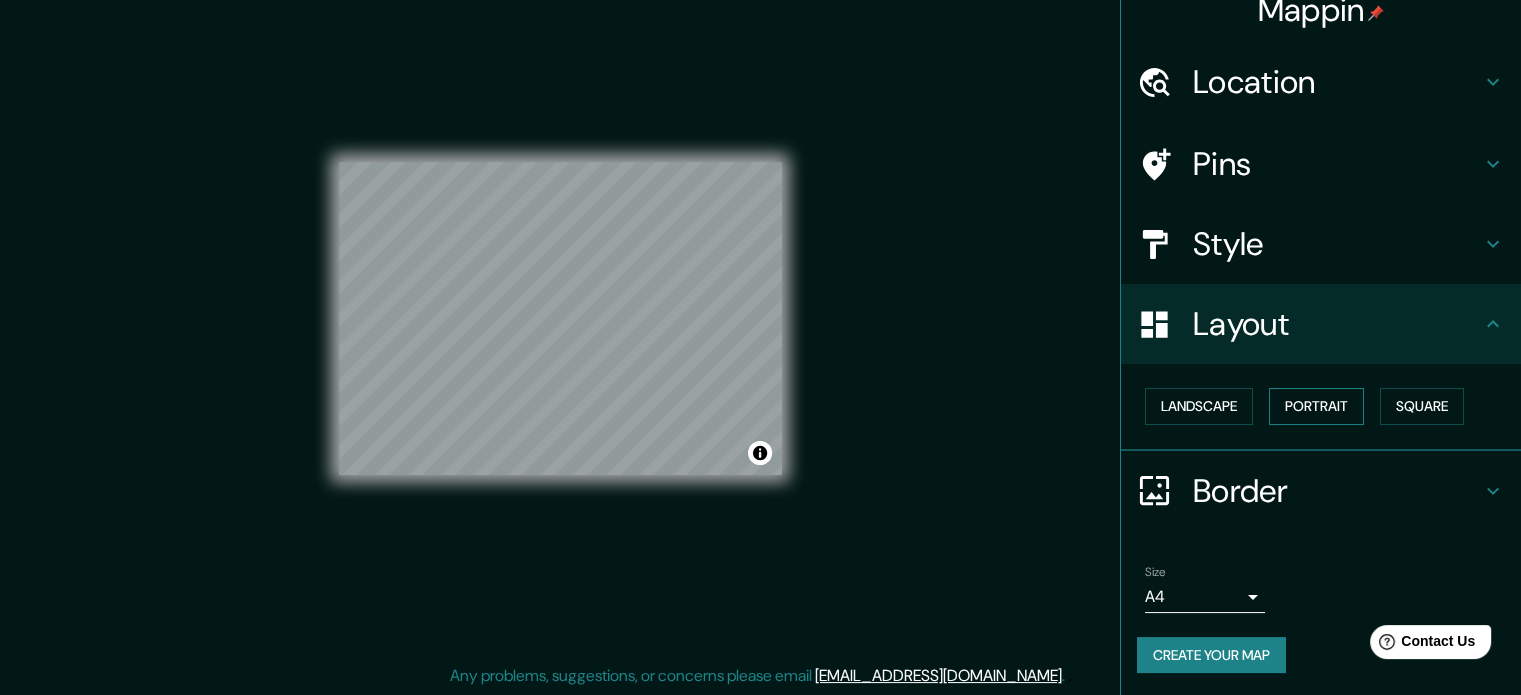 click on "Portrait" at bounding box center (1316, 406) 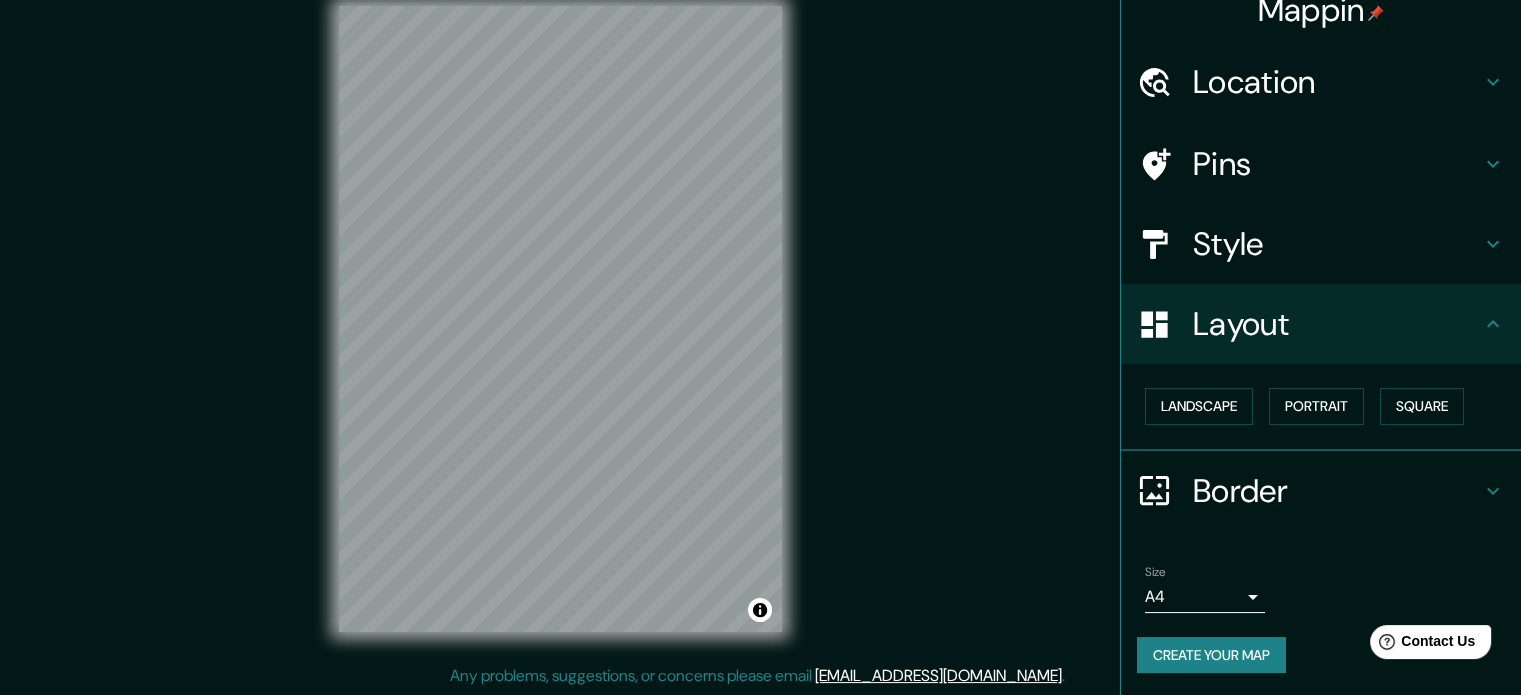 click on "Layout" at bounding box center [1321, 324] 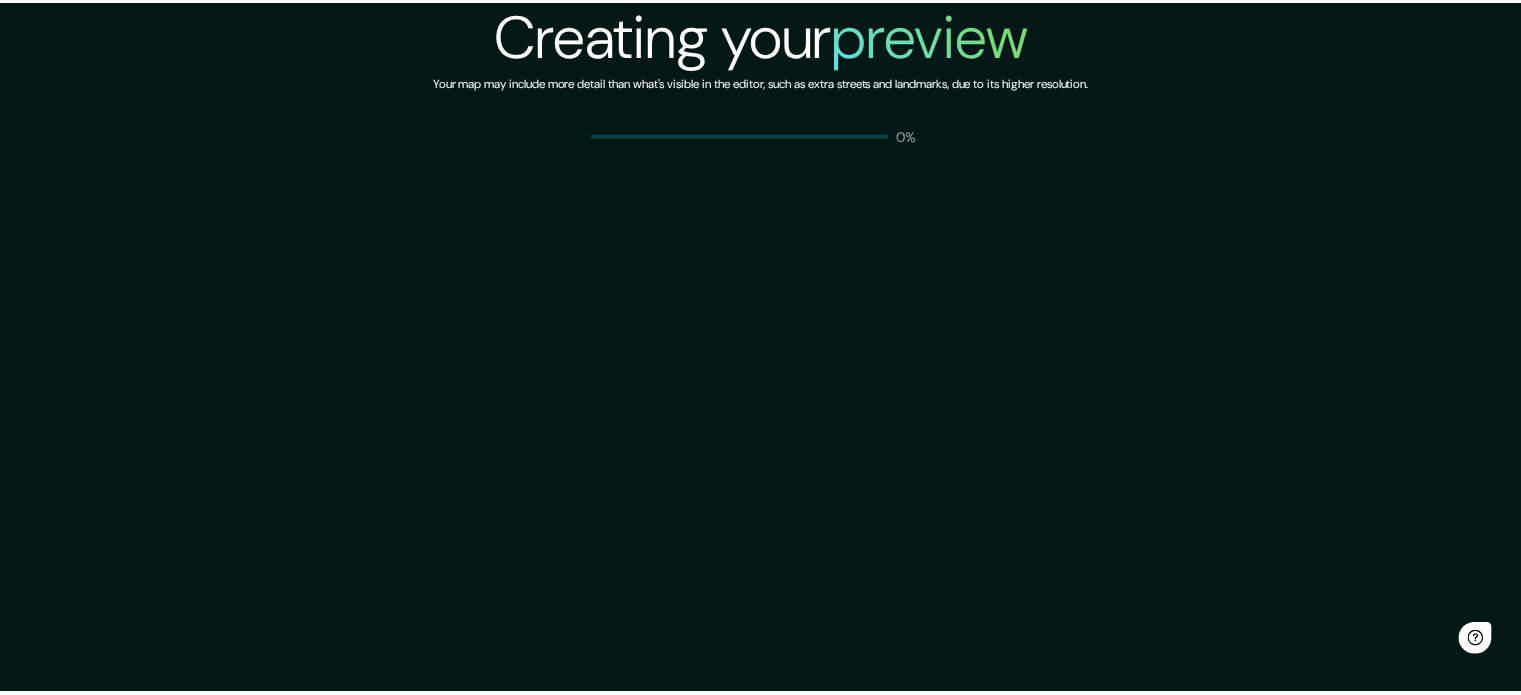 scroll, scrollTop: 0, scrollLeft: 0, axis: both 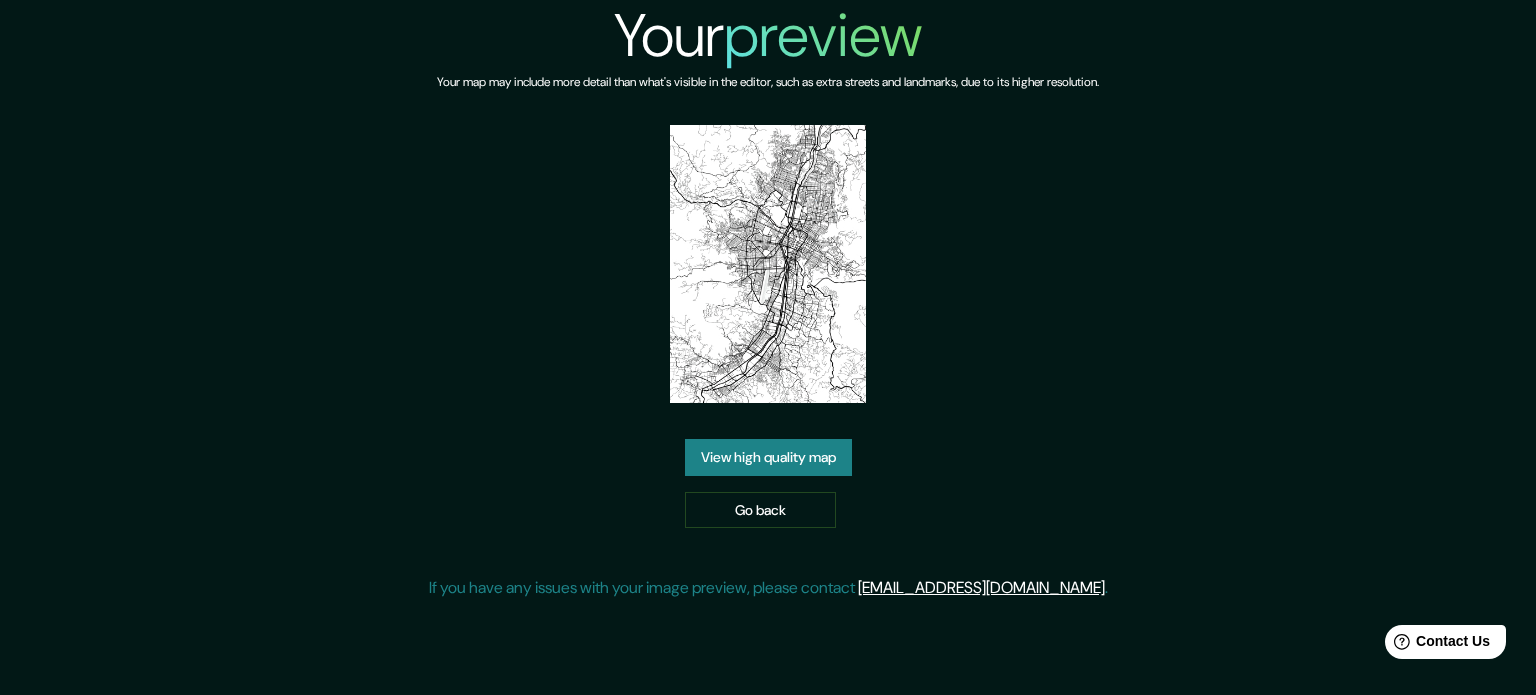 click at bounding box center [768, 264] 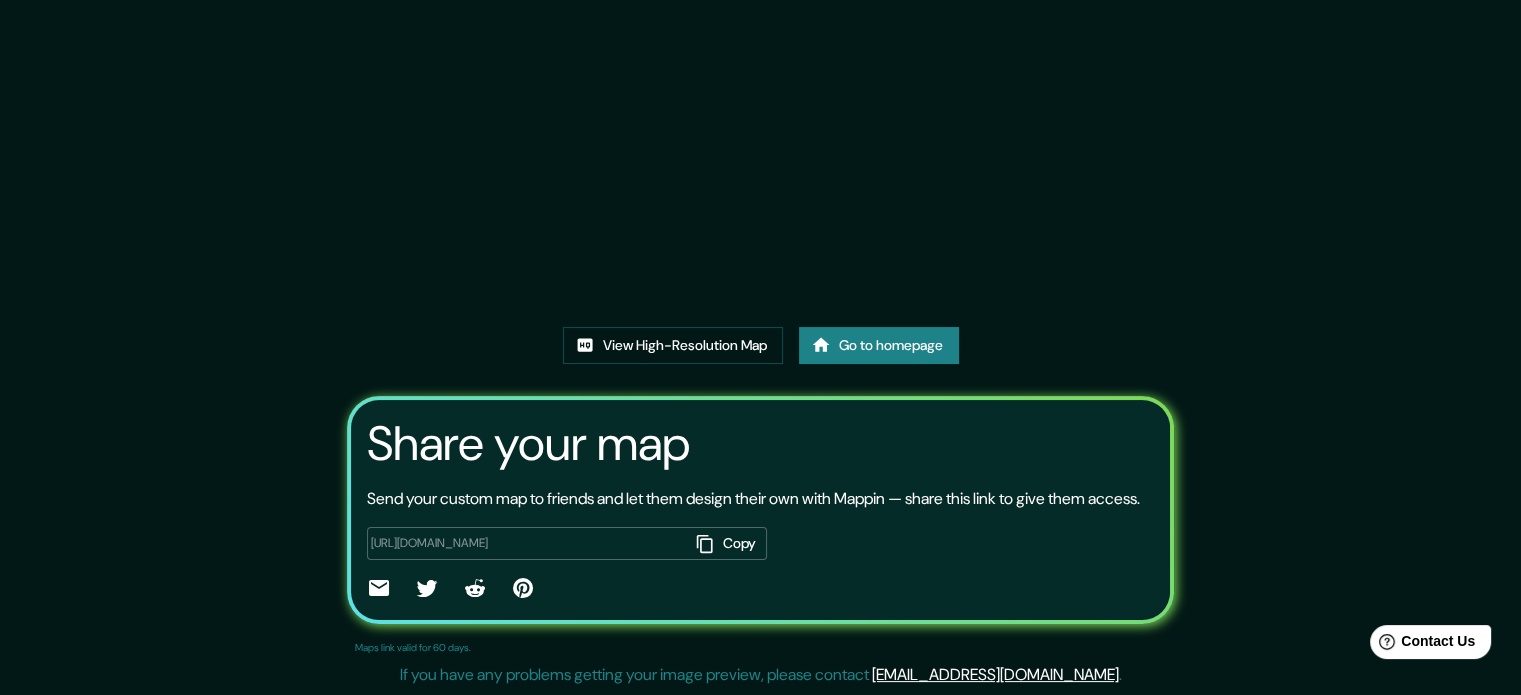 scroll, scrollTop: 0, scrollLeft: 0, axis: both 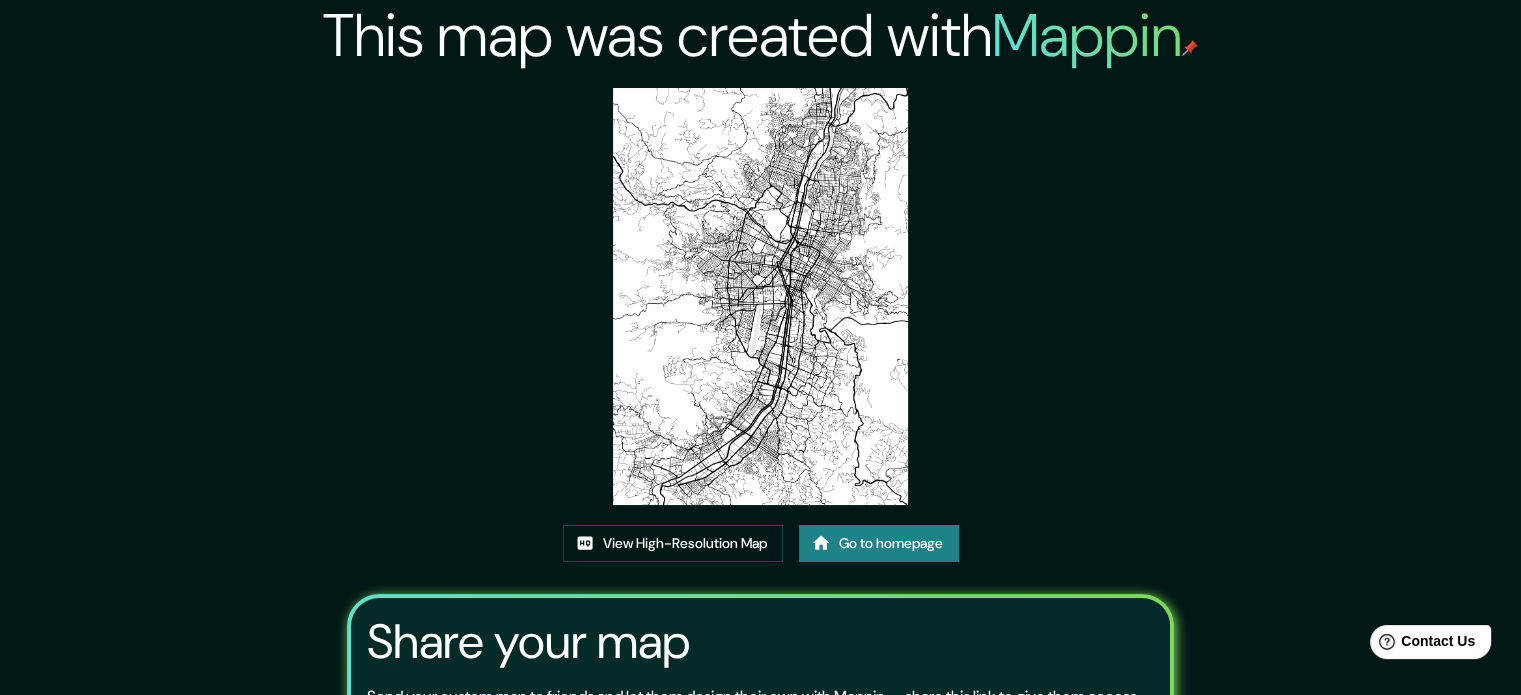 drag, startPoint x: 785, startPoint y: 274, endPoint x: 1030, endPoint y: 240, distance: 247.34793 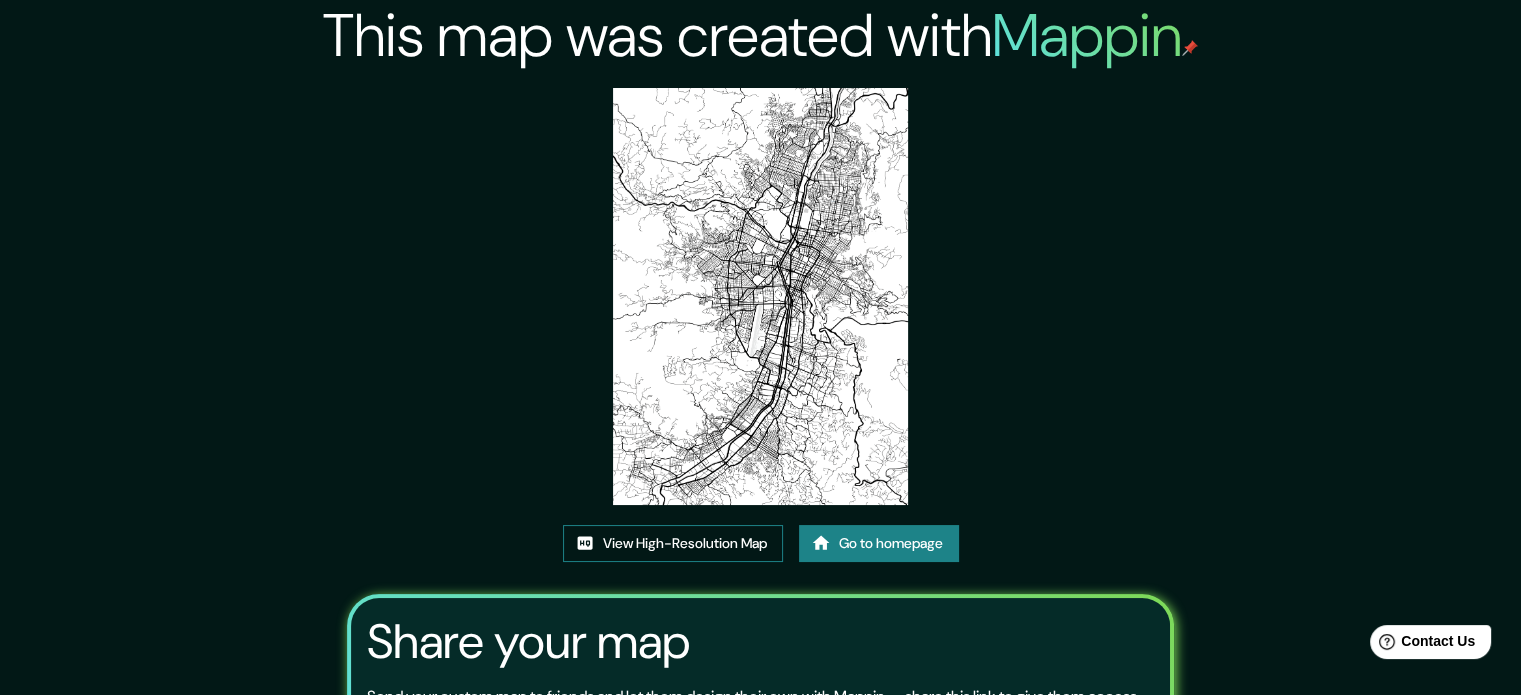 click on "View High-Resolution Map" at bounding box center (673, 543) 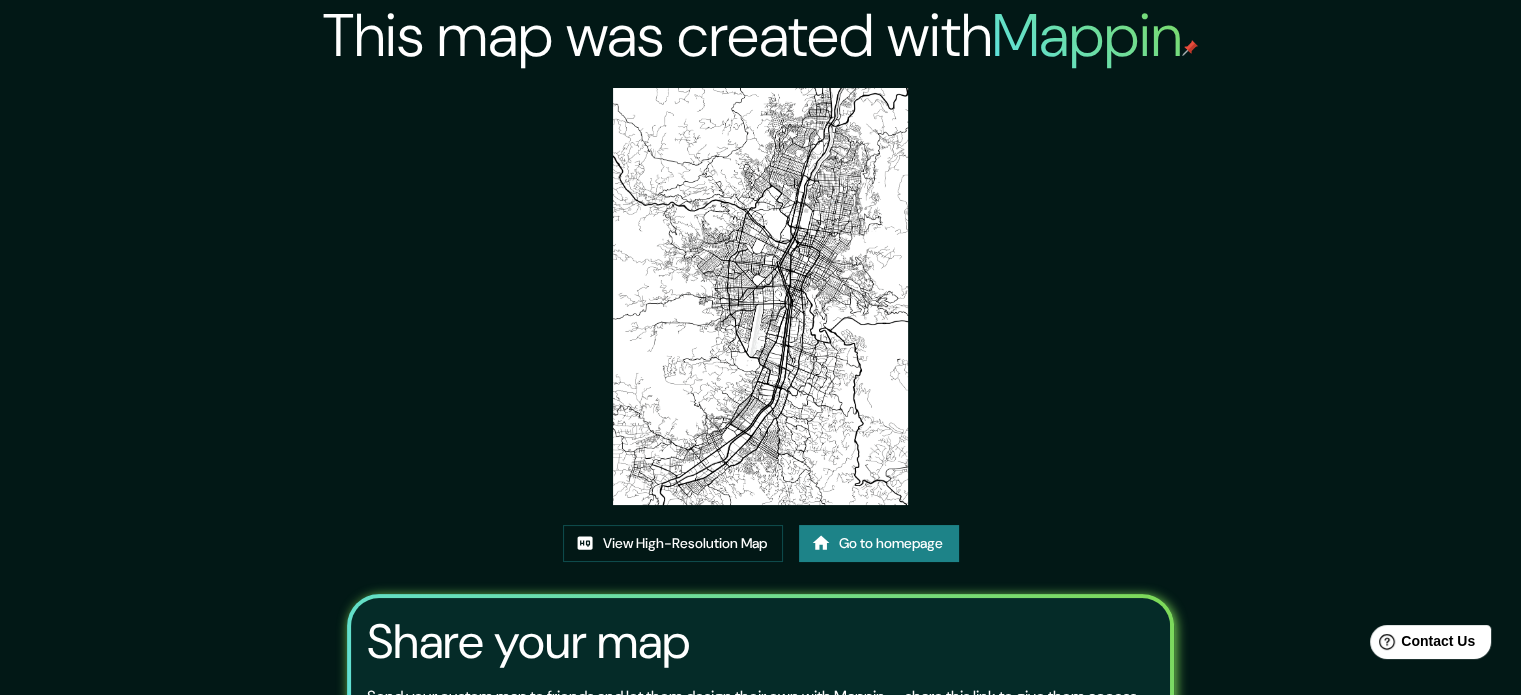 click on "Go to homepage" at bounding box center [879, 543] 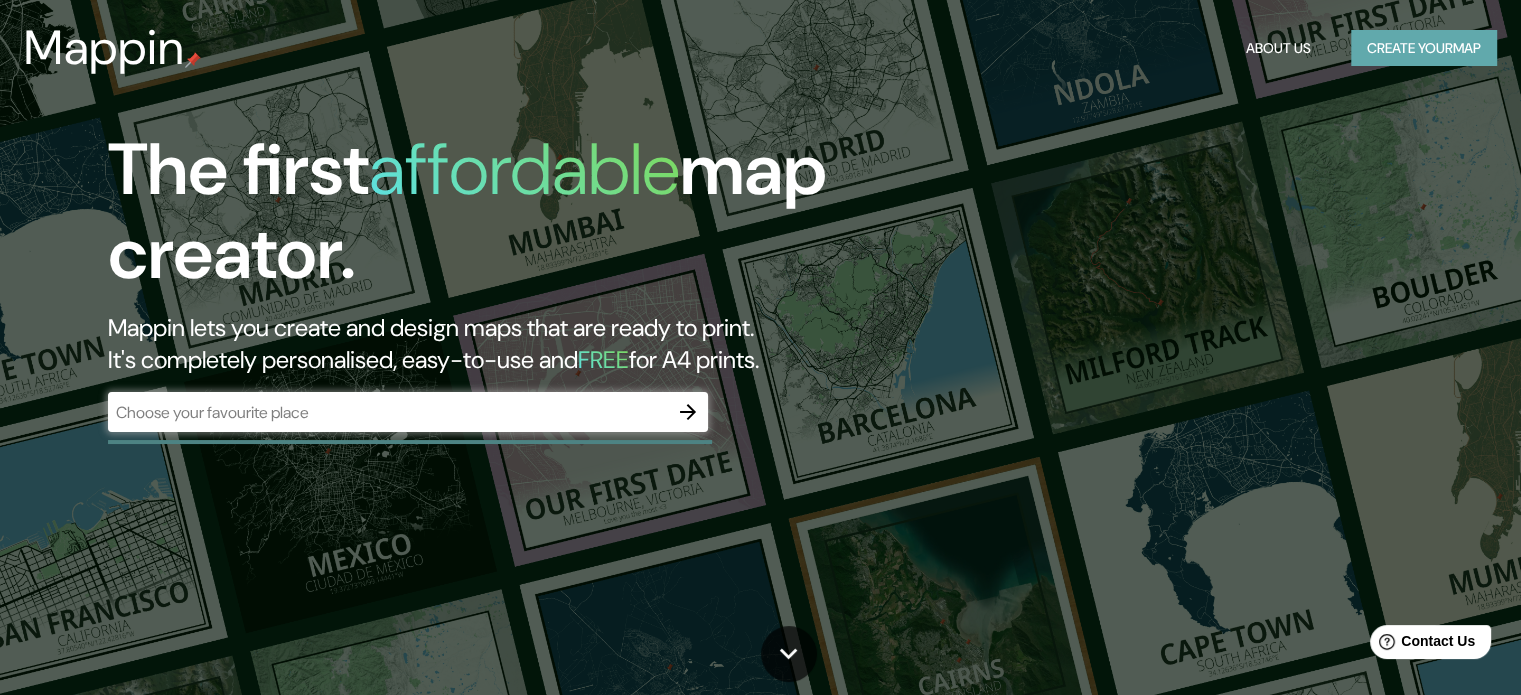 click on "Create your   map" at bounding box center (1424, 48) 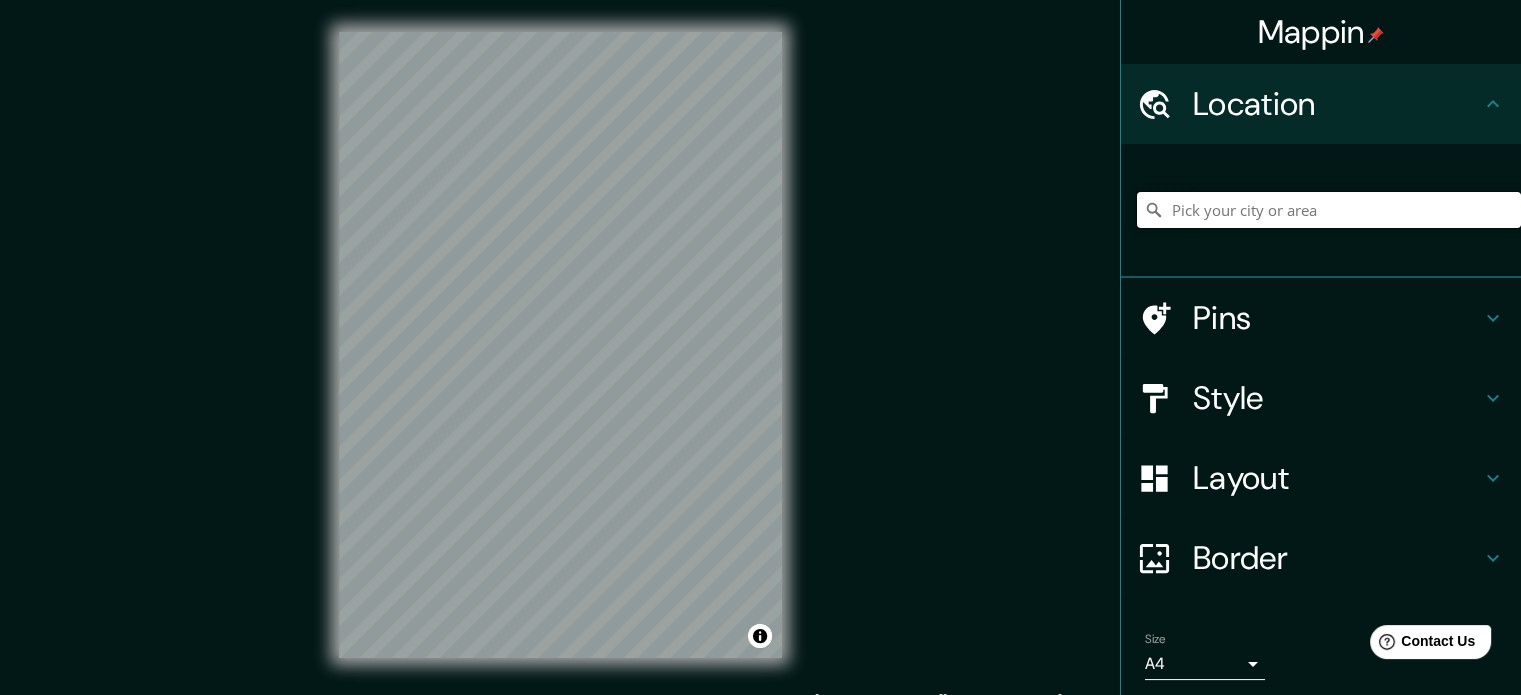 click at bounding box center [1329, 210] 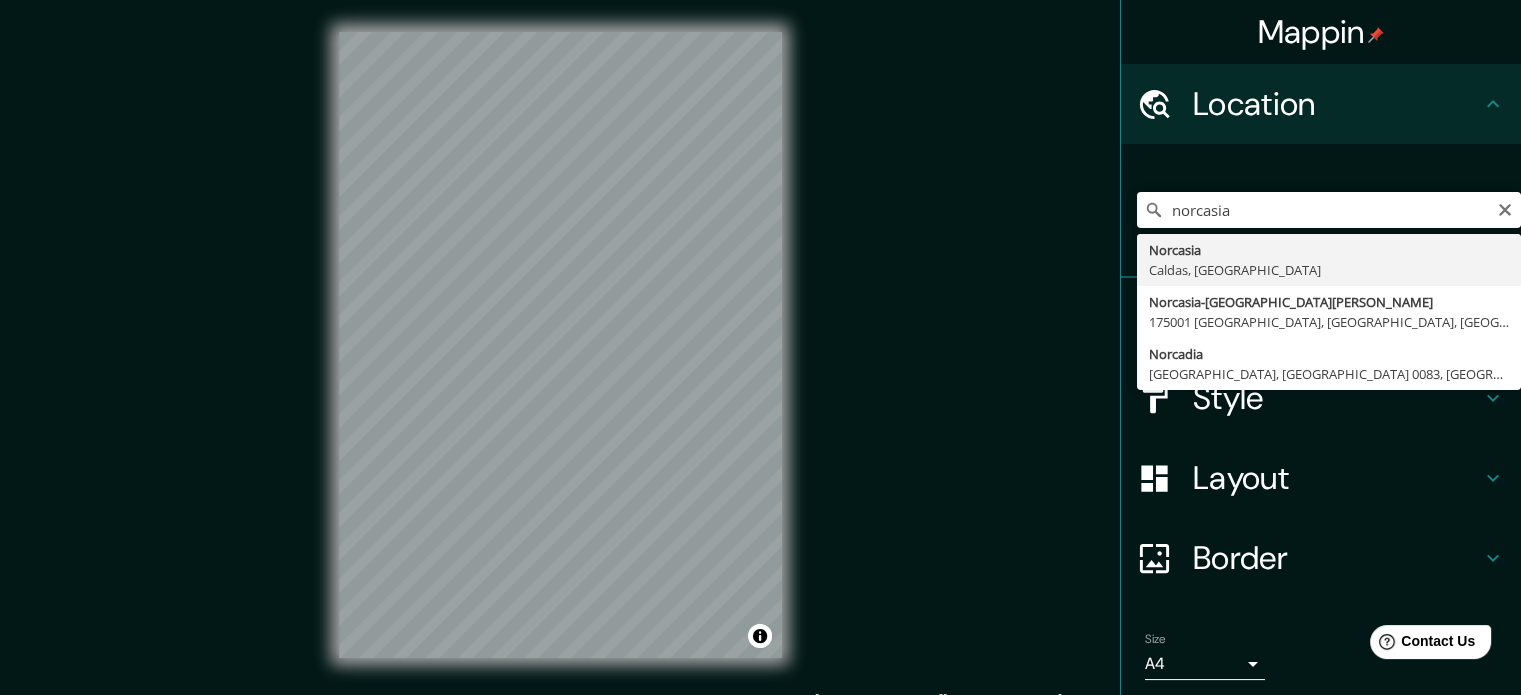 type on "Norcasia, Caldas, Colombia" 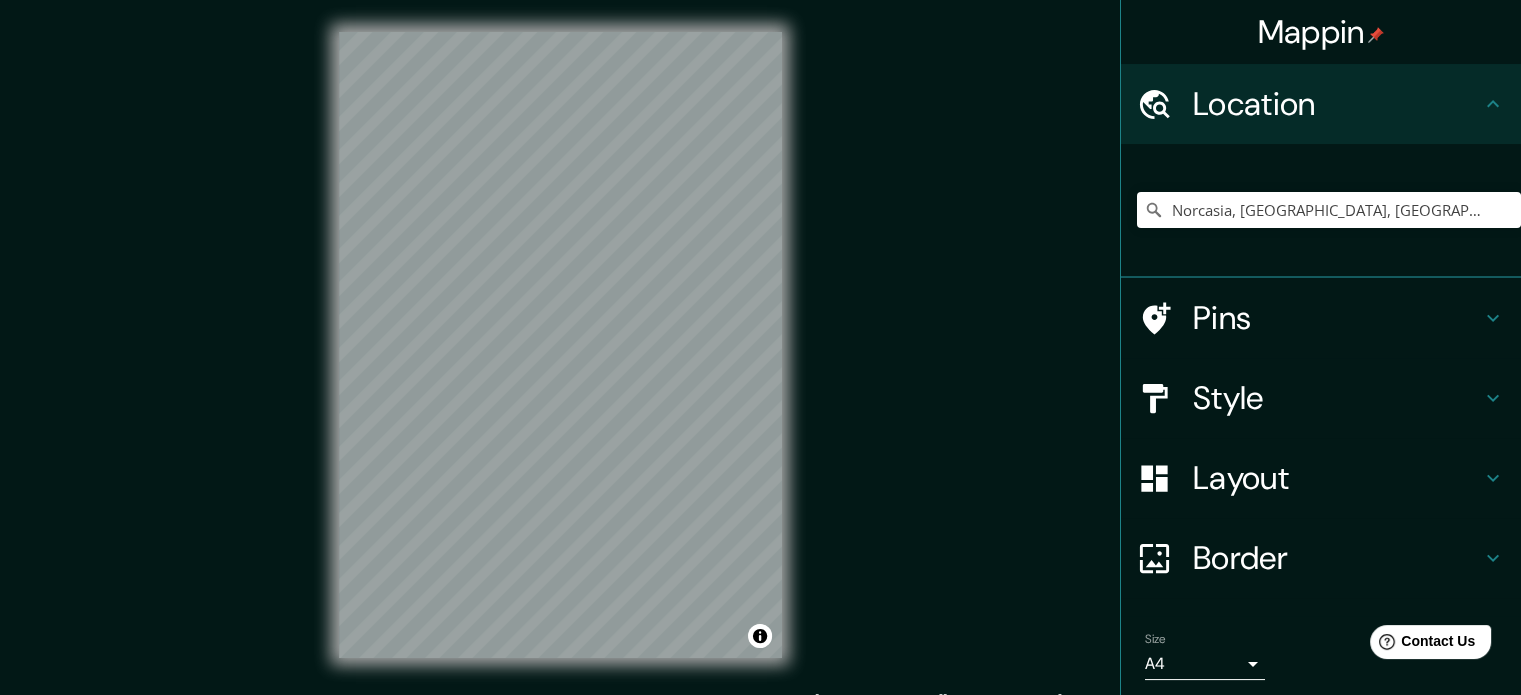 click on "Pins" at bounding box center (1337, 318) 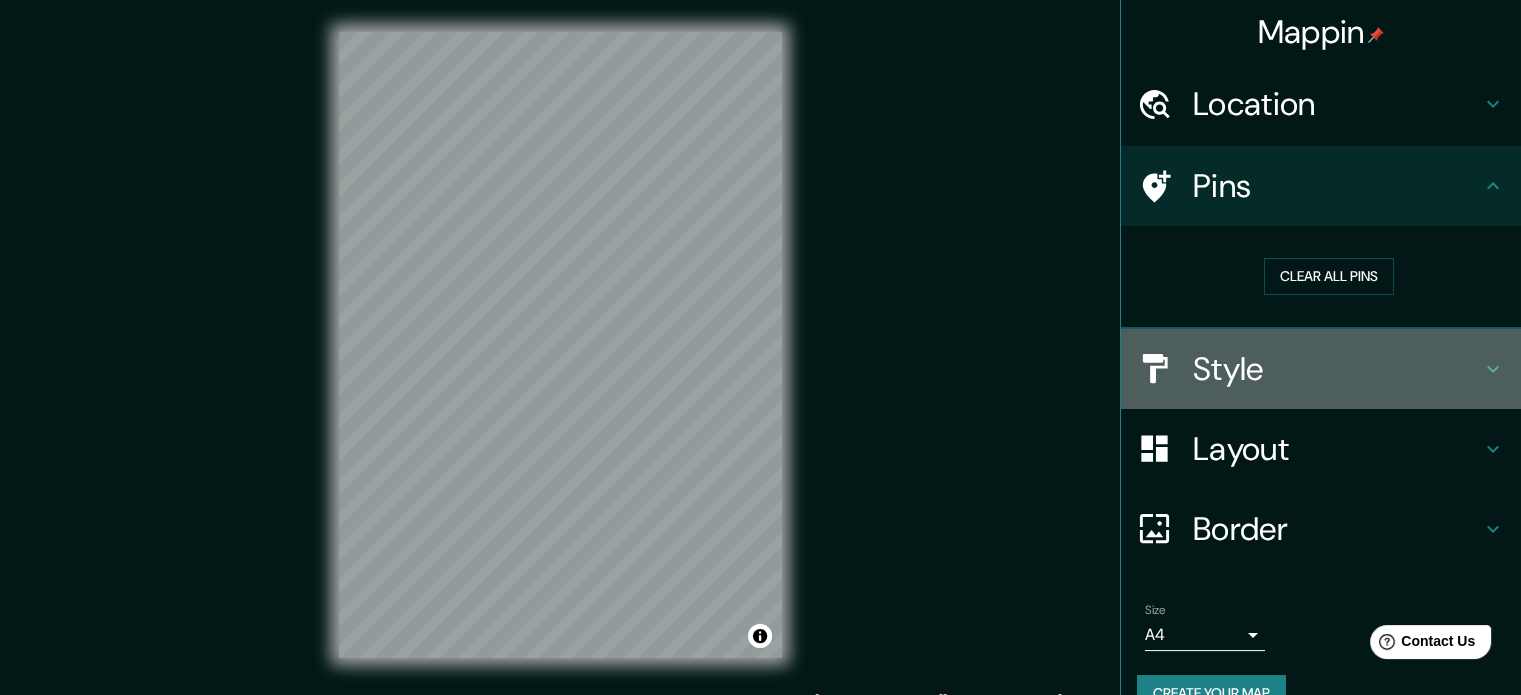 click on "Style" at bounding box center (1337, 369) 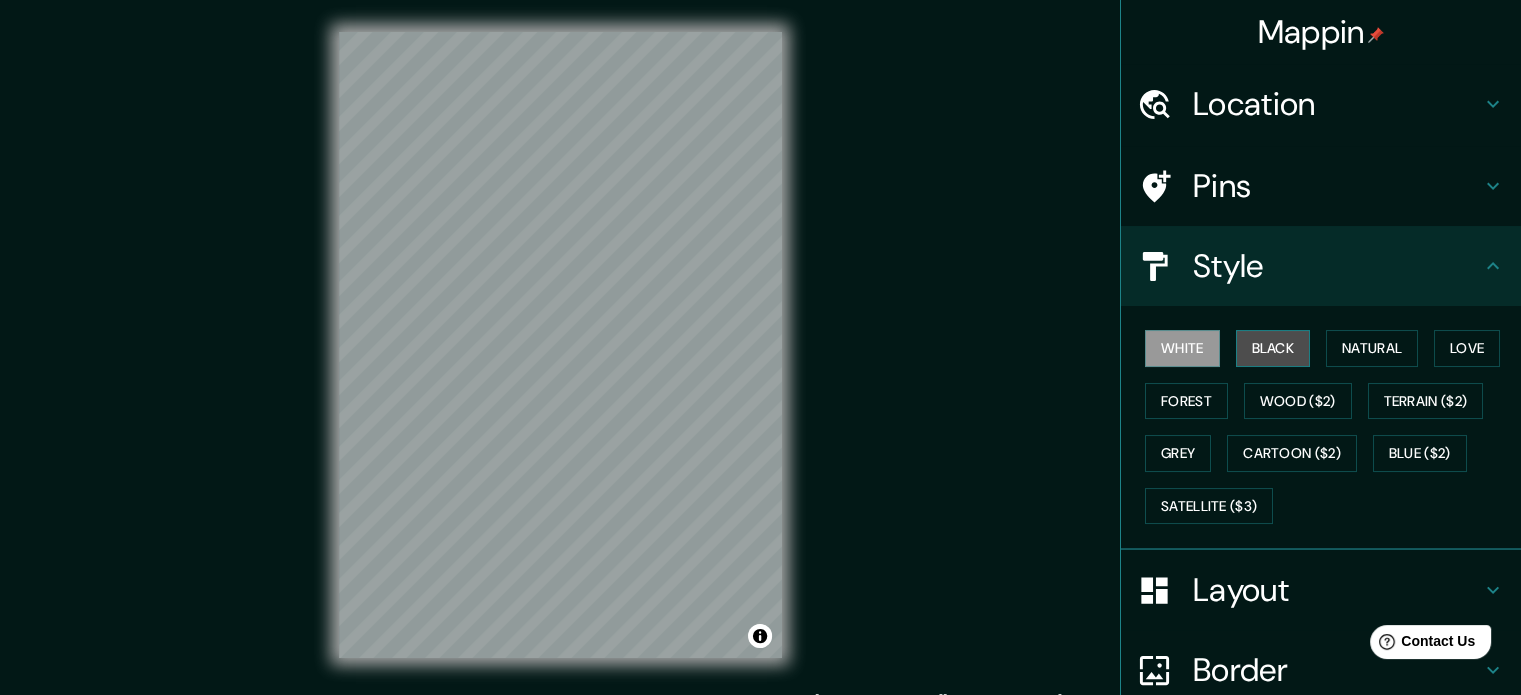 click on "Black" at bounding box center (1273, 348) 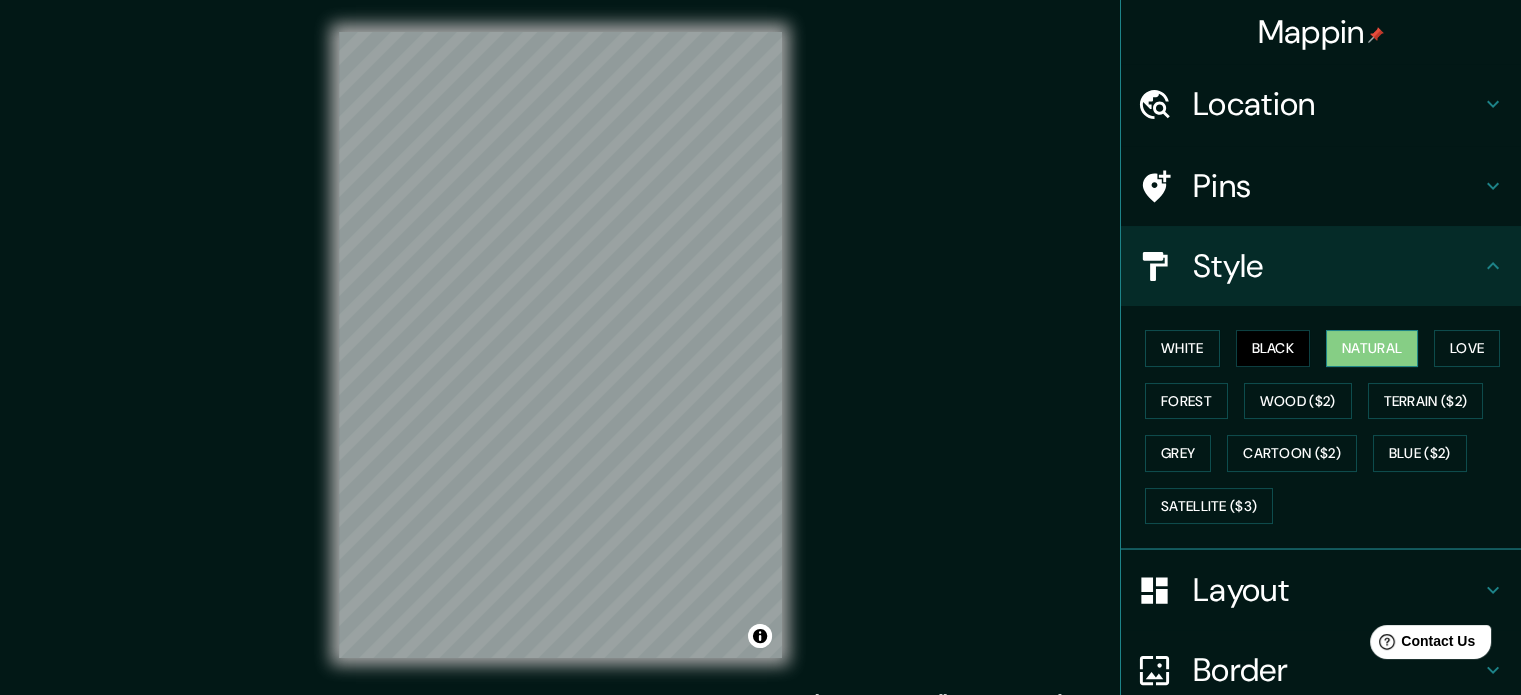 click on "Natural" at bounding box center (1372, 348) 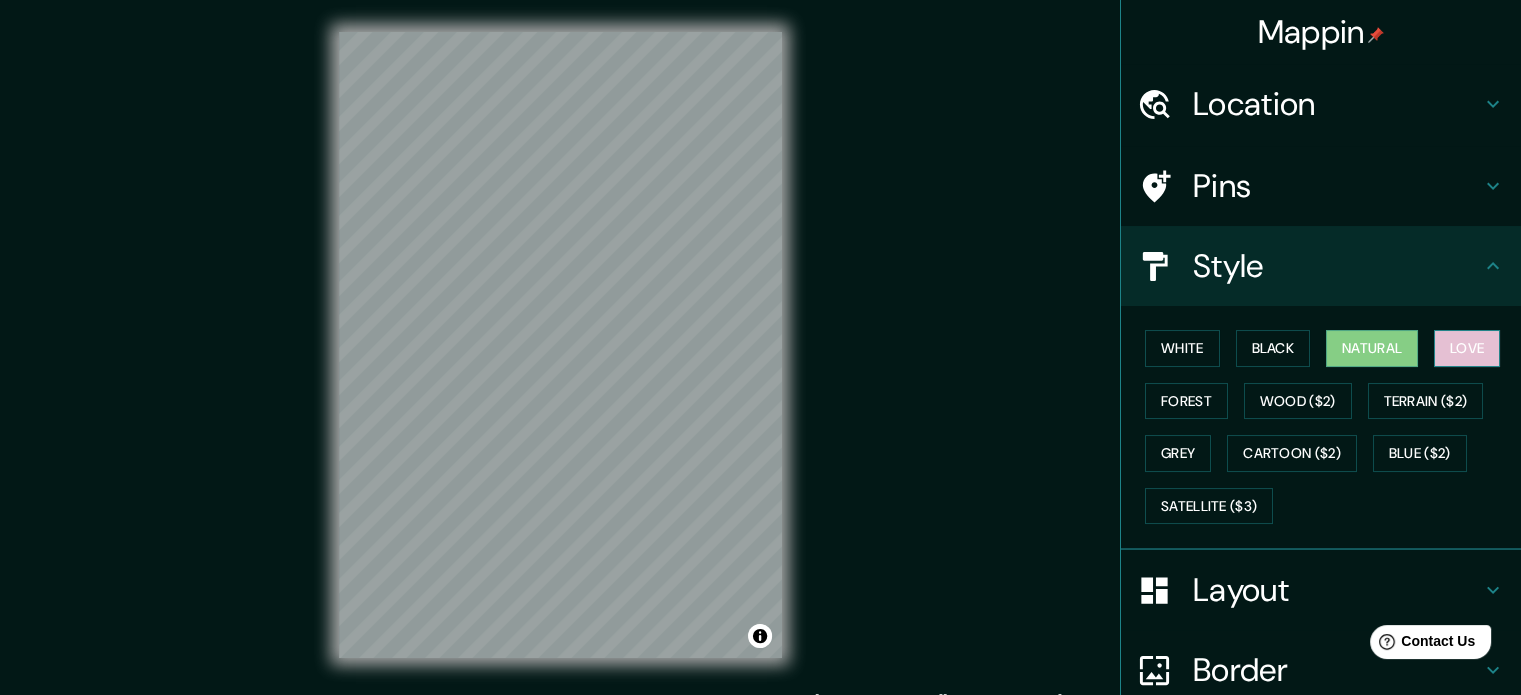 click on "Love" at bounding box center [1467, 348] 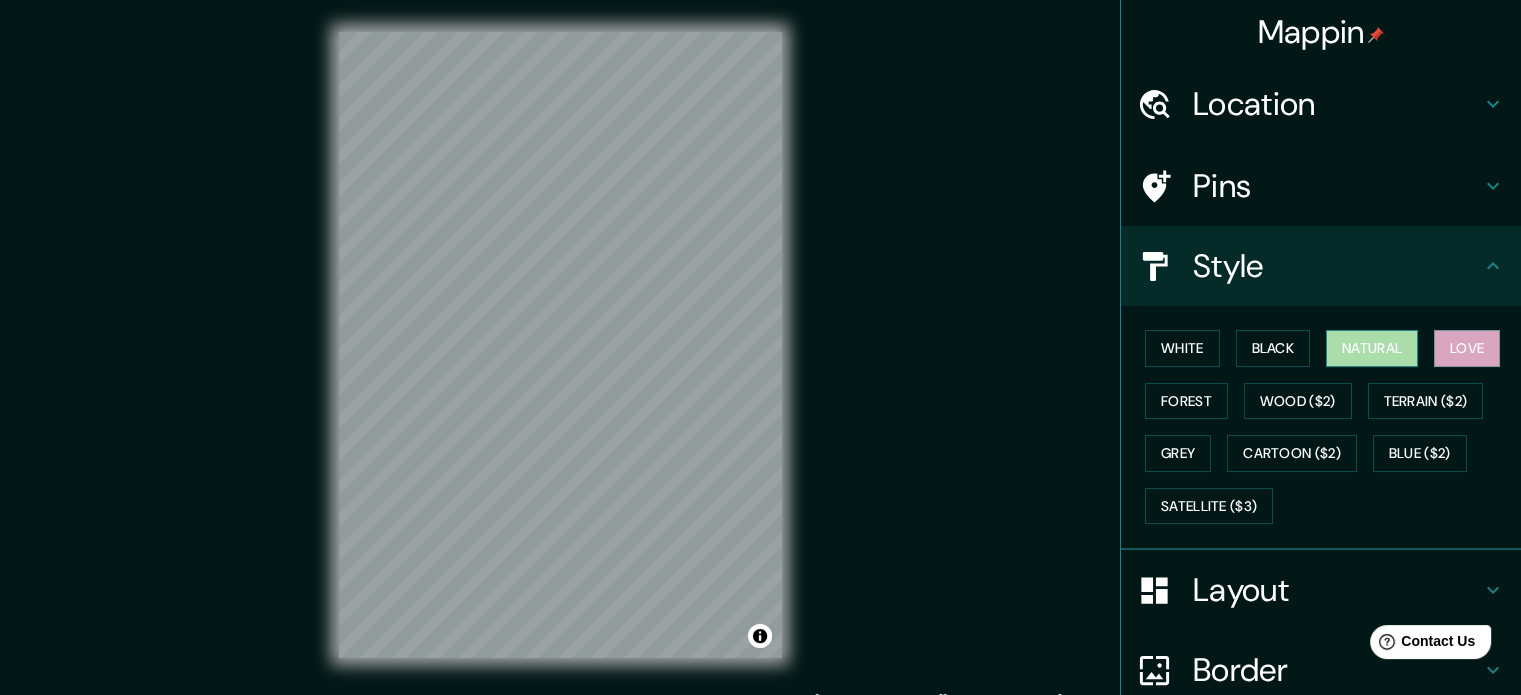 click on "Natural" at bounding box center (1372, 348) 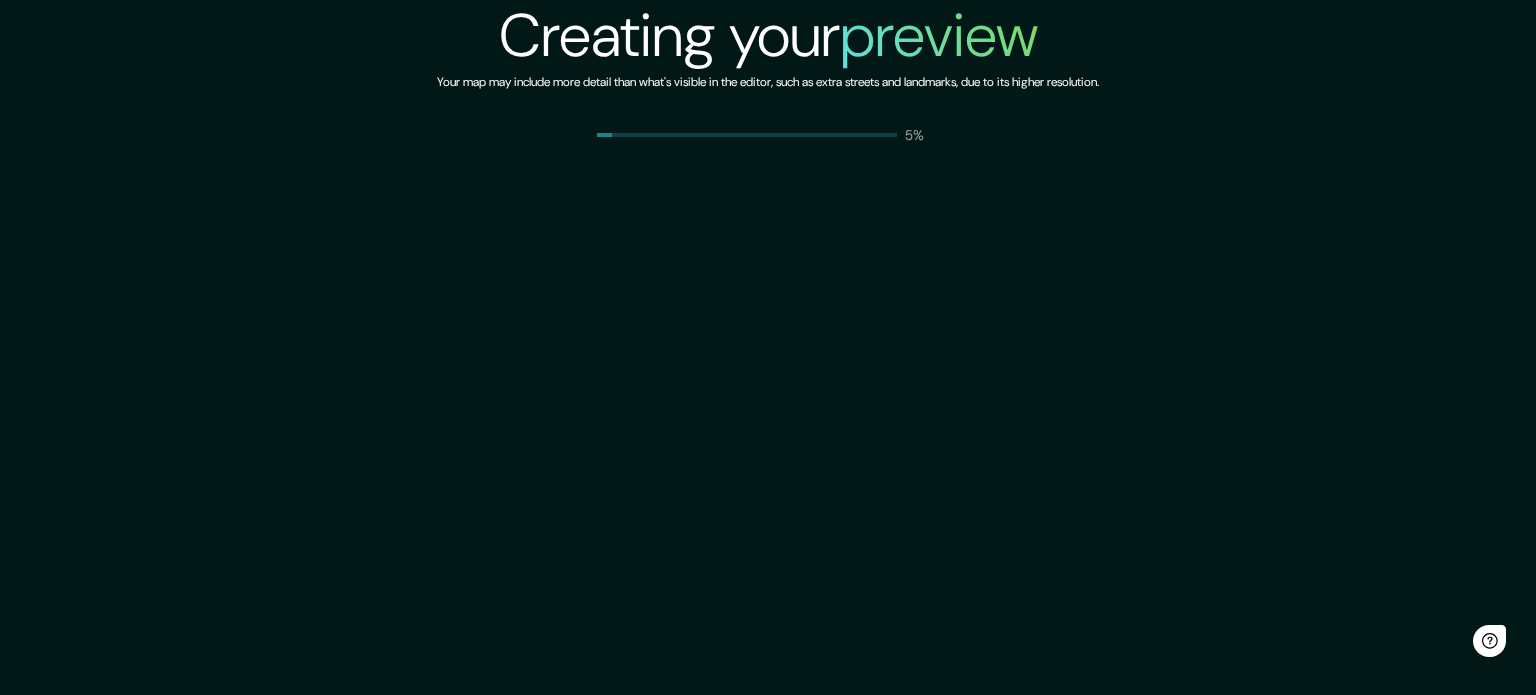 scroll, scrollTop: 0, scrollLeft: 0, axis: both 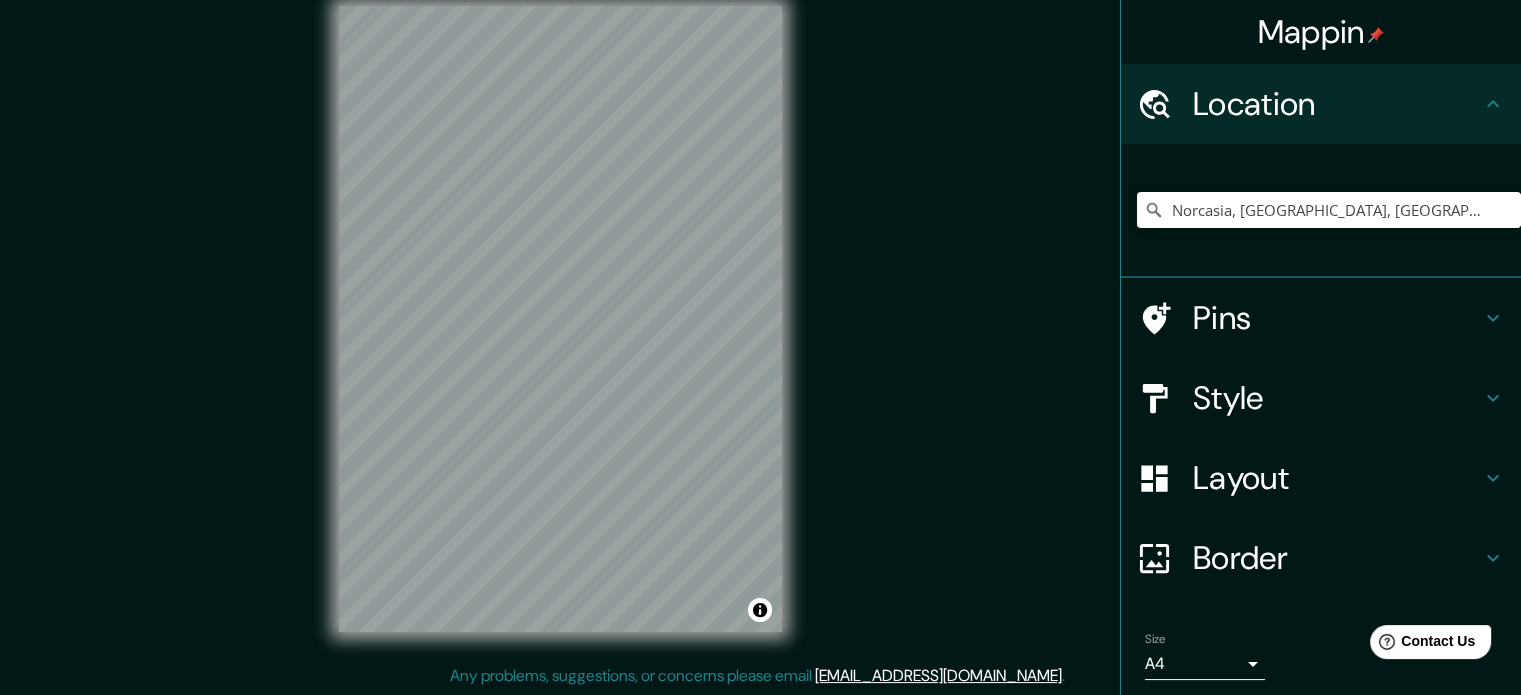 click on "Norcasia, [GEOGRAPHIC_DATA], [GEOGRAPHIC_DATA]" at bounding box center [1329, 210] 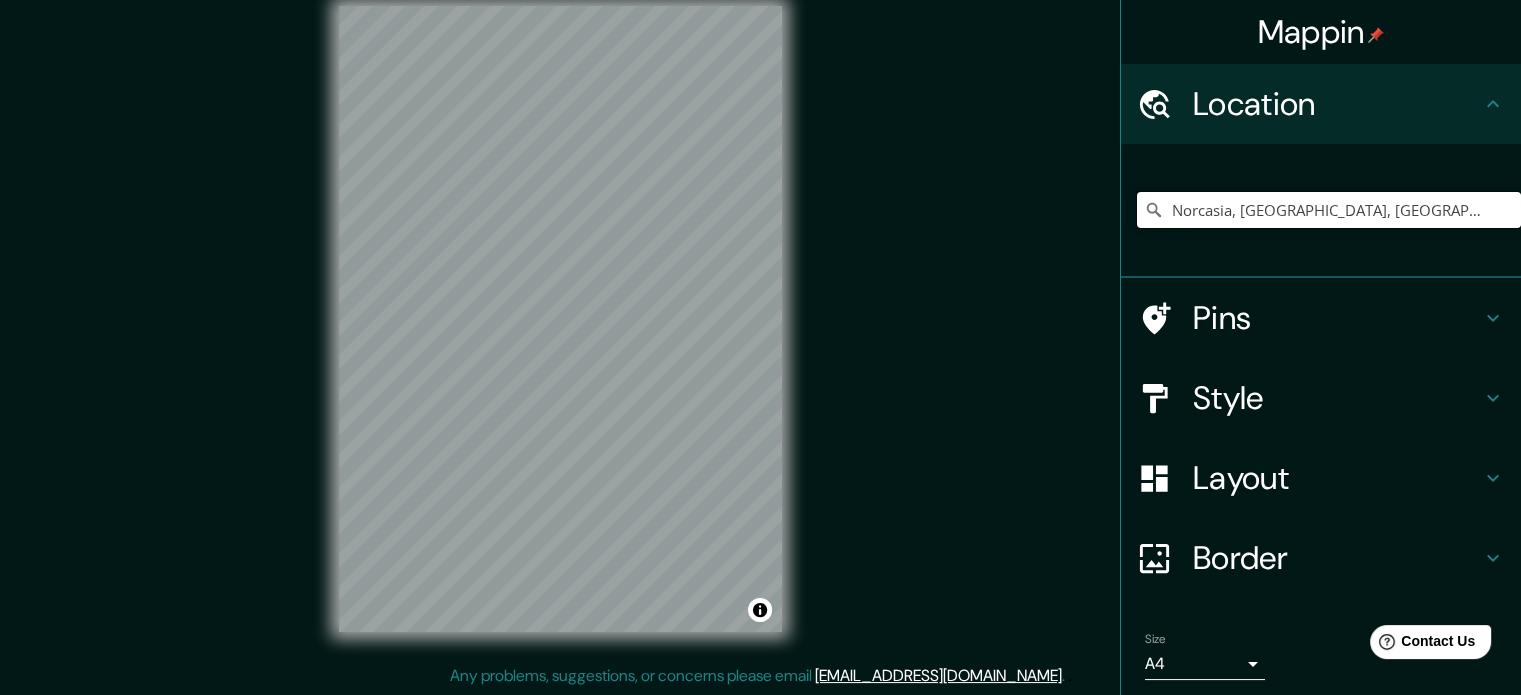 click on "Norcasia, [GEOGRAPHIC_DATA], [GEOGRAPHIC_DATA]" at bounding box center (1329, 210) 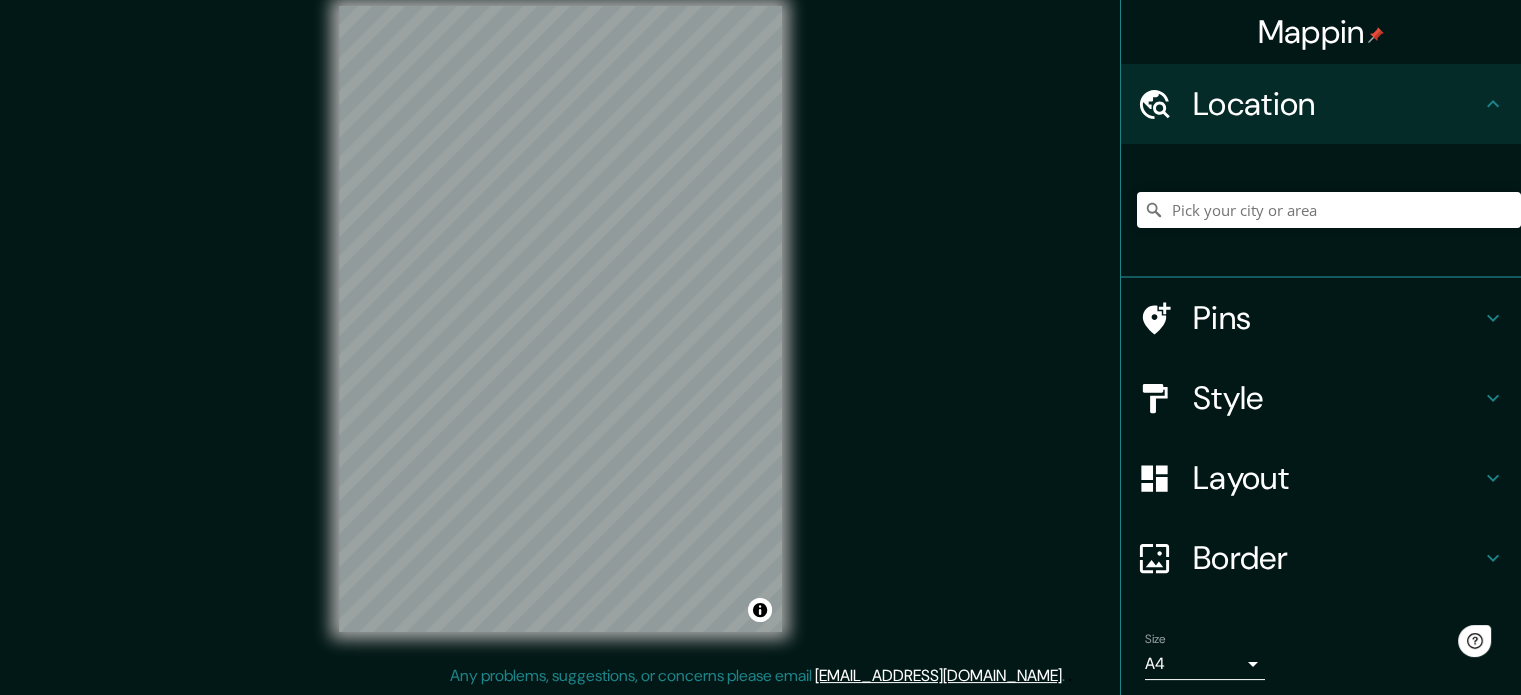 scroll, scrollTop: 0, scrollLeft: 0, axis: both 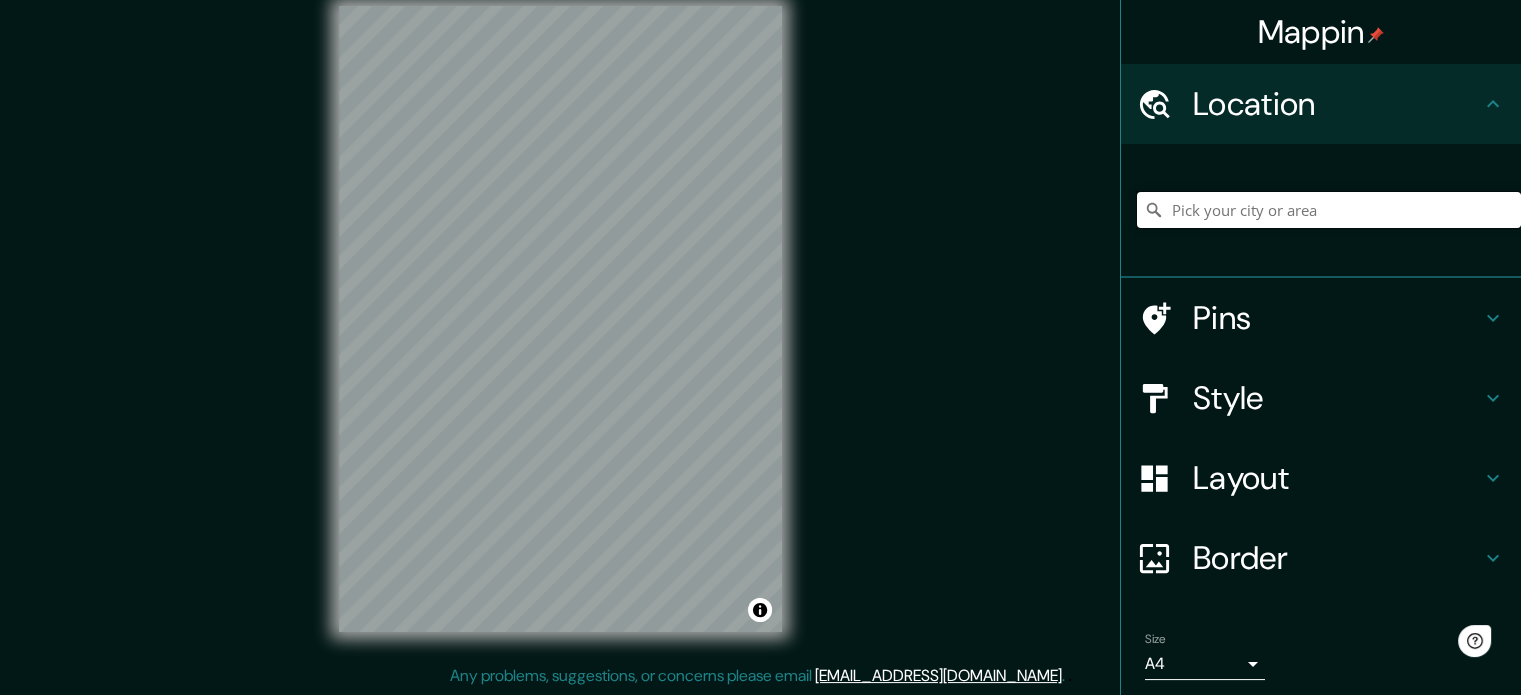 click at bounding box center [1329, 210] 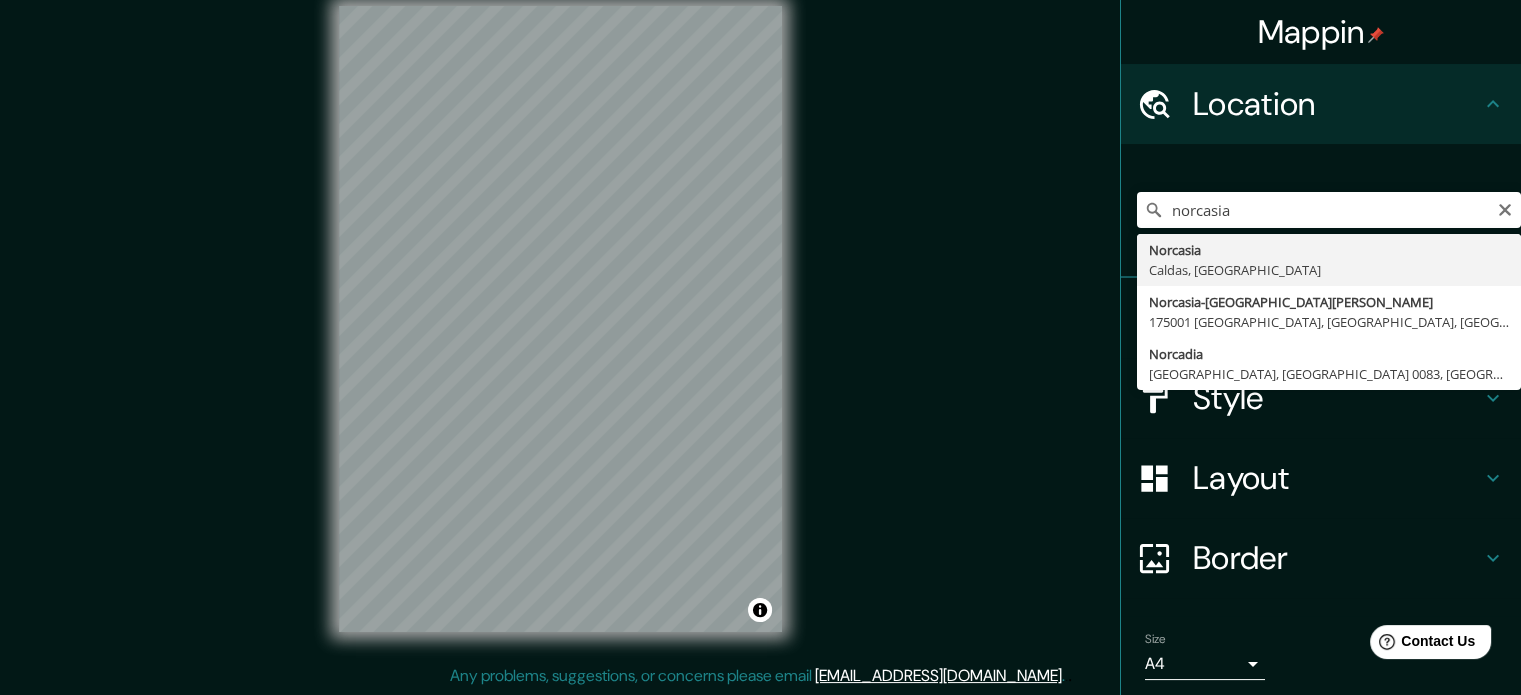 type on "Norcasia, [GEOGRAPHIC_DATA], [GEOGRAPHIC_DATA]" 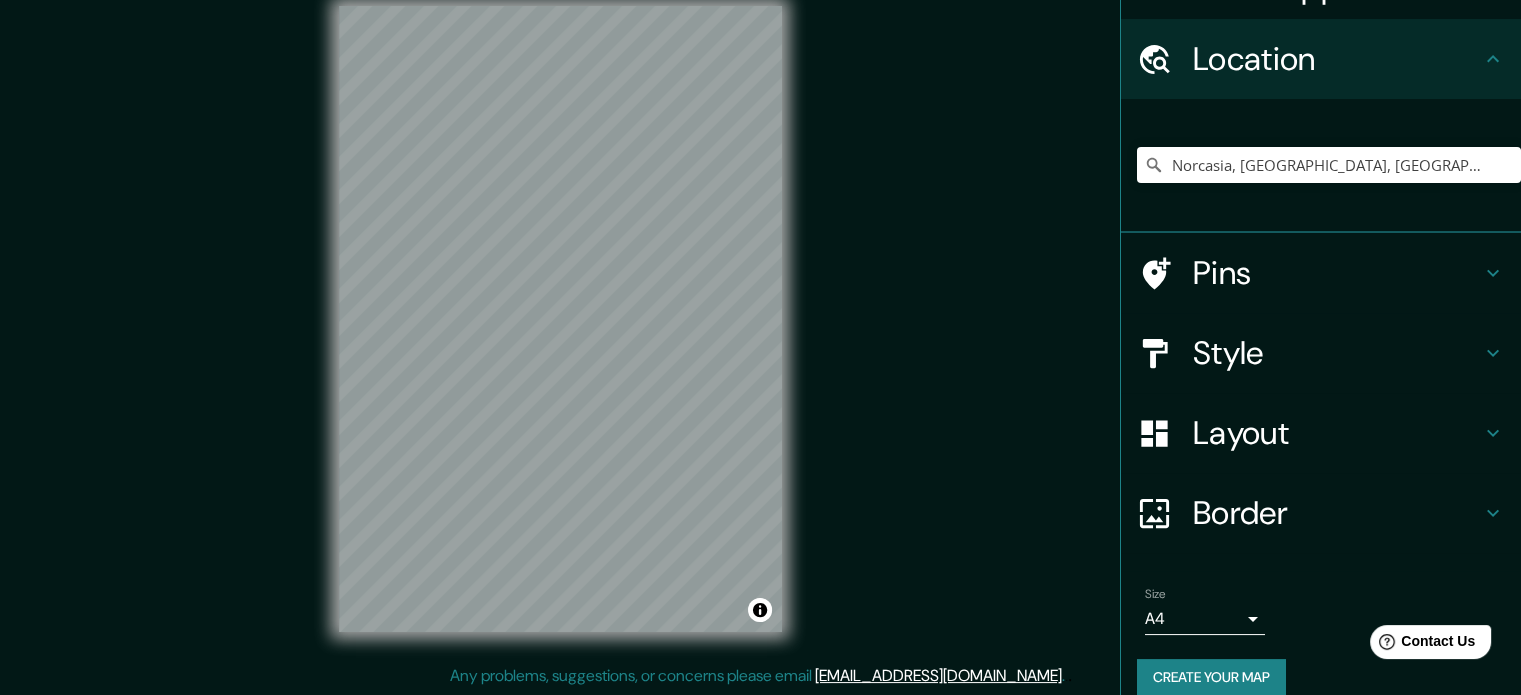 scroll, scrollTop: 68, scrollLeft: 0, axis: vertical 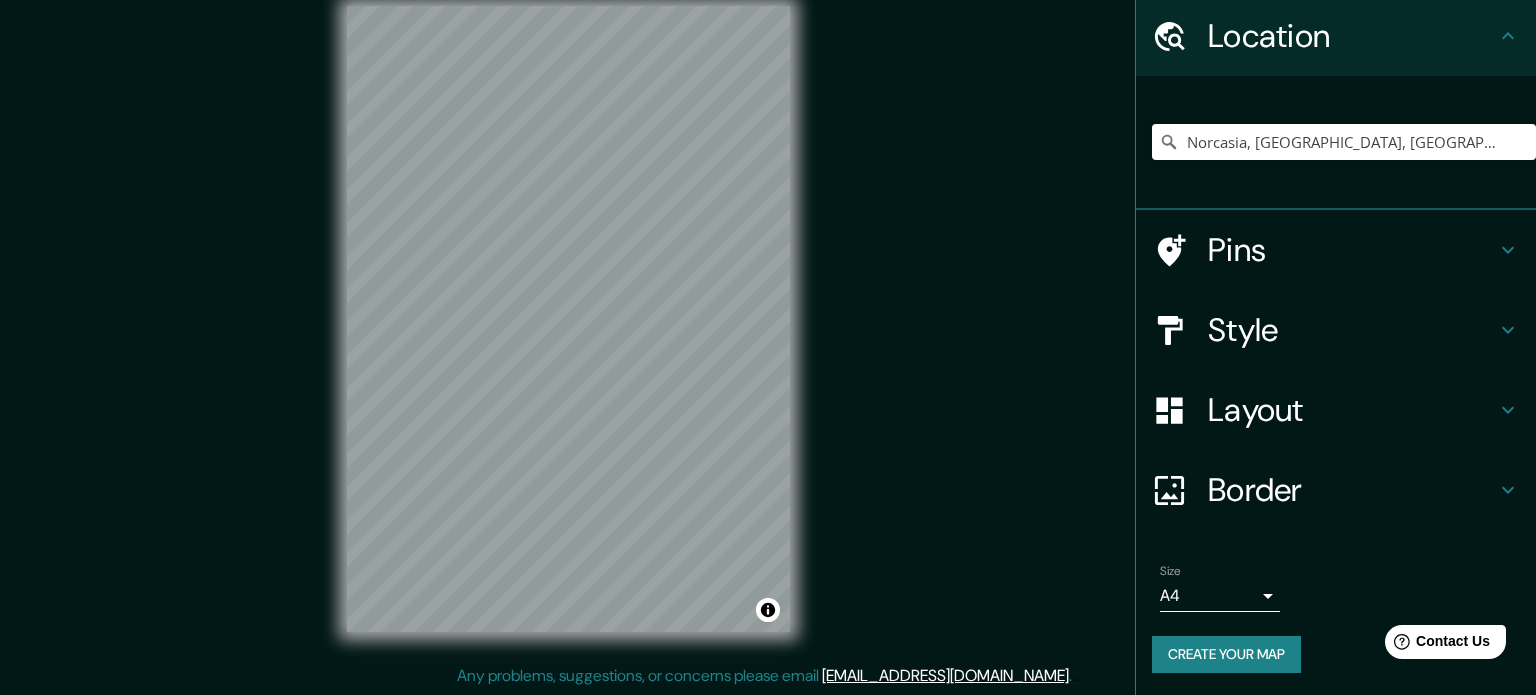 click on "Mappin Location [GEOGRAPHIC_DATA], [GEOGRAPHIC_DATA], [GEOGRAPHIC_DATA] Pins Style Layout Border Choose a border.  Hint : you can make layers of the frame opaque to create some cool effects. None Simple Transparent Fancy Size A4 single Create your map © Mapbox   © OpenStreetMap   Improve this map Any problems, suggestions, or concerns please email    [EMAIL_ADDRESS][DOMAIN_NAME] . . ." at bounding box center (768, 321) 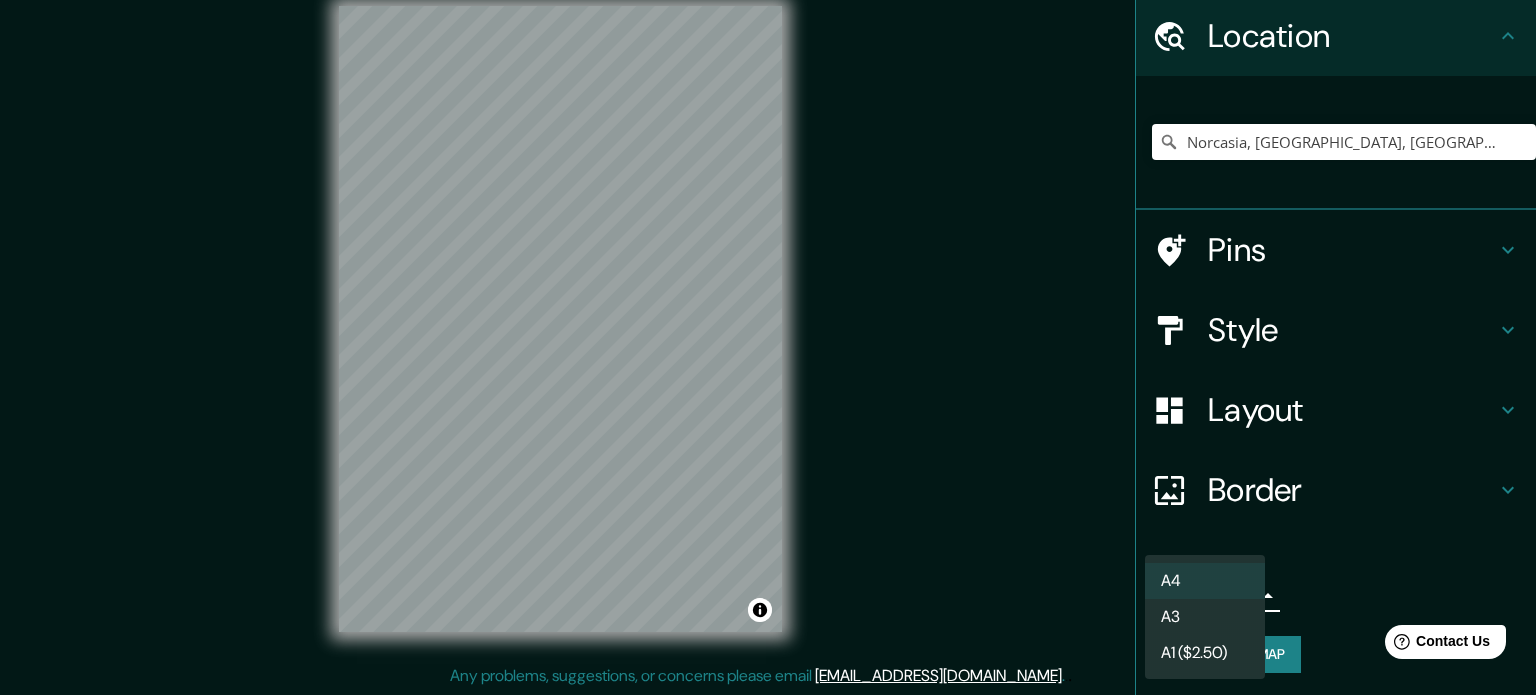 click on "A3" at bounding box center [1205, 617] 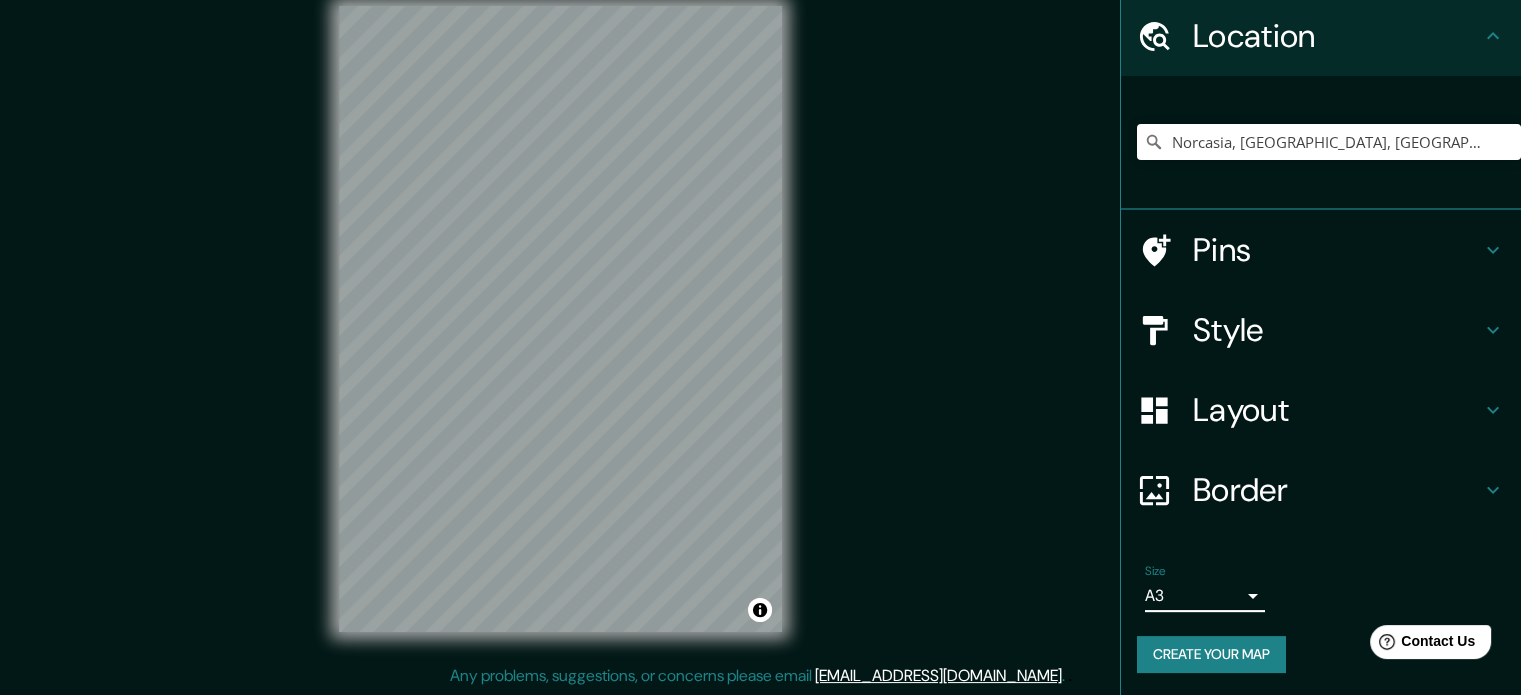 click on "Create your map" at bounding box center (1211, 654) 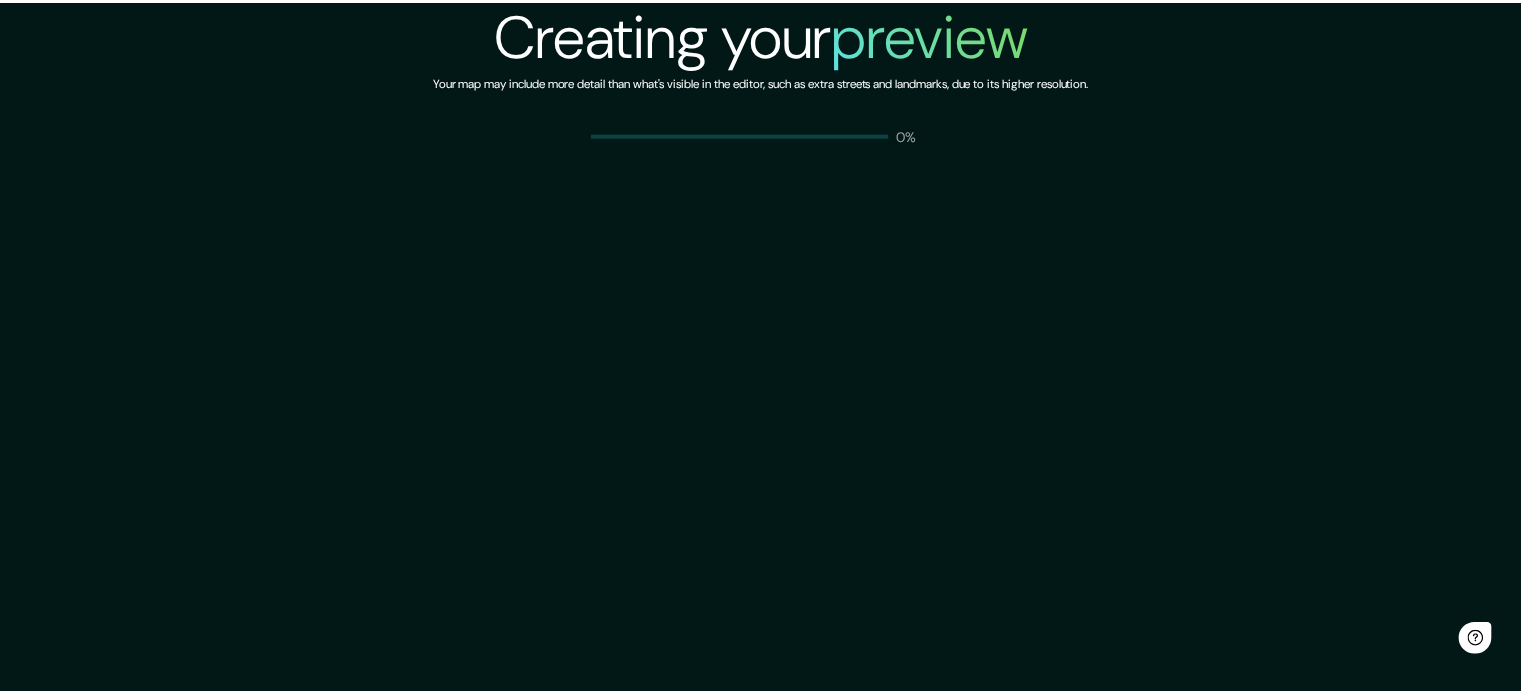 scroll, scrollTop: 0, scrollLeft: 0, axis: both 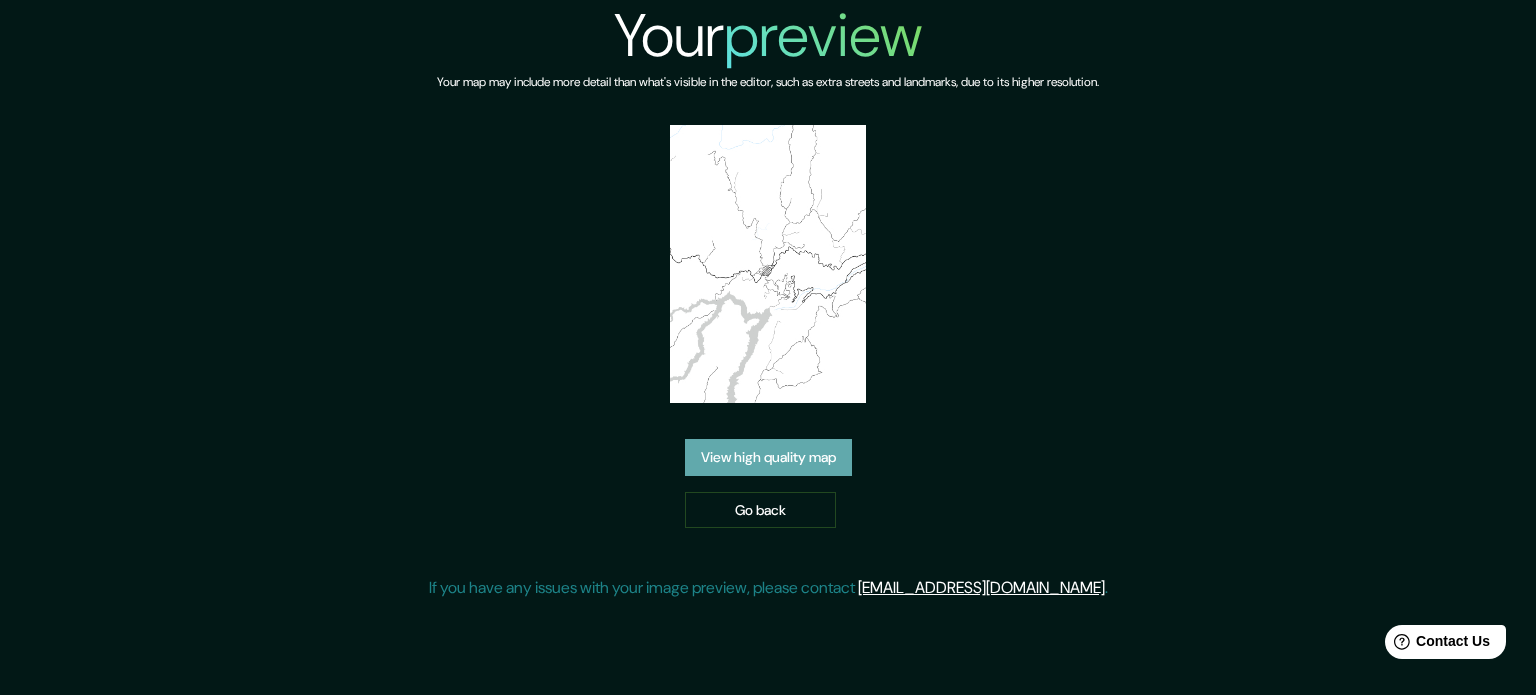 click on "View high quality map" at bounding box center (768, 457) 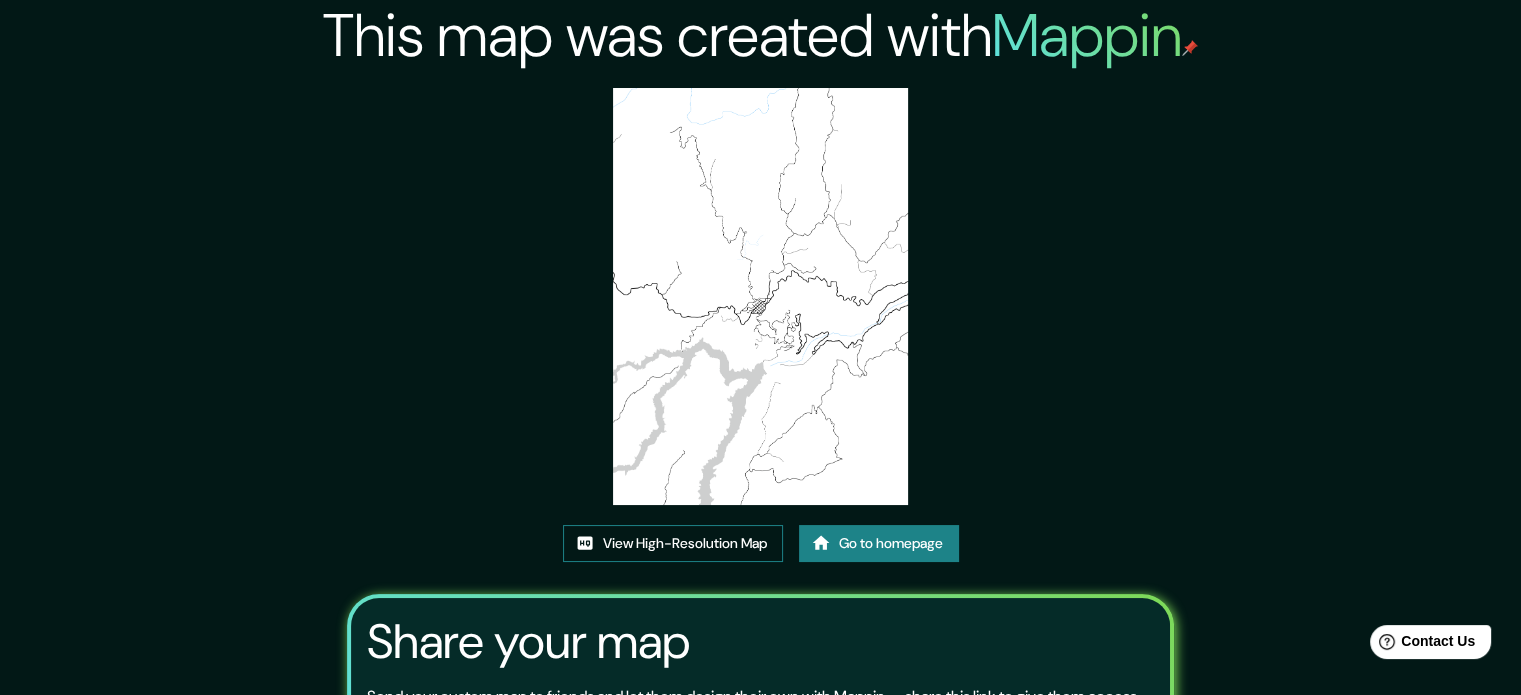 click on "View High-Resolution Map" at bounding box center [673, 543] 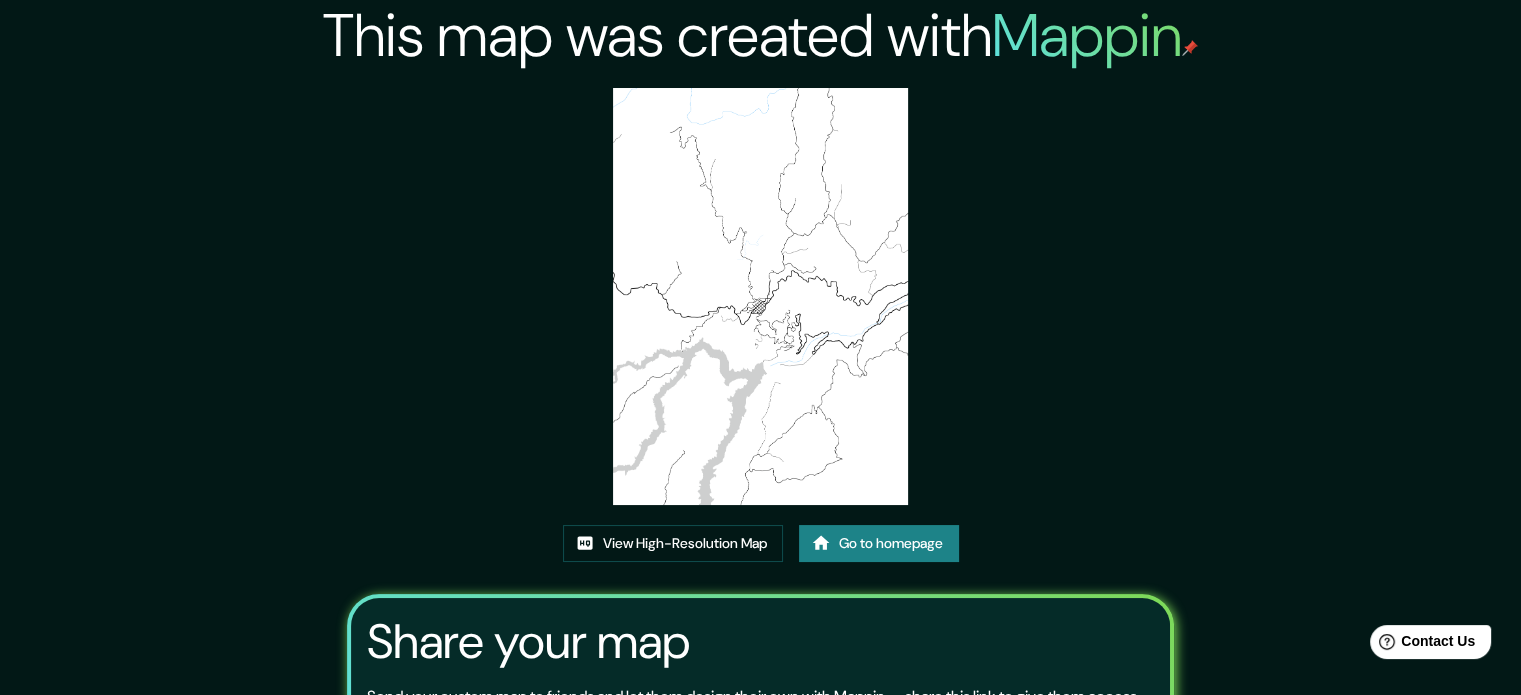 scroll, scrollTop: 221, scrollLeft: 0, axis: vertical 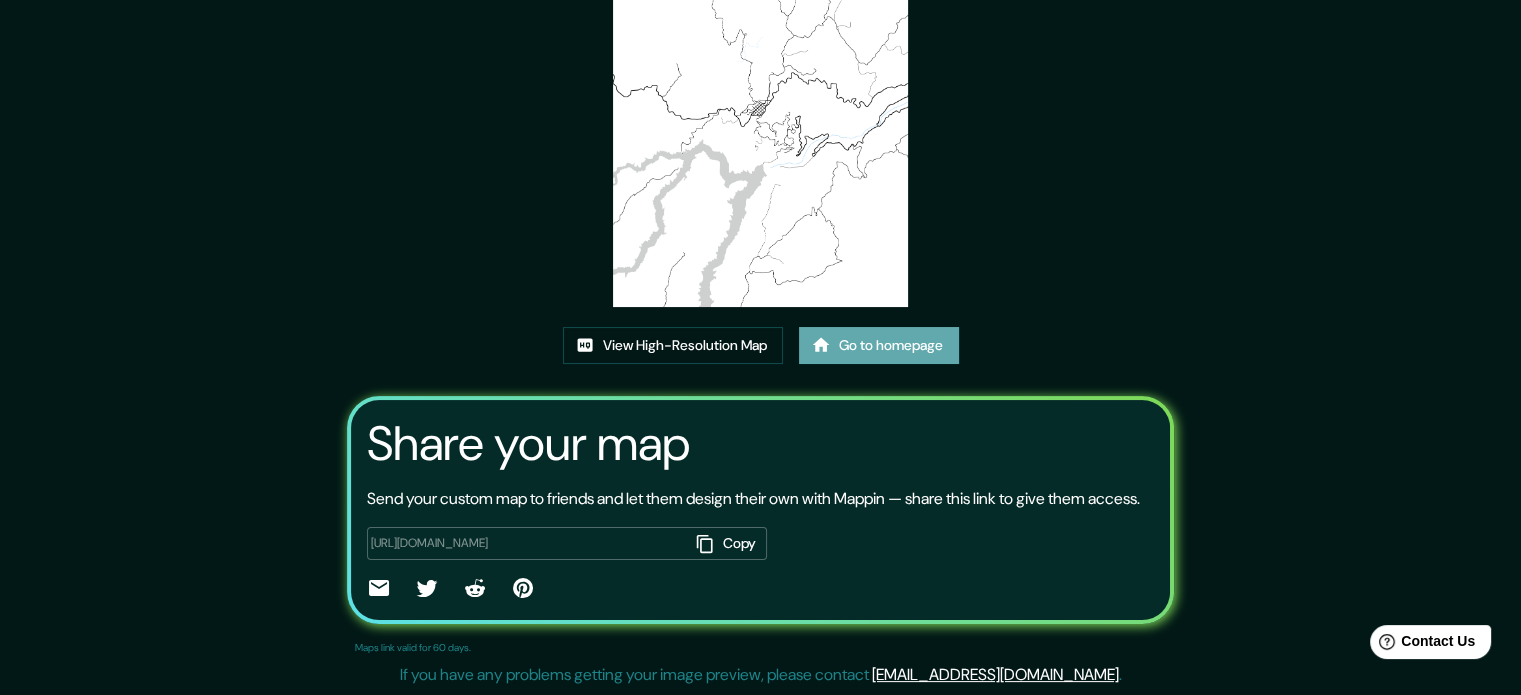 click on "Go to homepage" at bounding box center (879, 345) 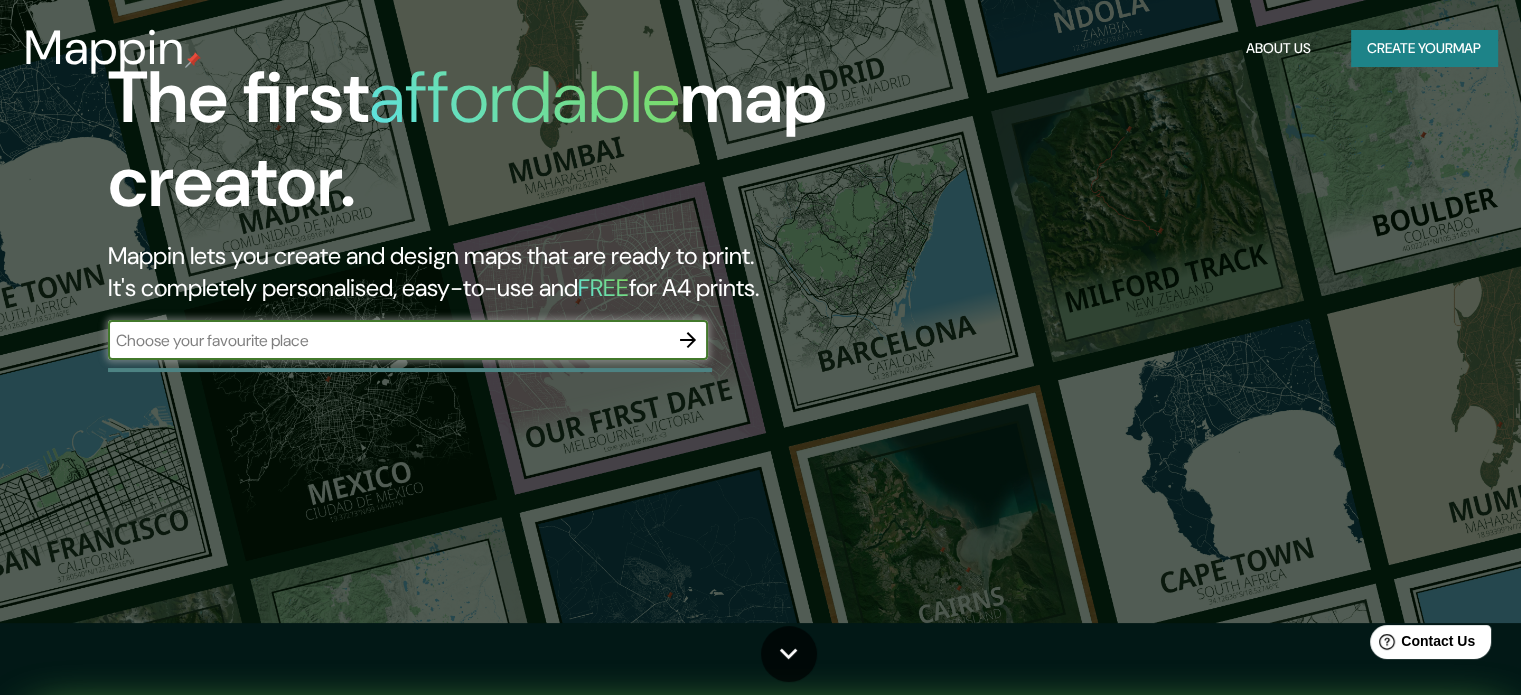 scroll, scrollTop: 0, scrollLeft: 0, axis: both 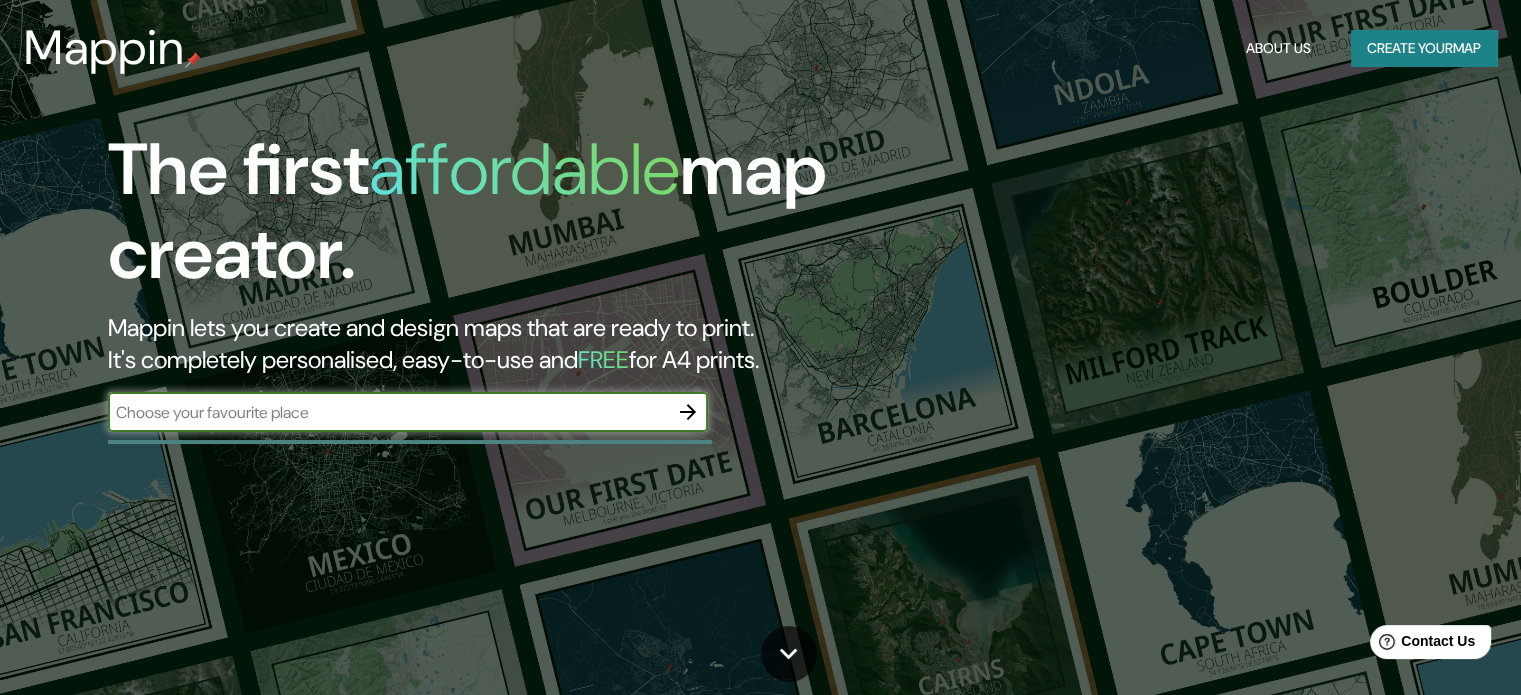 click on "Create your   map" at bounding box center [1424, 48] 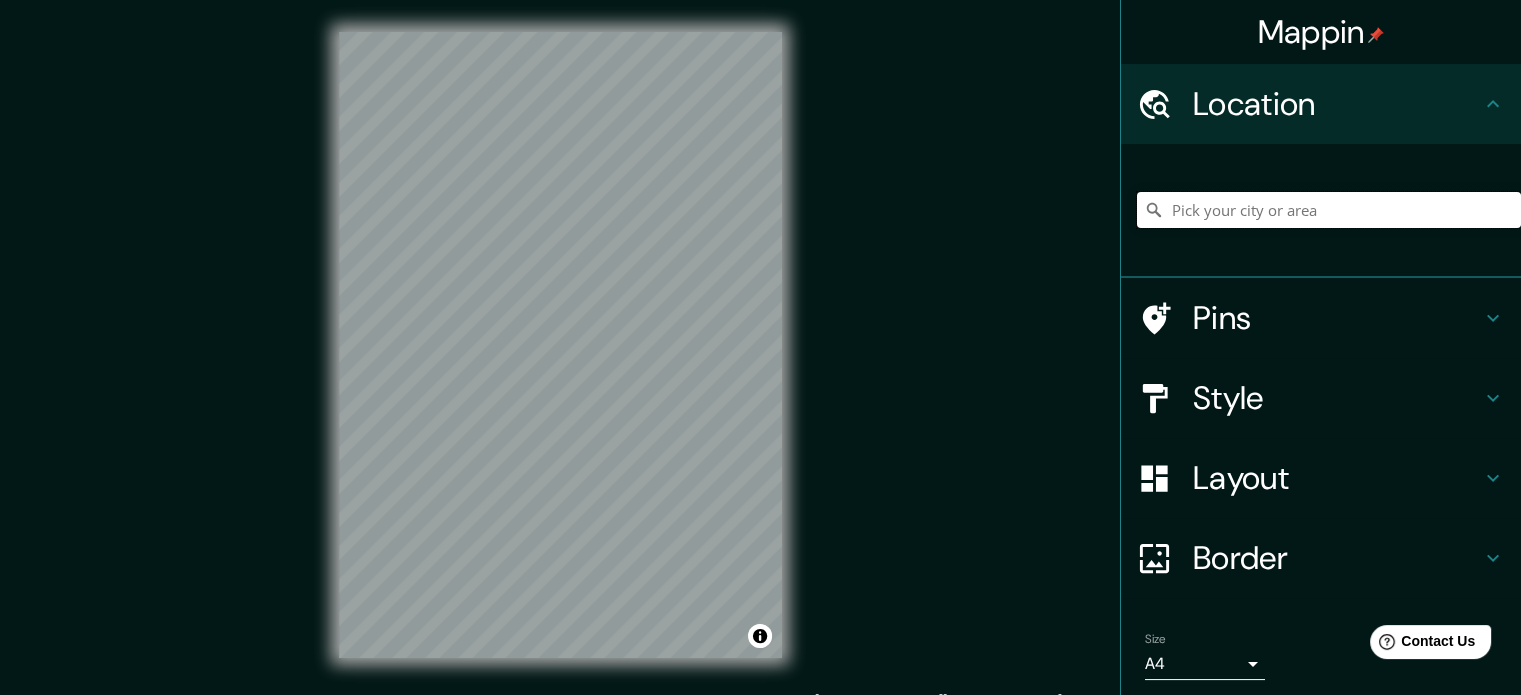 click at bounding box center [1329, 210] 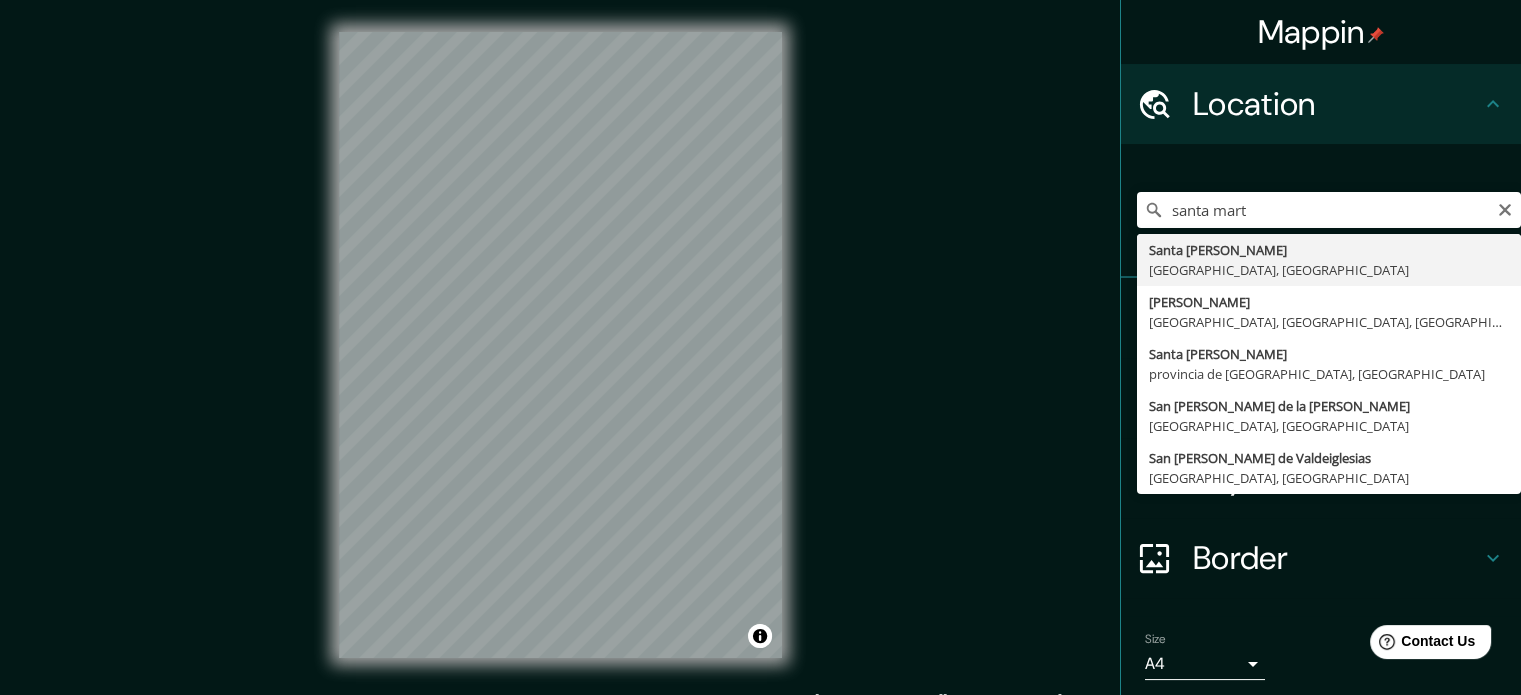 type on "Santa Marta, Magdalena, Colombia" 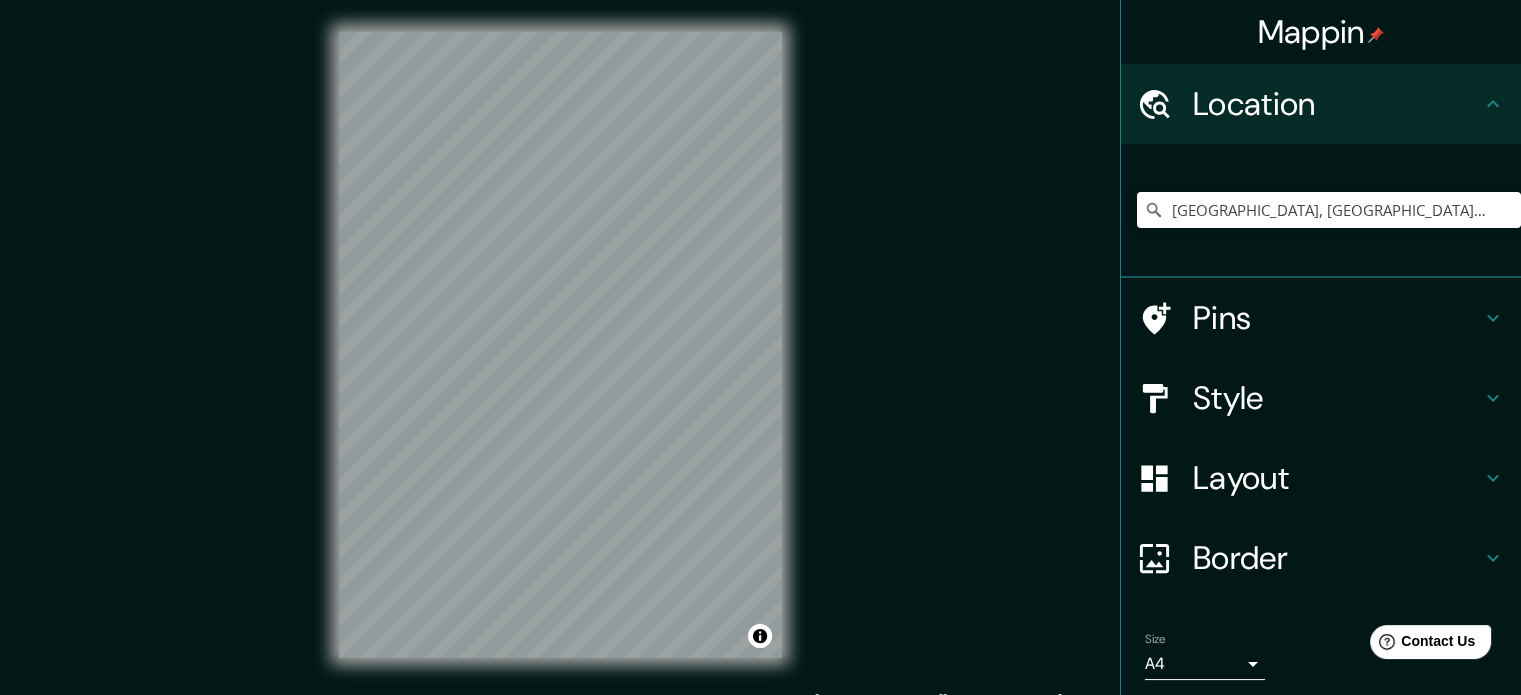 scroll, scrollTop: 68, scrollLeft: 0, axis: vertical 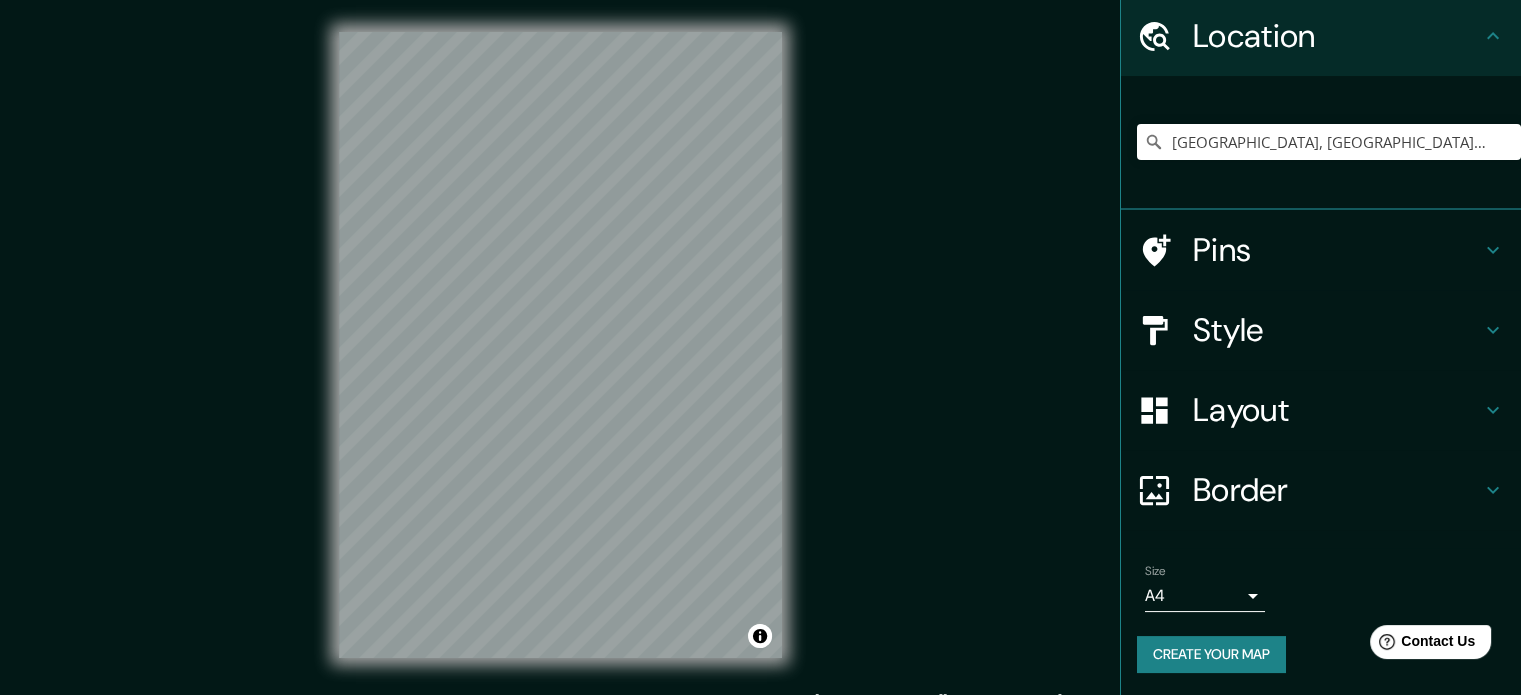 click on "Mappin Location Santa Marta, Magdalena, Colombia Pins Style Layout Border Choose a border.  Hint : you can make layers of the frame opaque to create some cool effects. None Simple Transparent Fancy Size A4 single Create your map © Mapbox   © OpenStreetMap   Improve this map Any problems, suggestions, or concerns please email    help@mappin.pro . . ." at bounding box center [760, 347] 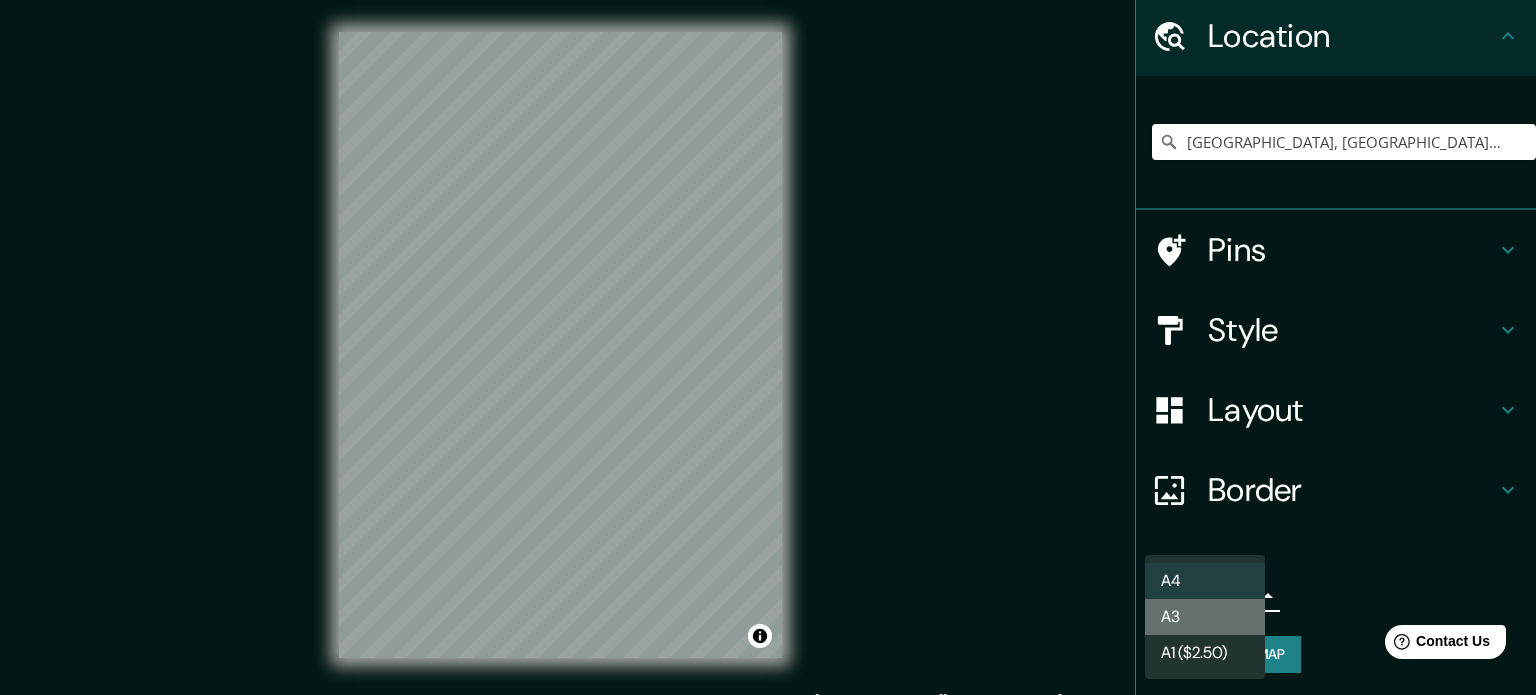 click on "A3" at bounding box center (1205, 617) 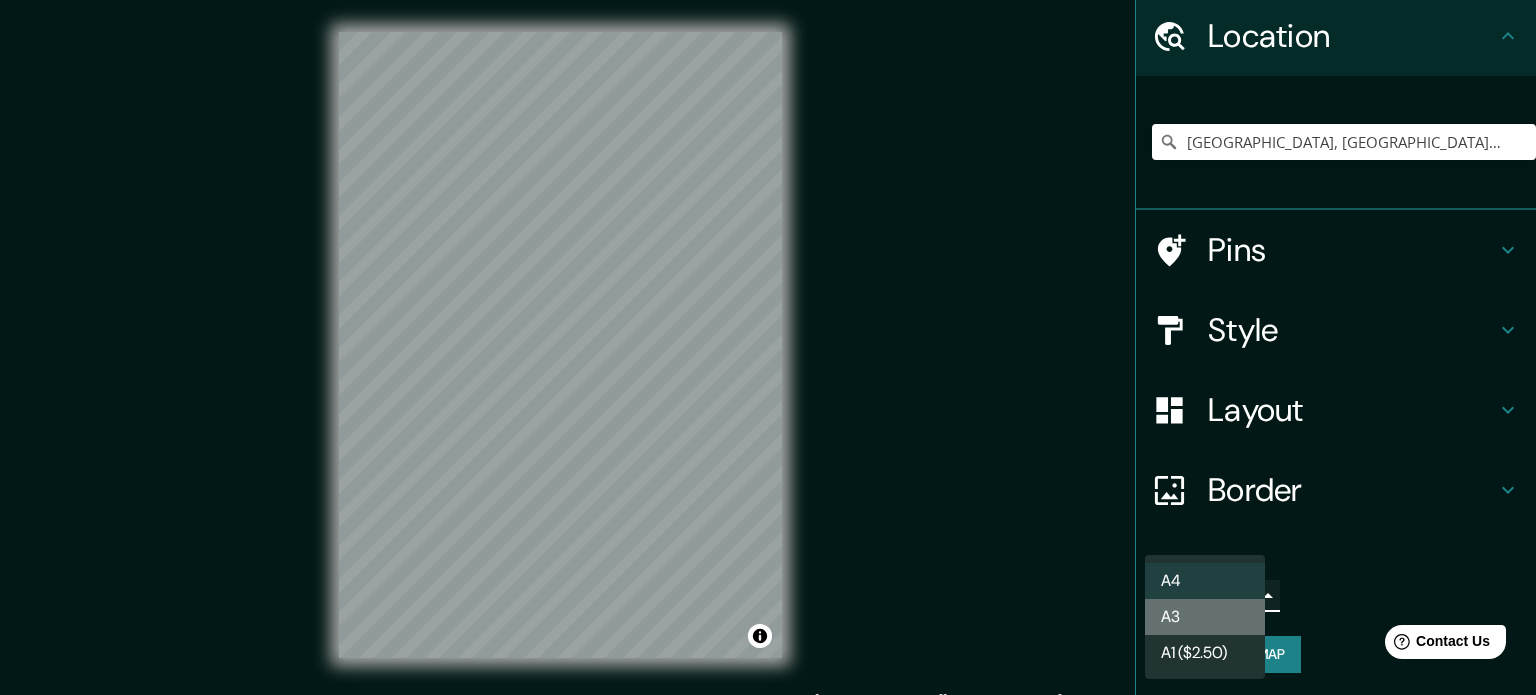 type on "a4" 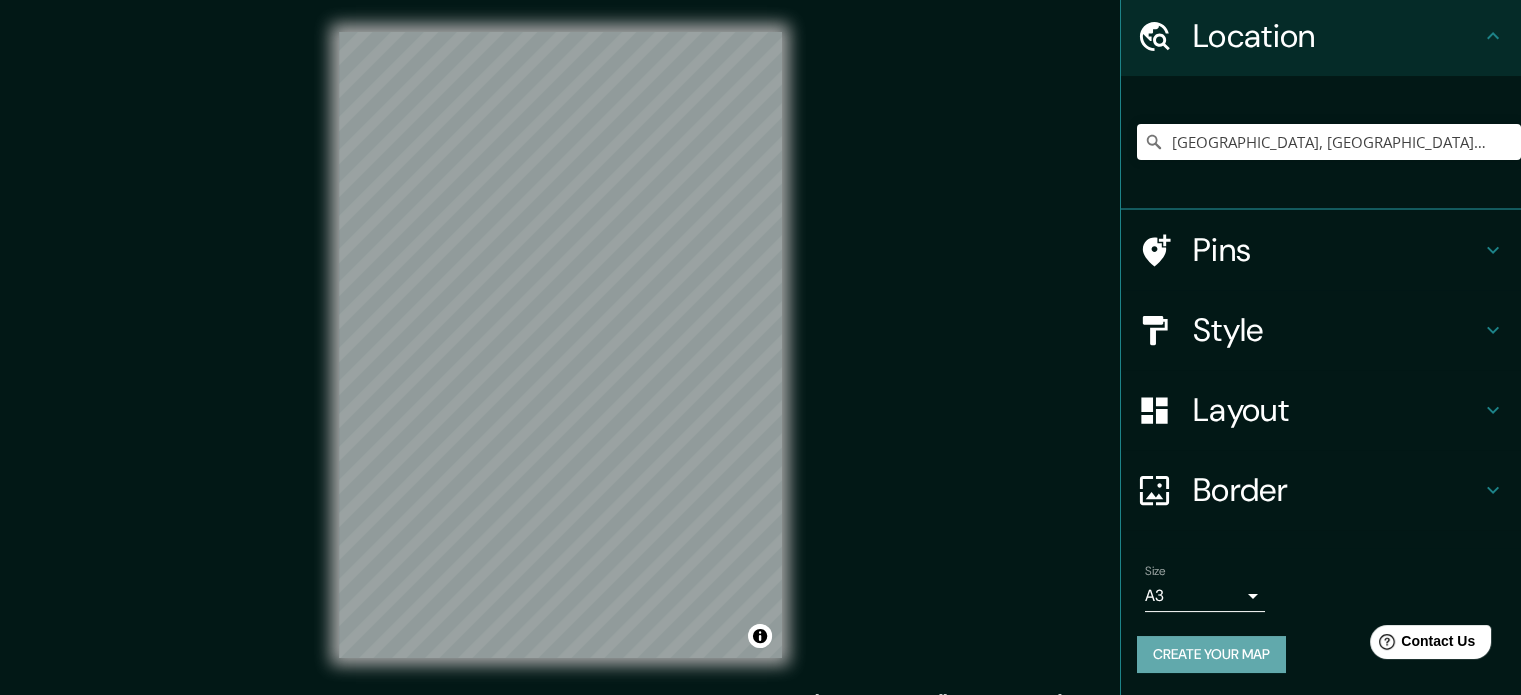 click on "Create your map" at bounding box center [1211, 654] 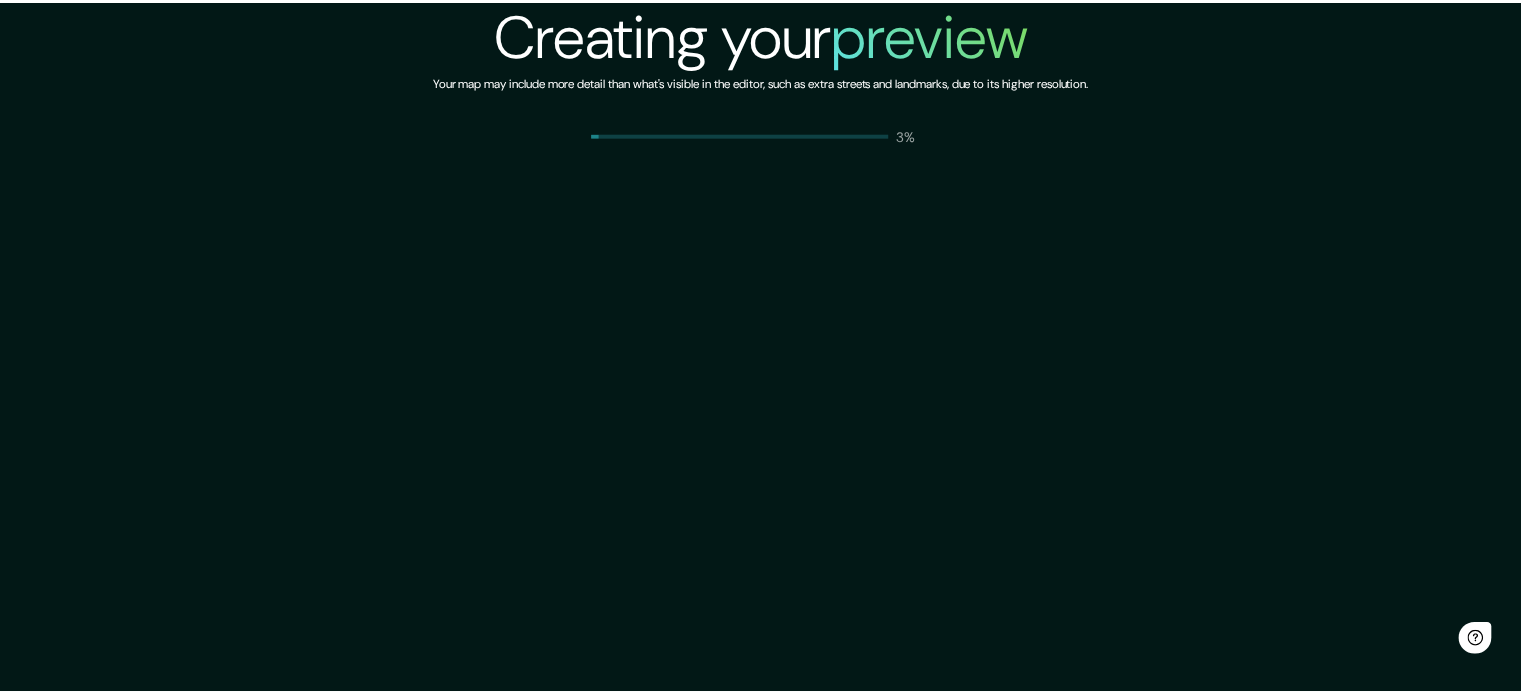 scroll, scrollTop: 0, scrollLeft: 0, axis: both 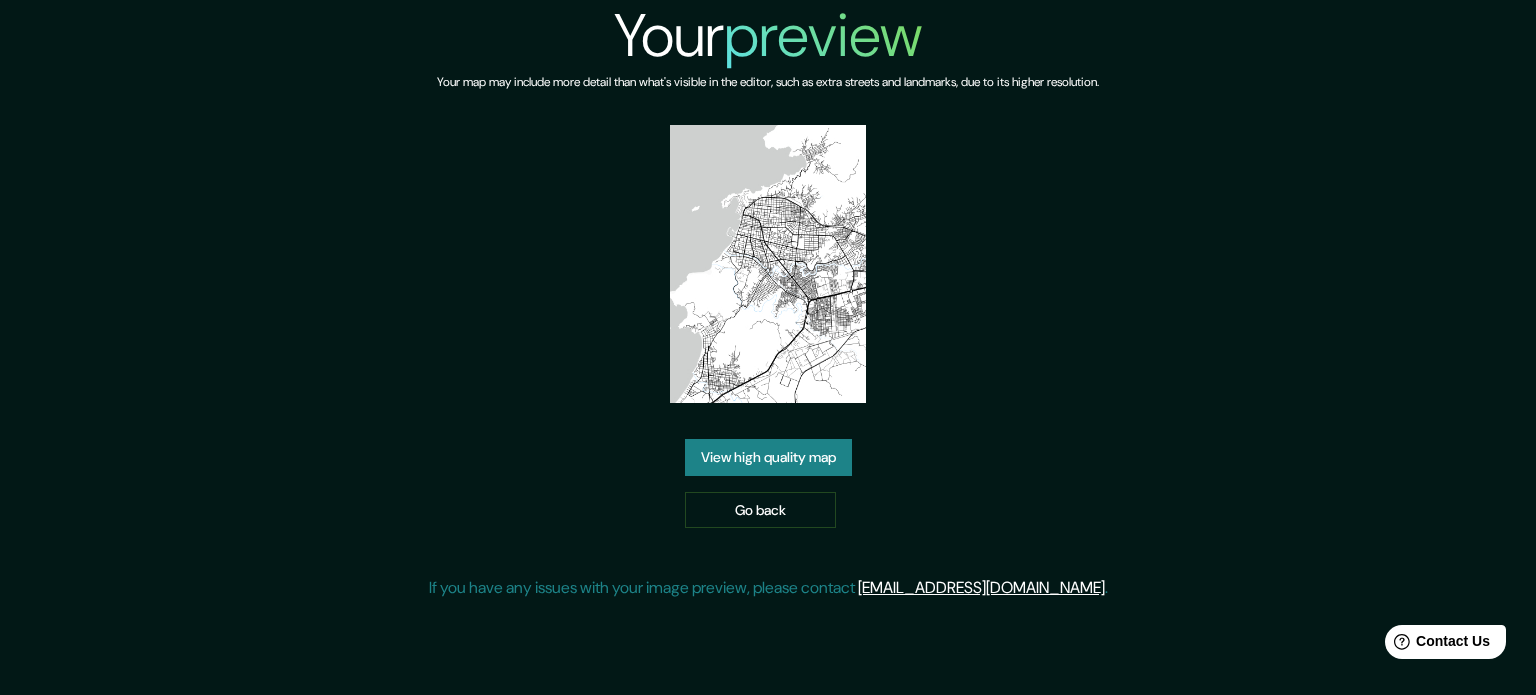 click on "View high quality map" at bounding box center (768, 457) 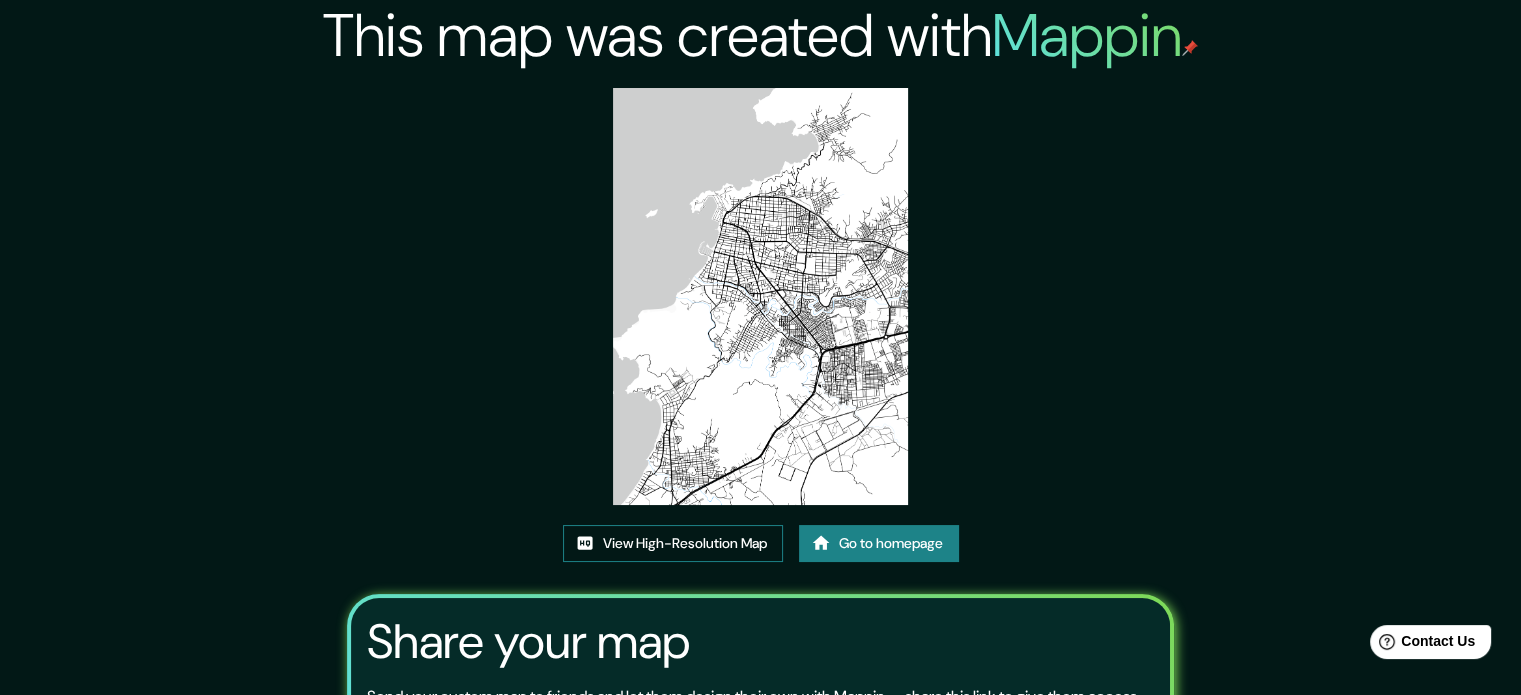 click on "View High-Resolution Map" at bounding box center (673, 543) 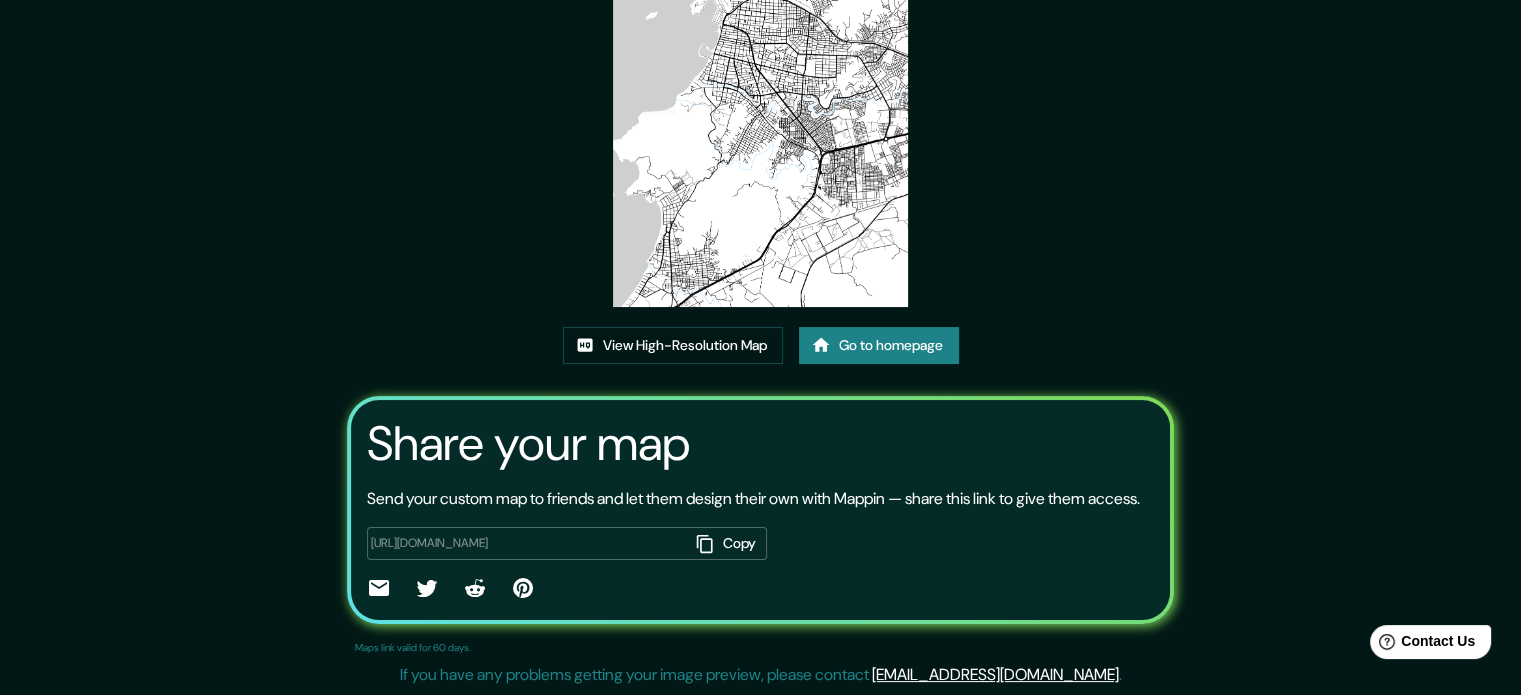 click on "Go to homepage" at bounding box center (879, 345) 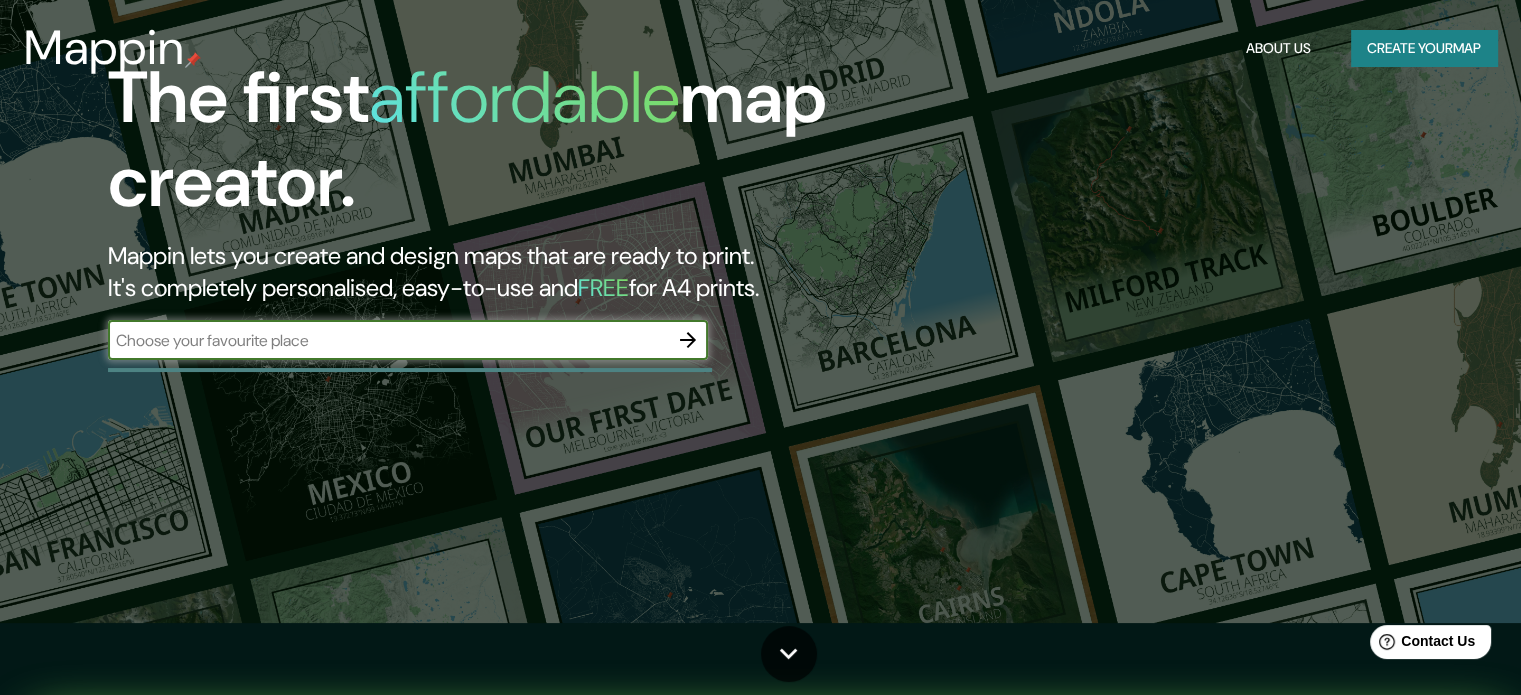 scroll, scrollTop: 0, scrollLeft: 0, axis: both 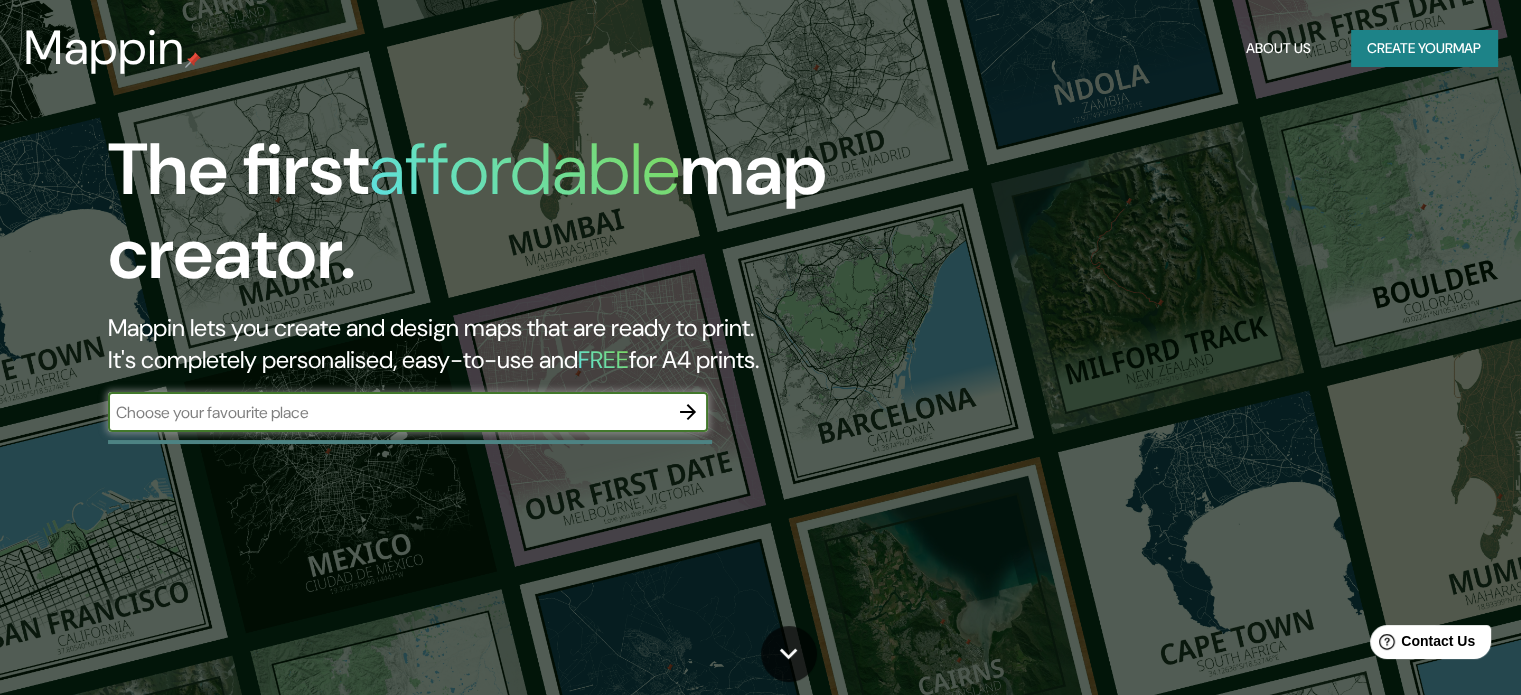 click on "Create your   map" at bounding box center [1424, 48] 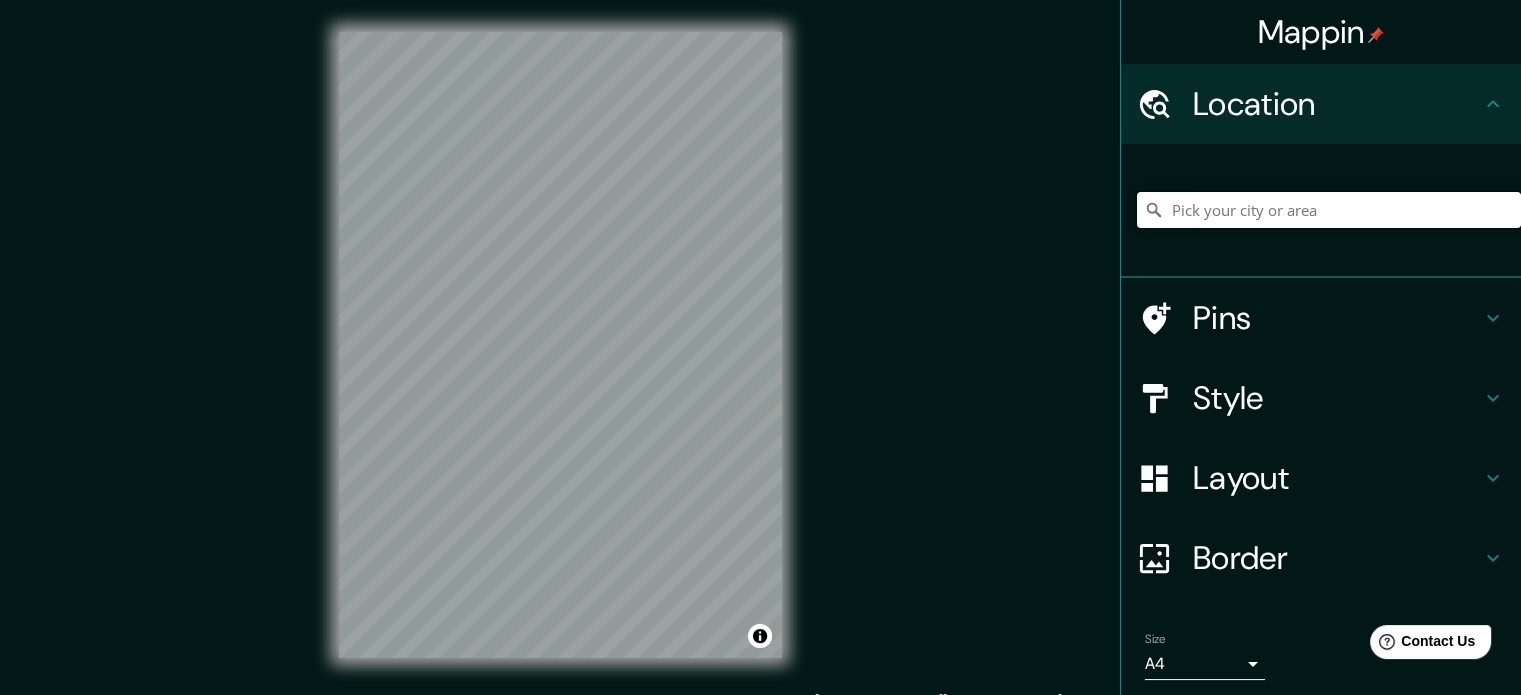 click at bounding box center [1329, 210] 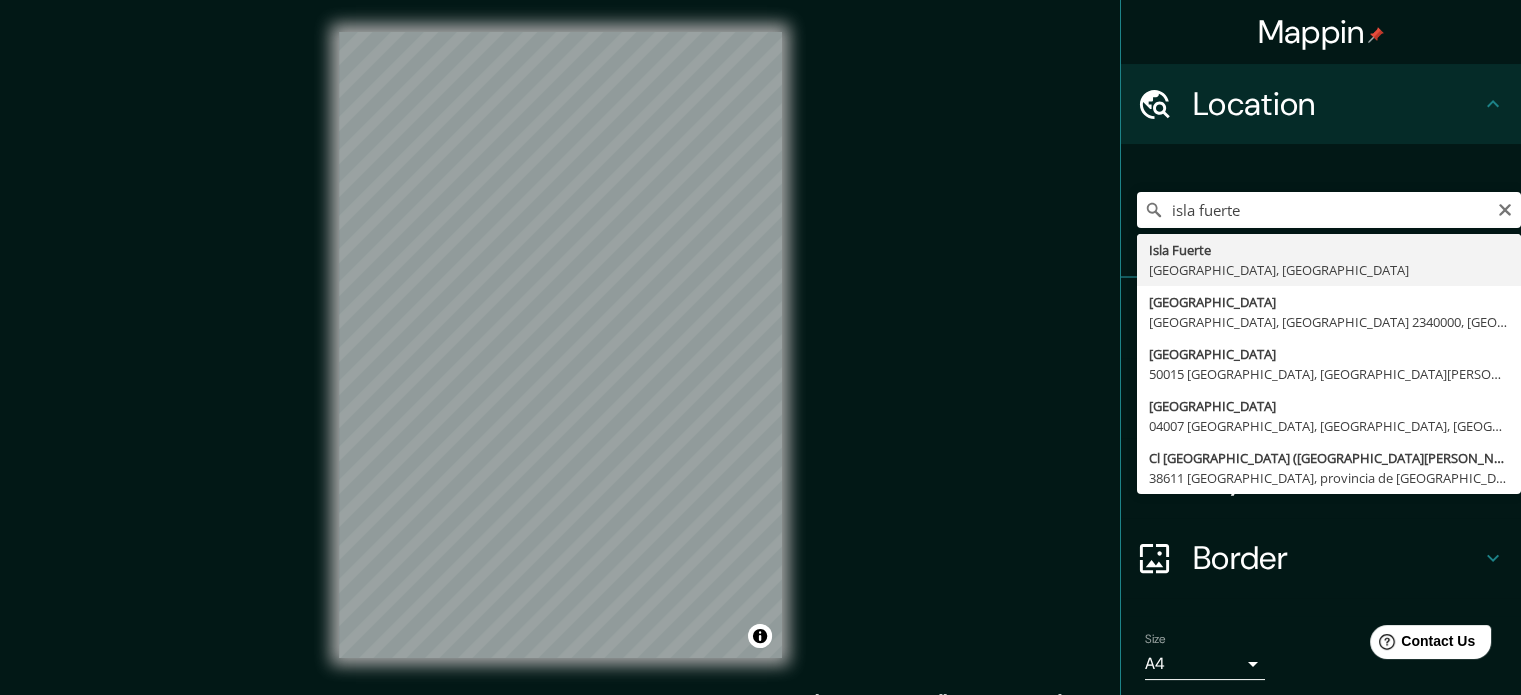 type on "Isla Fuerte, Bolívar, Colombia" 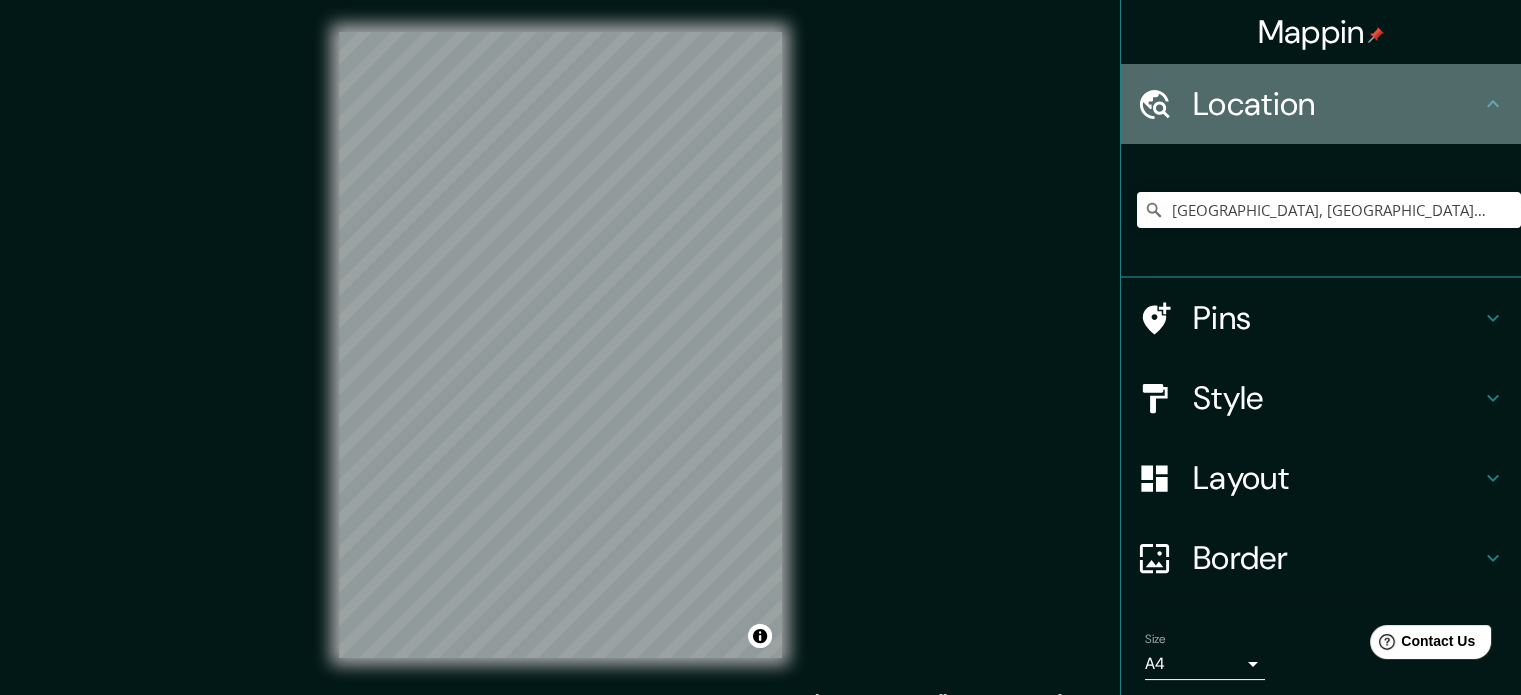 click on "Location" at bounding box center [1337, 104] 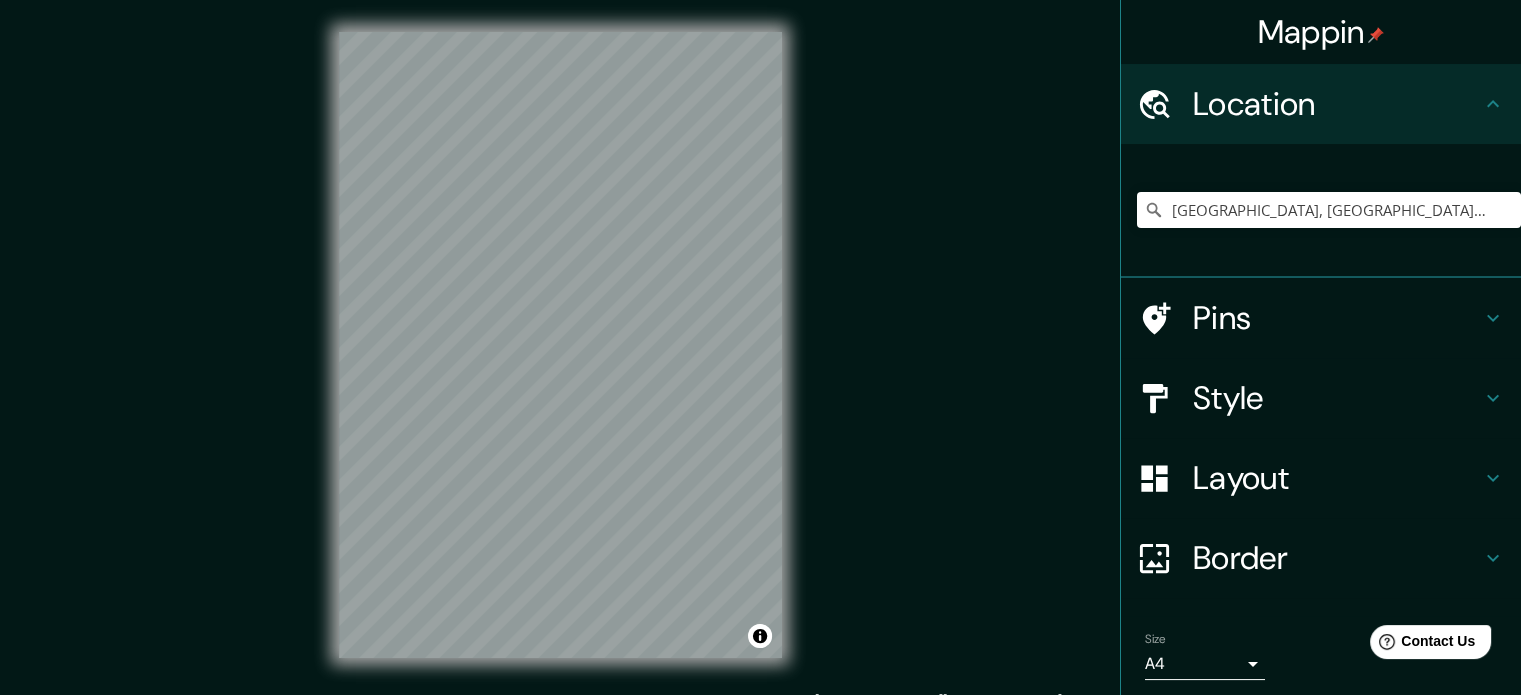 click on "Pins" at bounding box center (1321, 318) 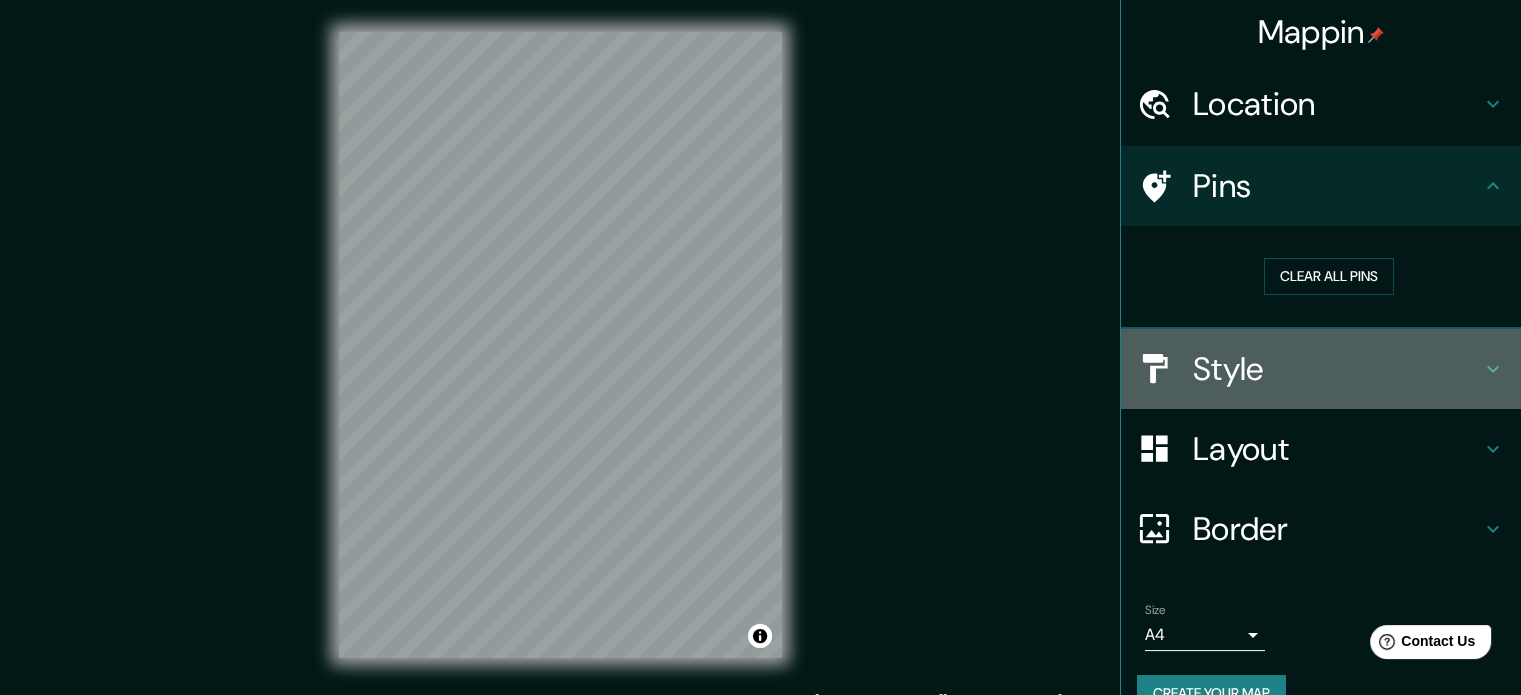 click on "Style" at bounding box center [1321, 369] 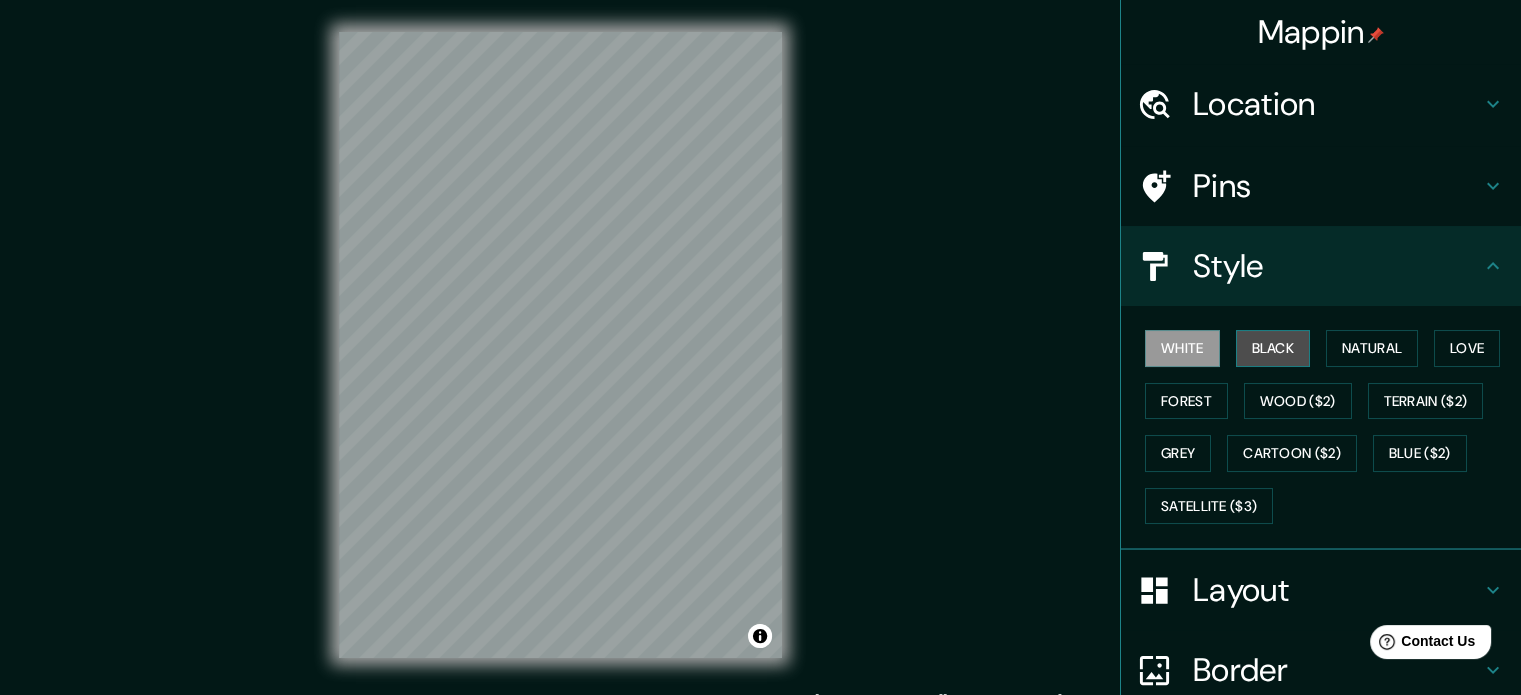 click on "Black" at bounding box center [1273, 348] 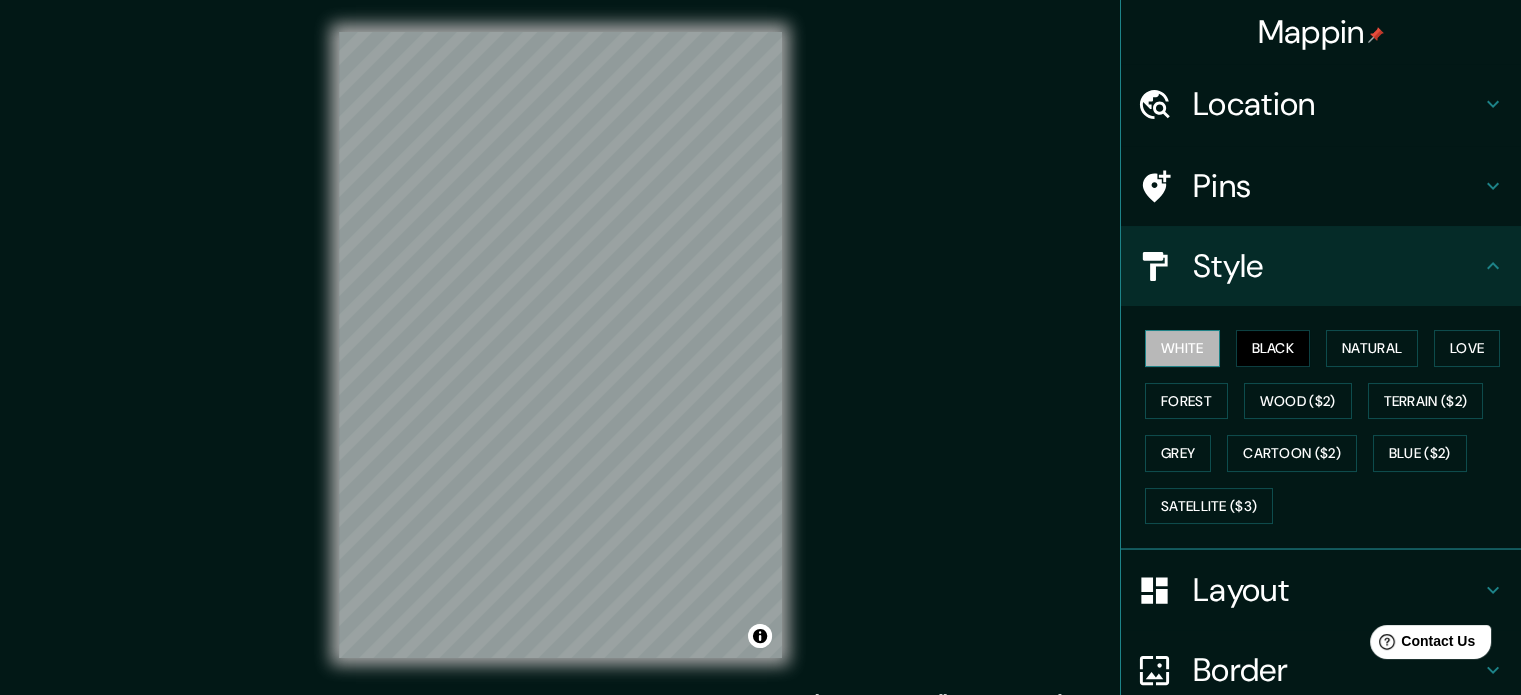 click on "White" at bounding box center (1182, 348) 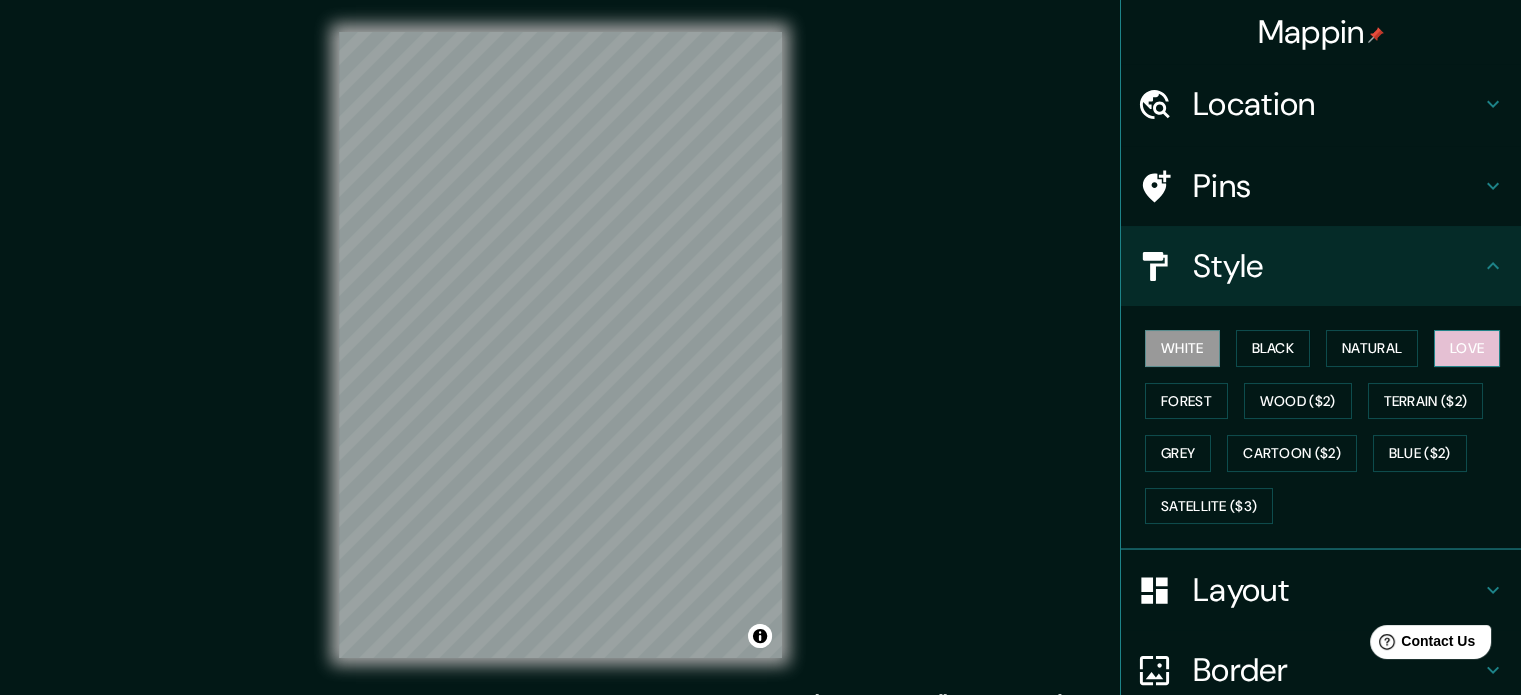 click on "Love" at bounding box center [1467, 348] 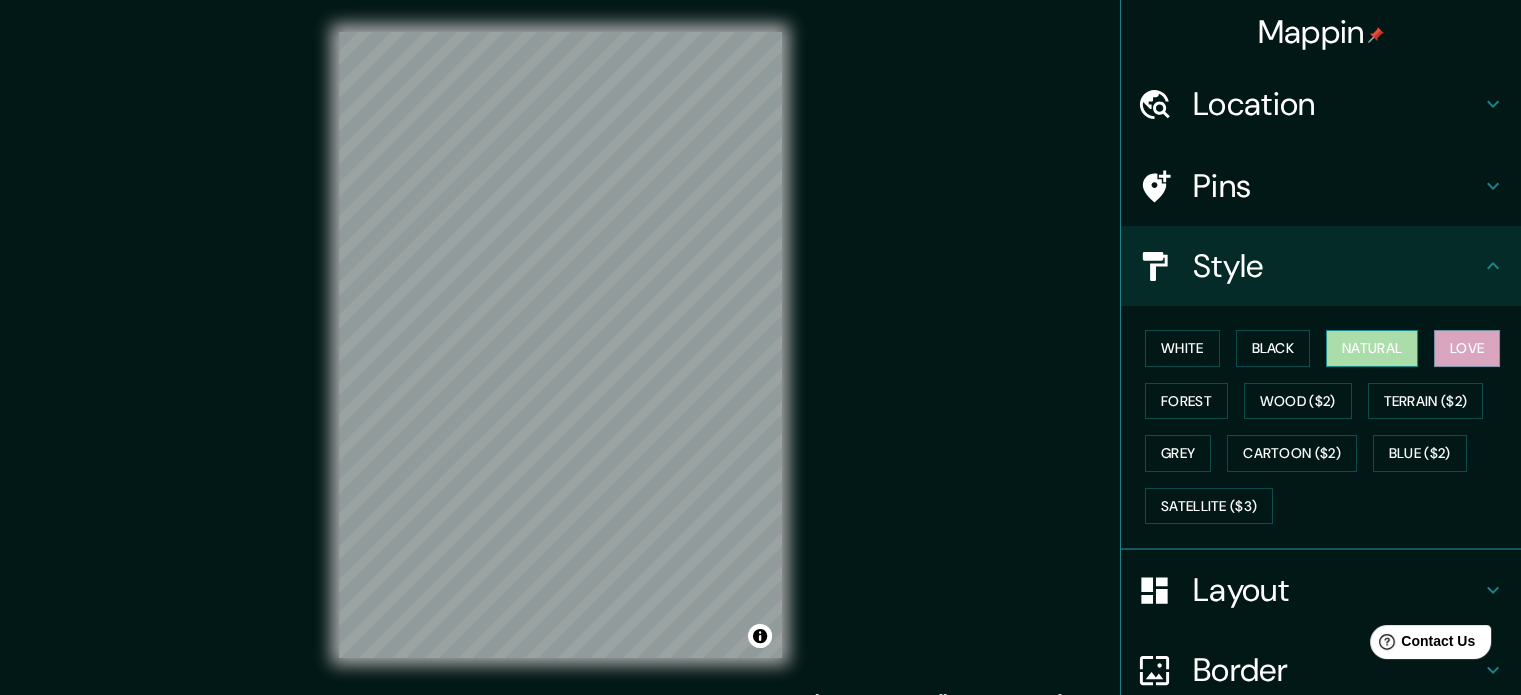 click on "Natural" at bounding box center (1372, 348) 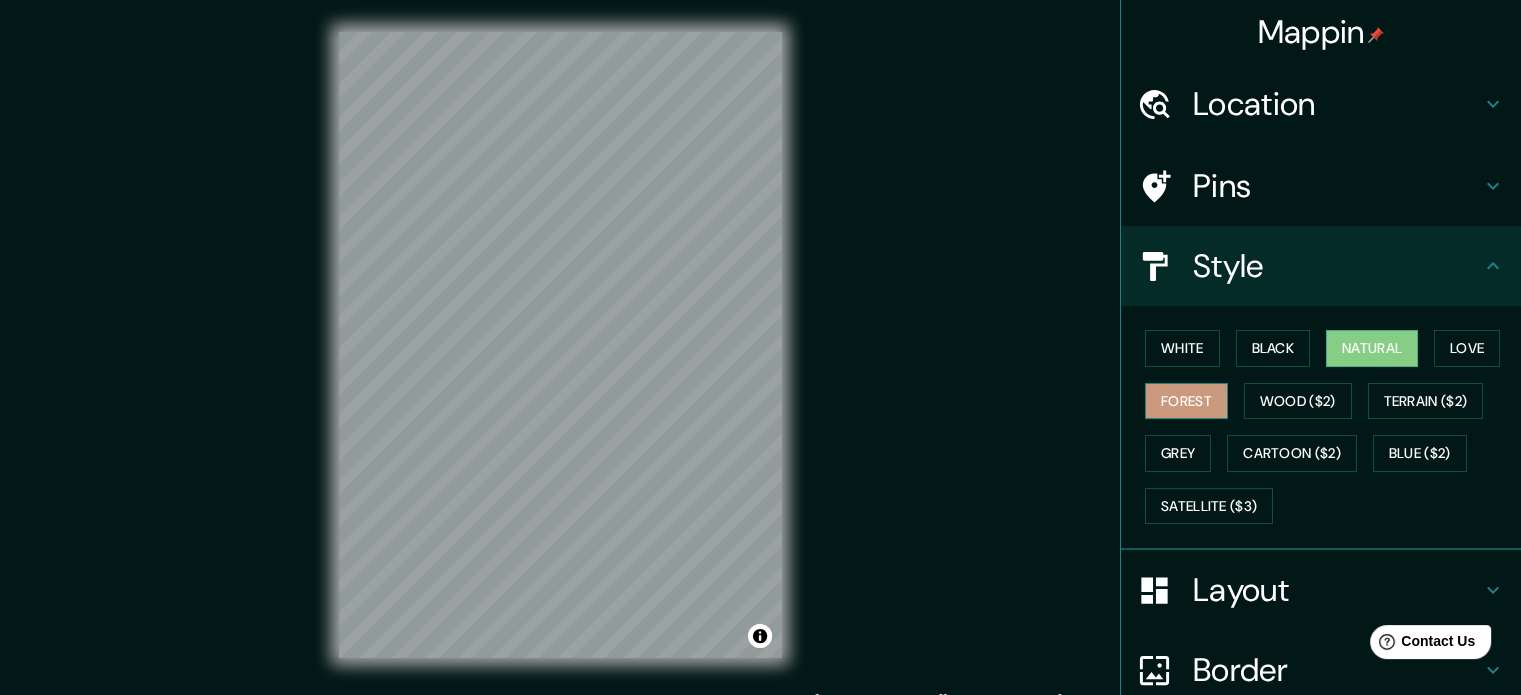 click on "Forest" at bounding box center [1186, 401] 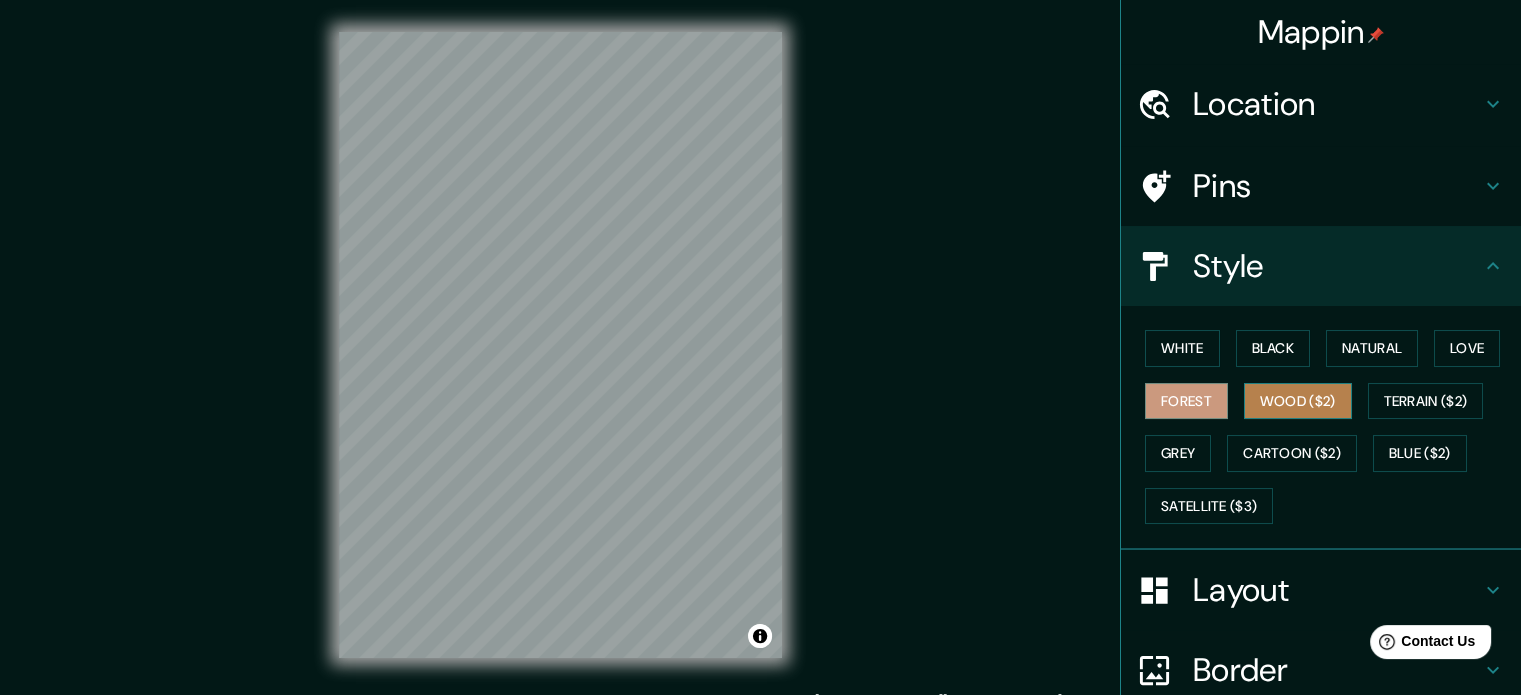 click on "Wood ($2)" at bounding box center [1298, 401] 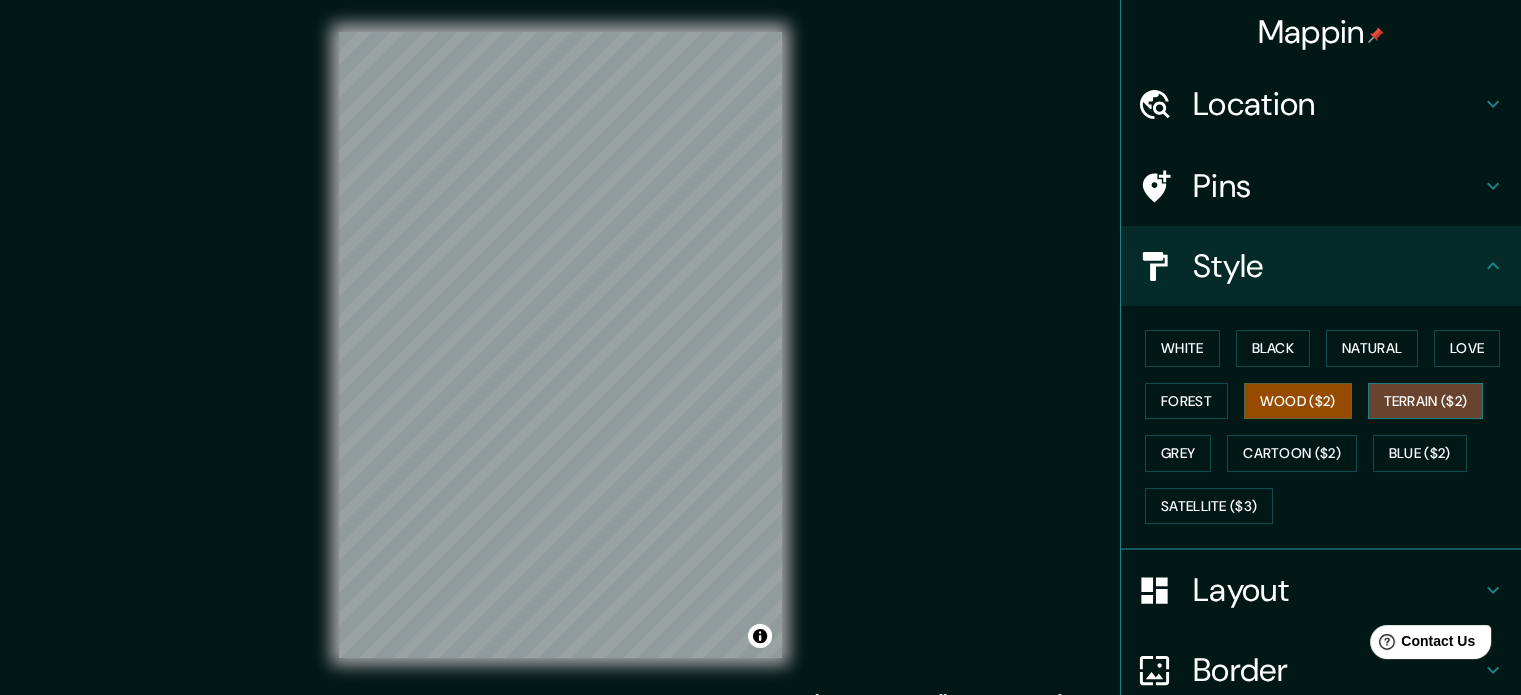 drag, startPoint x: 906, startPoint y: 467, endPoint x: 1389, endPoint y: 393, distance: 488.63586 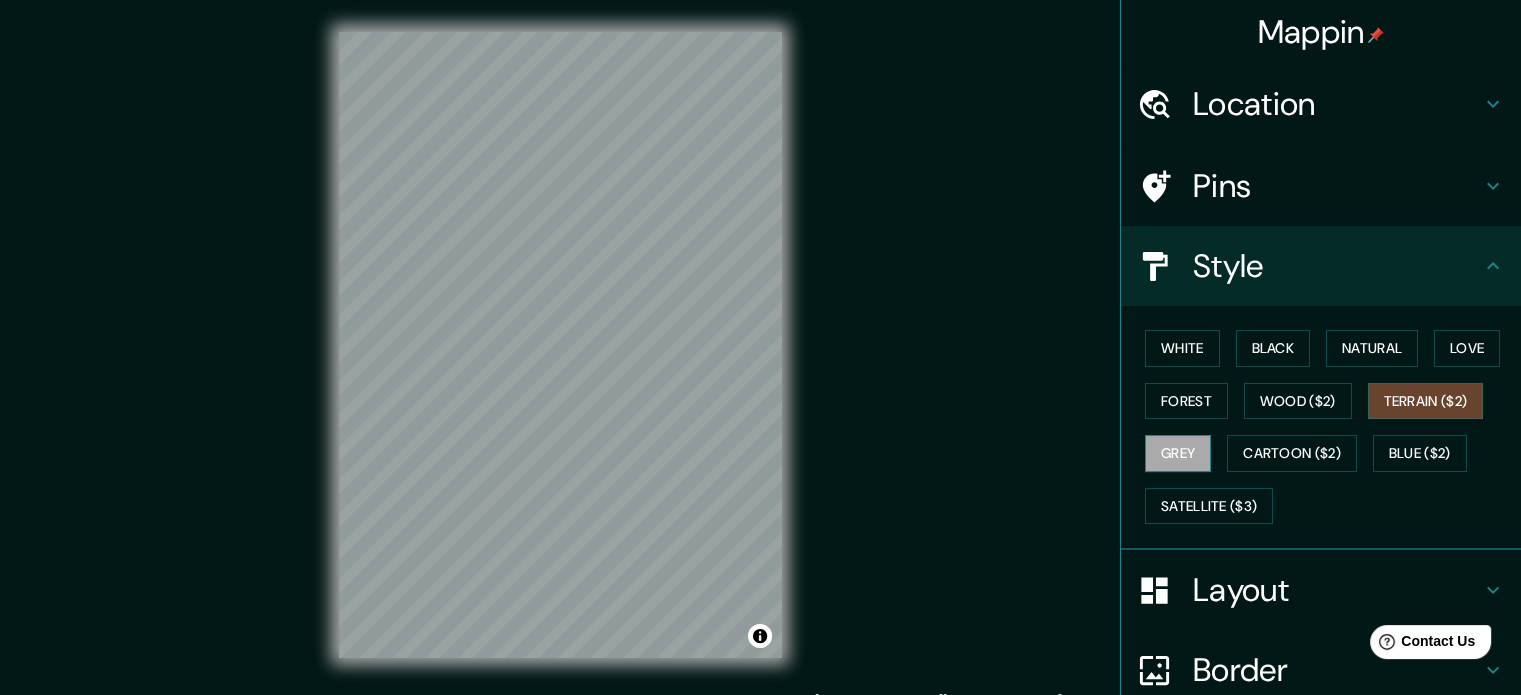 click on "Grey" at bounding box center (1178, 453) 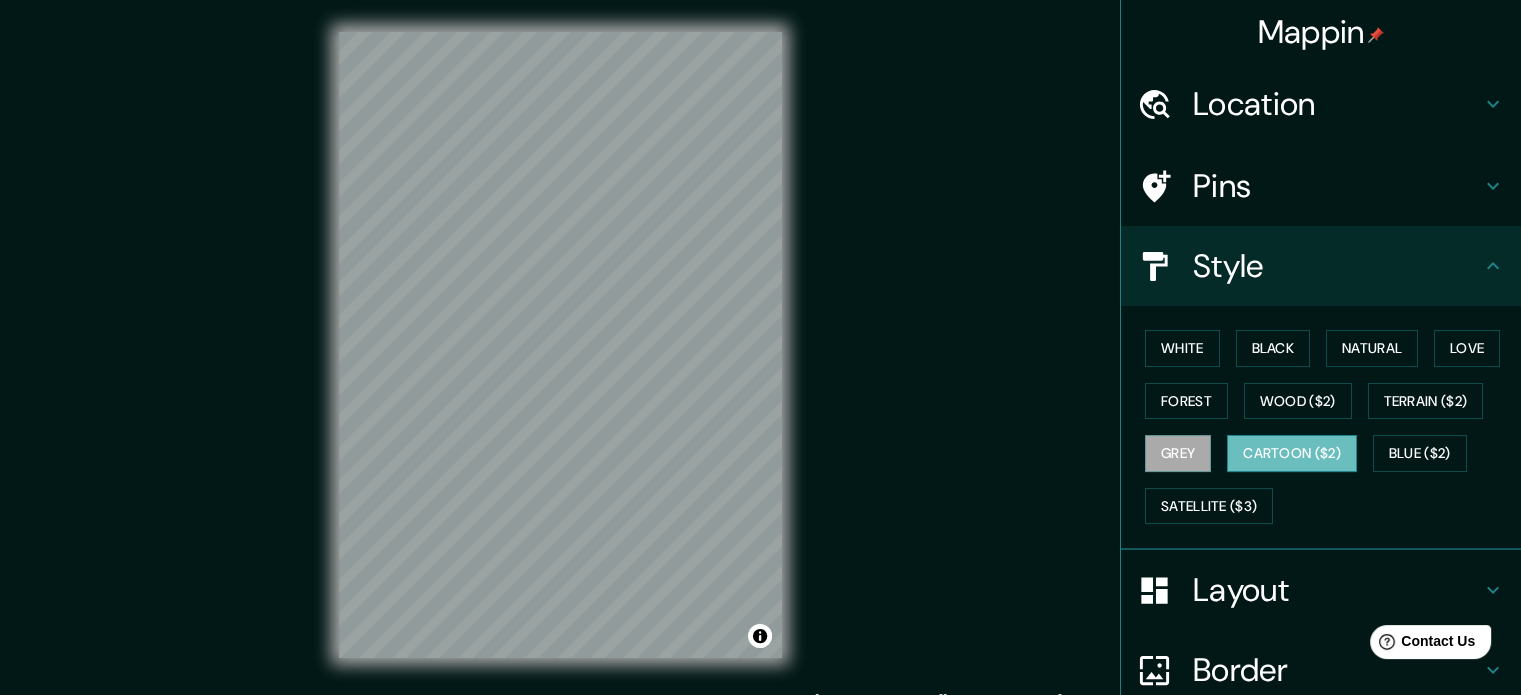 click on "Cartoon ($2)" at bounding box center [1292, 453] 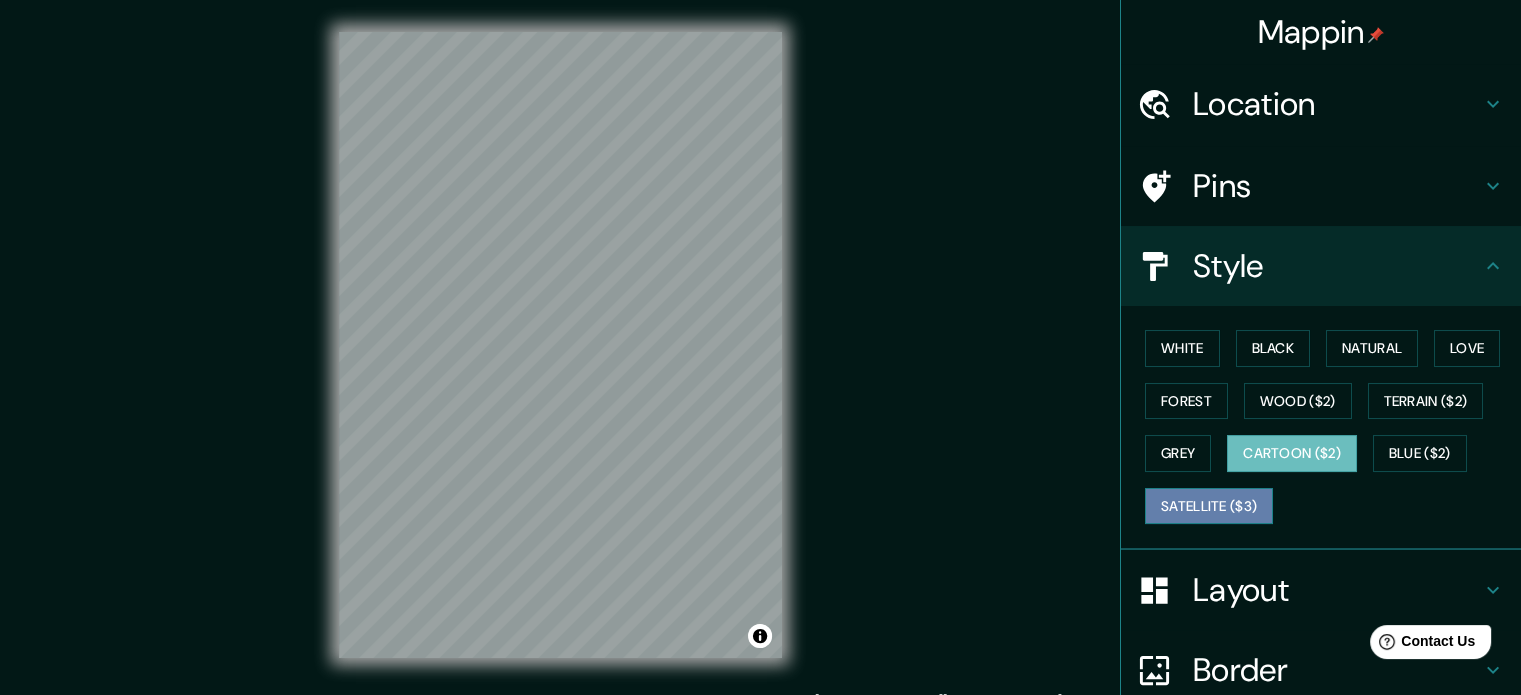 click on "Satellite ($3)" at bounding box center (1209, 506) 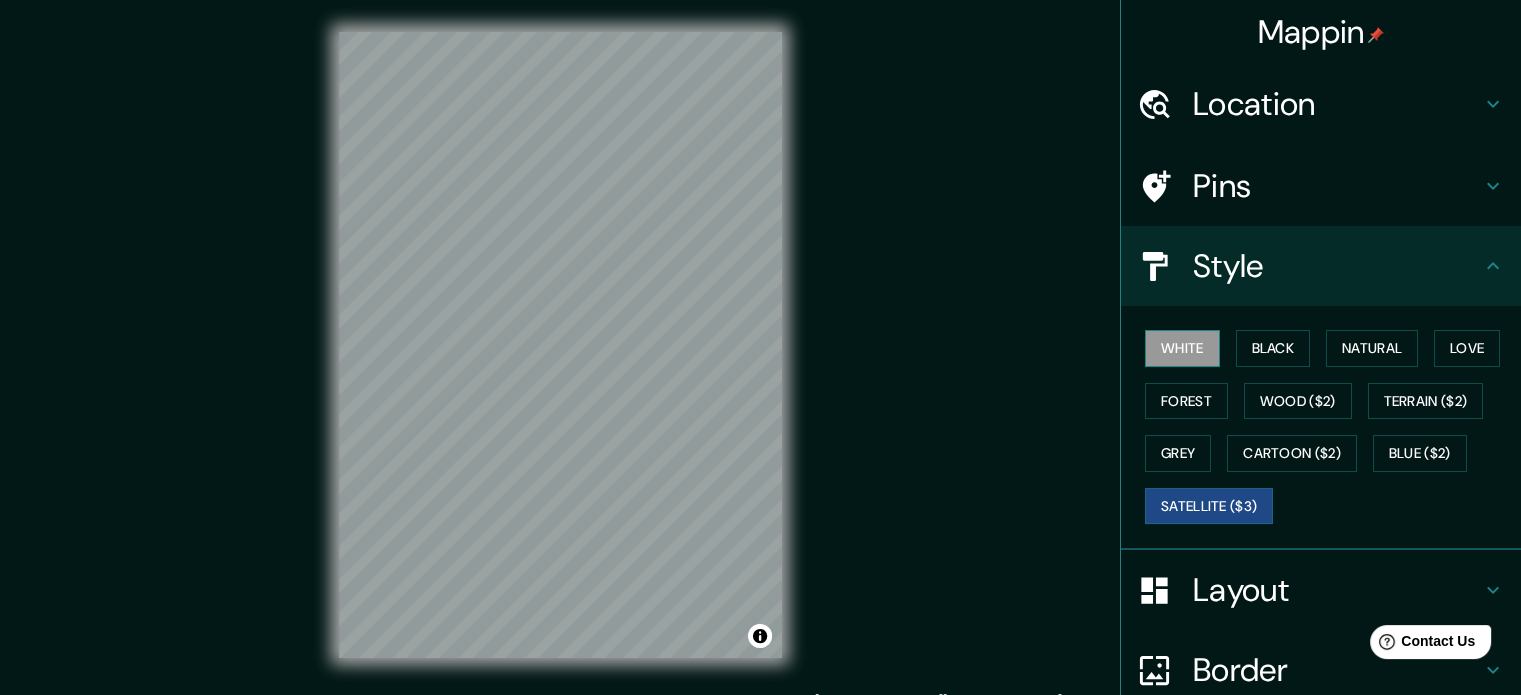 click on "White" at bounding box center [1182, 348] 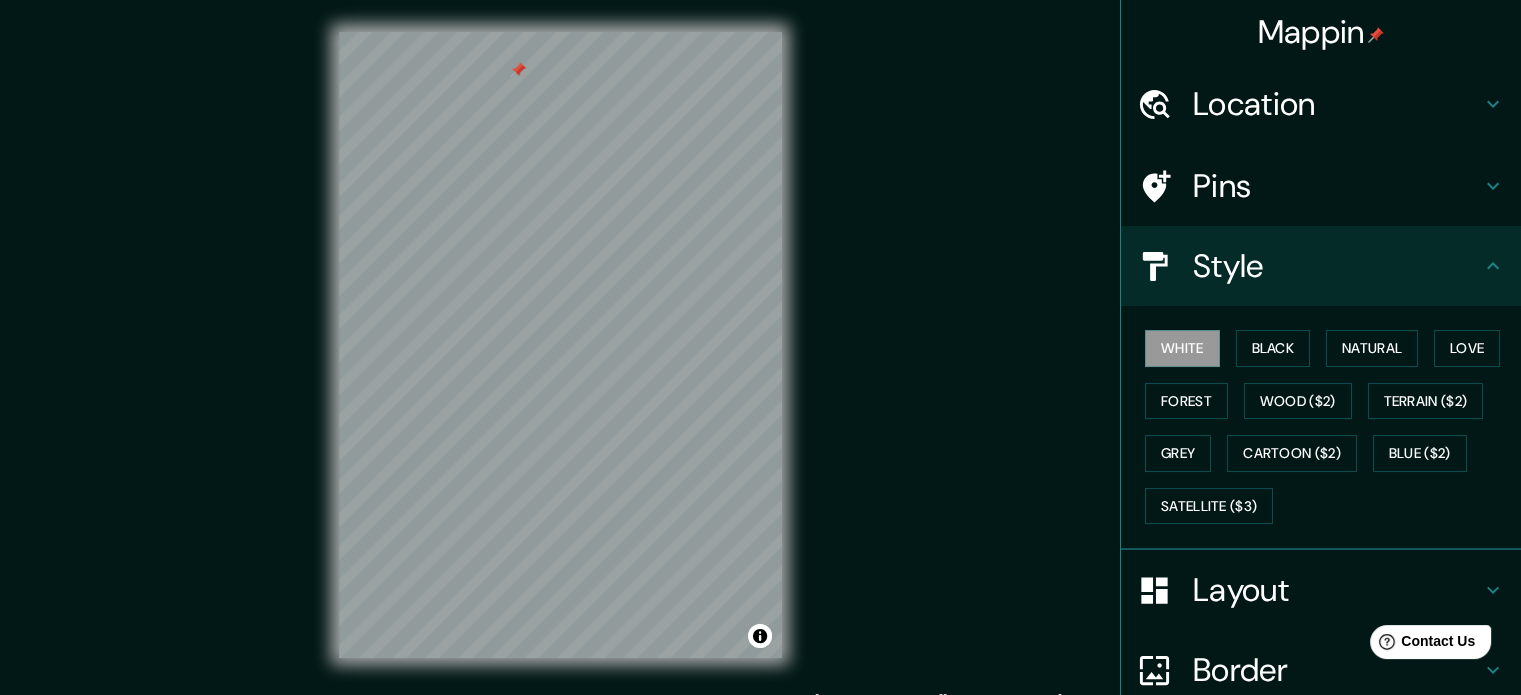 drag, startPoint x: 482, startPoint y: 72, endPoint x: 532, endPoint y: 58, distance: 51.92302 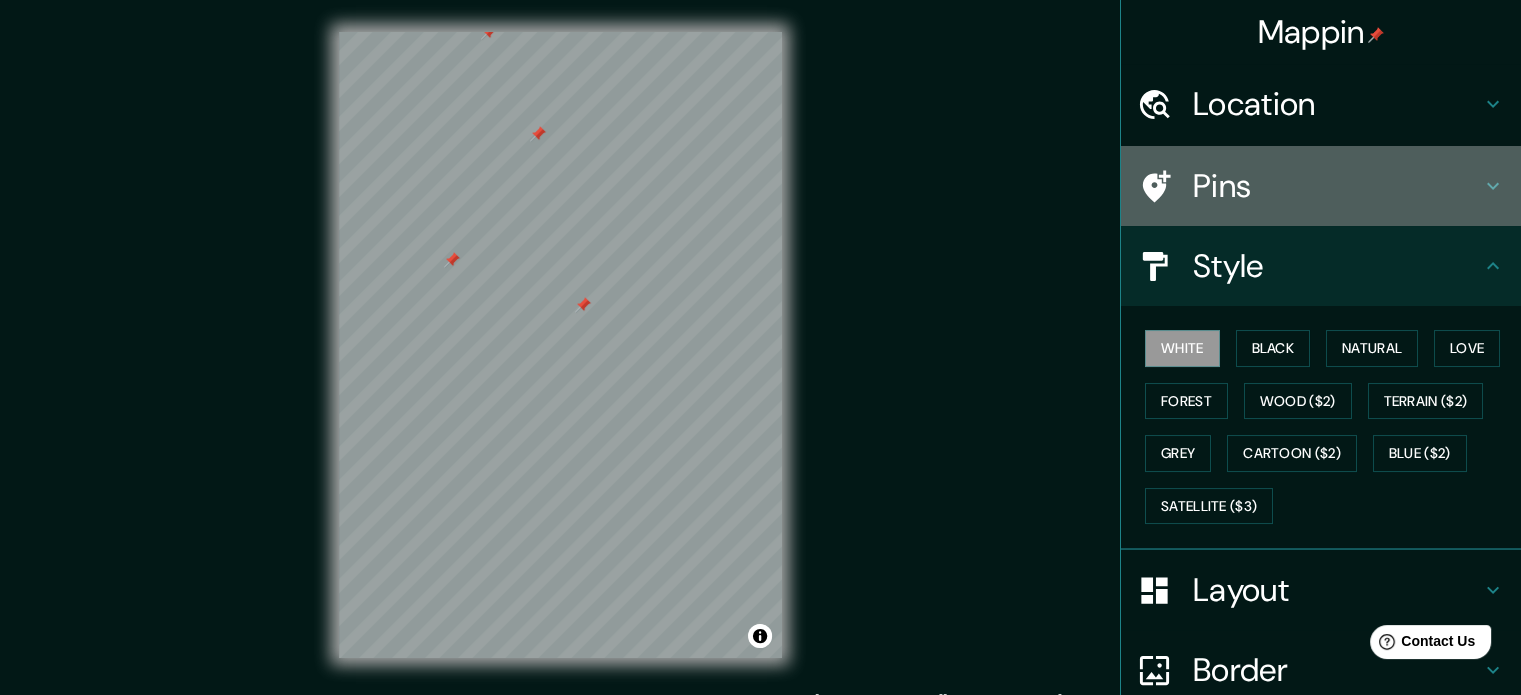 click on "Pins" at bounding box center [1337, 186] 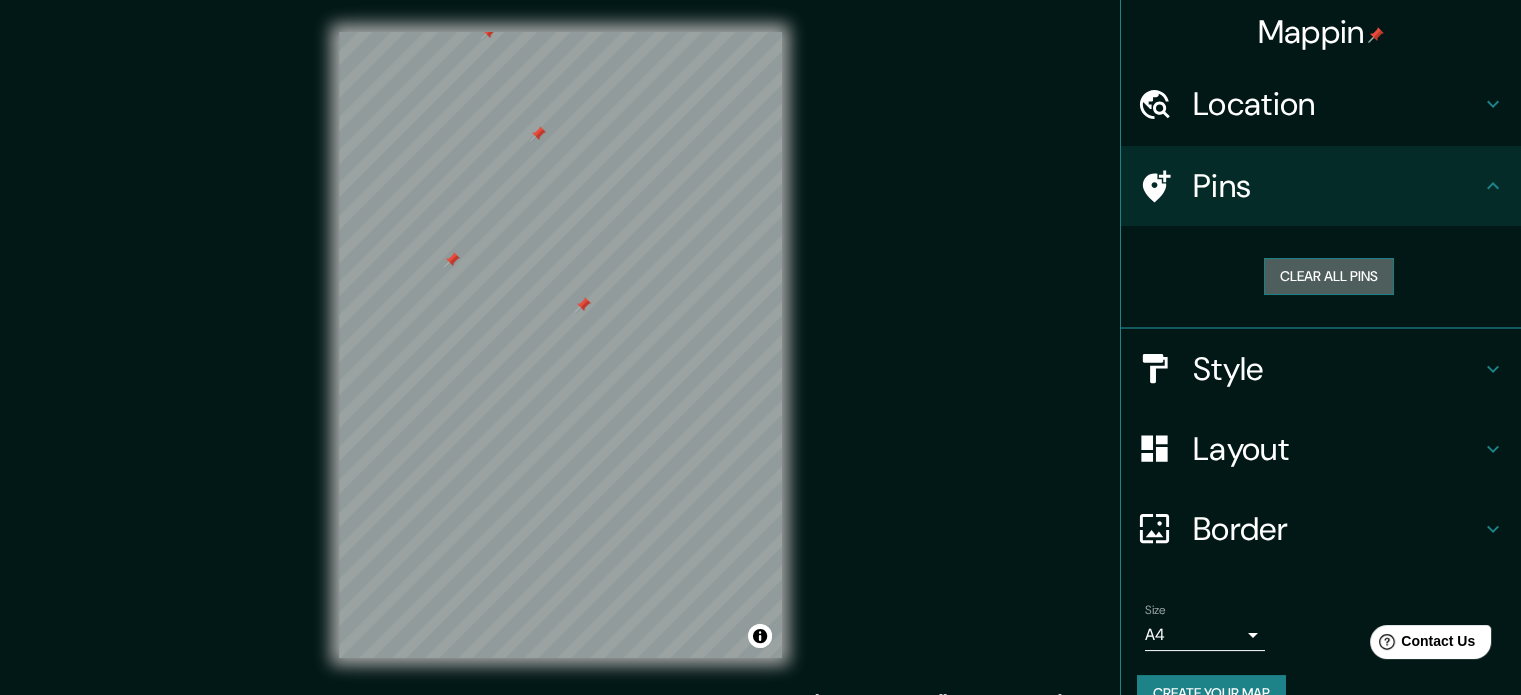 click on "Clear all pins" at bounding box center (1329, 276) 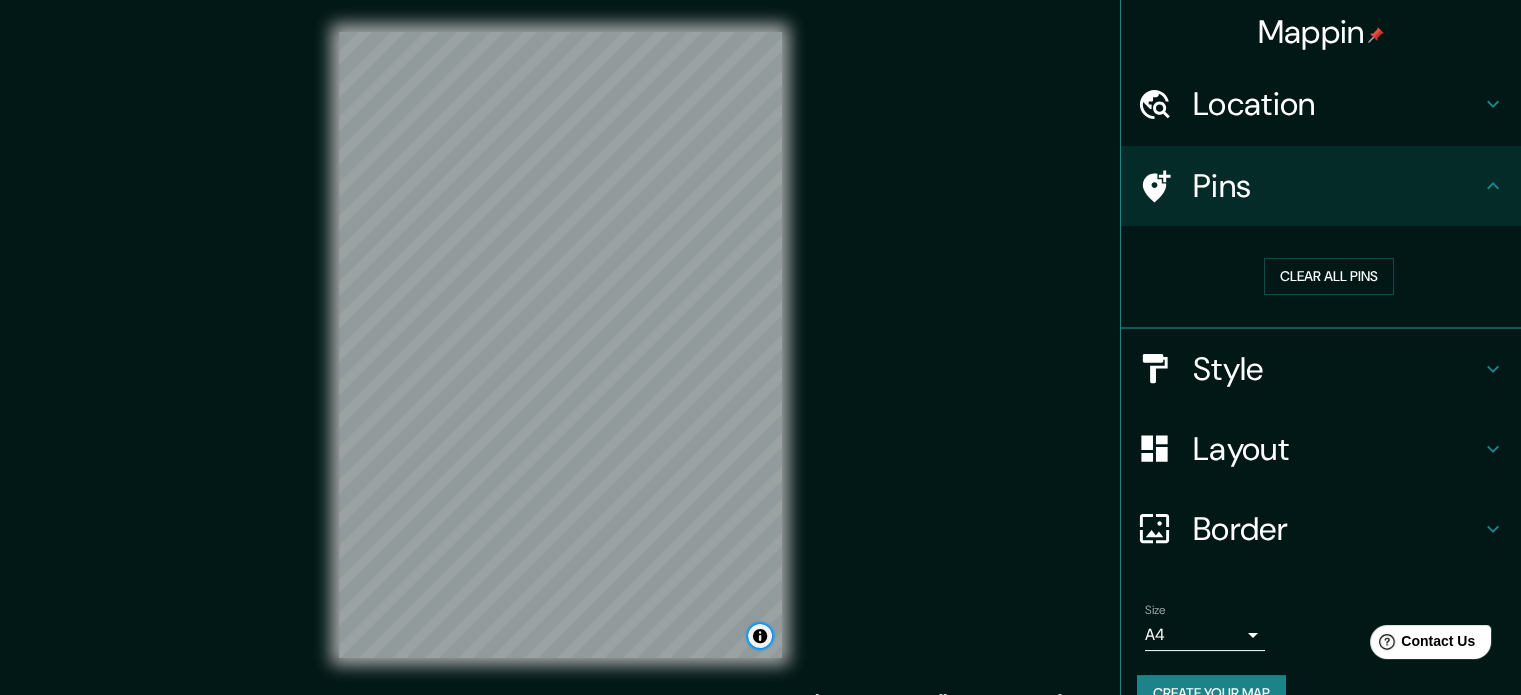 click at bounding box center [760, 636] 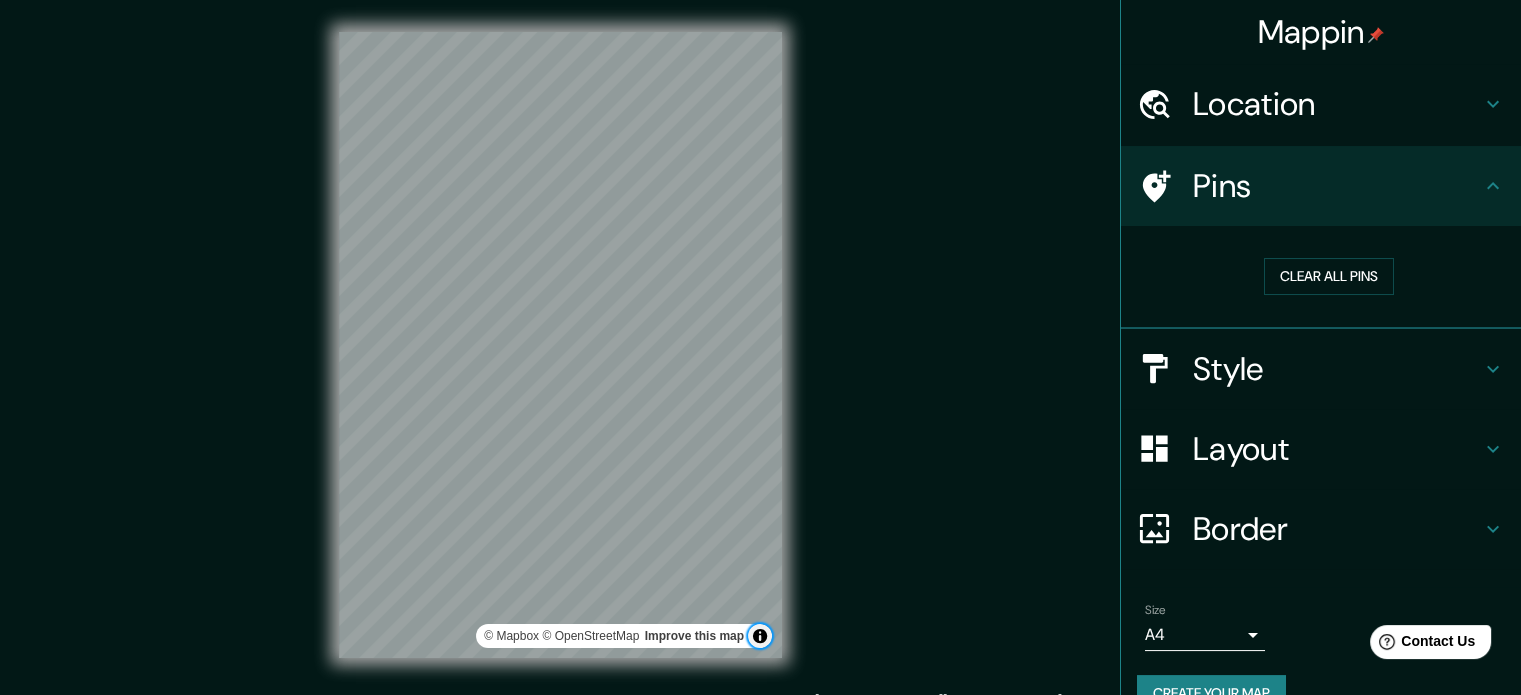 click at bounding box center [760, 636] 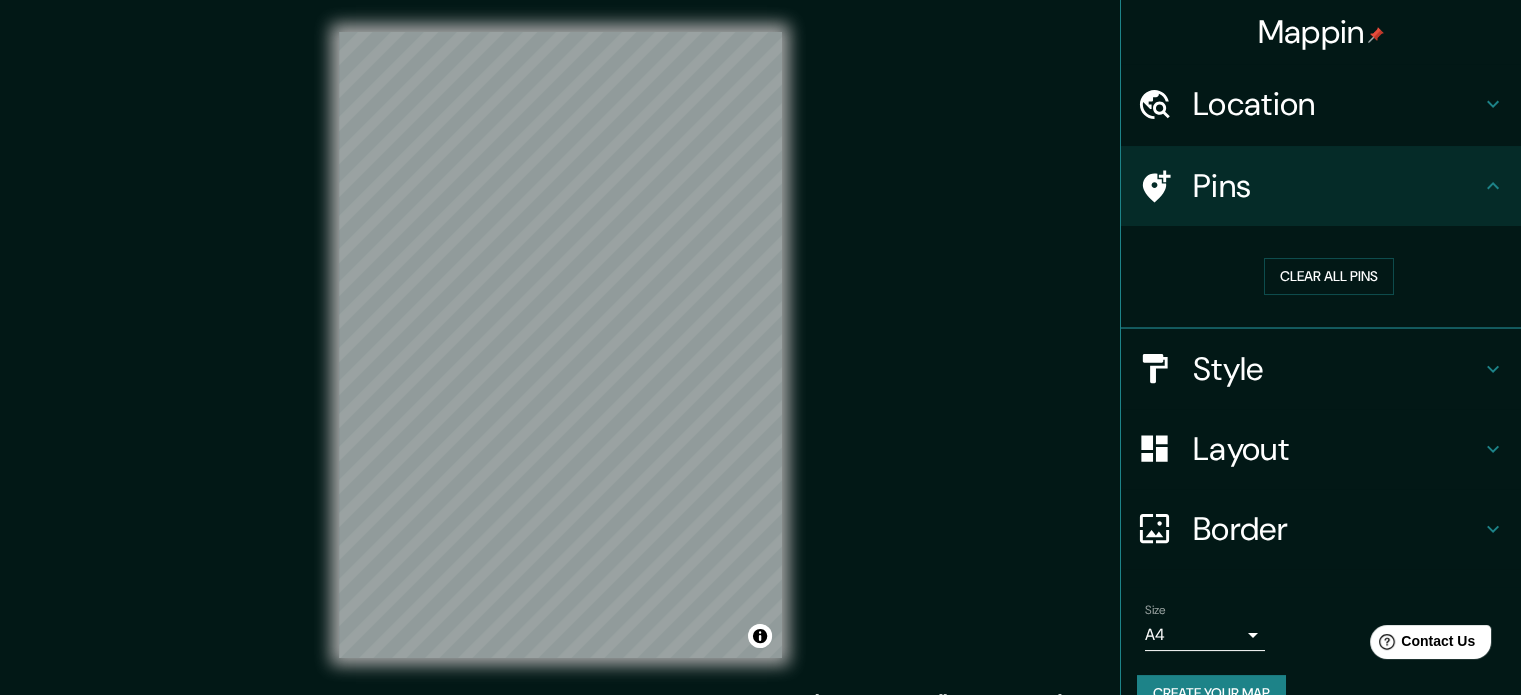 click on "Pins" at bounding box center (1321, 186) 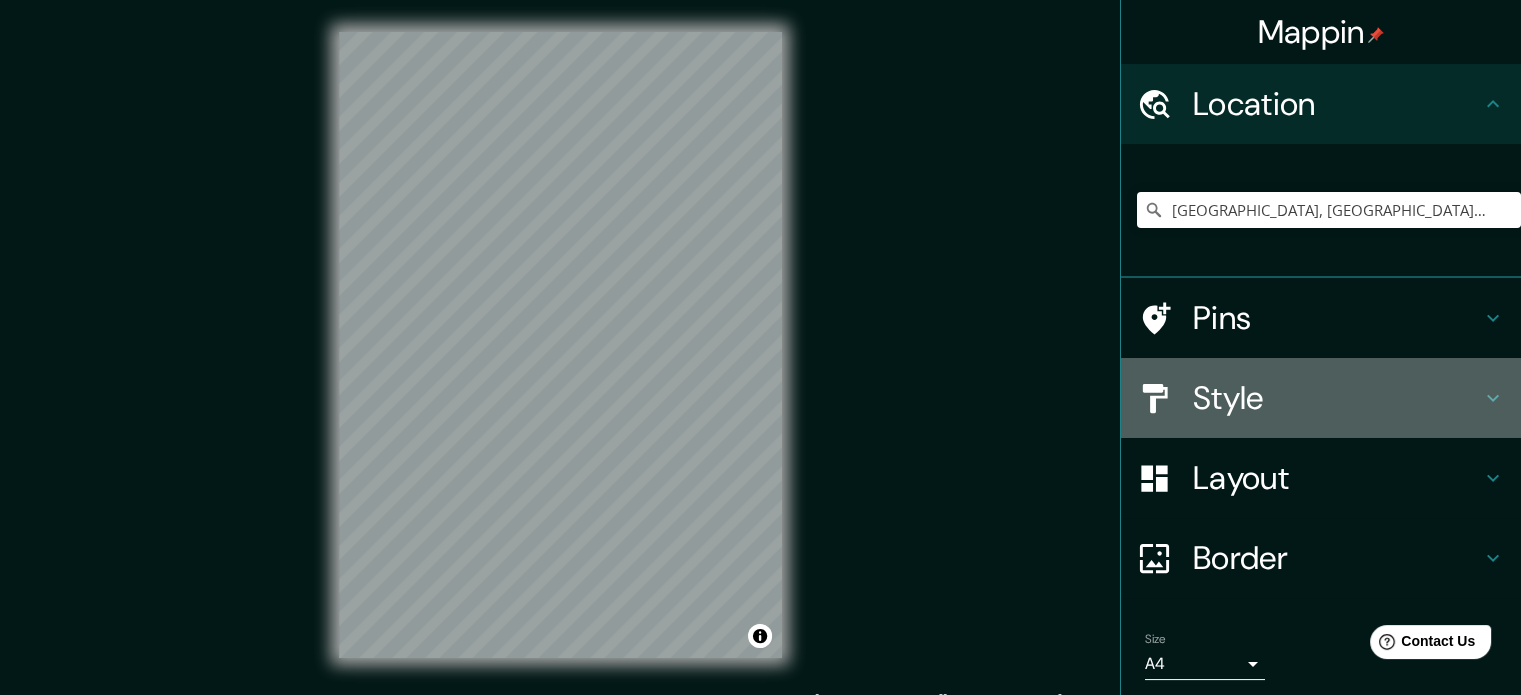 click 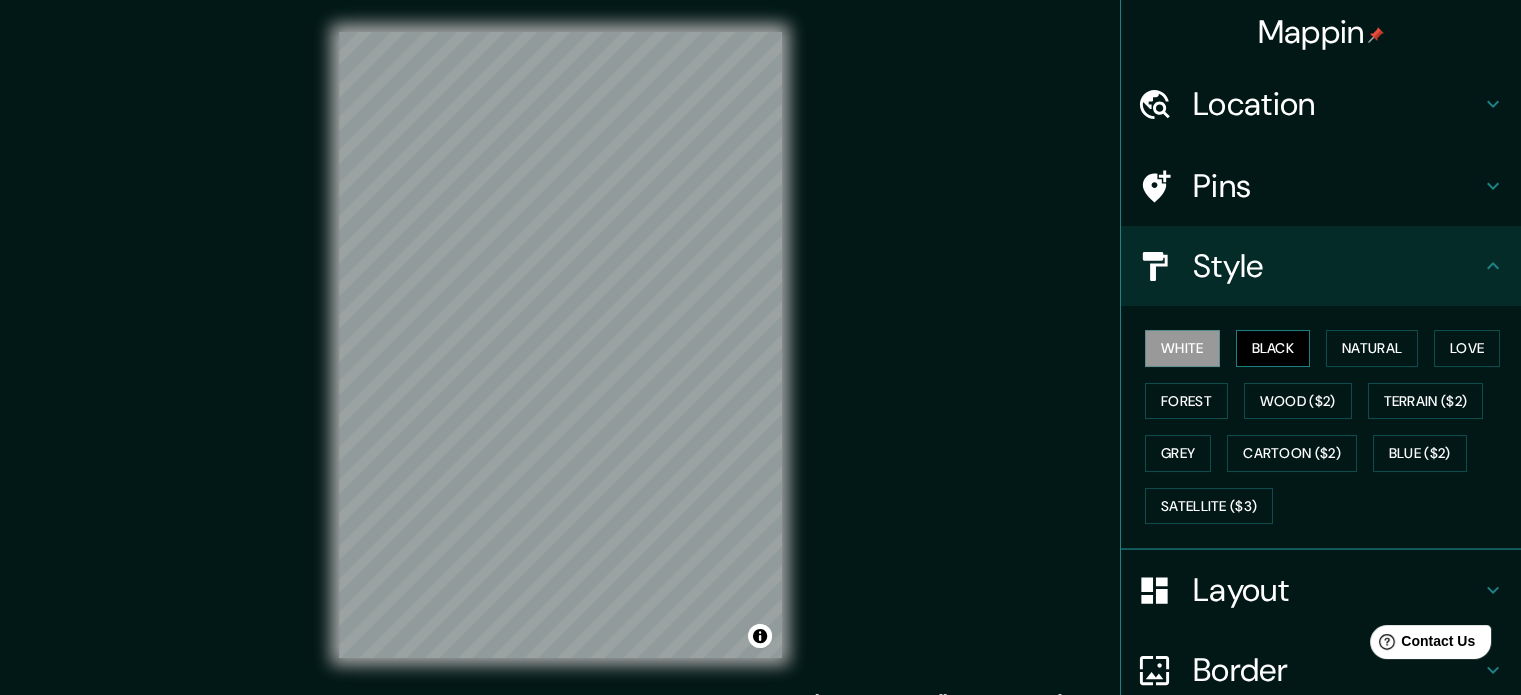 click on "Black" at bounding box center [1273, 348] 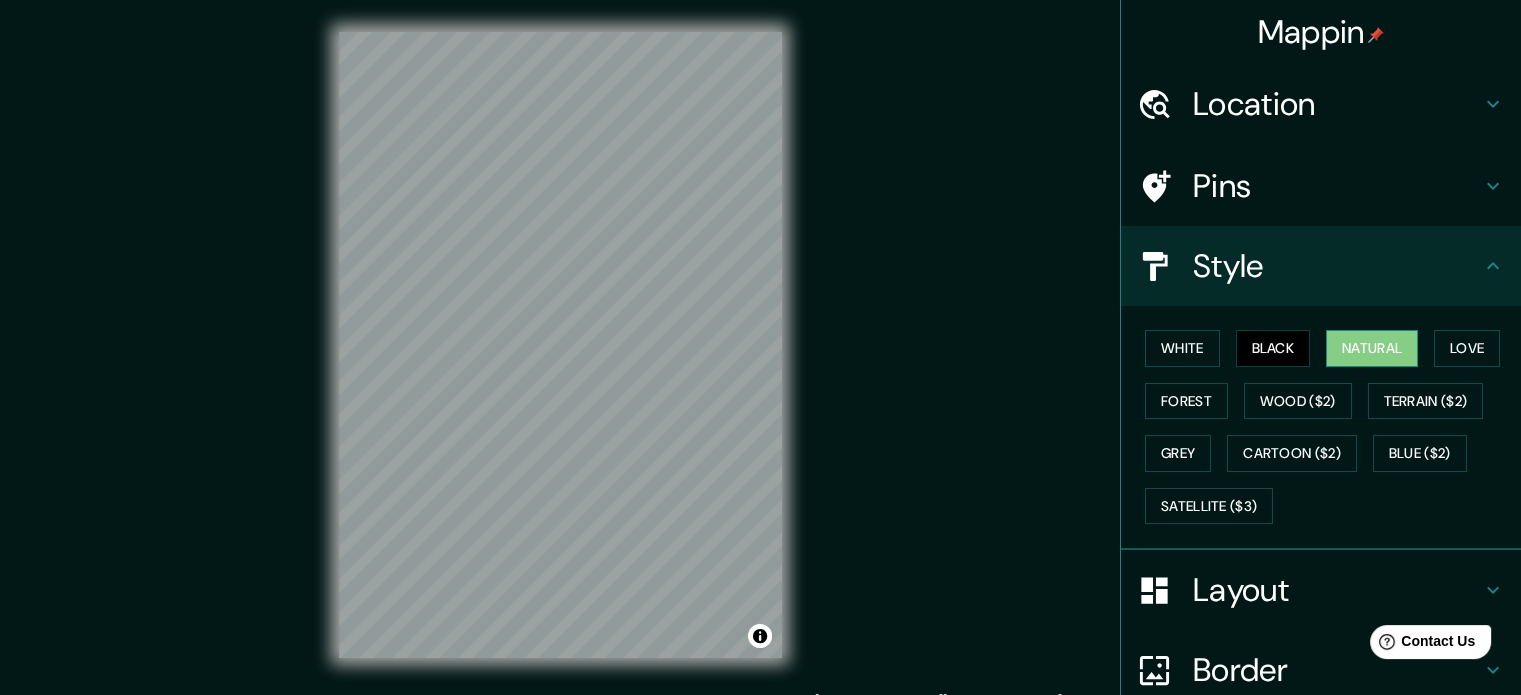 click on "Natural" at bounding box center (1372, 348) 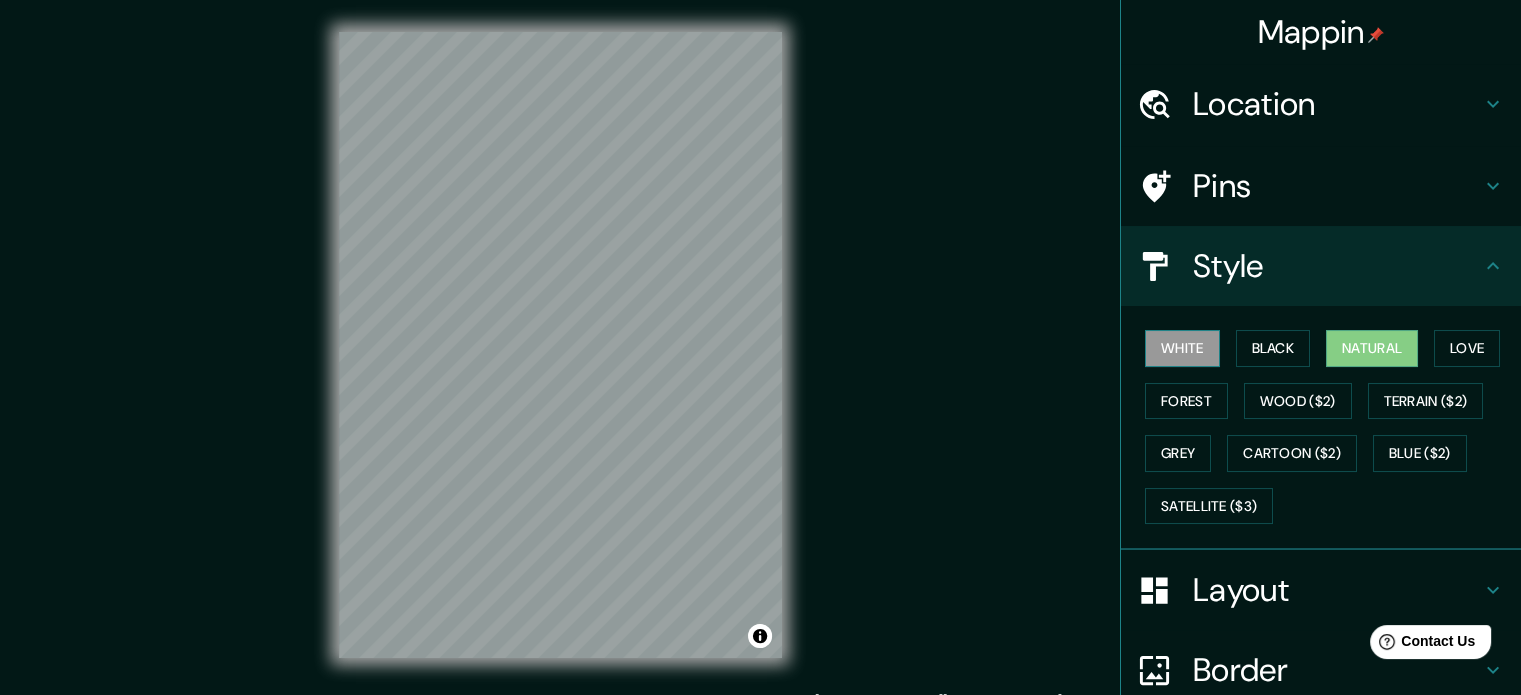 click on "White" at bounding box center (1182, 348) 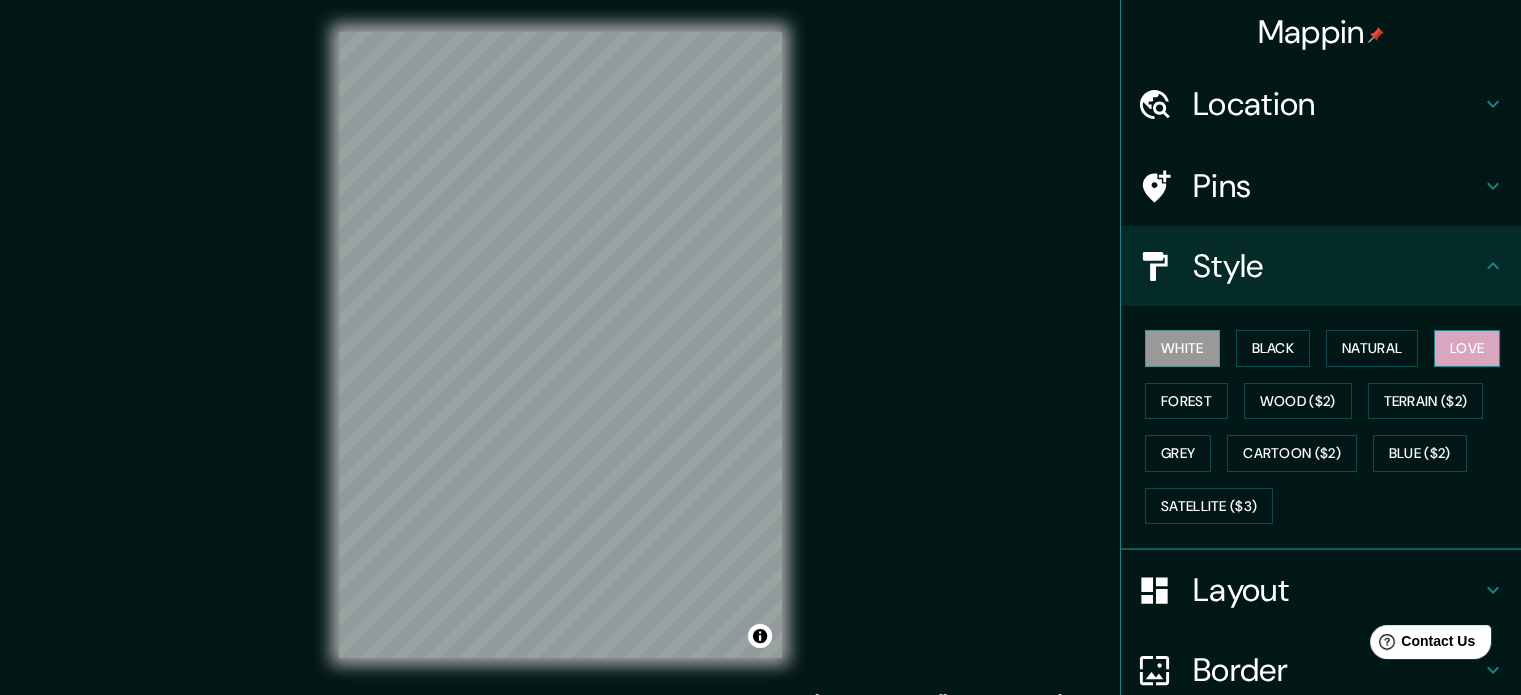 click on "Love" at bounding box center [1467, 348] 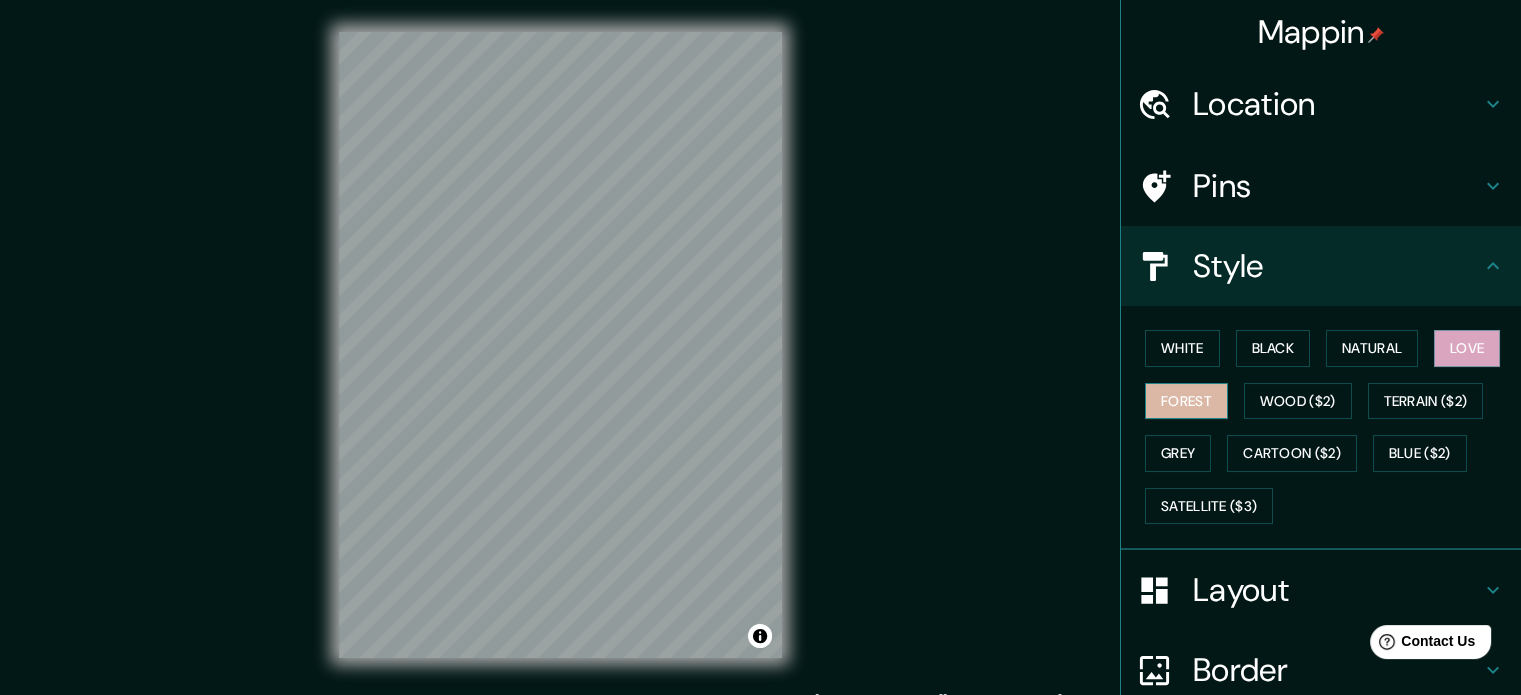 click on "Forest" at bounding box center (1186, 401) 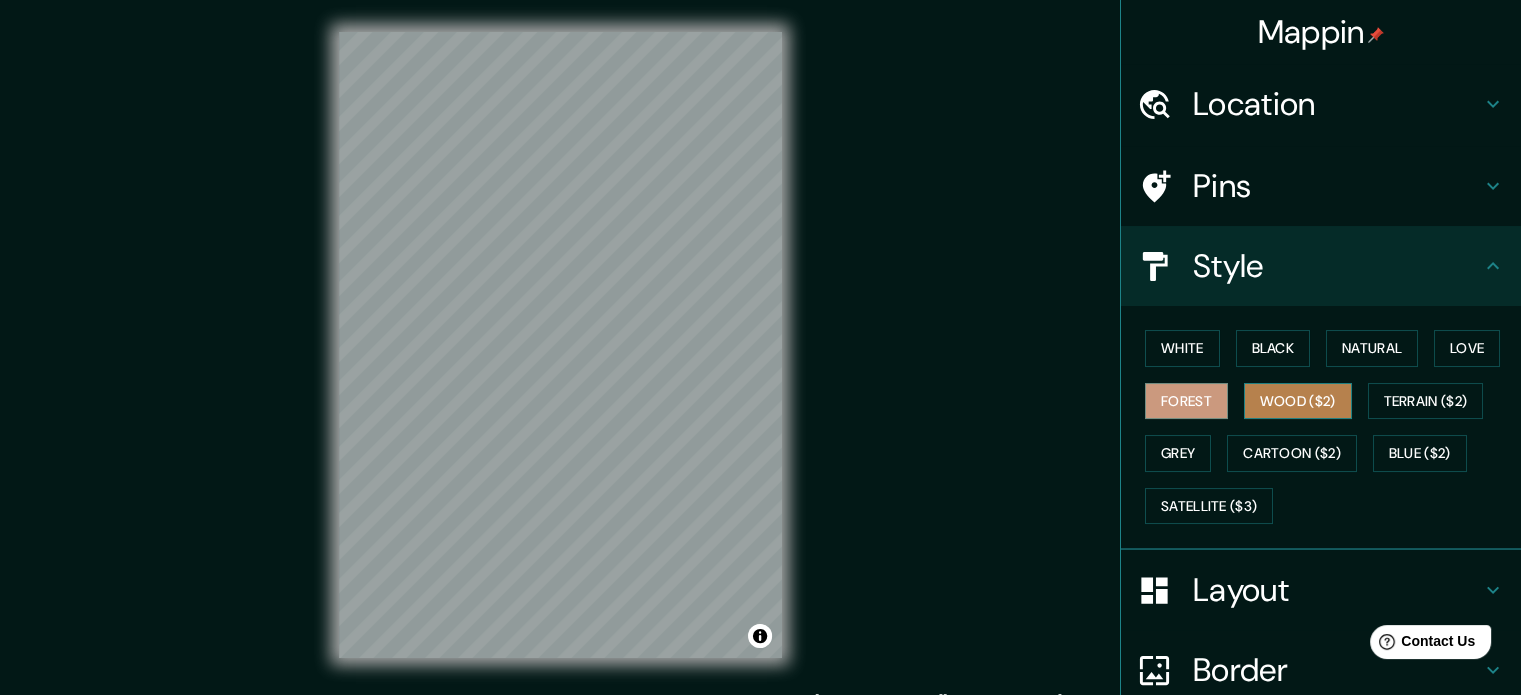 click on "Wood ($2)" at bounding box center (1298, 401) 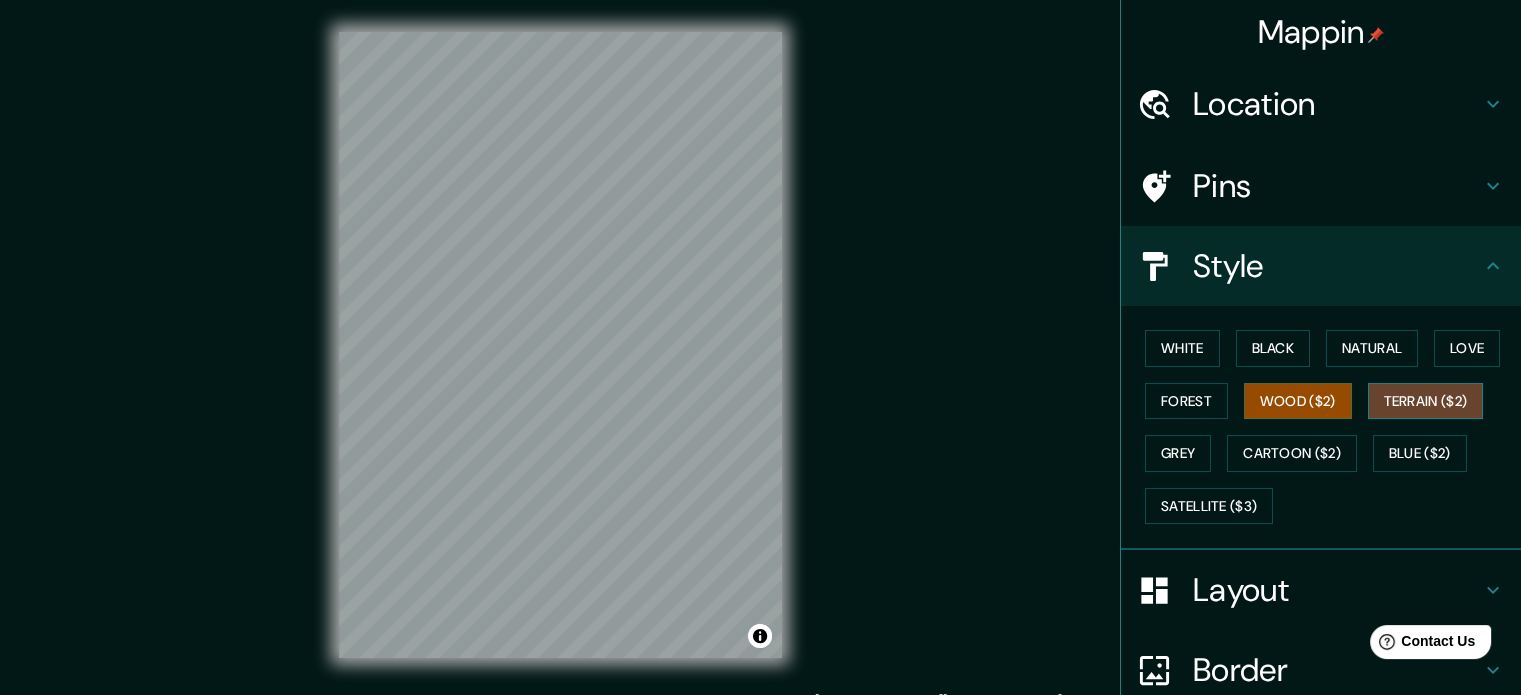 click on "Terrain ($2)" at bounding box center (1426, 401) 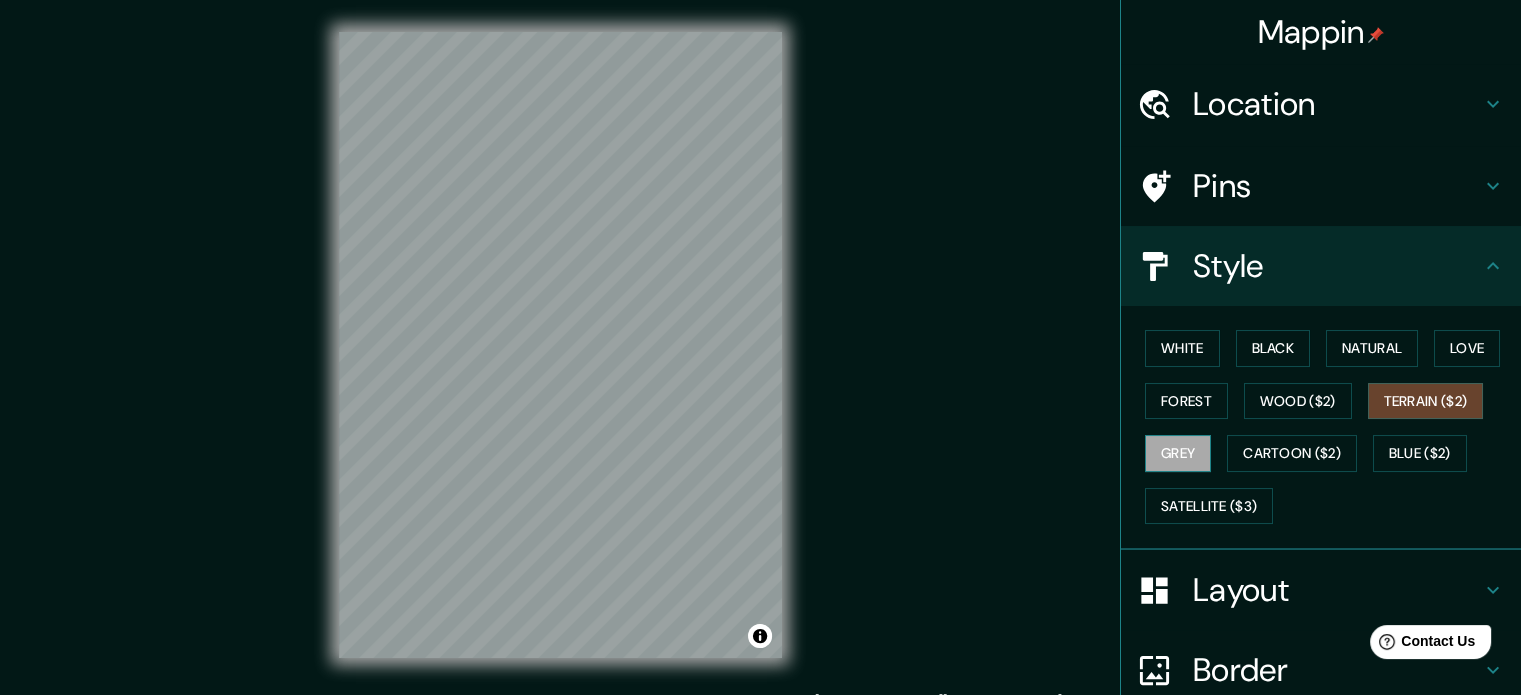 click on "Grey" at bounding box center (1178, 453) 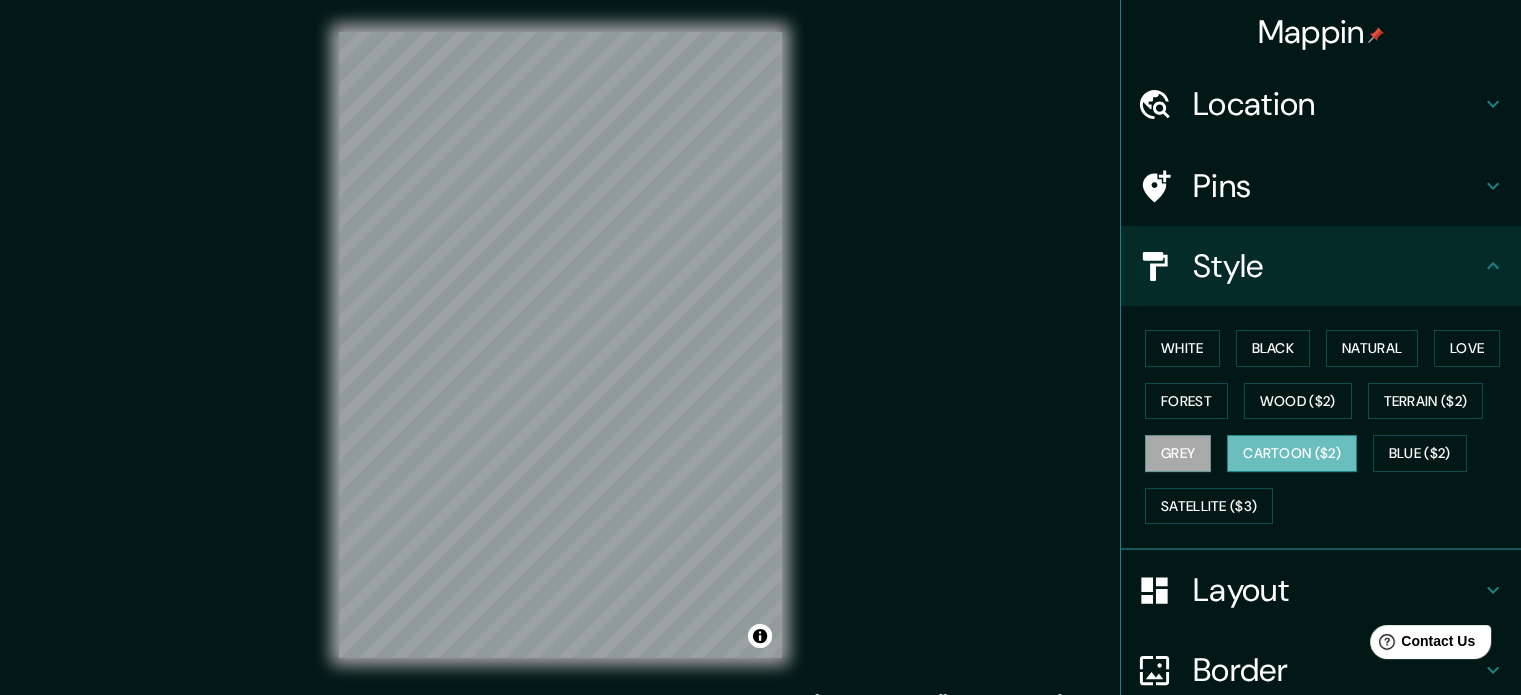 click on "Cartoon ($2)" at bounding box center (1292, 453) 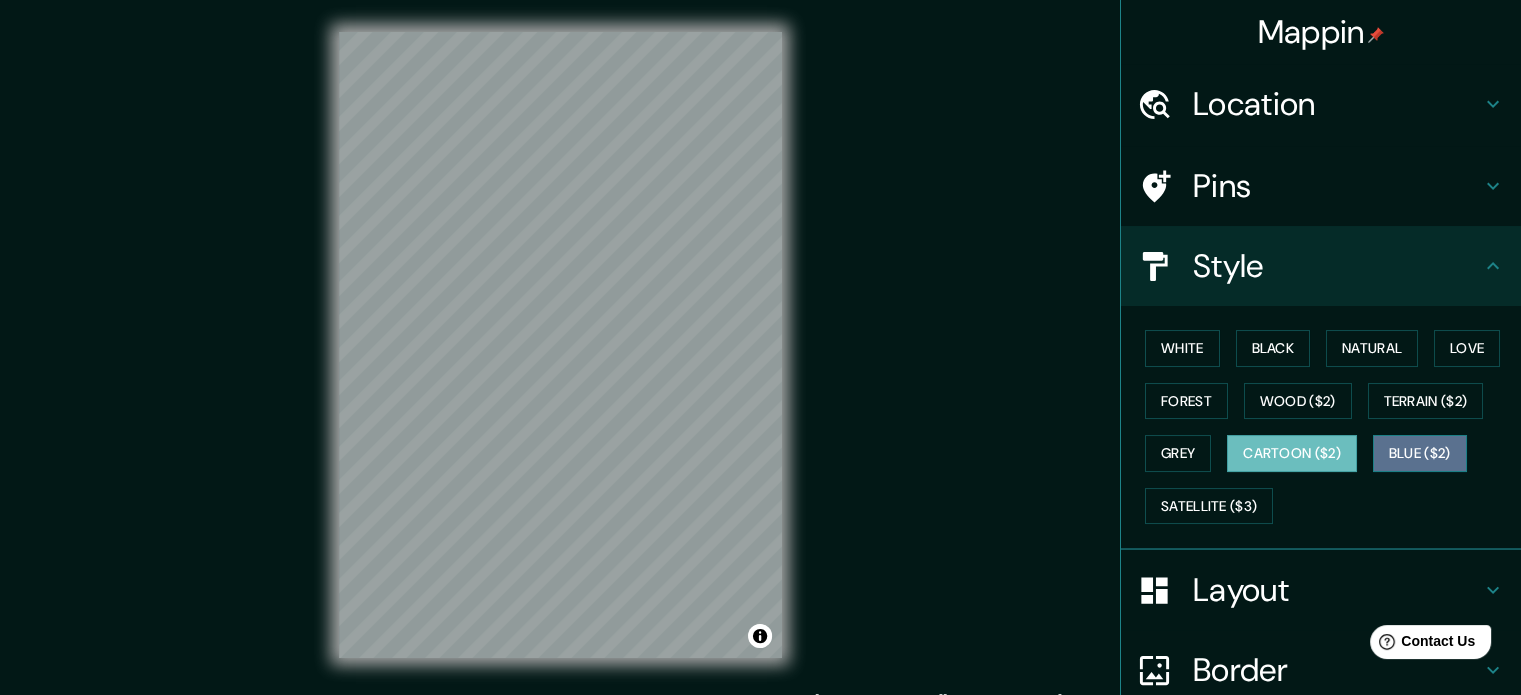 click on "Blue ($2)" at bounding box center [1420, 453] 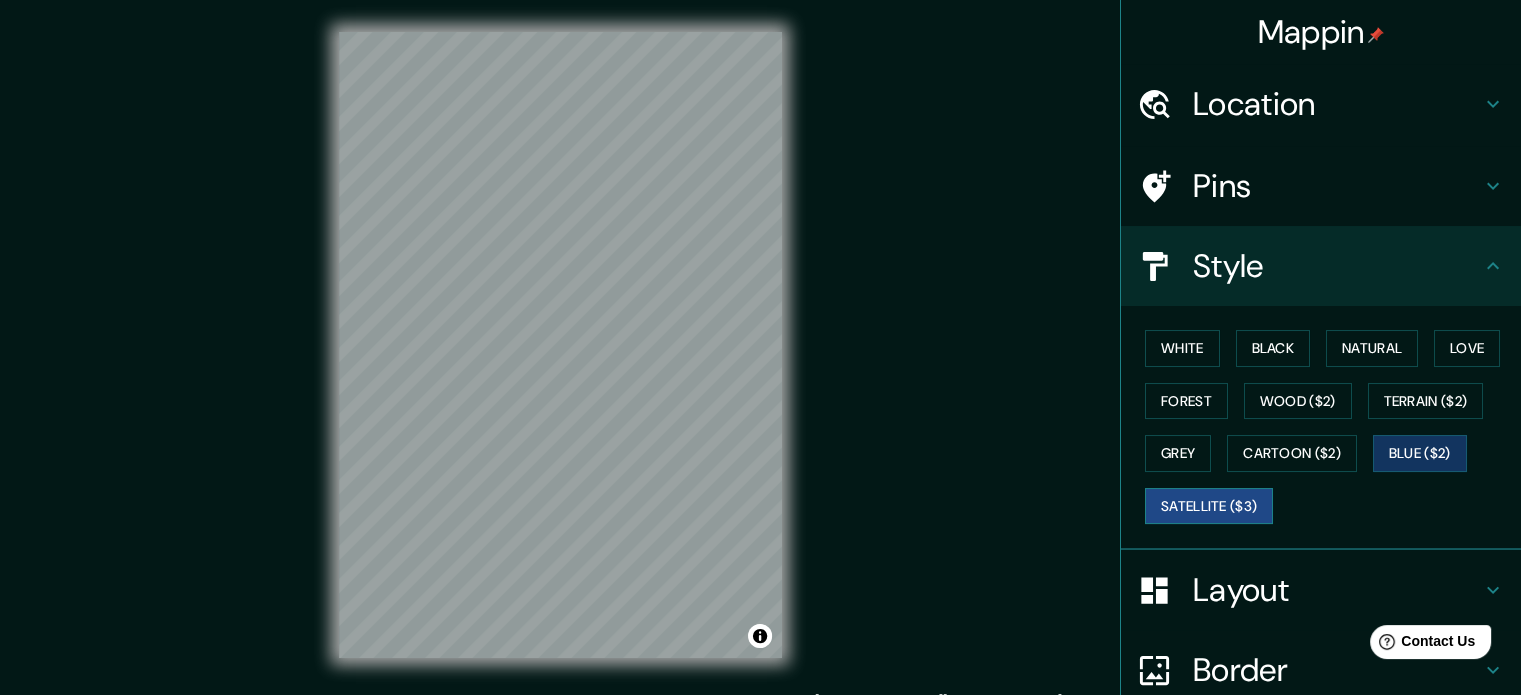 click on "Satellite ($3)" at bounding box center [1209, 506] 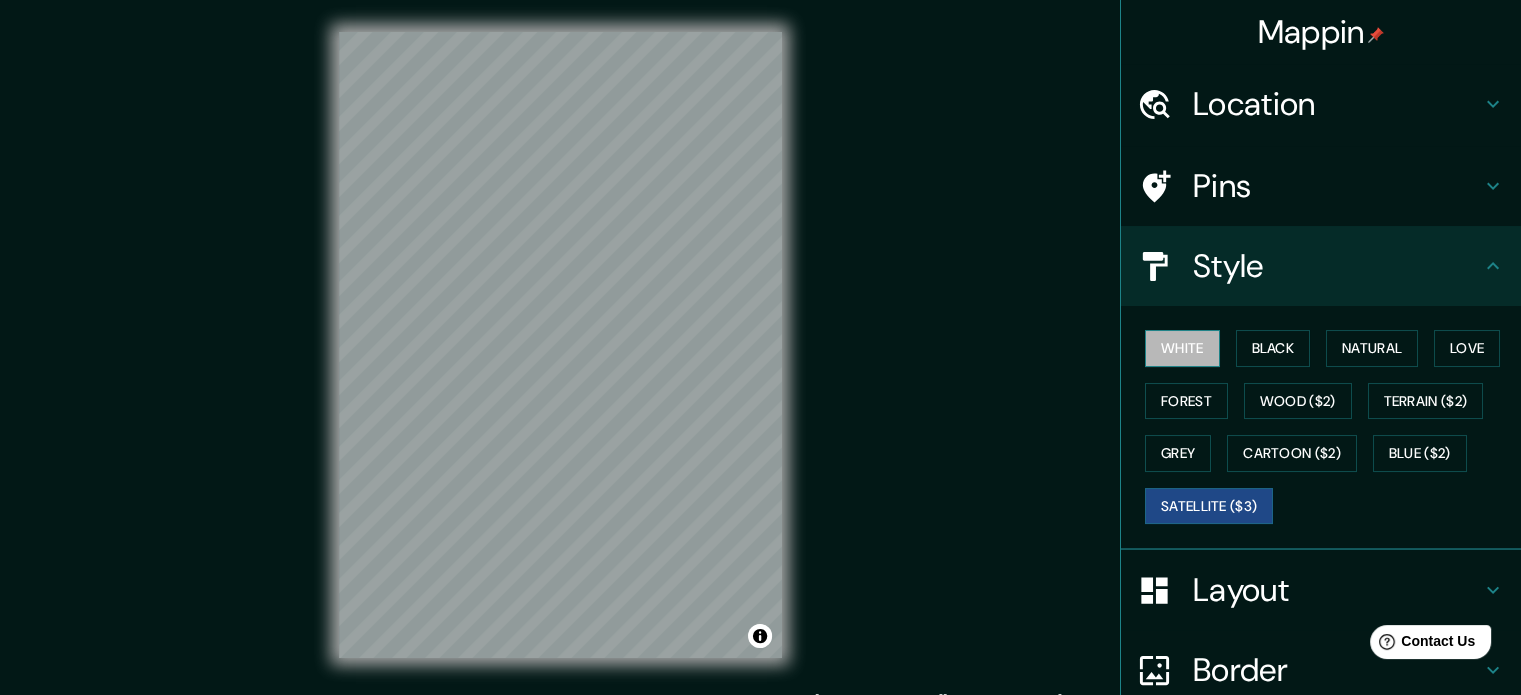 click on "White" at bounding box center [1182, 348] 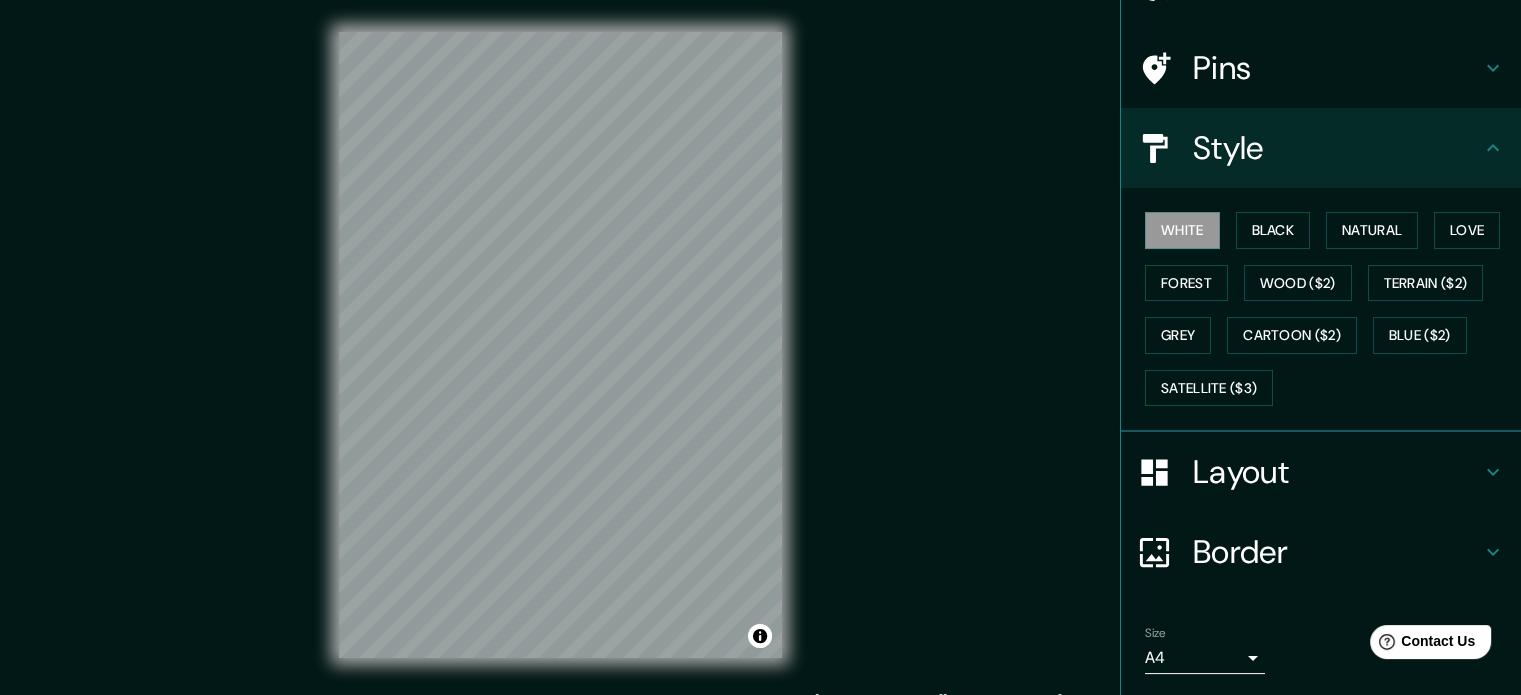 scroll, scrollTop: 178, scrollLeft: 0, axis: vertical 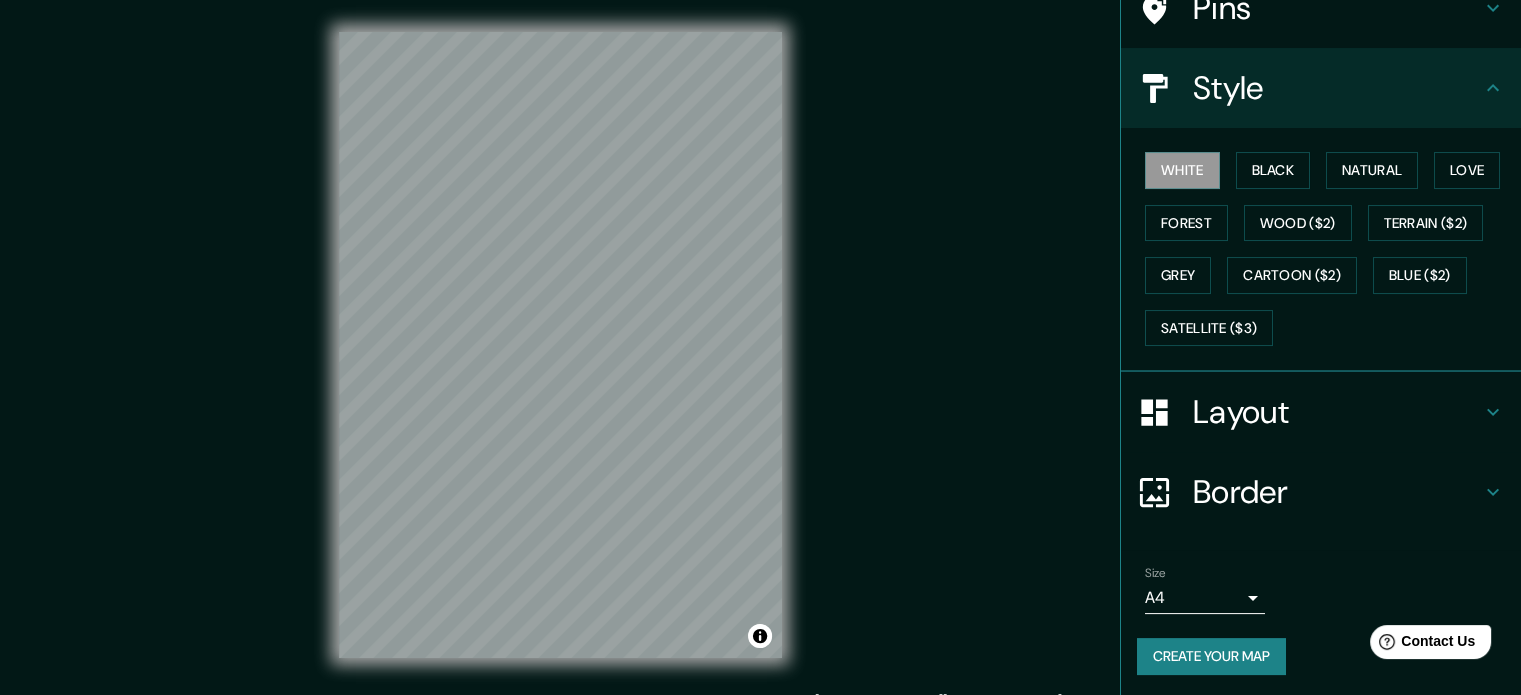 click on "Mappin Location Isla Fuerte, Bolívar, Colombia Pins Style White Black Natural Love Forest Wood ($2) Terrain ($2) Grey Cartoon ($2) Blue ($2) Satellite ($3) Layout Border Choose a border.  Hint : you can make layers of the frame opaque to create some cool effects. None Simple Transparent Fancy Size A4 single Create your map © Mapbox   © OpenStreetMap   Improve this map Any problems, suggestions, or concerns please email    help@mappin.pro . . ." at bounding box center [760, 347] 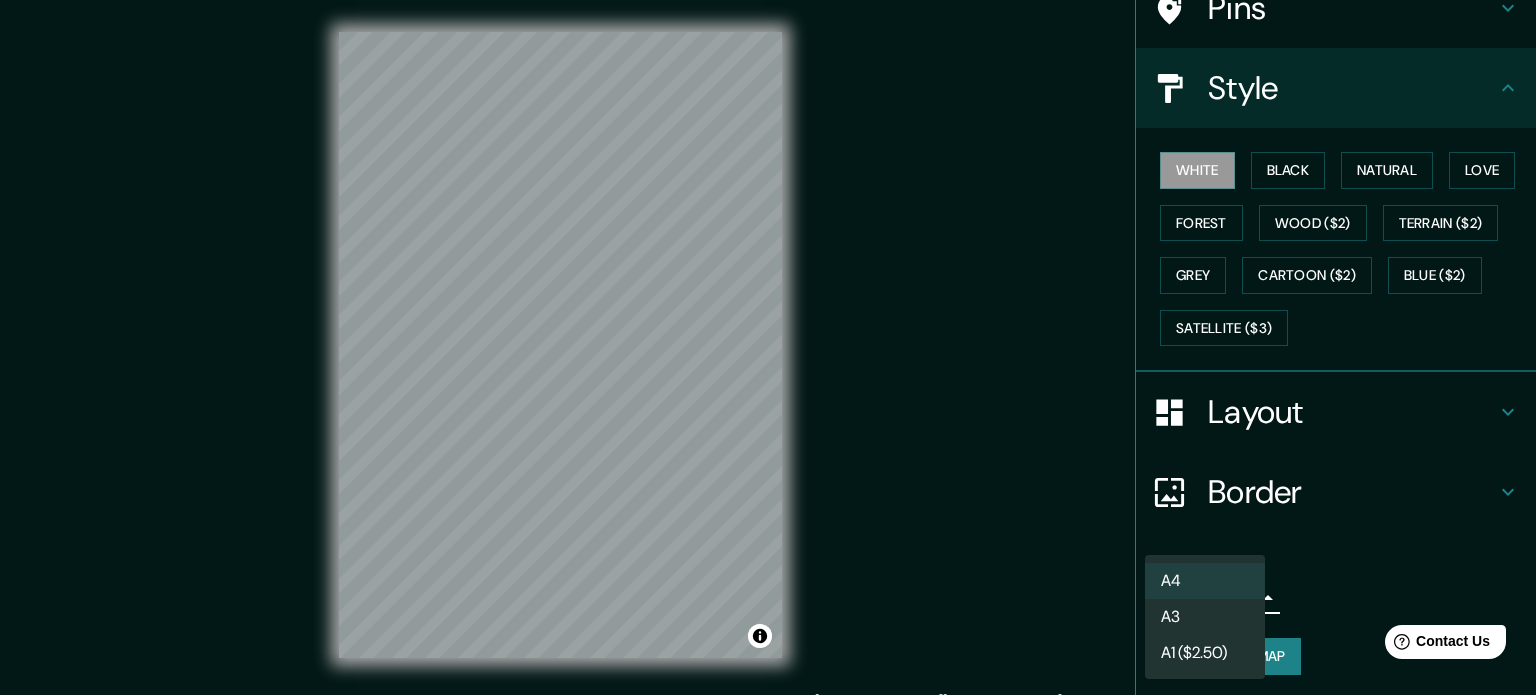 click on "A3" at bounding box center [1205, 617] 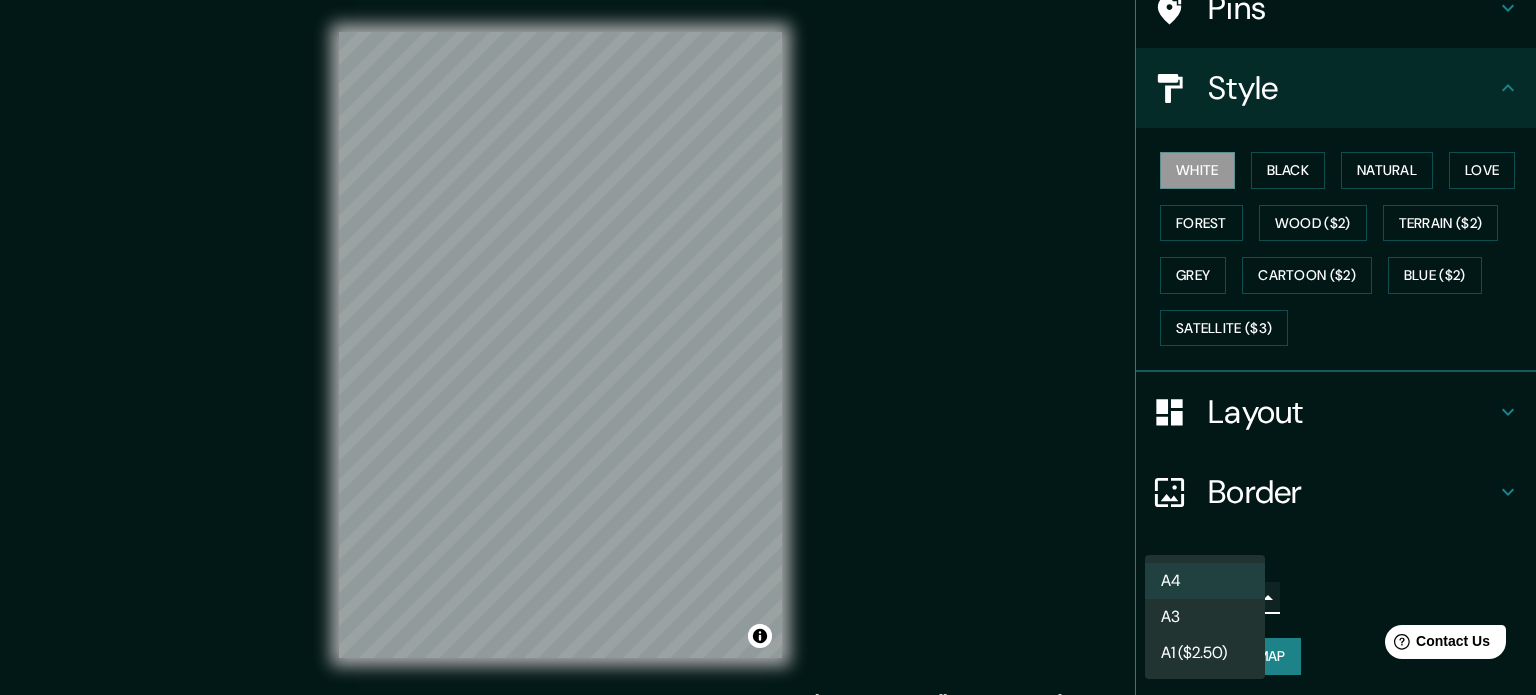 type on "a4" 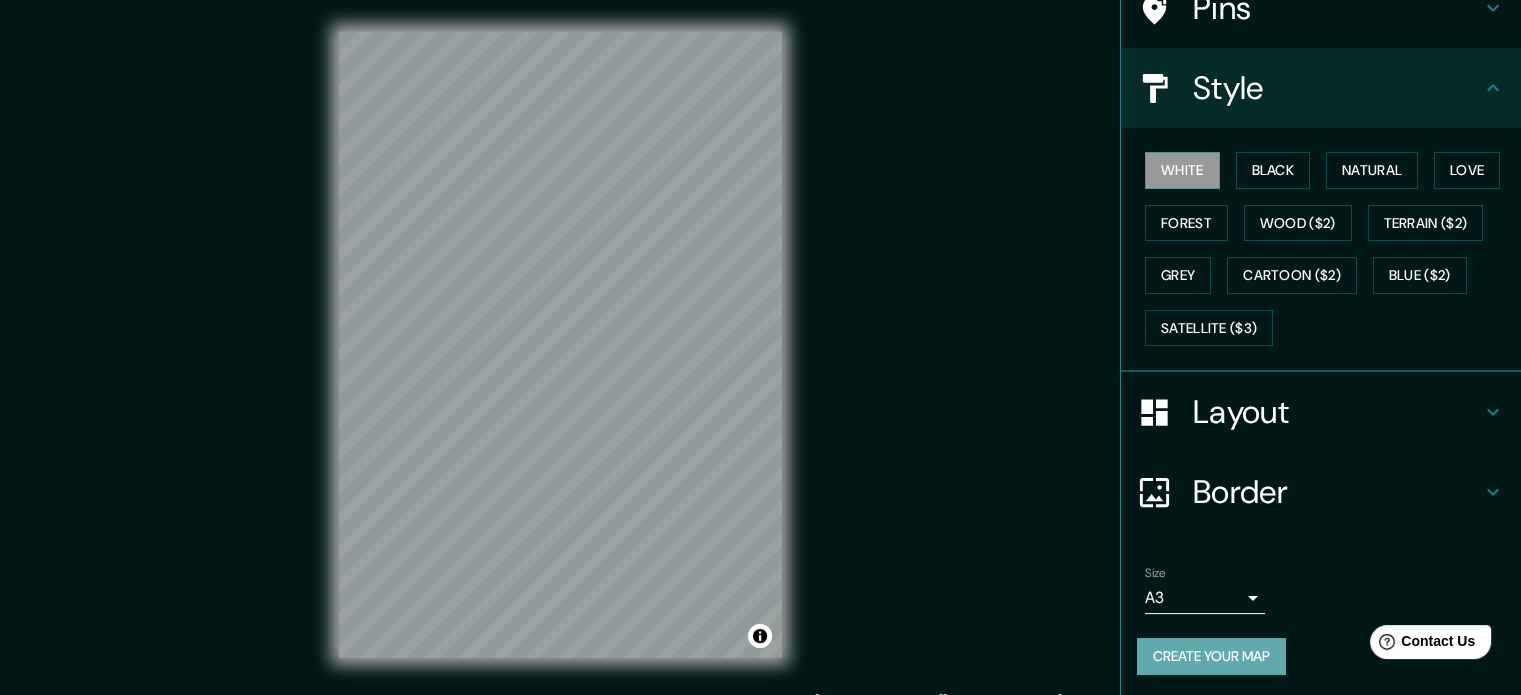 click on "Create your map" at bounding box center [1211, 656] 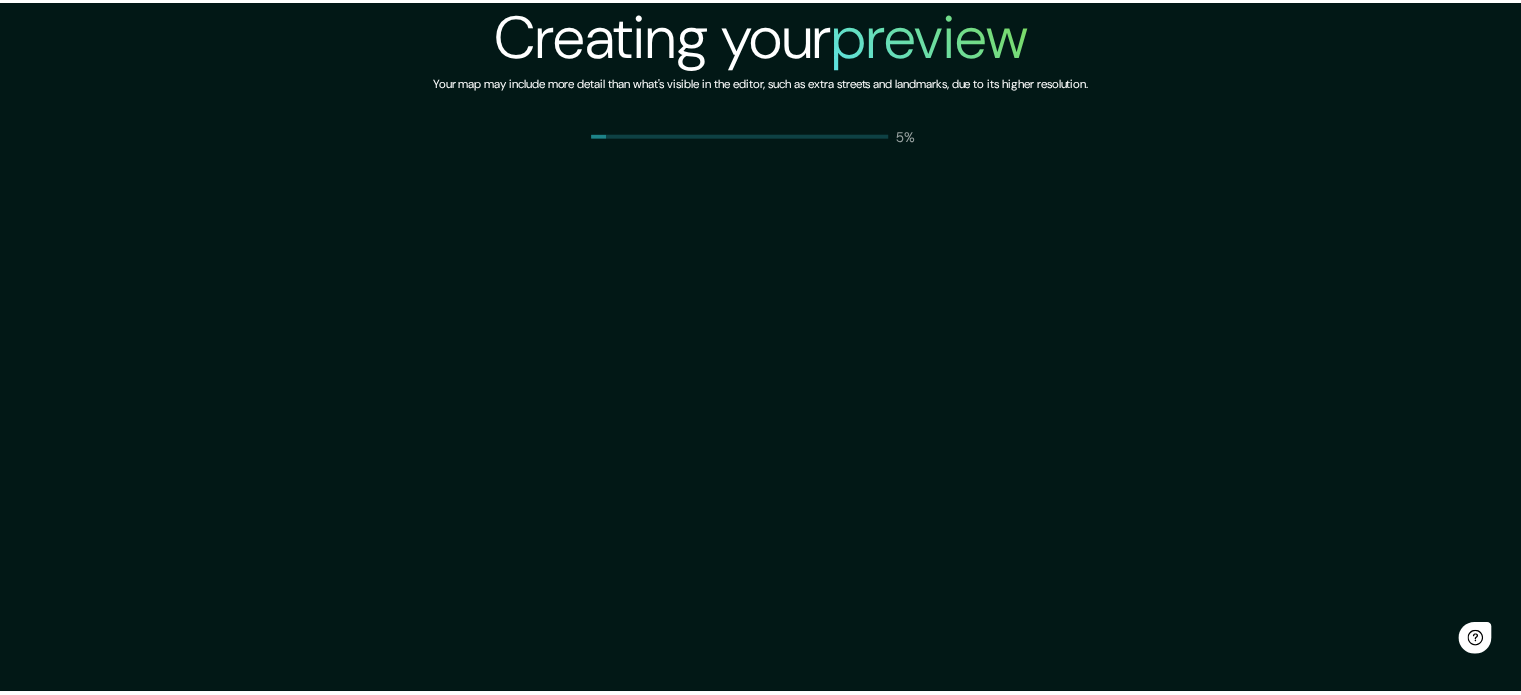 scroll, scrollTop: 0, scrollLeft: 0, axis: both 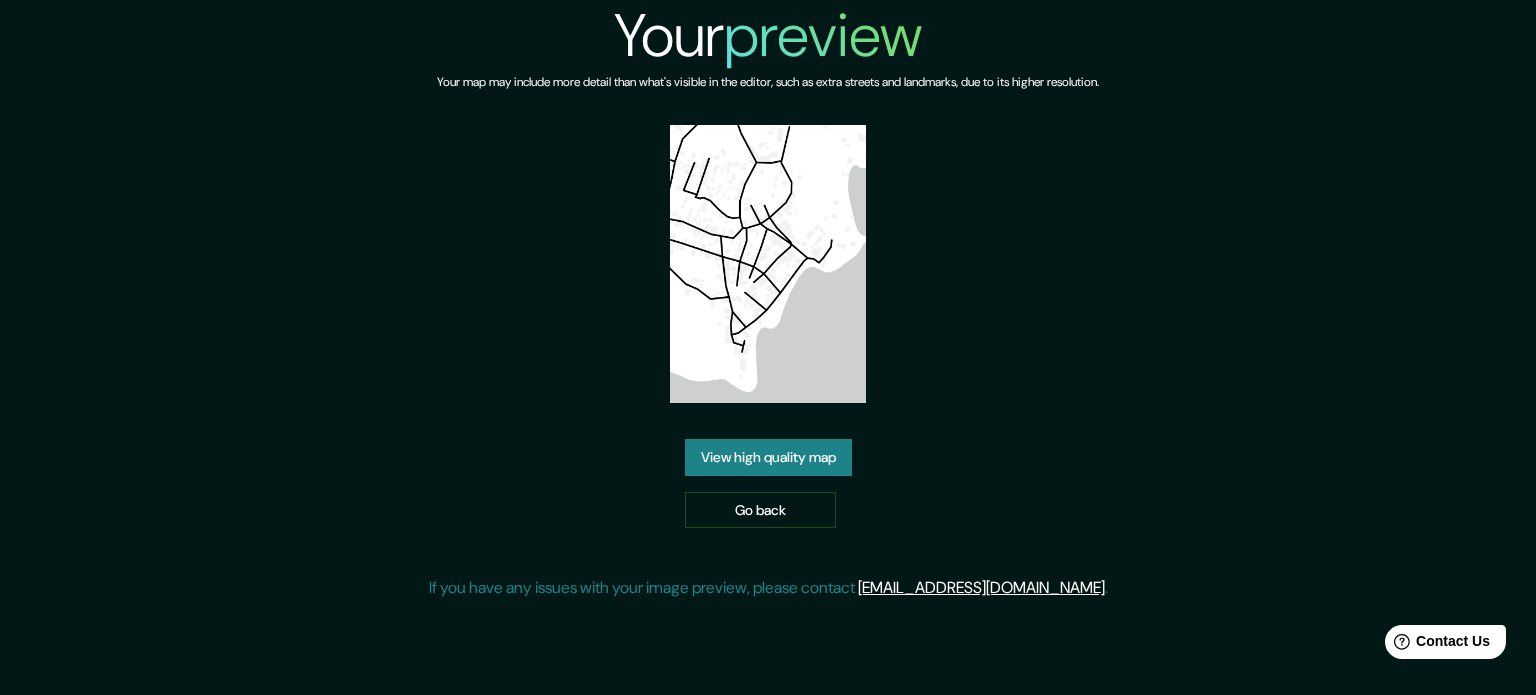 click on "View high quality map" at bounding box center (768, 457) 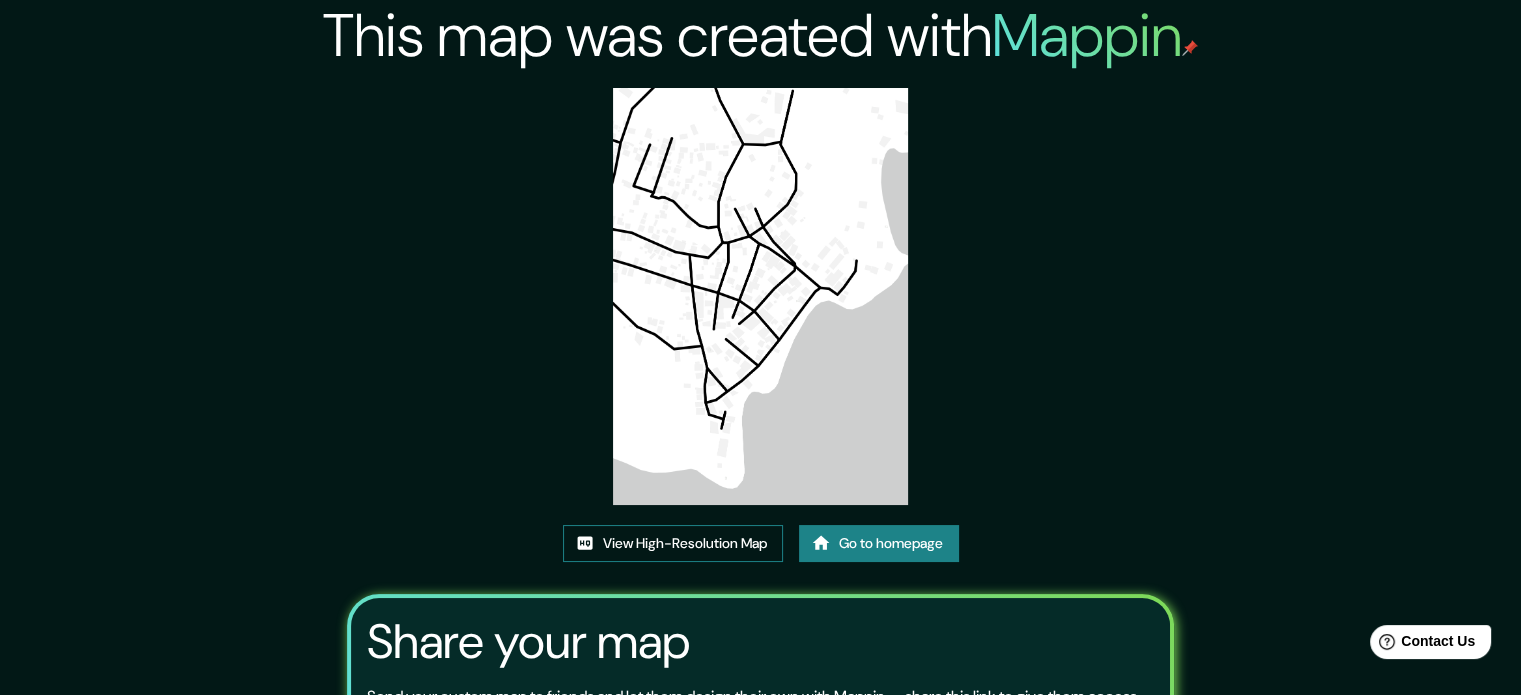 click on "View High-Resolution Map" at bounding box center [673, 543] 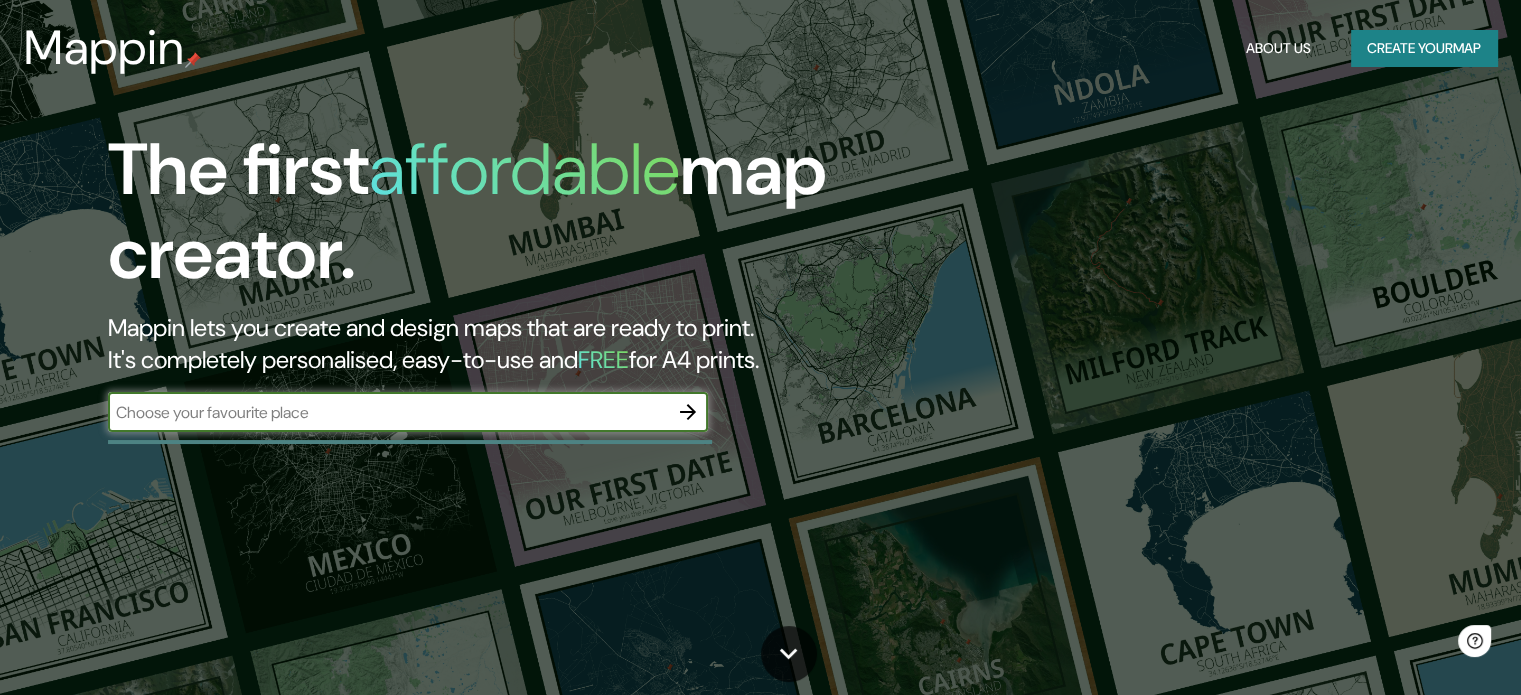 scroll, scrollTop: 0, scrollLeft: 0, axis: both 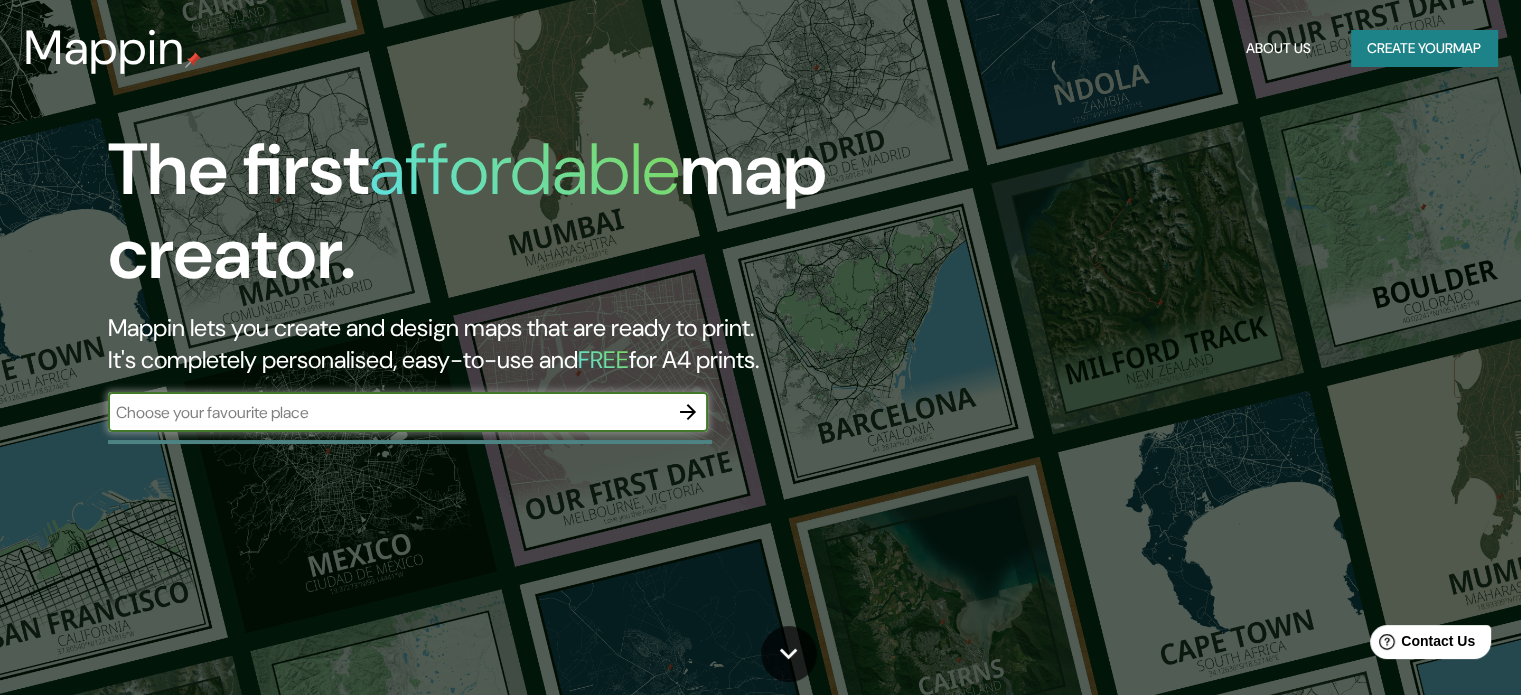 click on "Create your   map" at bounding box center (1424, 48) 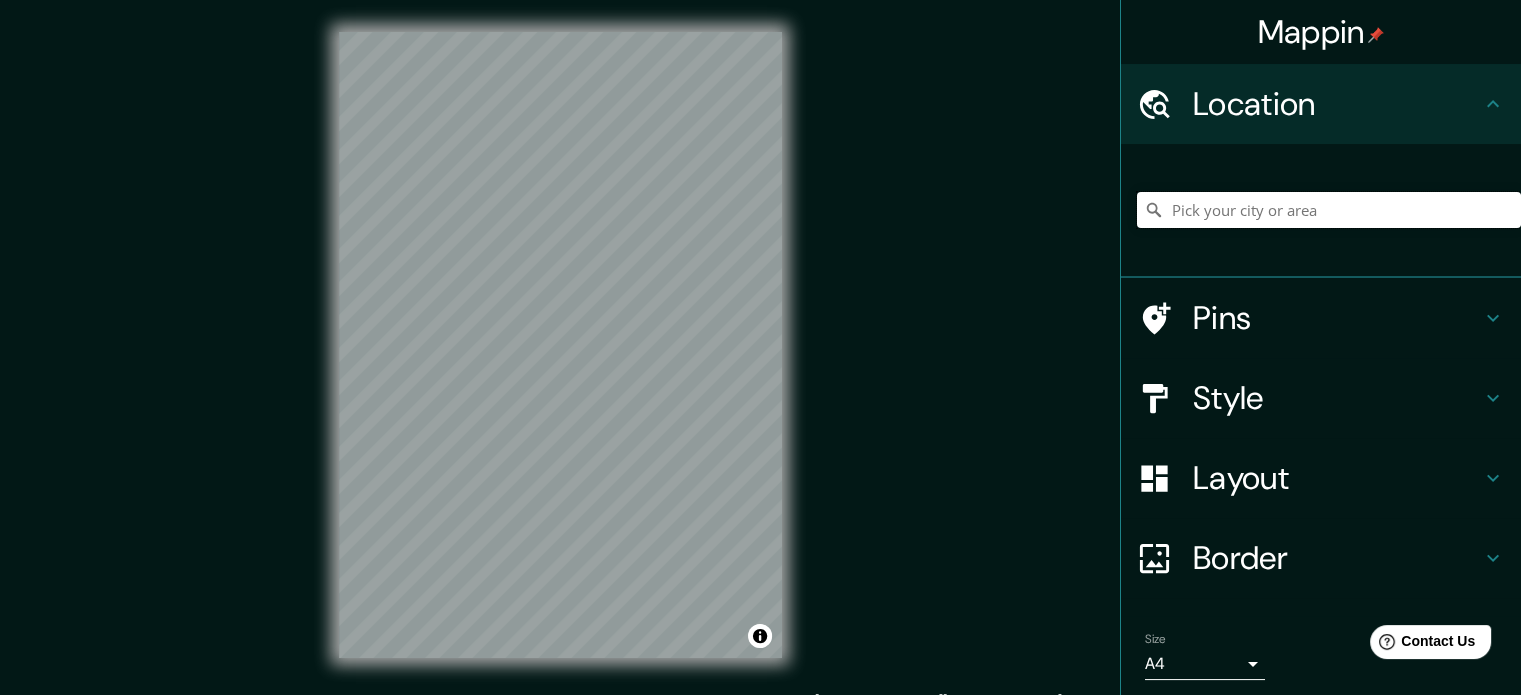 click at bounding box center [1329, 210] 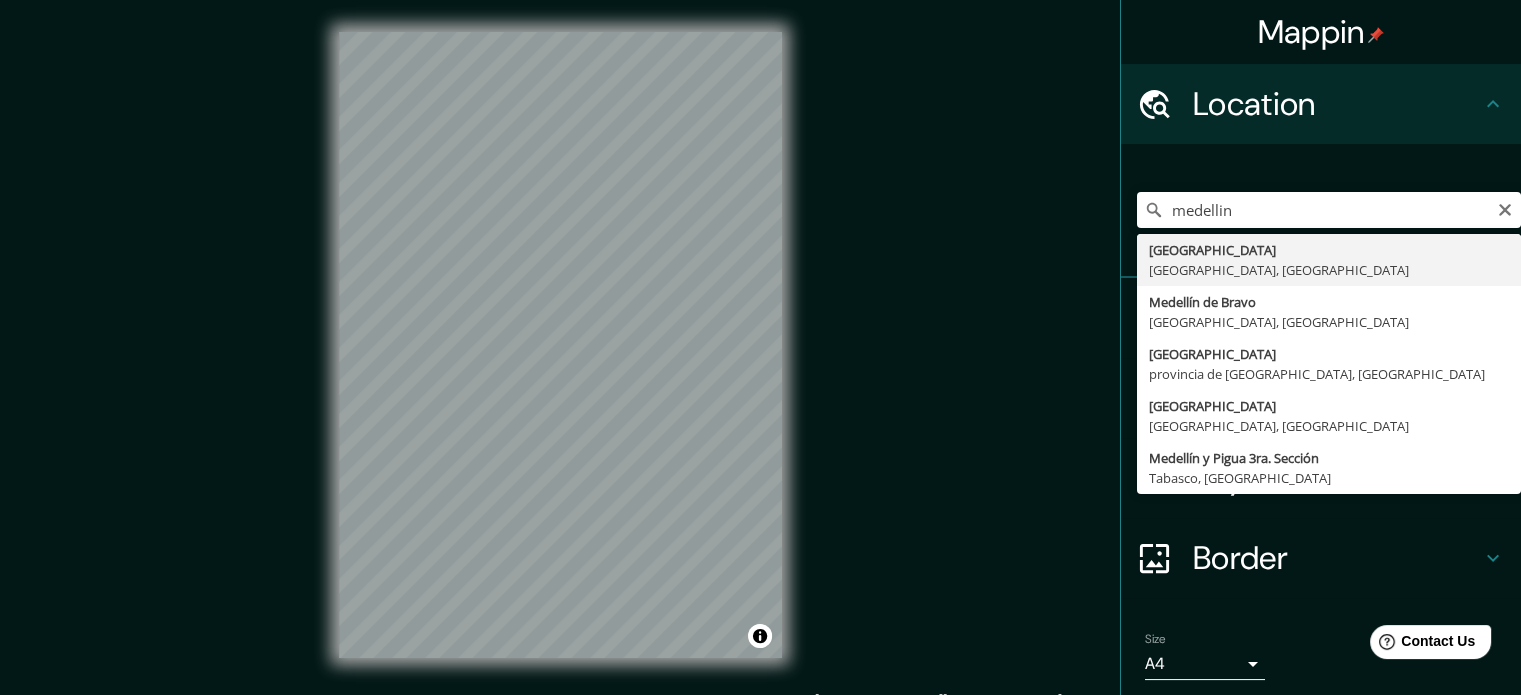 type on "[GEOGRAPHIC_DATA], [GEOGRAPHIC_DATA], [GEOGRAPHIC_DATA]" 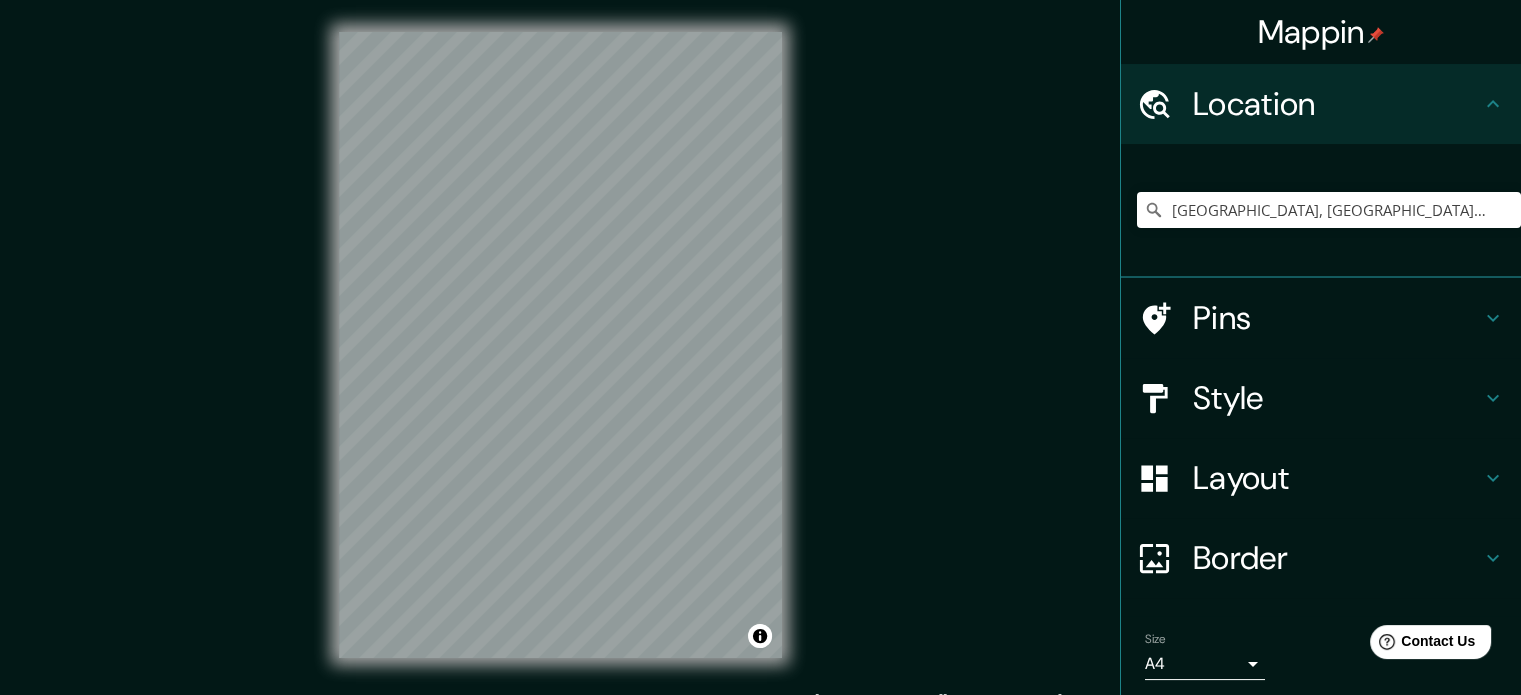 scroll, scrollTop: 68, scrollLeft: 0, axis: vertical 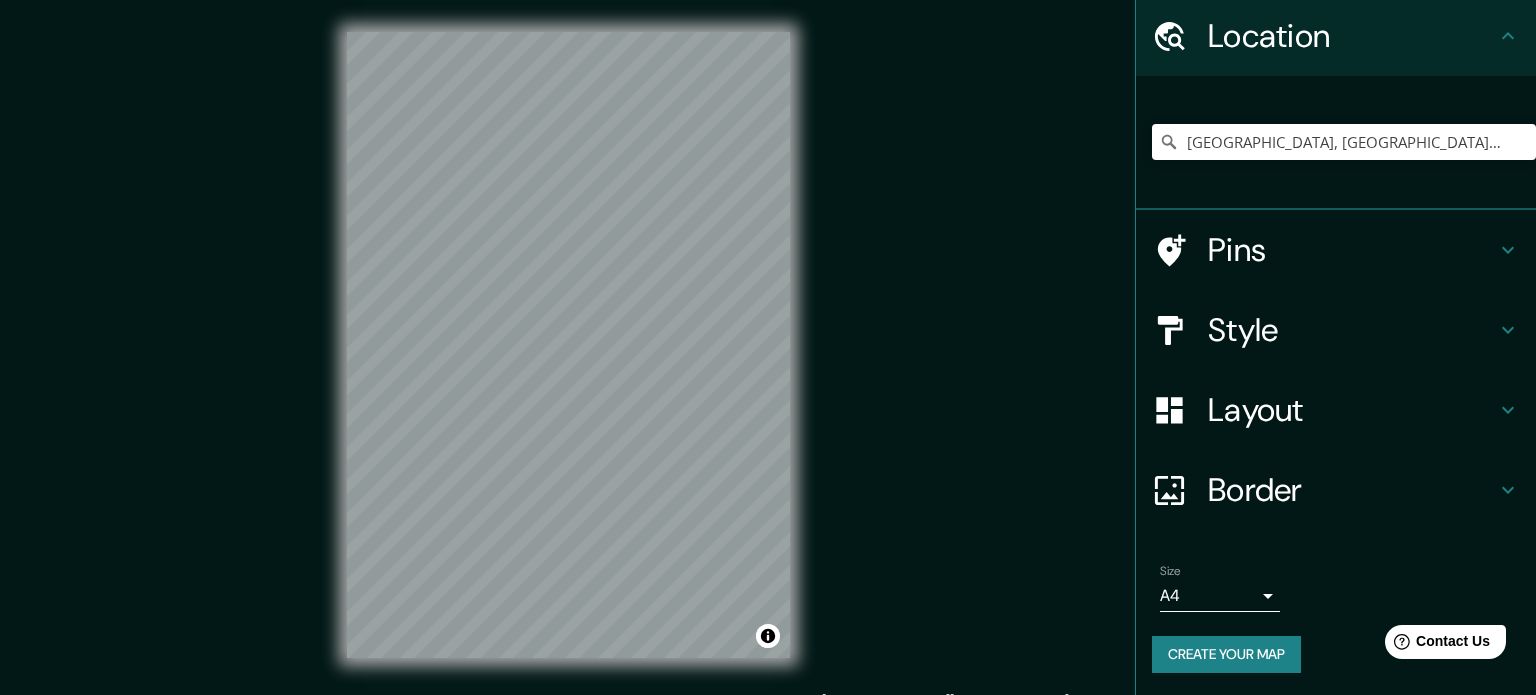 click on "Mappin Location [GEOGRAPHIC_DATA], [GEOGRAPHIC_DATA], [GEOGRAPHIC_DATA] Pins Style Layout Border Choose a border.  Hint : you can make layers of the frame opaque to create some cool effects. None Simple Transparent Fancy Size A4 single Create your map © Mapbox   © OpenStreetMap   Improve this map Any problems, suggestions, or concerns please email    [EMAIL_ADDRESS][DOMAIN_NAME] . . ." at bounding box center (768, 347) 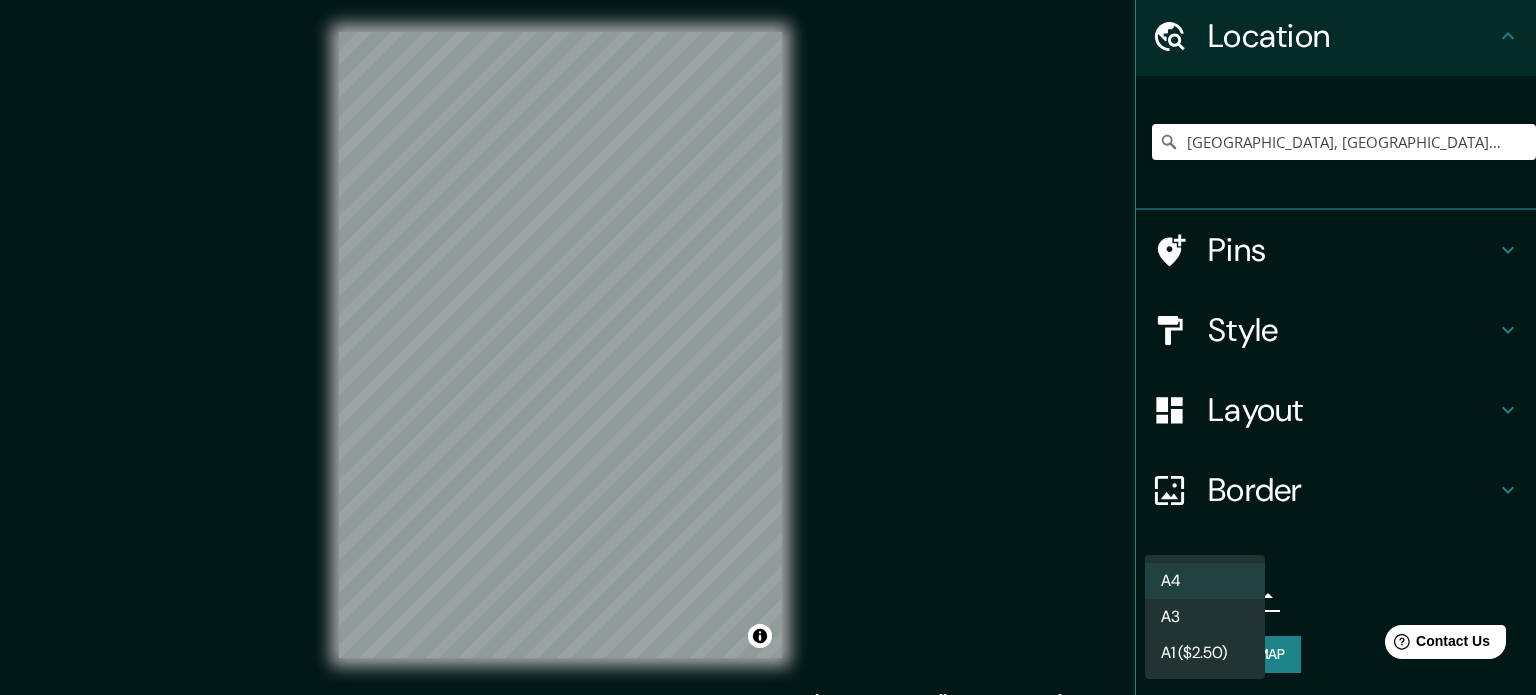 click on "A3" at bounding box center (1205, 617) 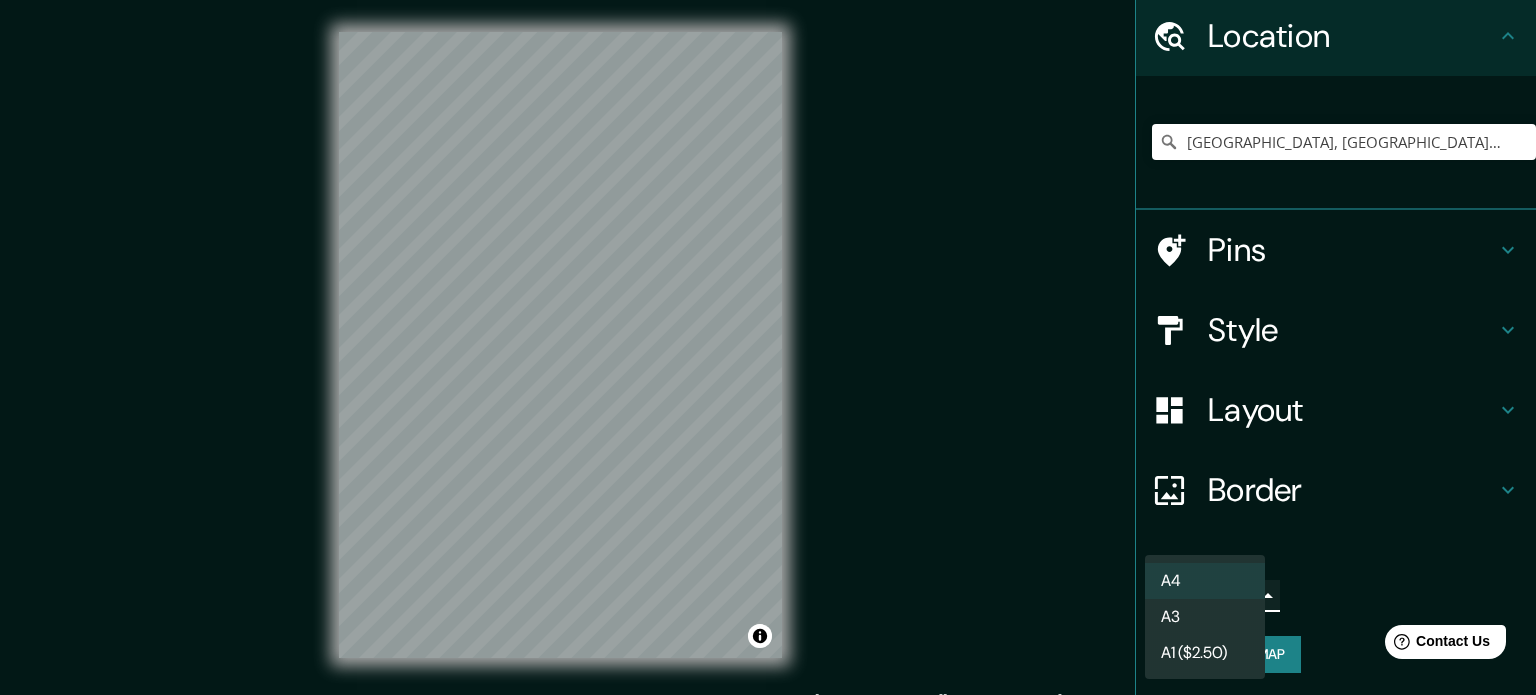 type on "a4" 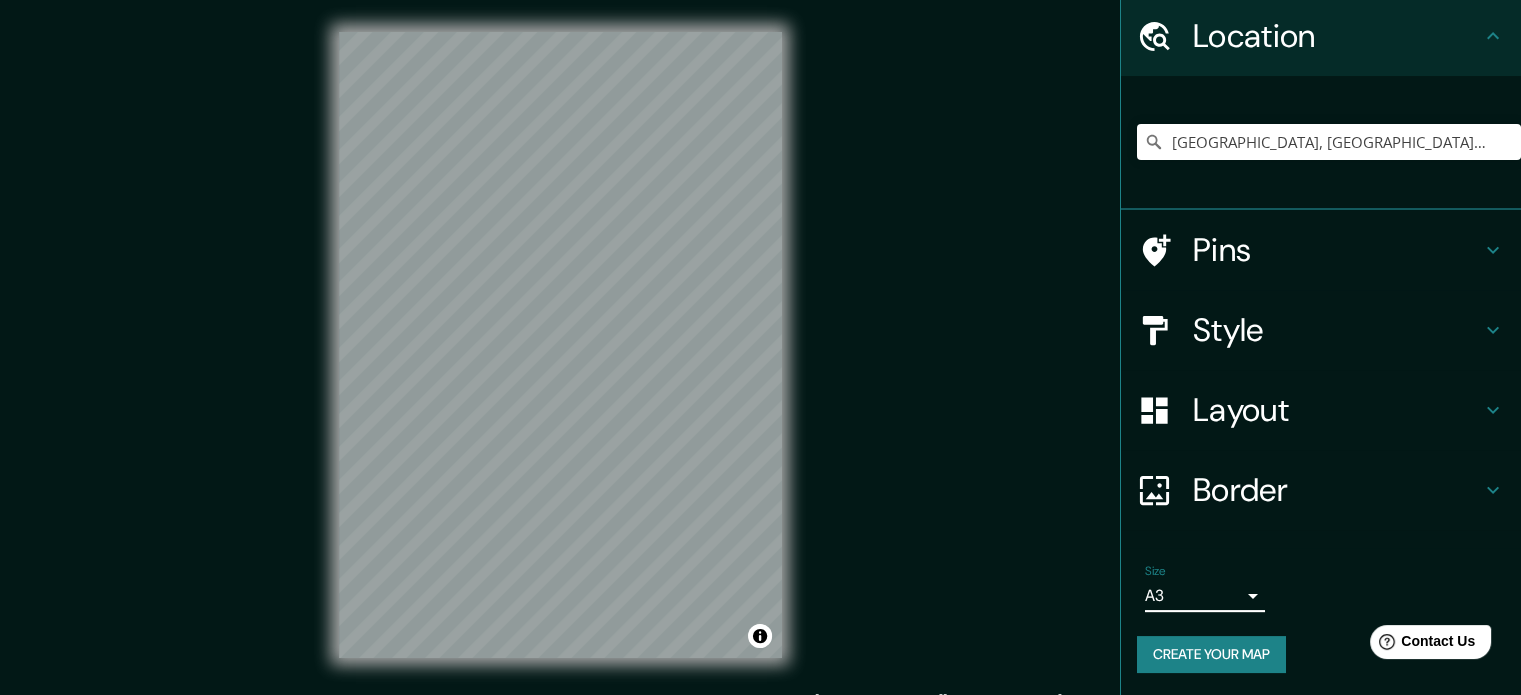 click on "Create your map" at bounding box center [1211, 654] 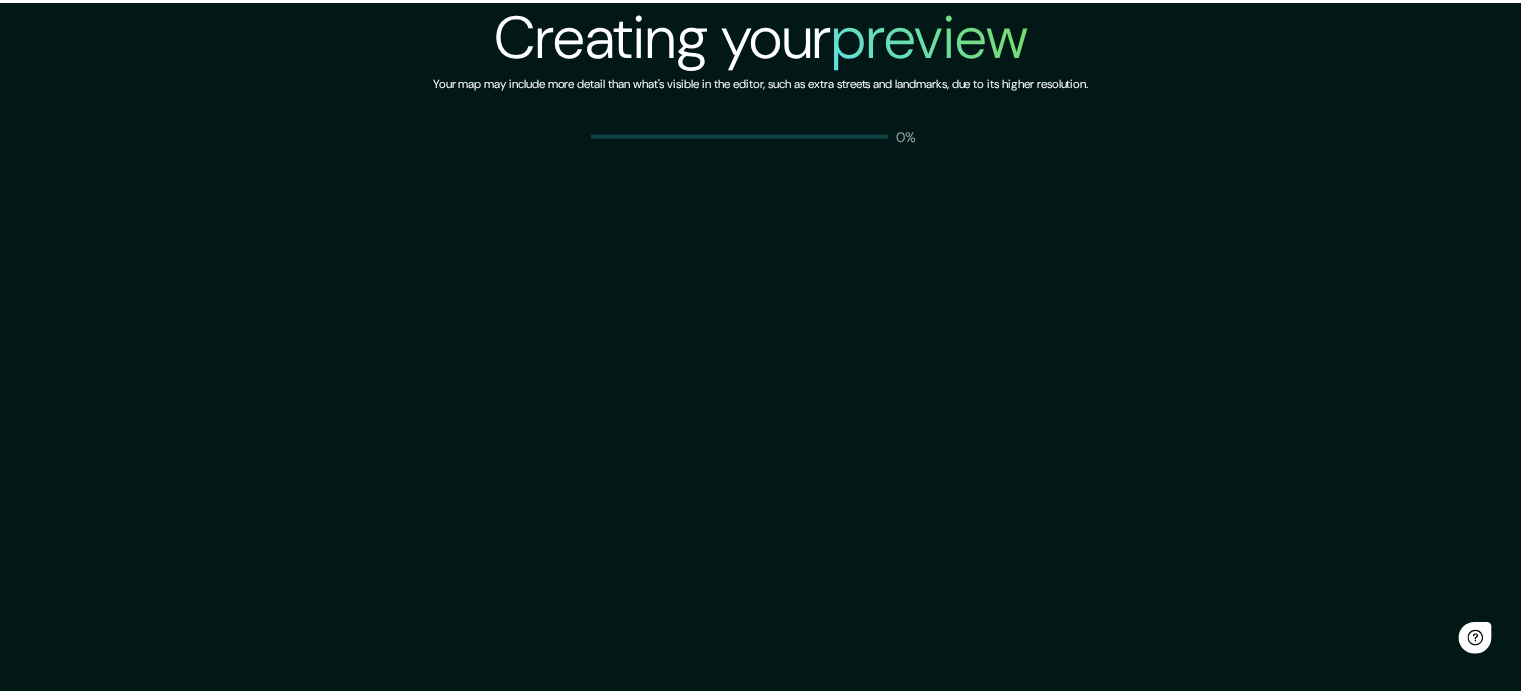 scroll, scrollTop: 0, scrollLeft: 0, axis: both 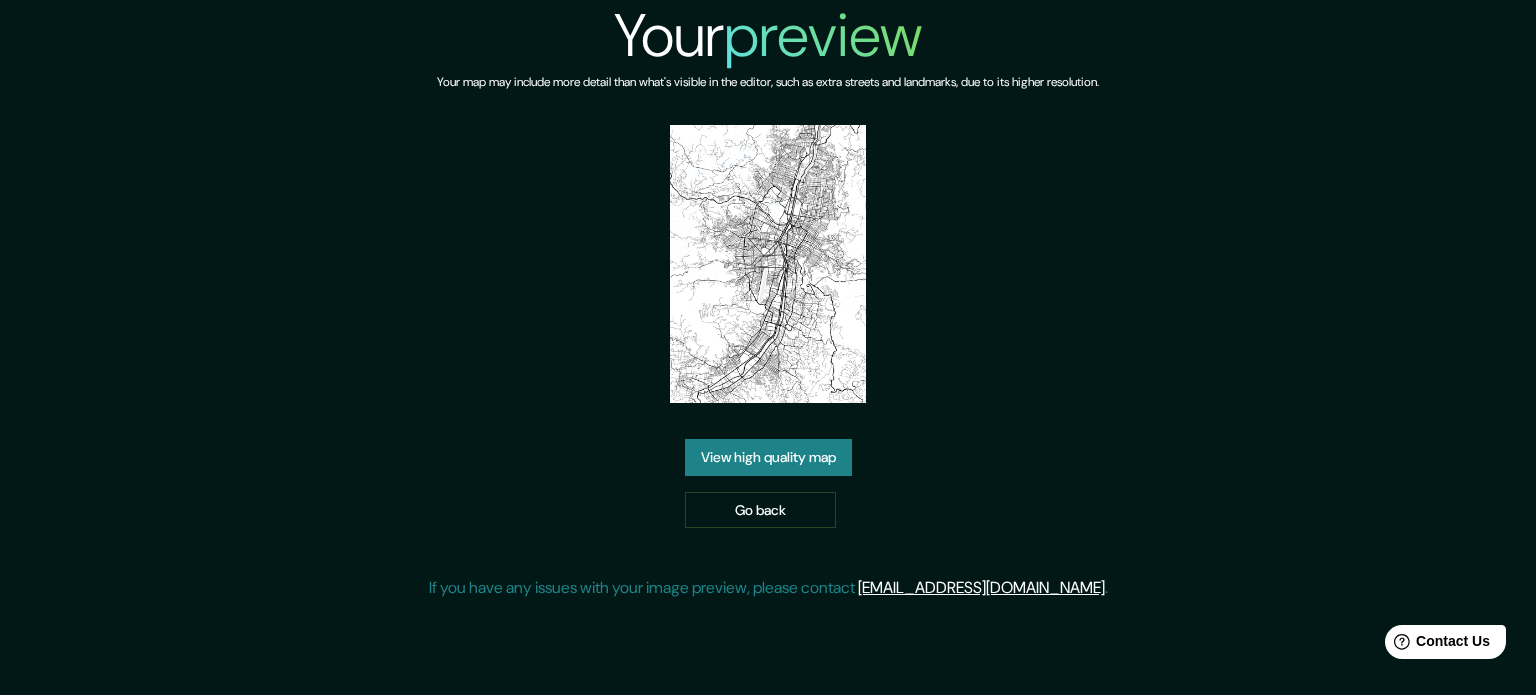 click on "View high quality map" at bounding box center [768, 457] 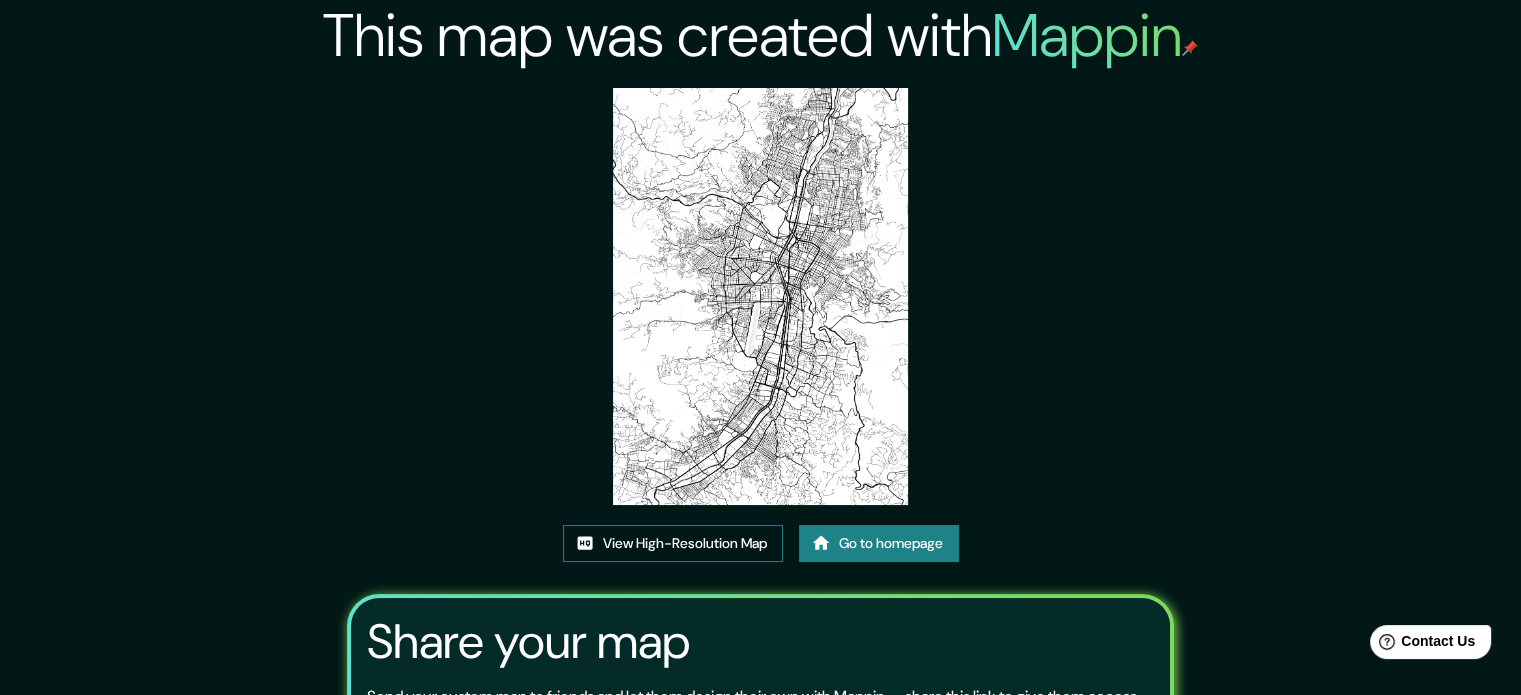 click on "View High-Resolution Map" at bounding box center [673, 543] 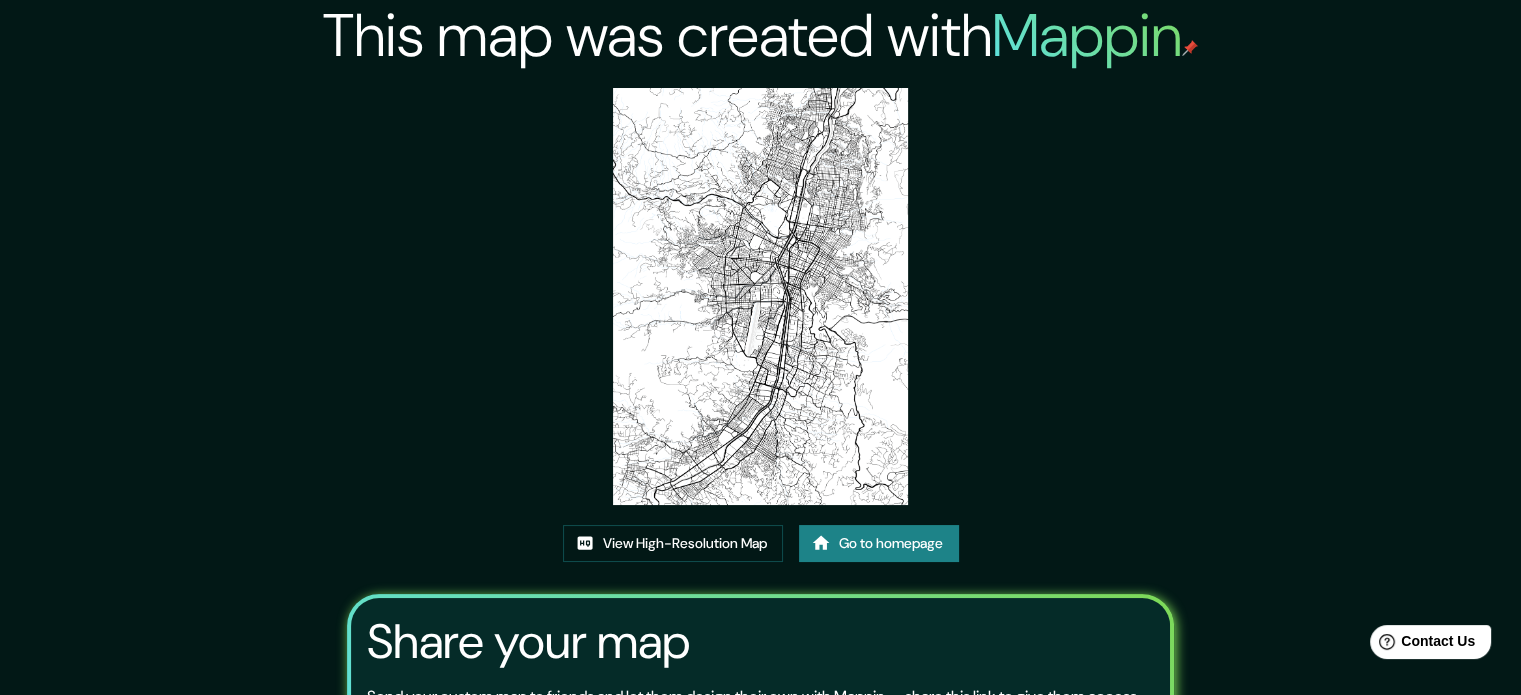 click on "Go to homepage" at bounding box center (879, 543) 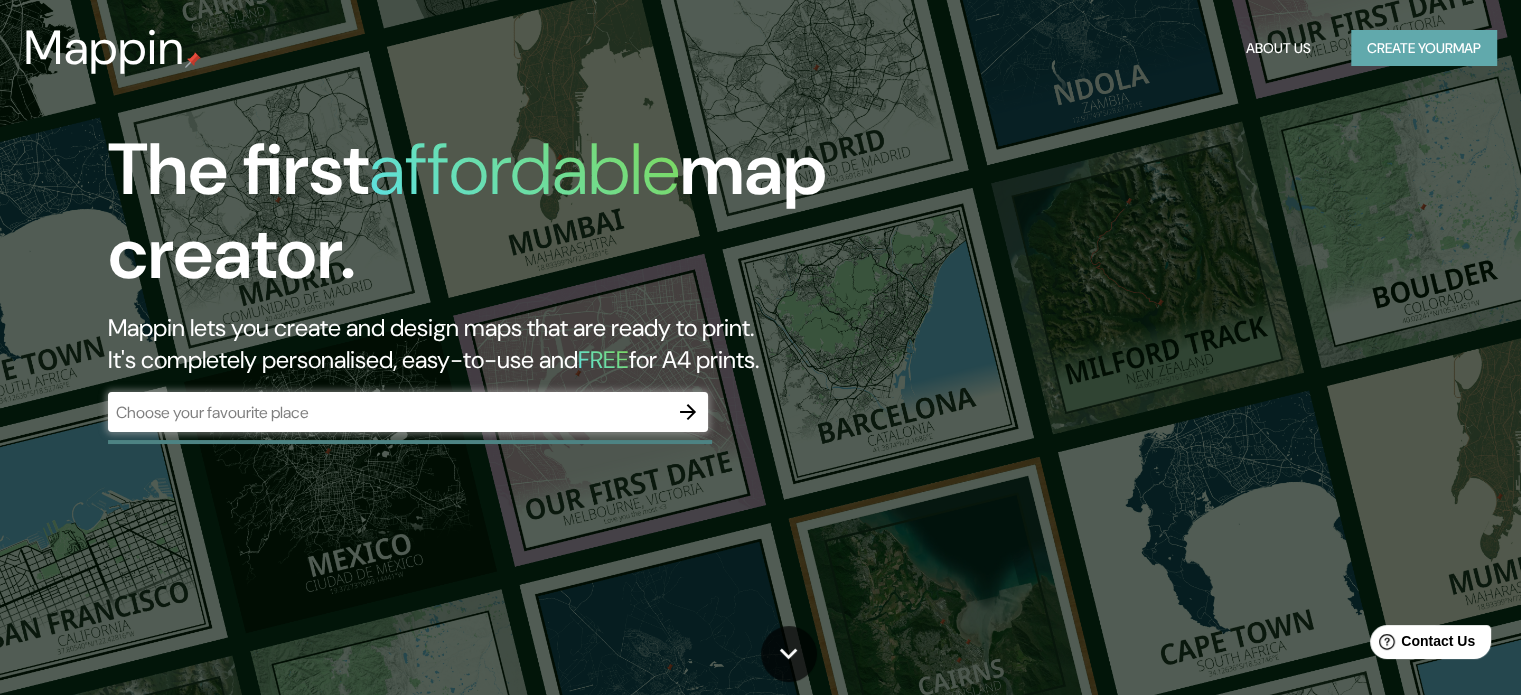 click on "Create your   map" at bounding box center [1424, 48] 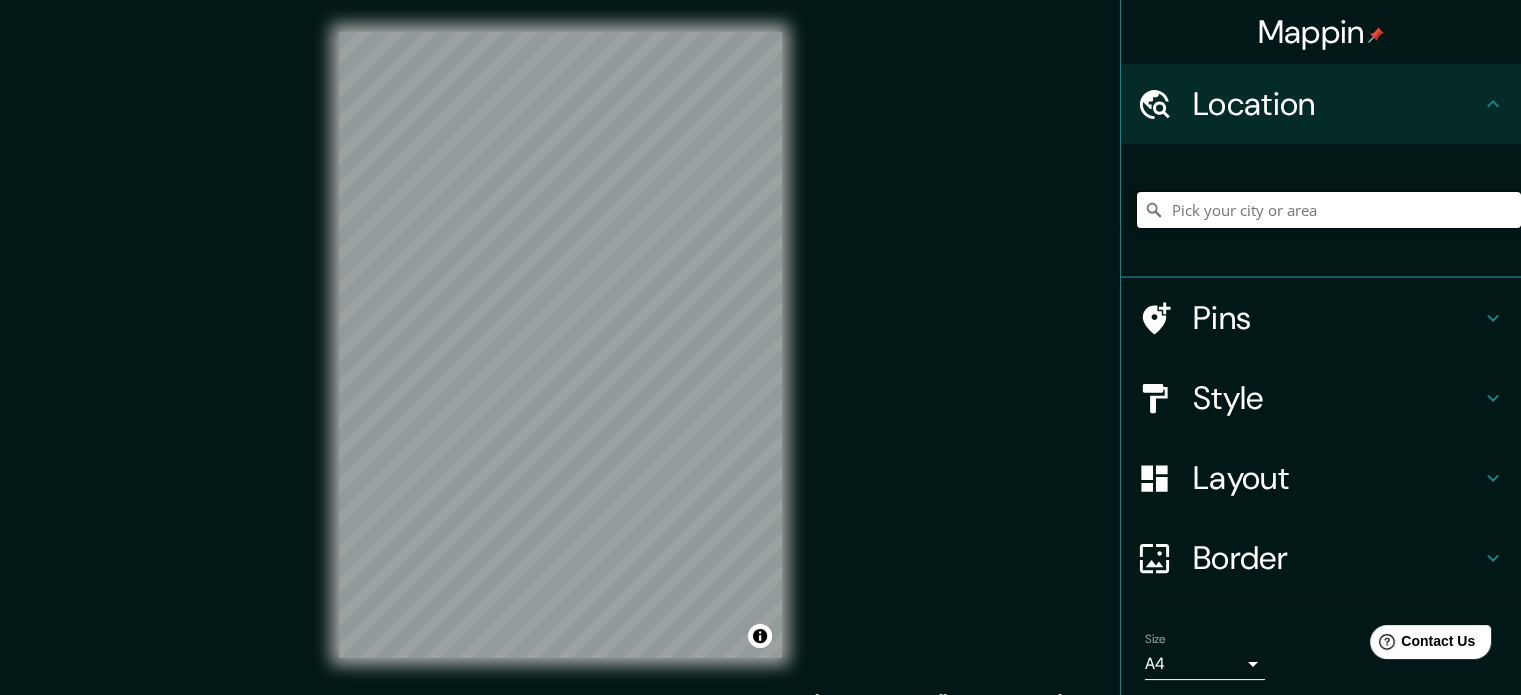 click at bounding box center (1329, 210) 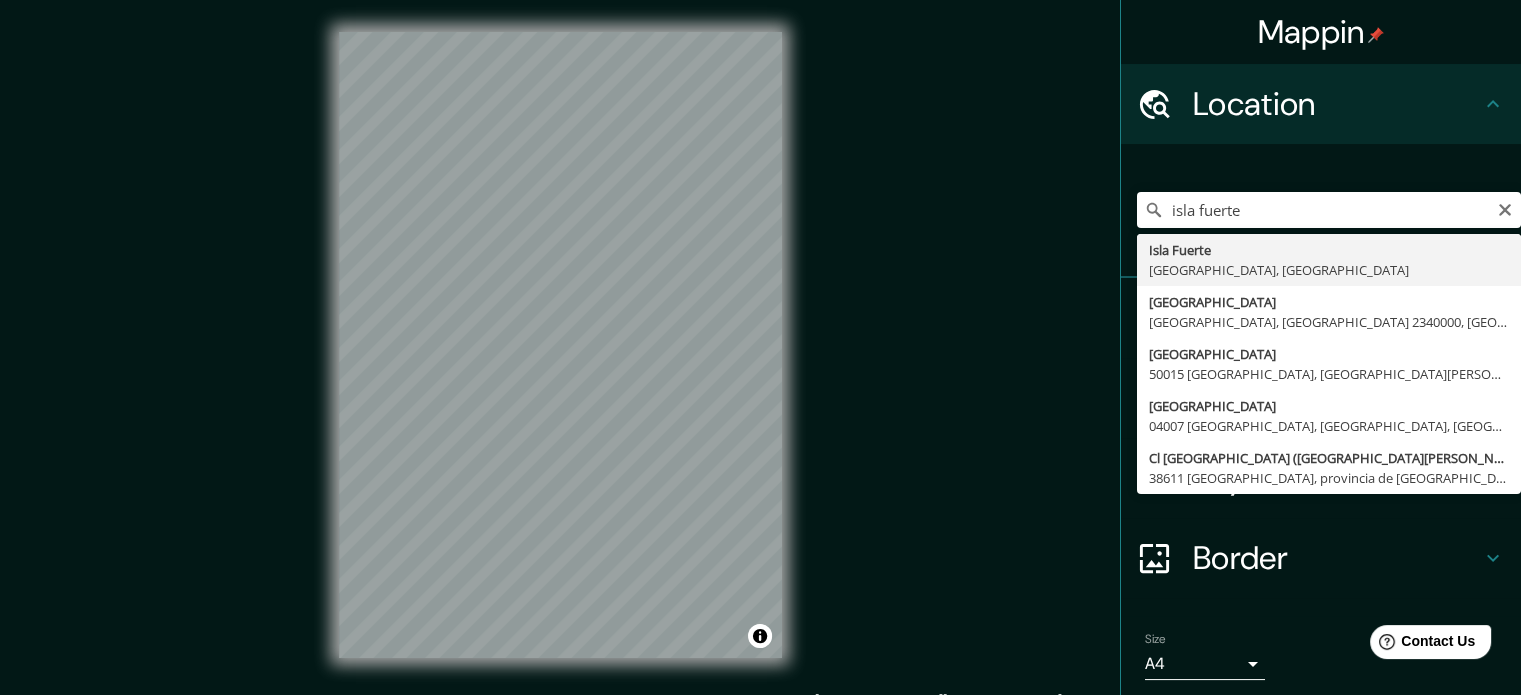type on "[GEOGRAPHIC_DATA], [GEOGRAPHIC_DATA], [GEOGRAPHIC_DATA]" 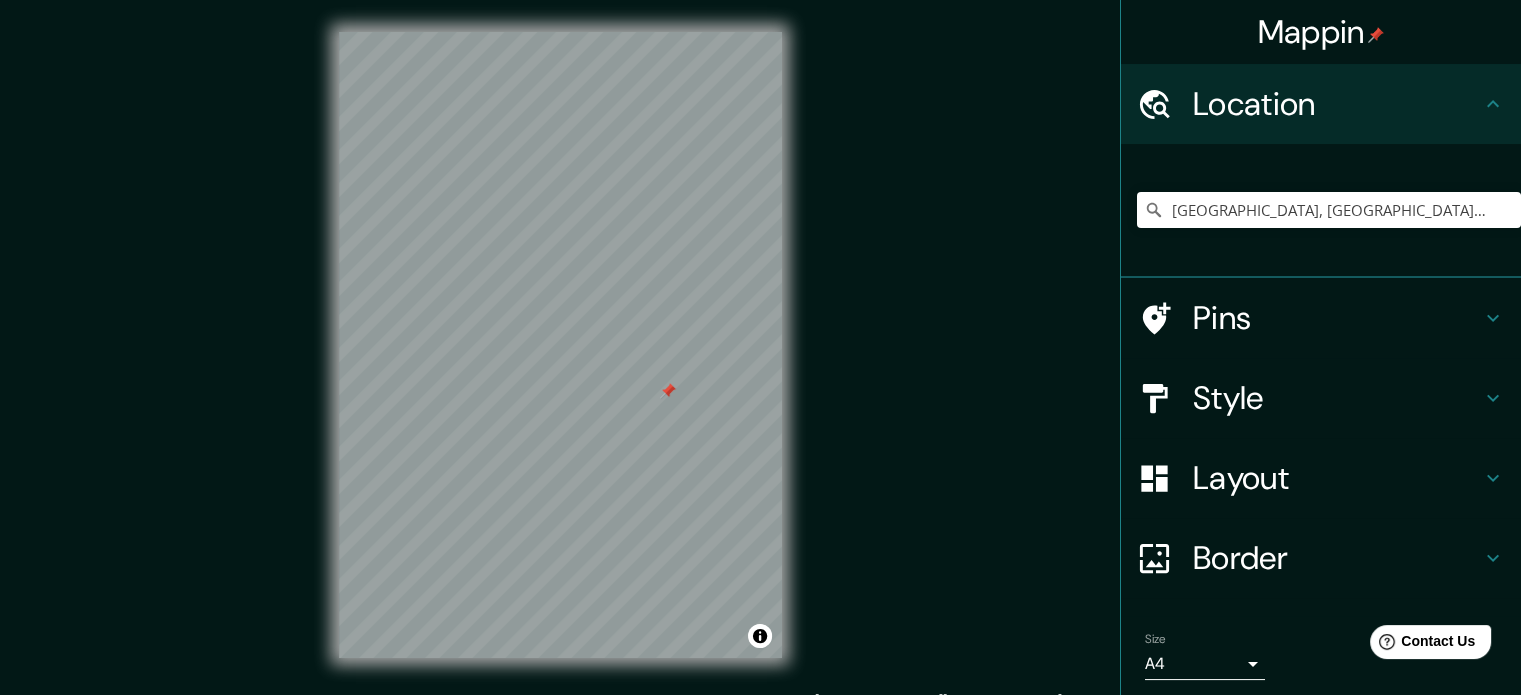 click 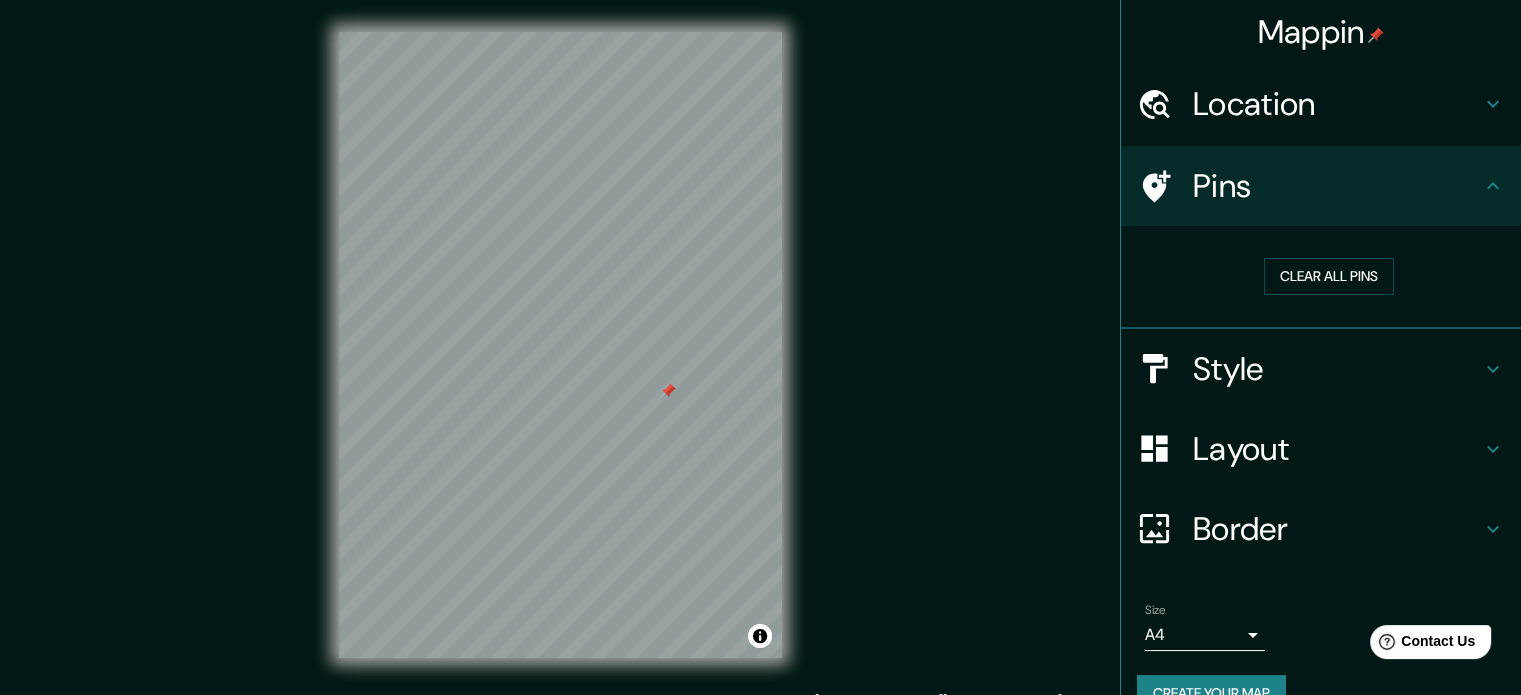 click on "Clear all pins" at bounding box center (1329, 276) 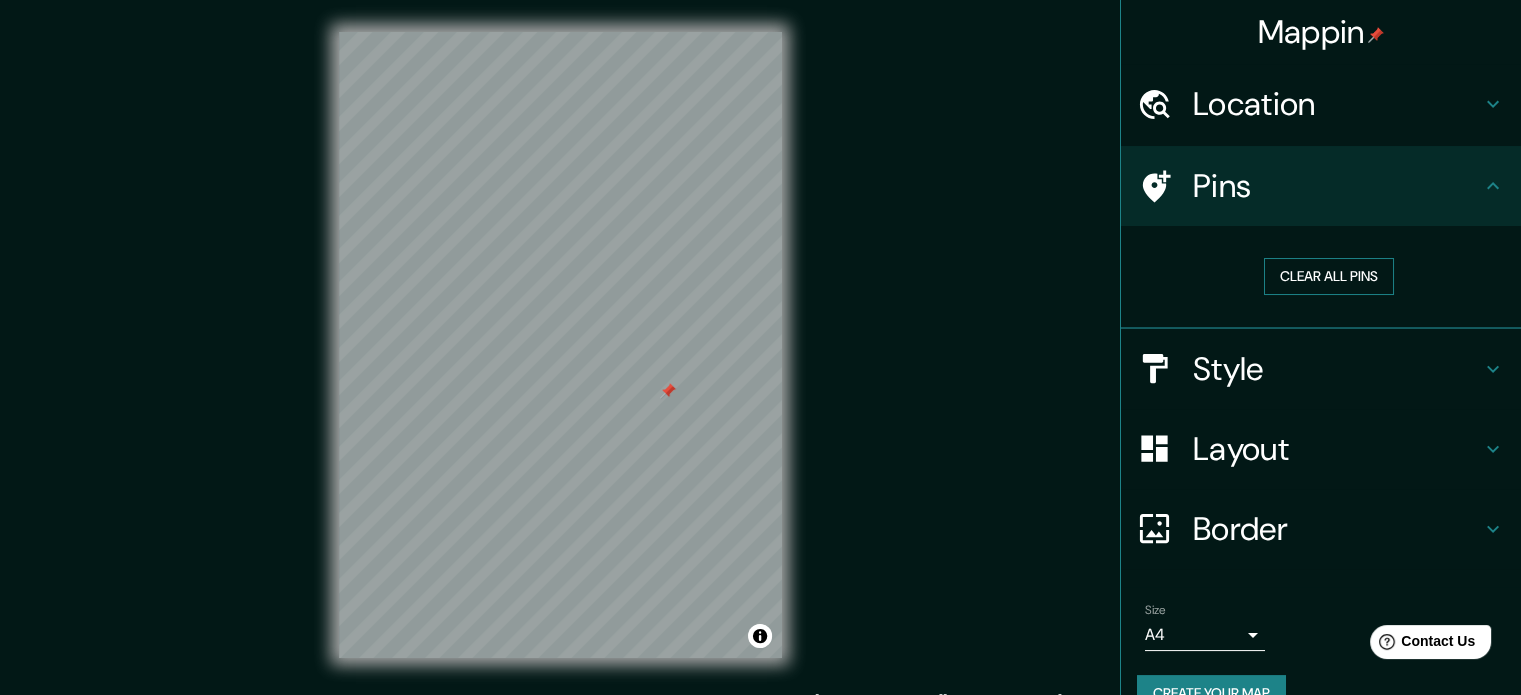 click on "Clear all pins" at bounding box center [1329, 276] 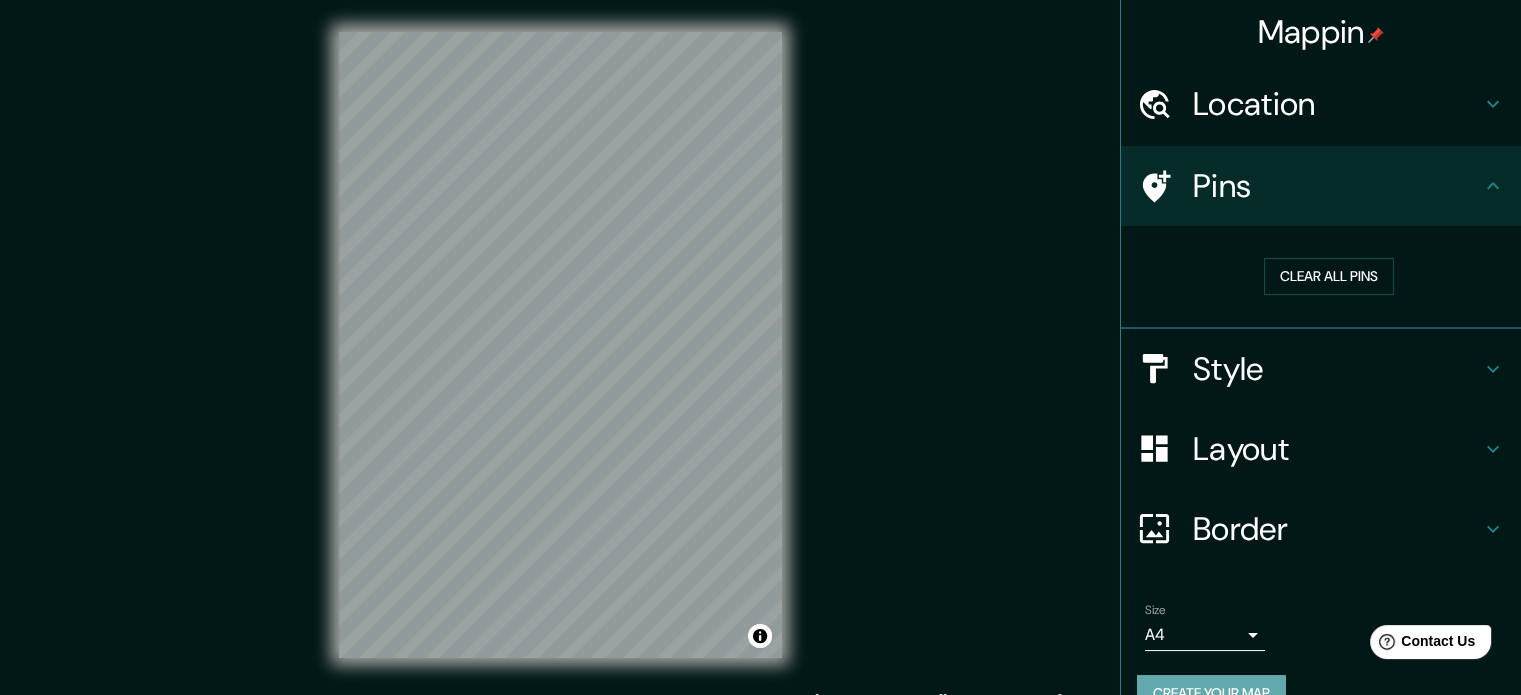 click on "Create your map" at bounding box center (1211, 693) 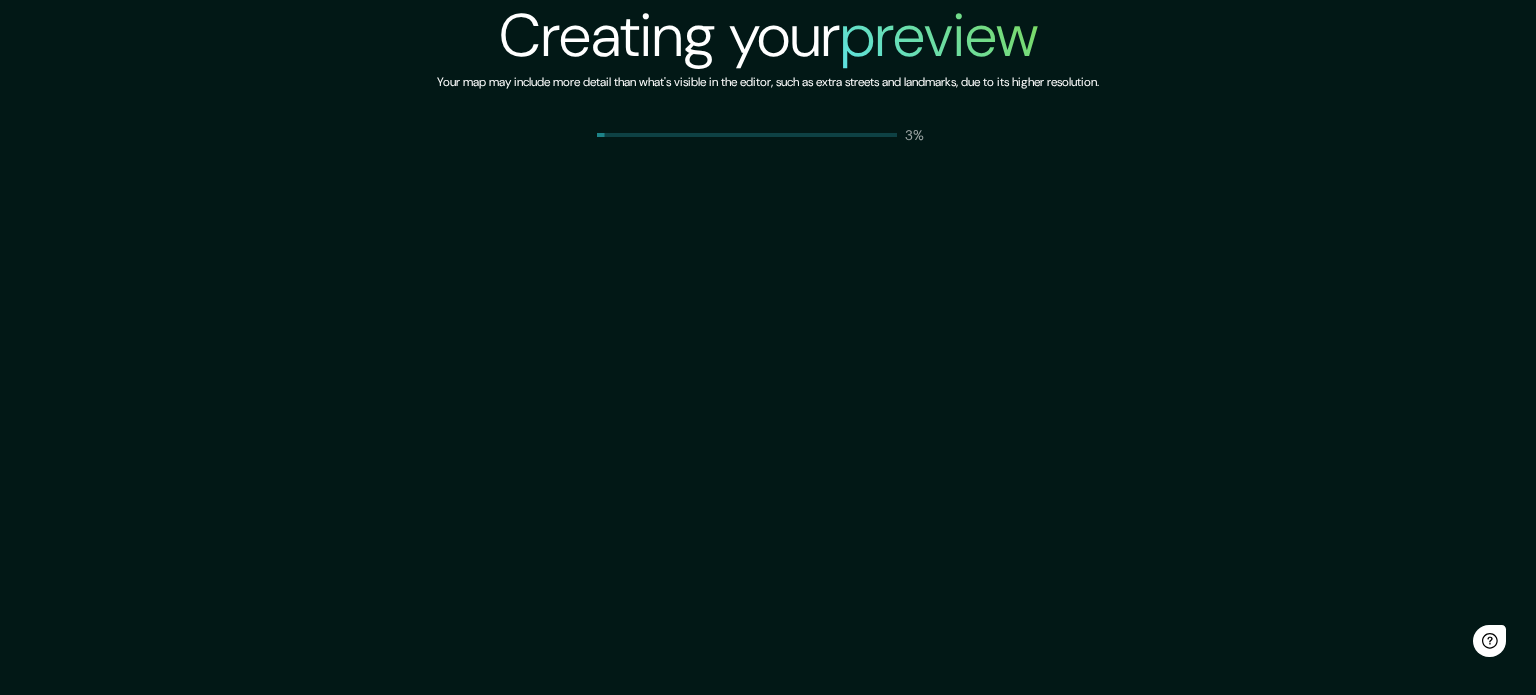 scroll, scrollTop: 0, scrollLeft: 0, axis: both 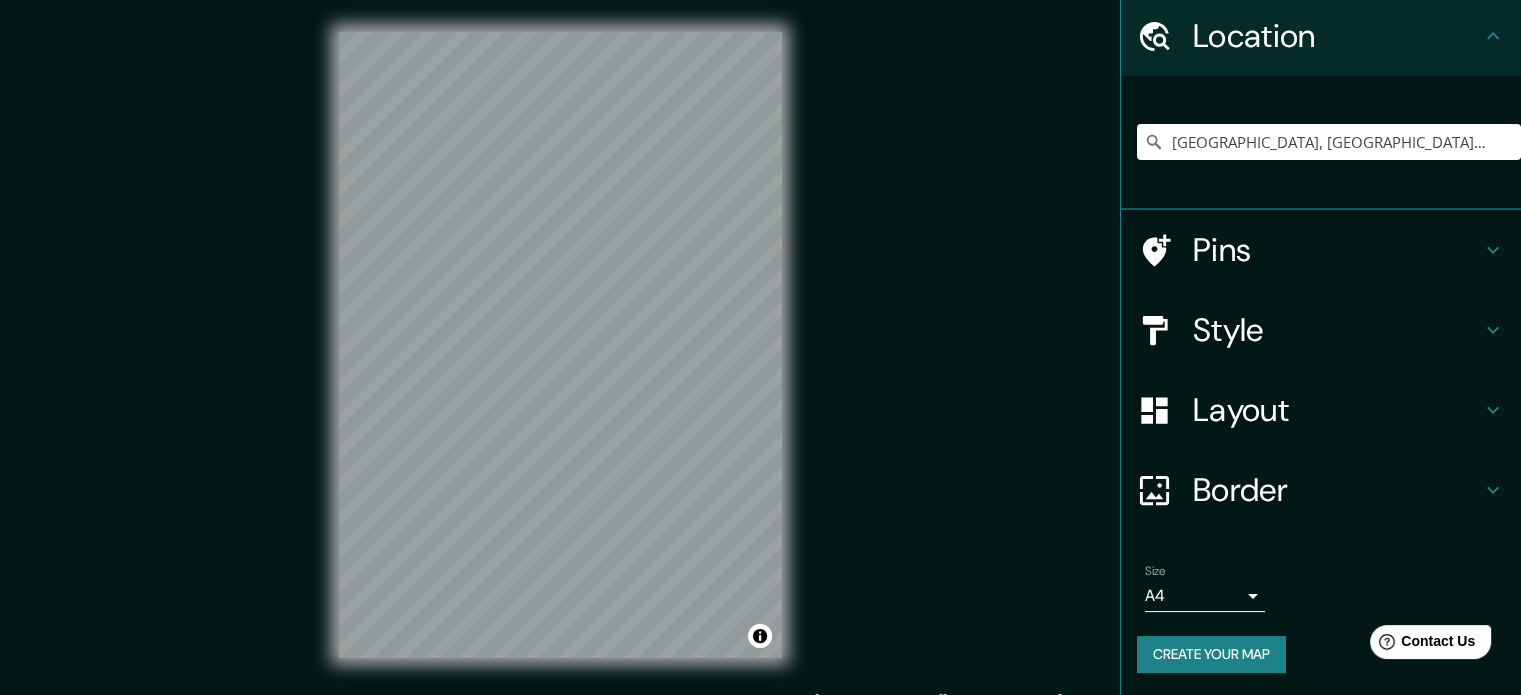 click on "Size A4 single" at bounding box center (1205, 588) 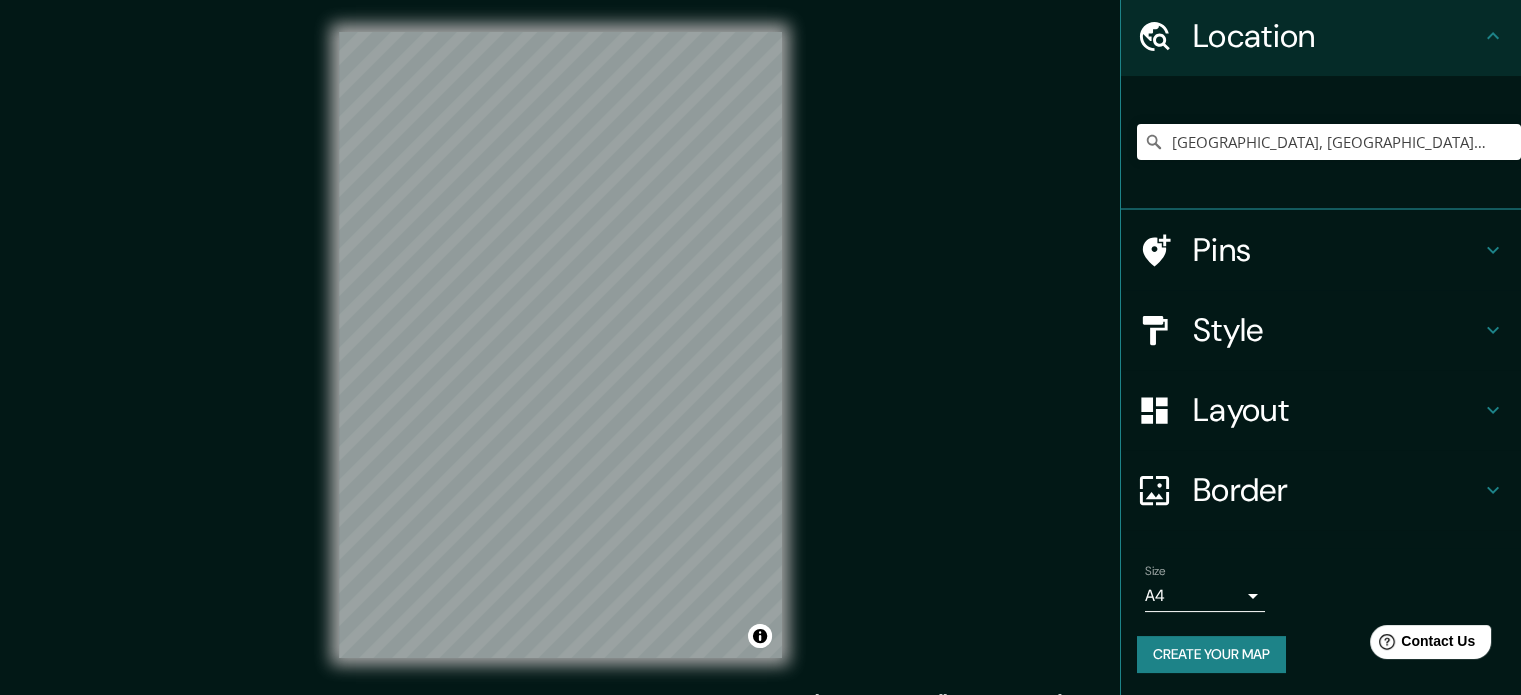 click on "Mappin Location [GEOGRAPHIC_DATA], [GEOGRAPHIC_DATA], [GEOGRAPHIC_DATA] Pins Style Layout Border Choose a border.  Hint : you can make layers of the frame opaque to create some cool effects. None Simple Transparent Fancy Size A4 single Create your map © Mapbox   © OpenStreetMap   Improve this map Any problems, suggestions, or concerns please email    [EMAIL_ADDRESS][DOMAIN_NAME] . . ." at bounding box center [760, 347] 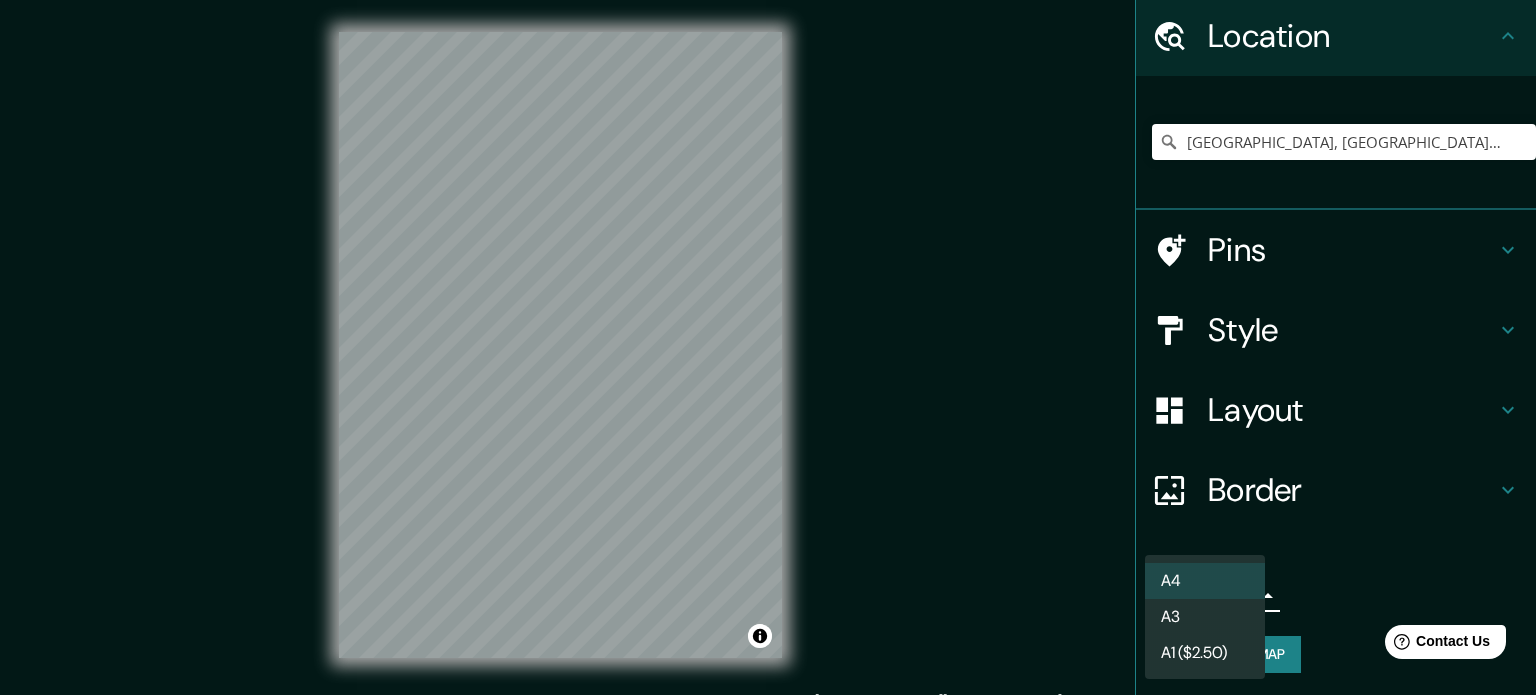 drag, startPoint x: 1192, startPoint y: 619, endPoint x: 1213, endPoint y: 619, distance: 21 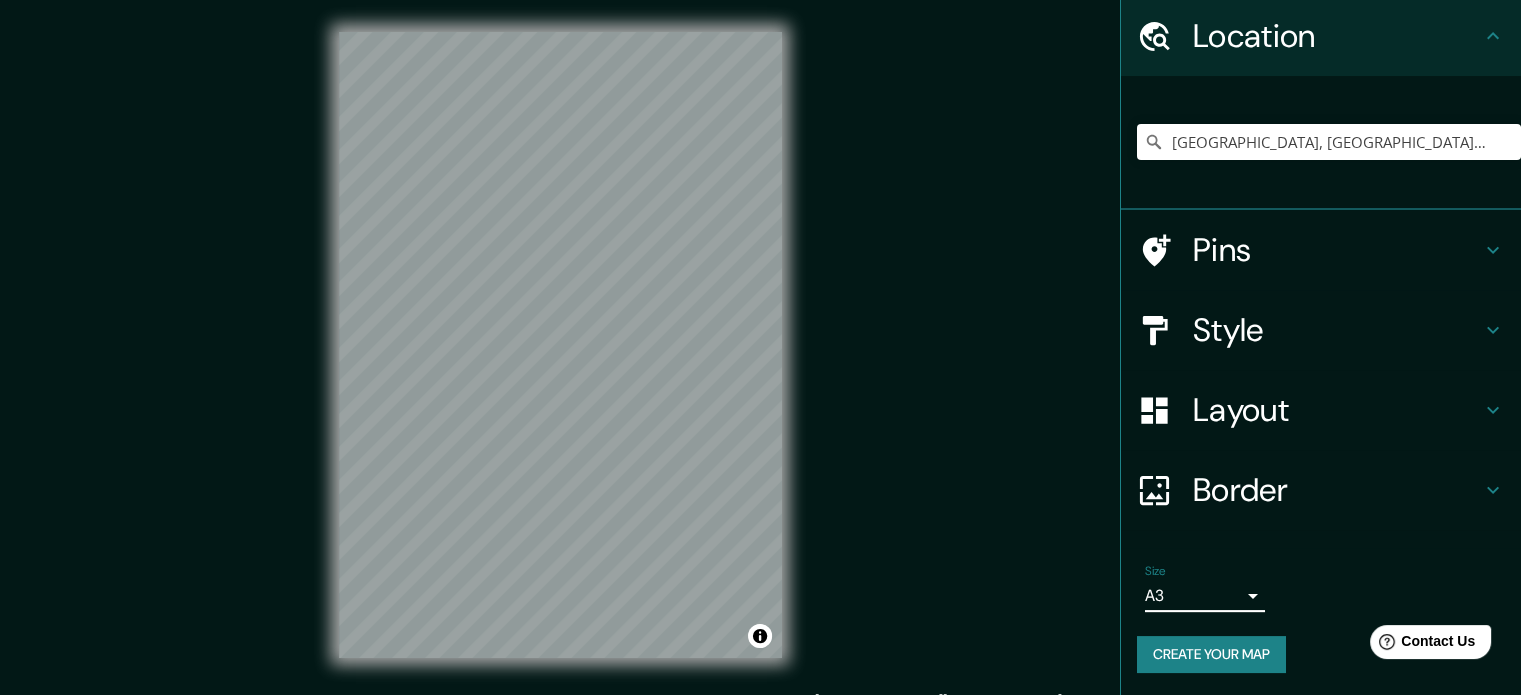 click on "Size A3 single" at bounding box center [1321, 588] 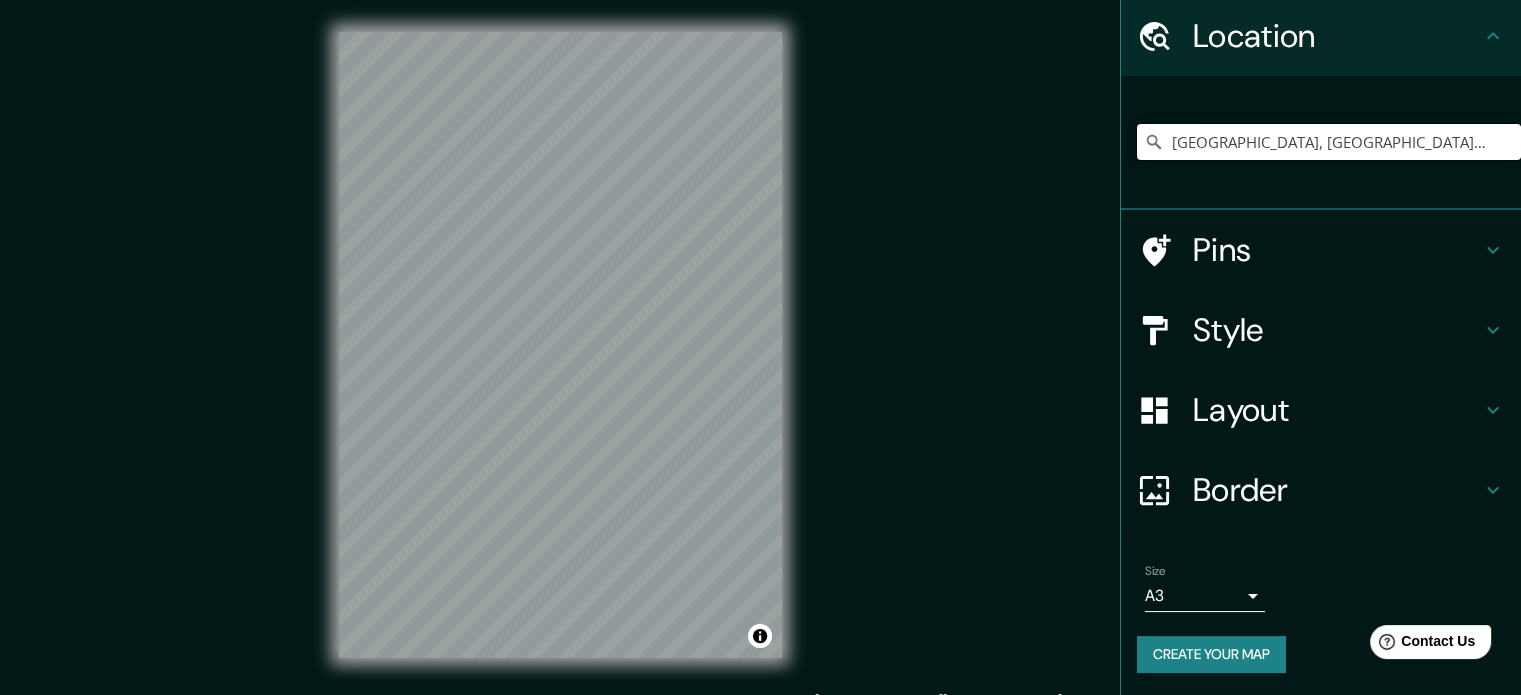 click on "[GEOGRAPHIC_DATA], [GEOGRAPHIC_DATA], [GEOGRAPHIC_DATA]" at bounding box center [1329, 142] 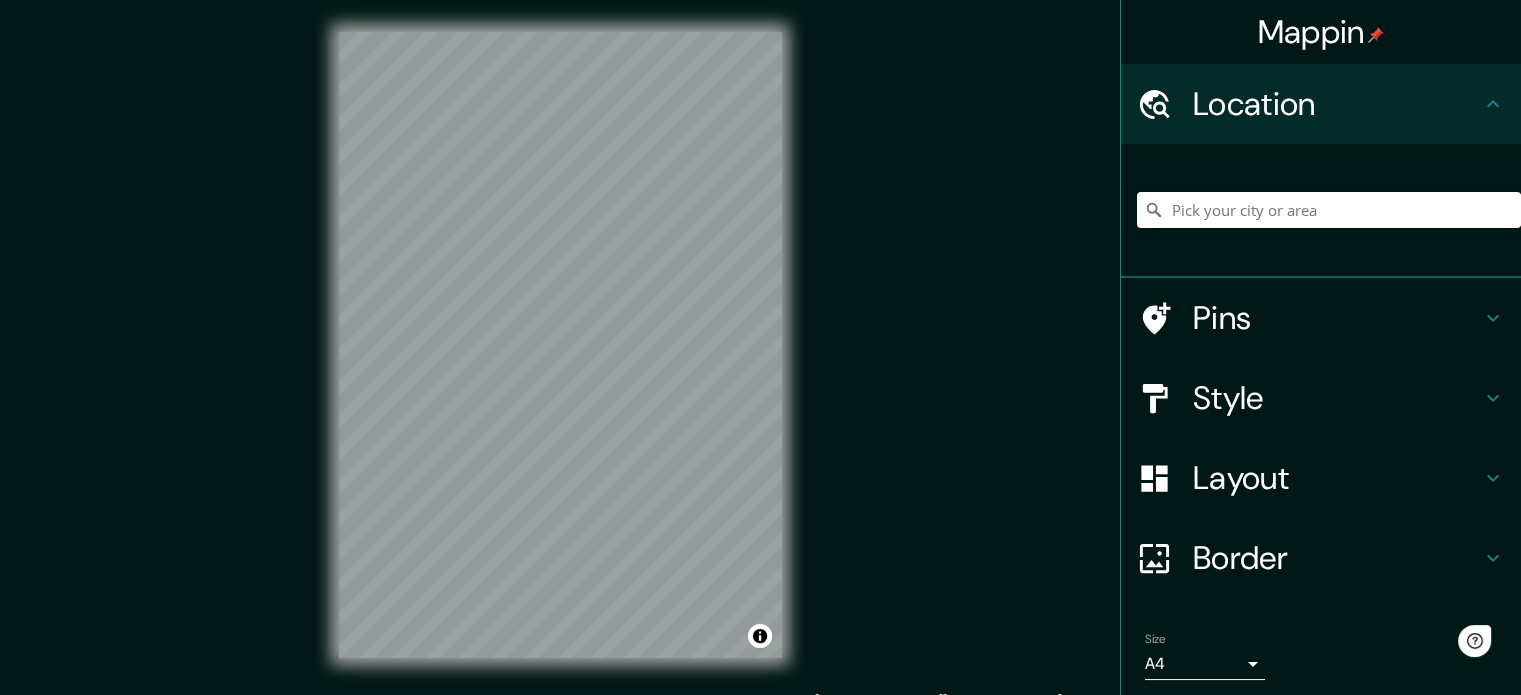 scroll, scrollTop: 0, scrollLeft: 0, axis: both 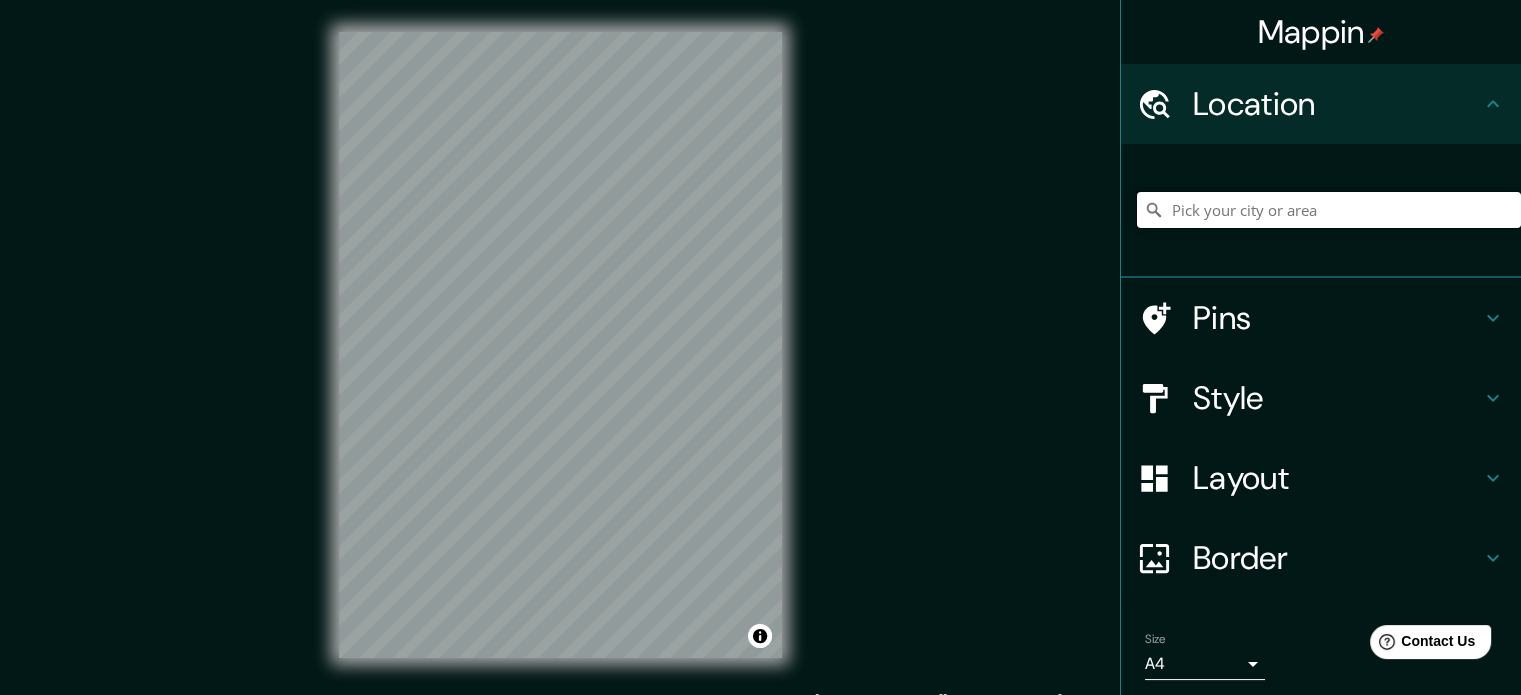 click at bounding box center (1329, 210) 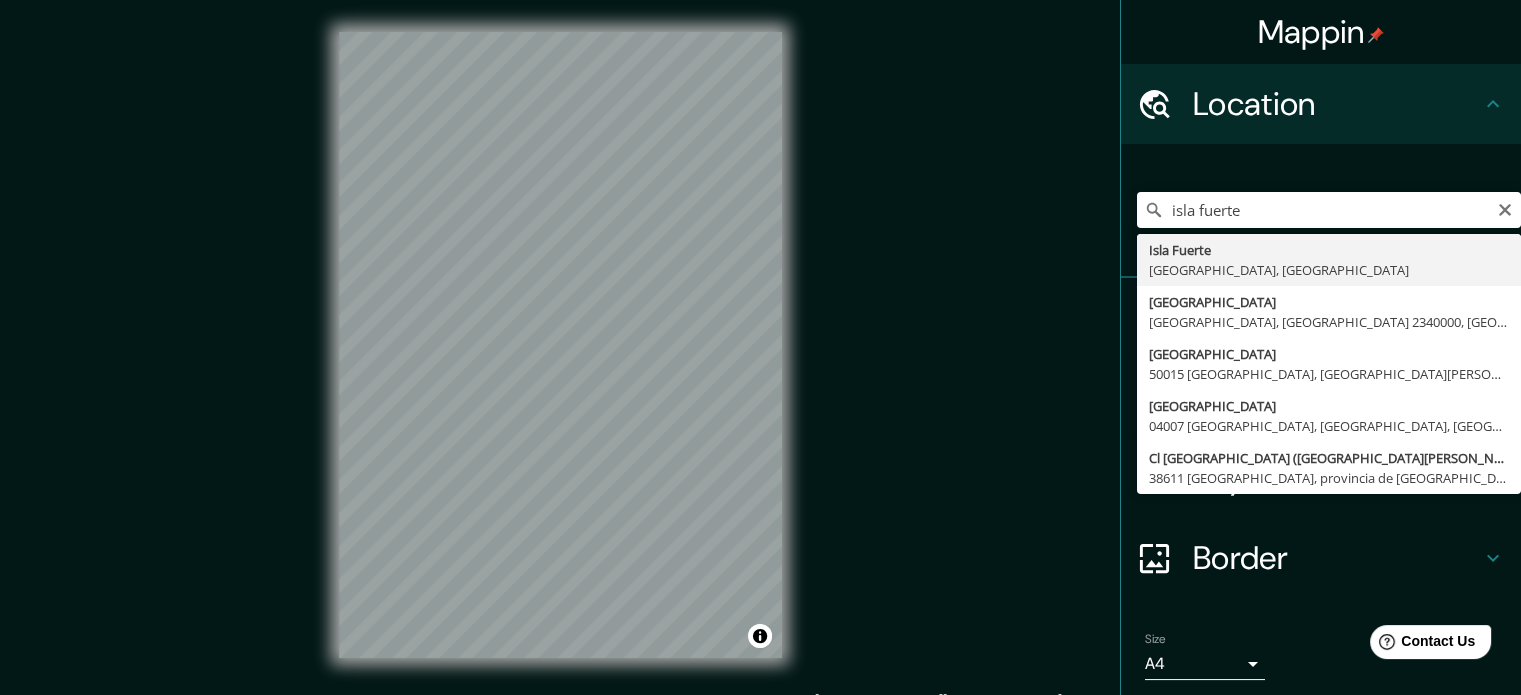type on "[GEOGRAPHIC_DATA], [GEOGRAPHIC_DATA], [GEOGRAPHIC_DATA]" 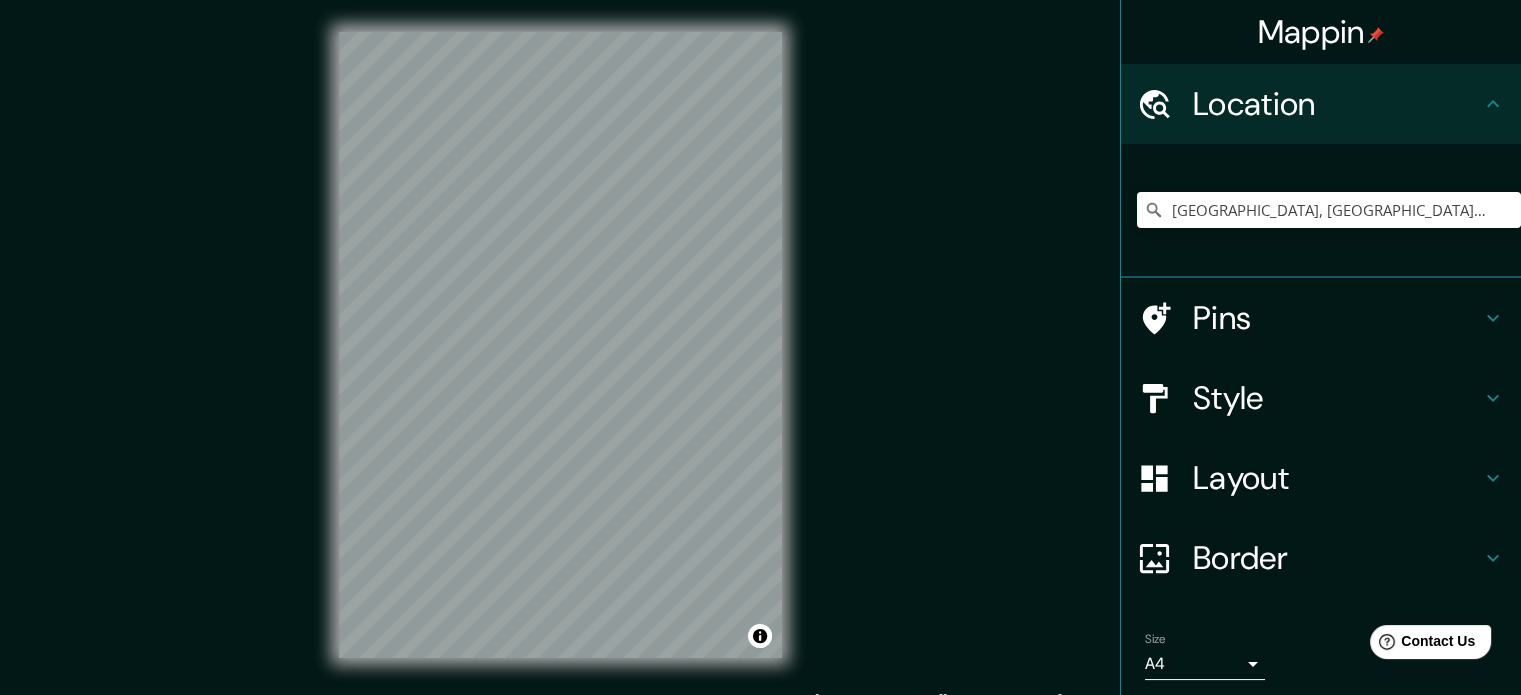 click on "Mappin Location Isla Fuerte, Bolívar, Colombia Pins Style Layout Border Choose a border.  Hint : you can make layers of the frame opaque to create some cool effects. None Simple Transparent Fancy Size A4 single Create your map © Mapbox   © OpenStreetMap   Improve this map Any problems, suggestions, or concerns please email    help@mappin.pro . . ." at bounding box center (760, 347) 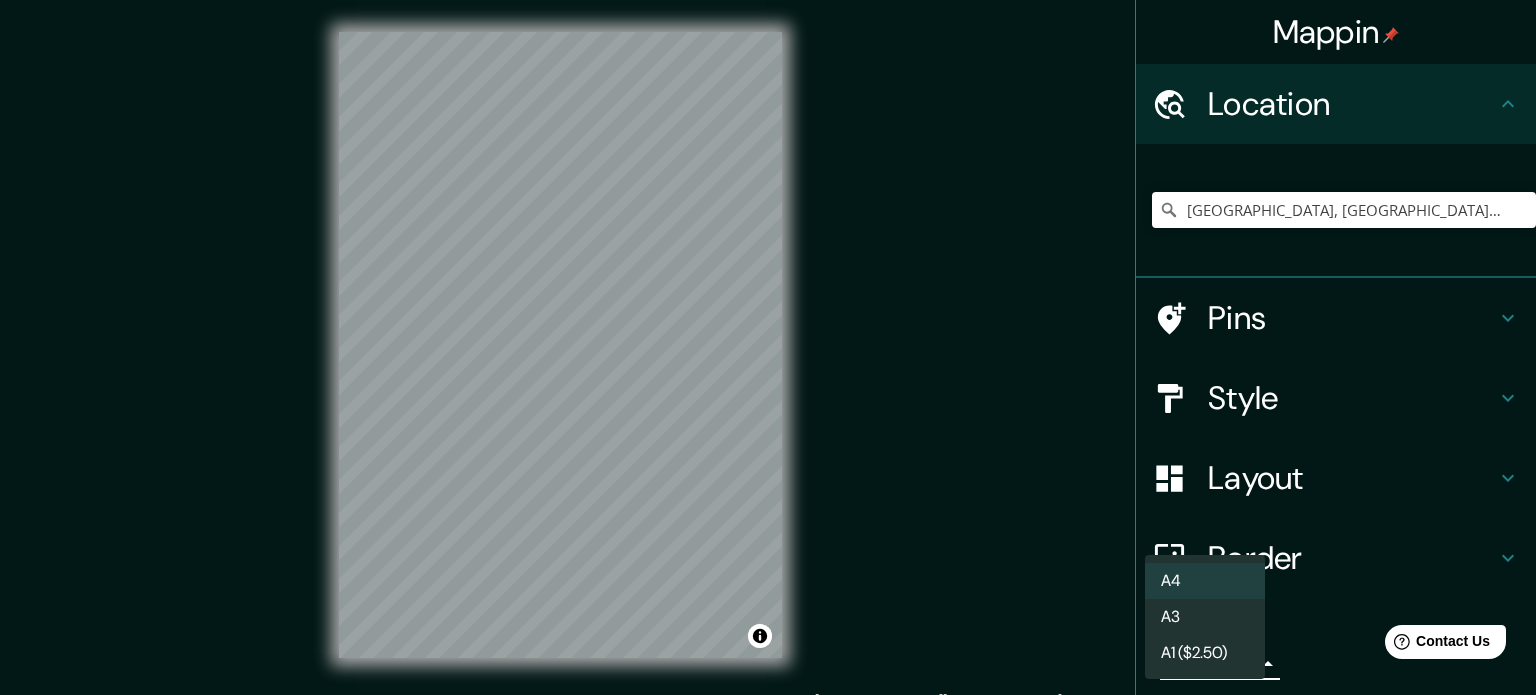 click on "A3" at bounding box center [1205, 617] 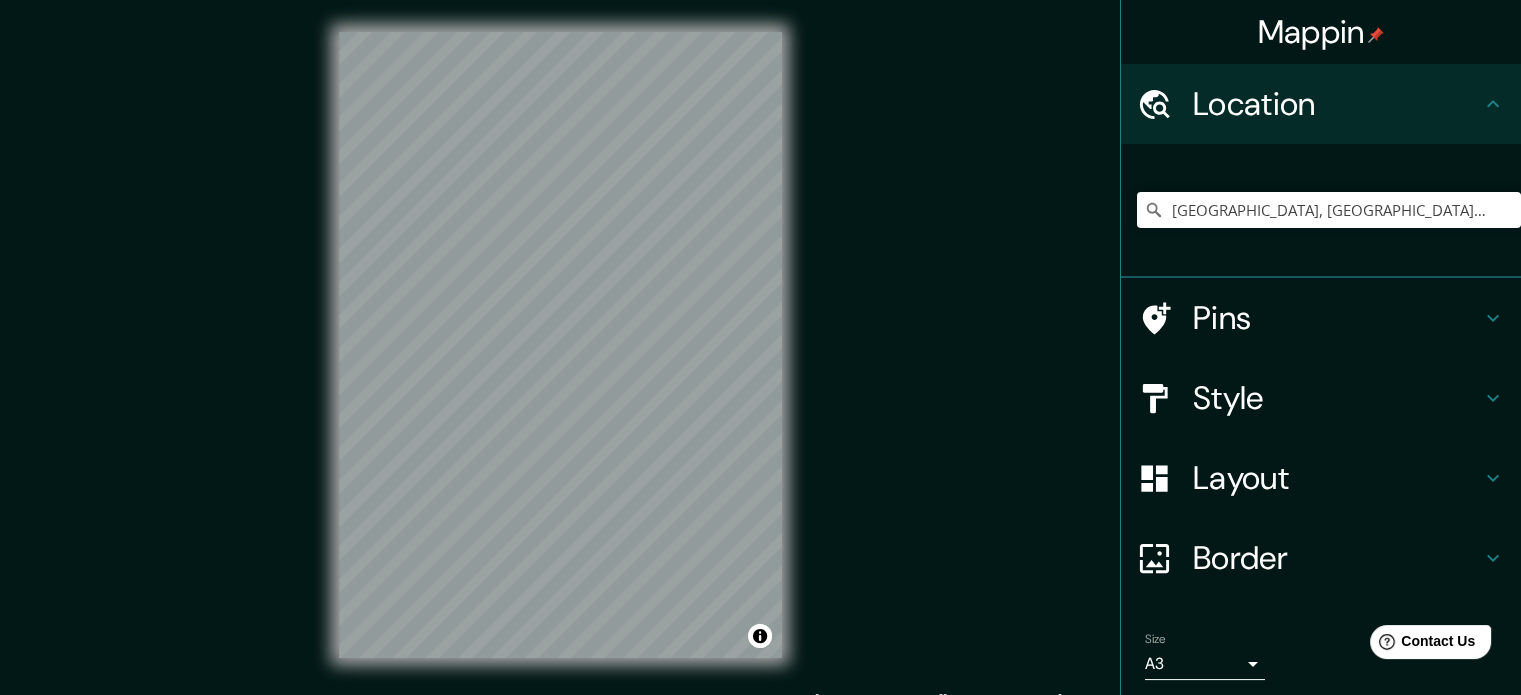 click on "Size A3 single" at bounding box center (1321, 656) 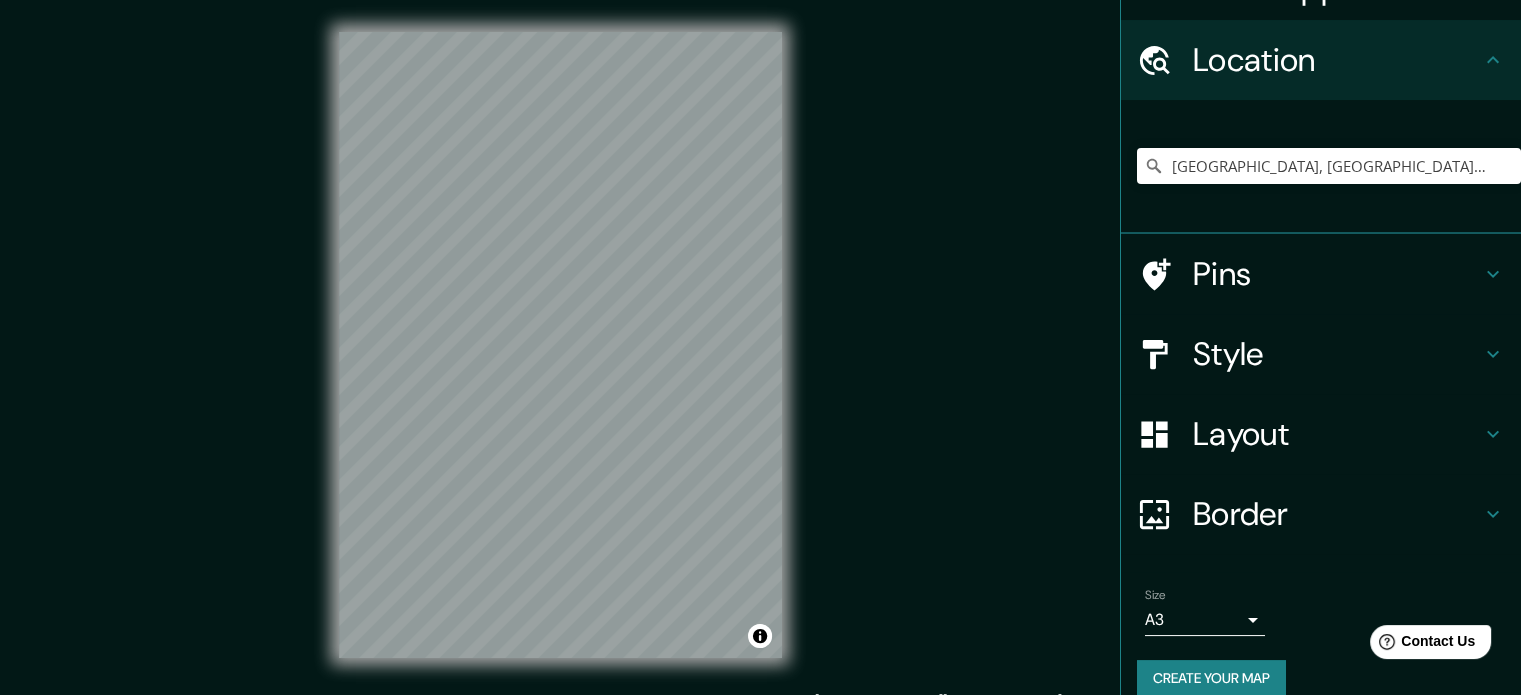 scroll, scrollTop: 68, scrollLeft: 0, axis: vertical 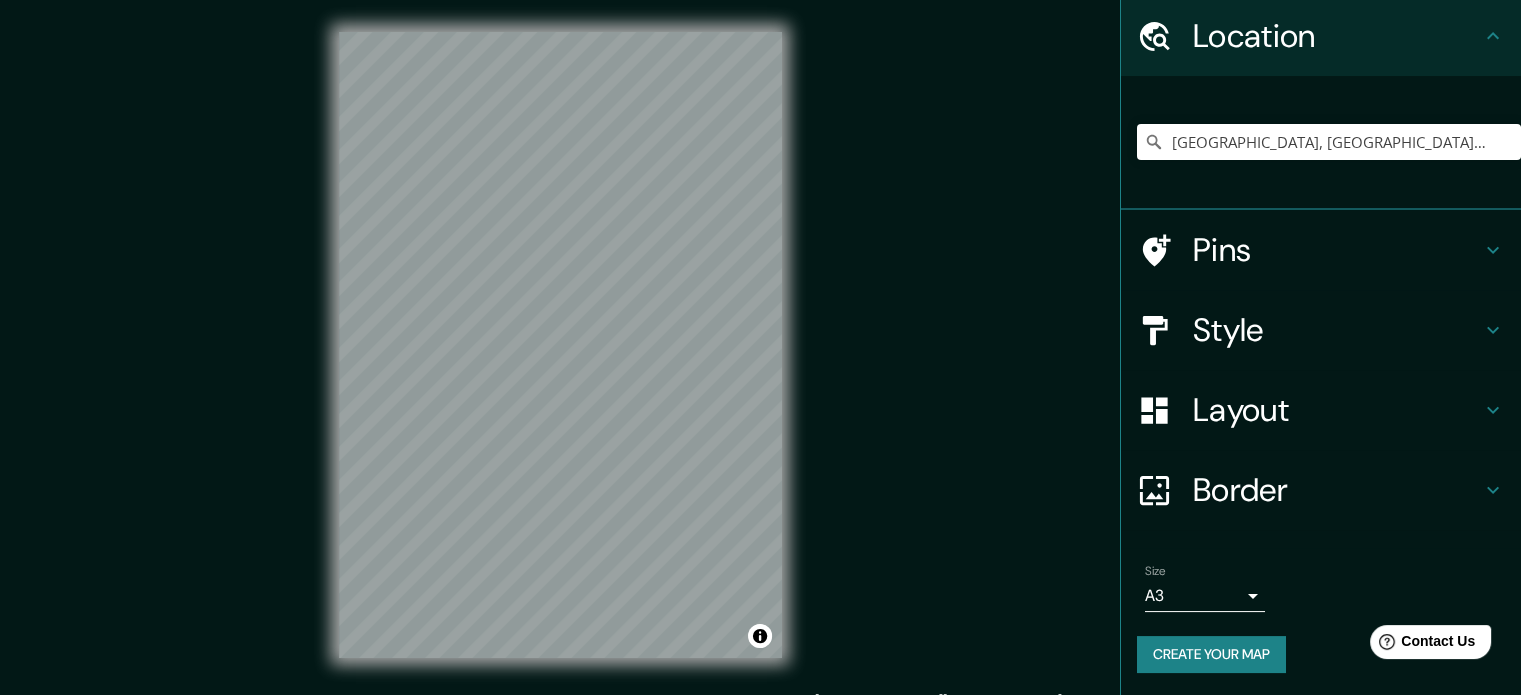 click on "Create your map" at bounding box center (1211, 654) 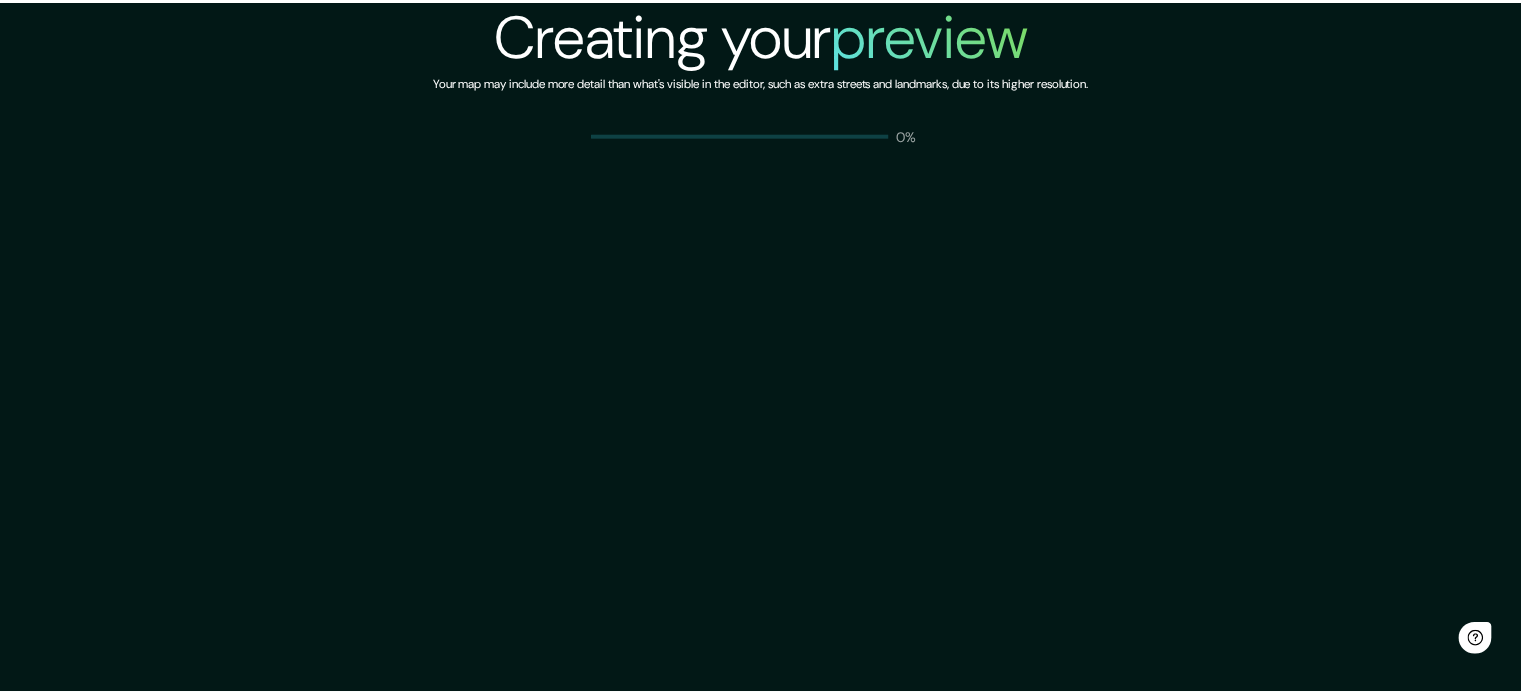 scroll, scrollTop: 0, scrollLeft: 0, axis: both 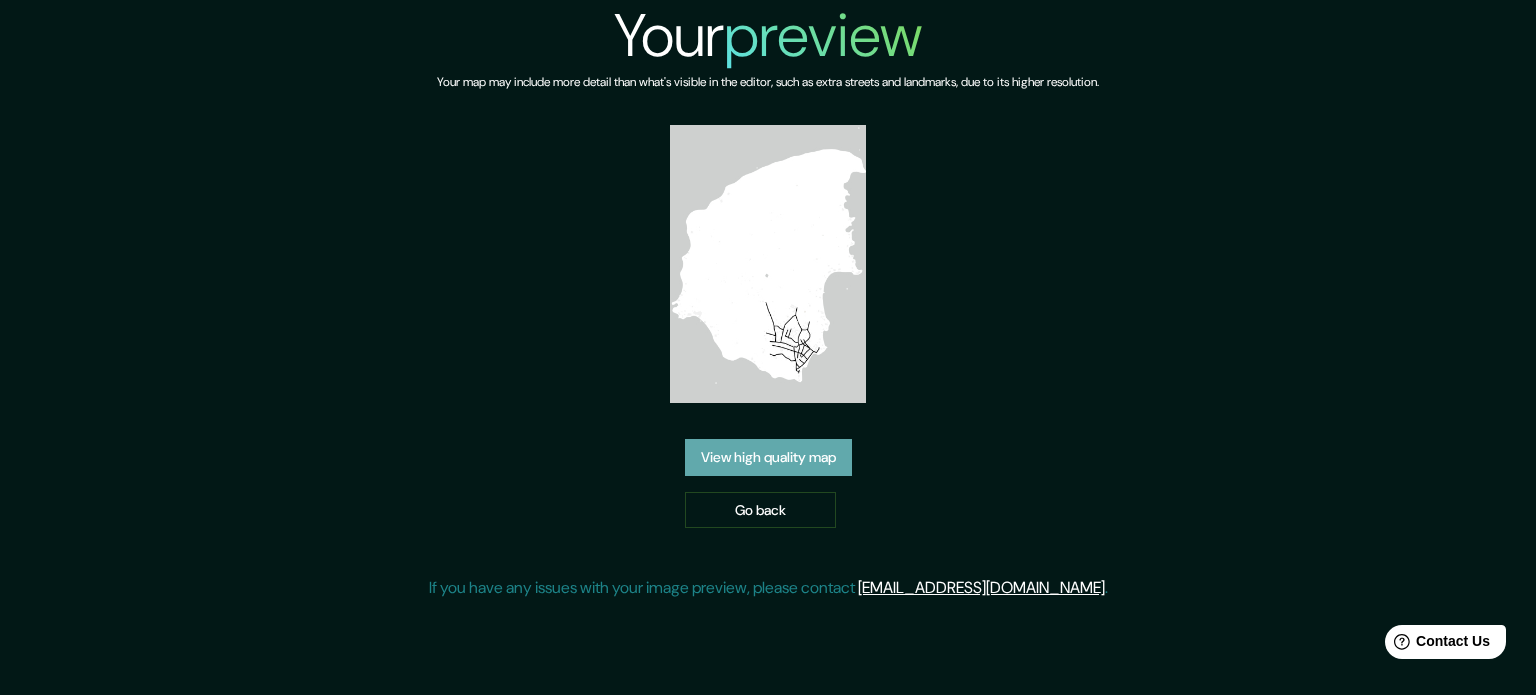 click on "View high quality map" at bounding box center [768, 457] 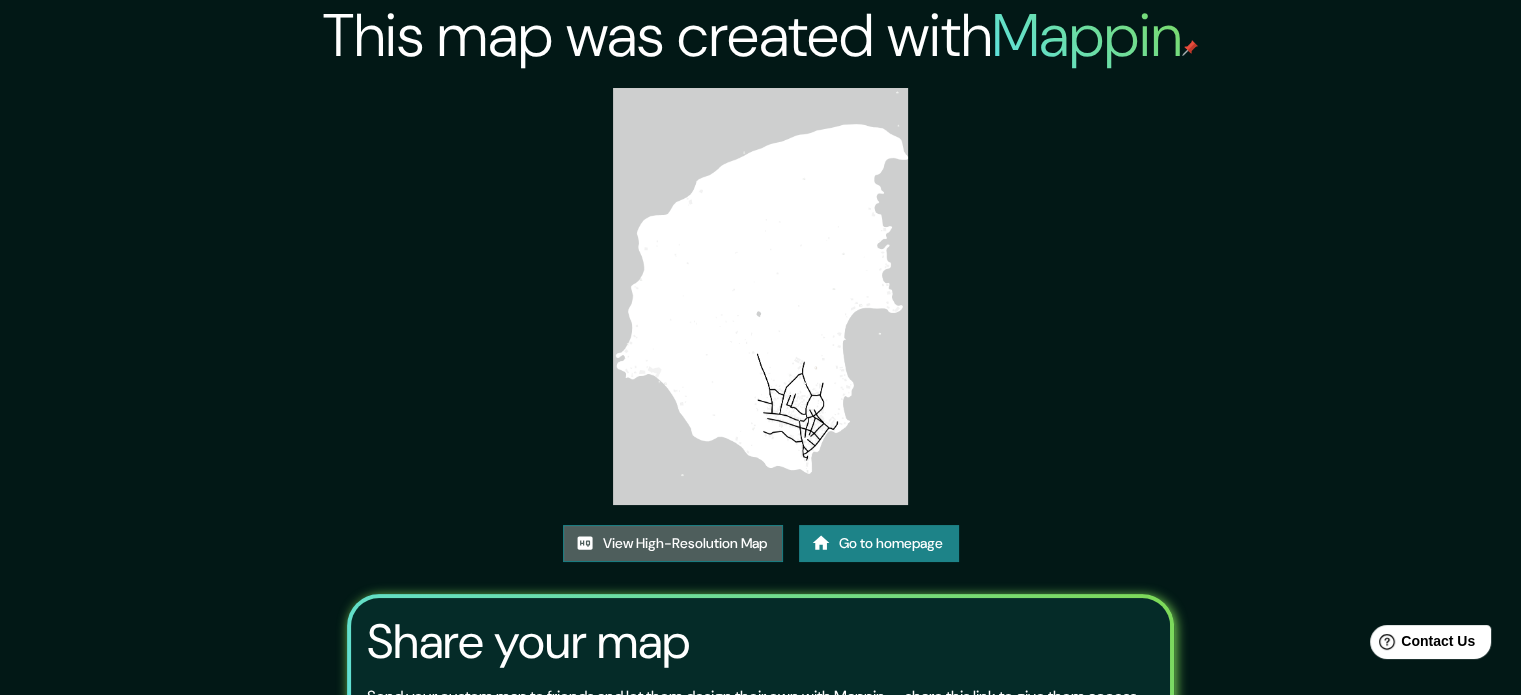 click on "View High-Resolution Map" at bounding box center (673, 543) 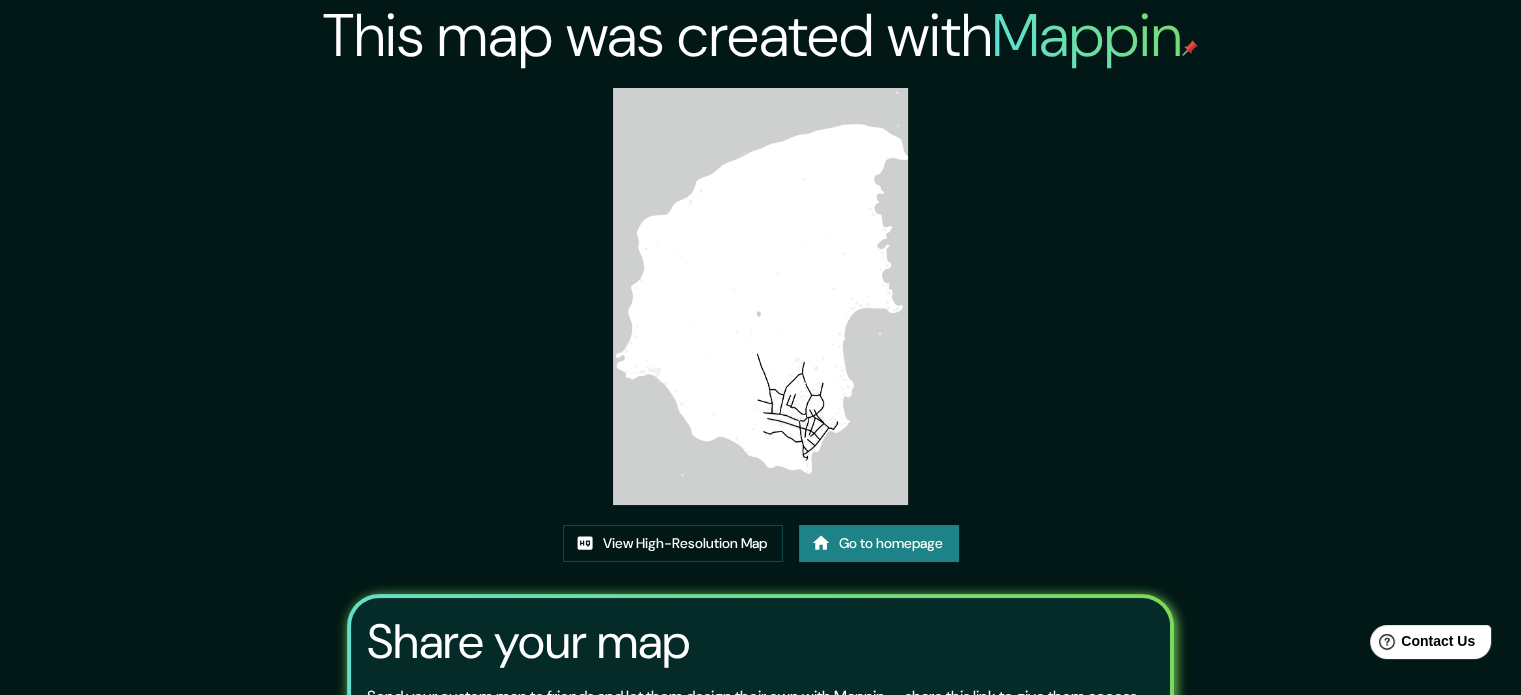 click on "Go to homepage" at bounding box center (879, 543) 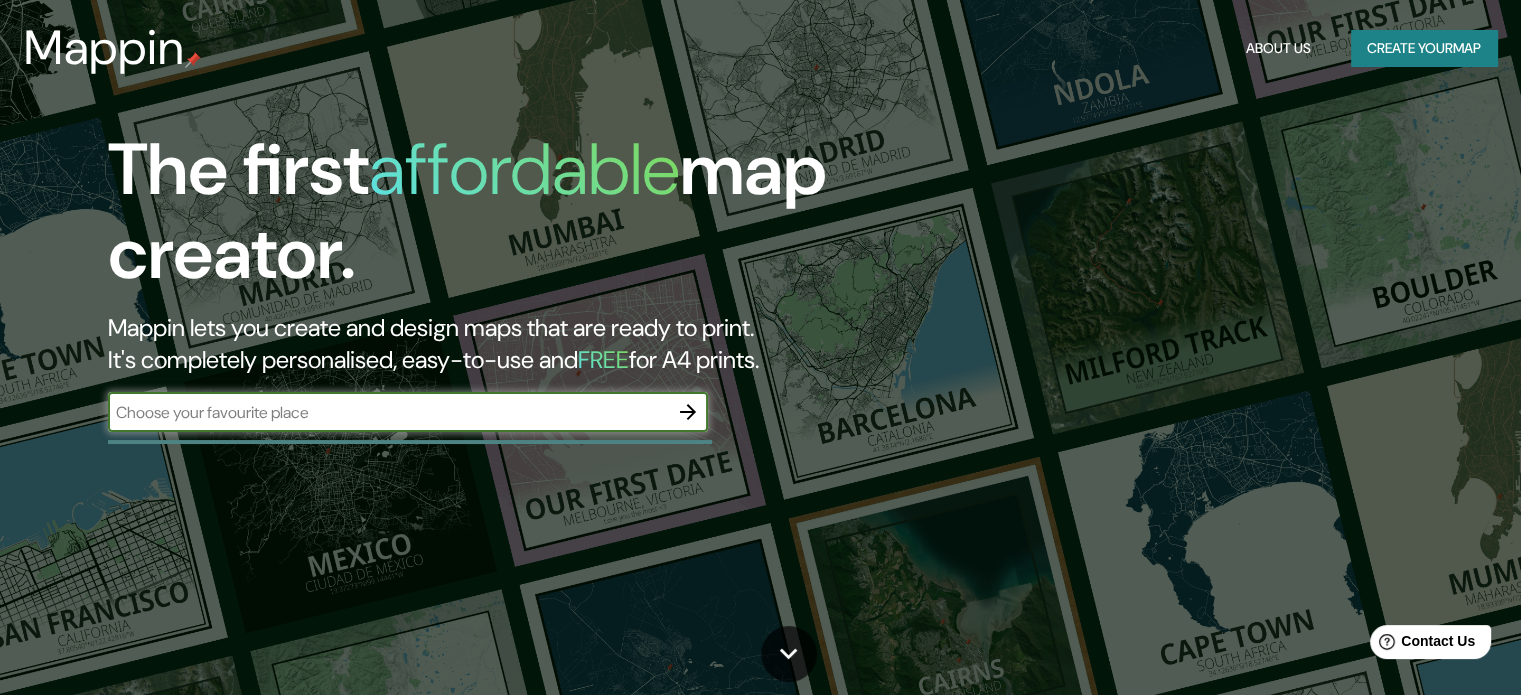 click on "Create your   map" at bounding box center (1424, 48) 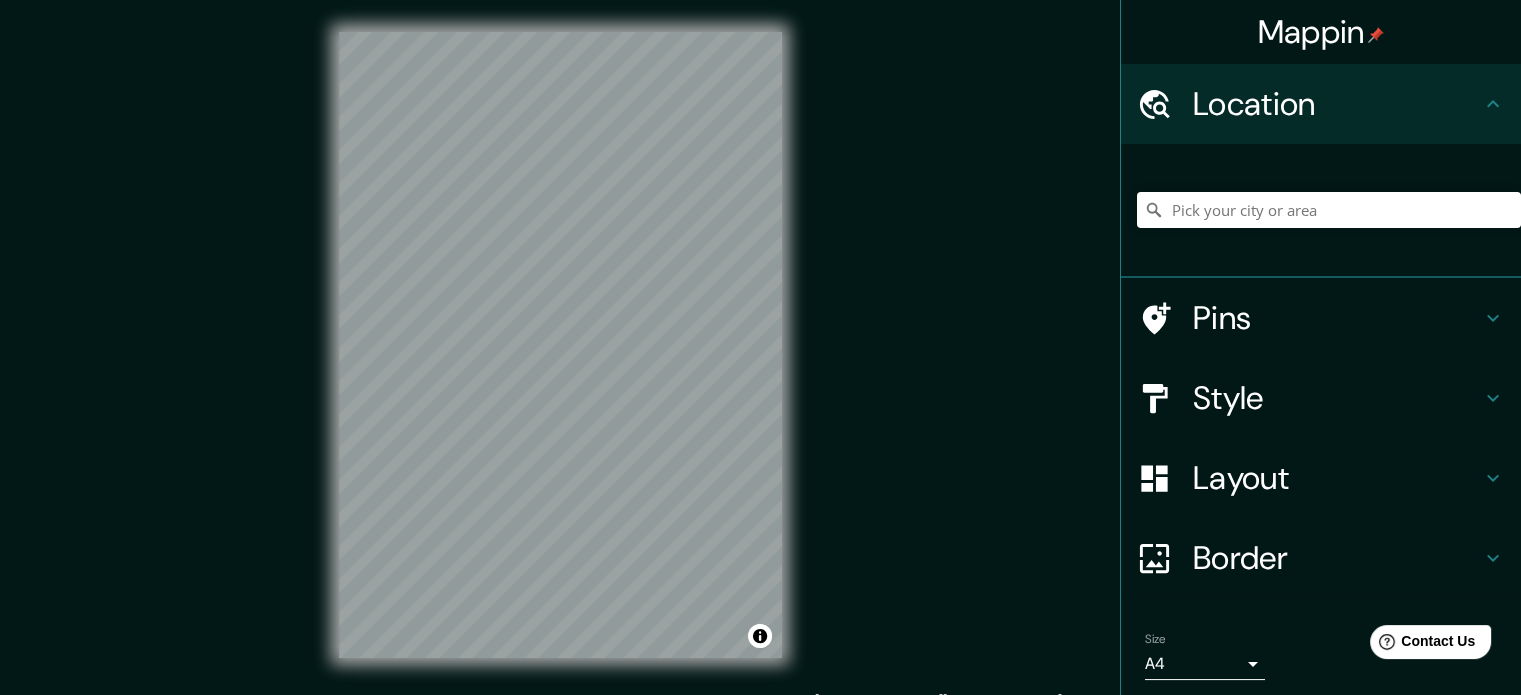 click at bounding box center (1329, 210) 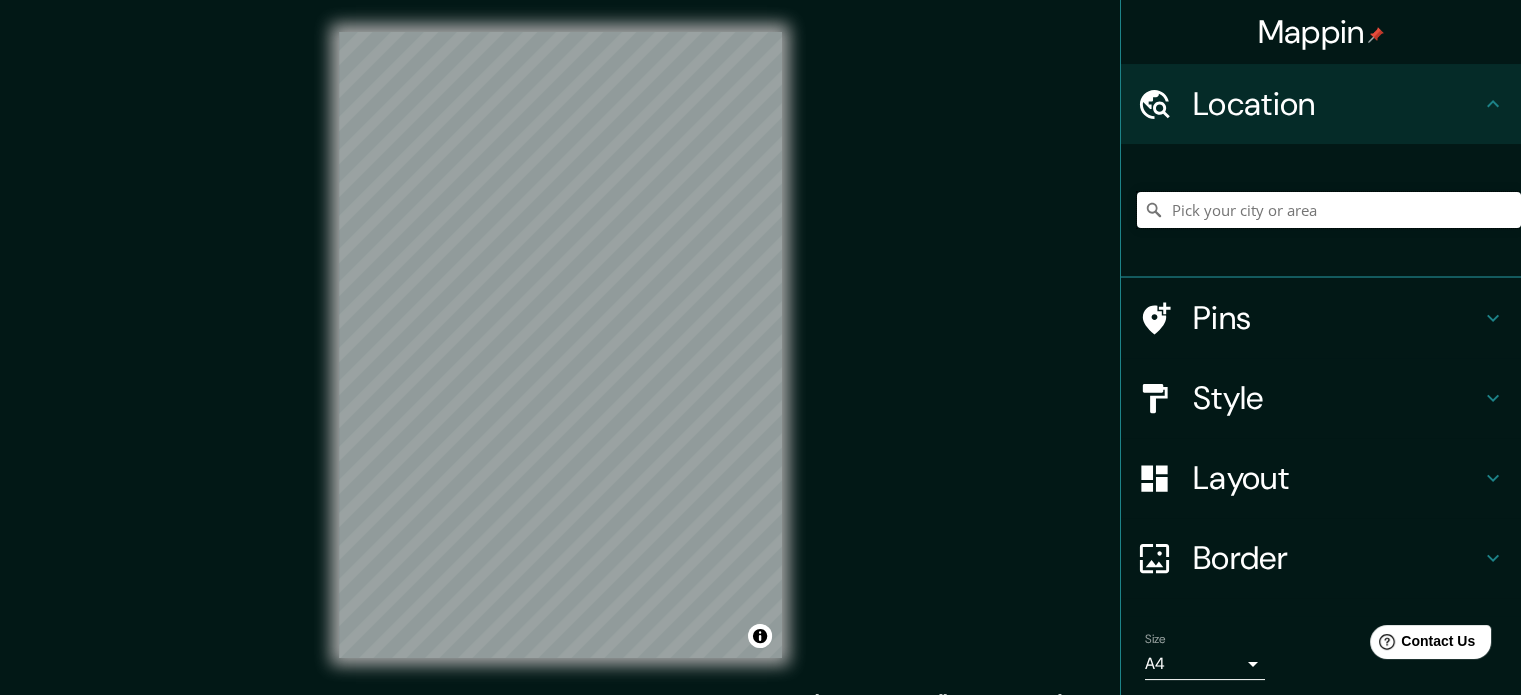 click at bounding box center [1329, 210] 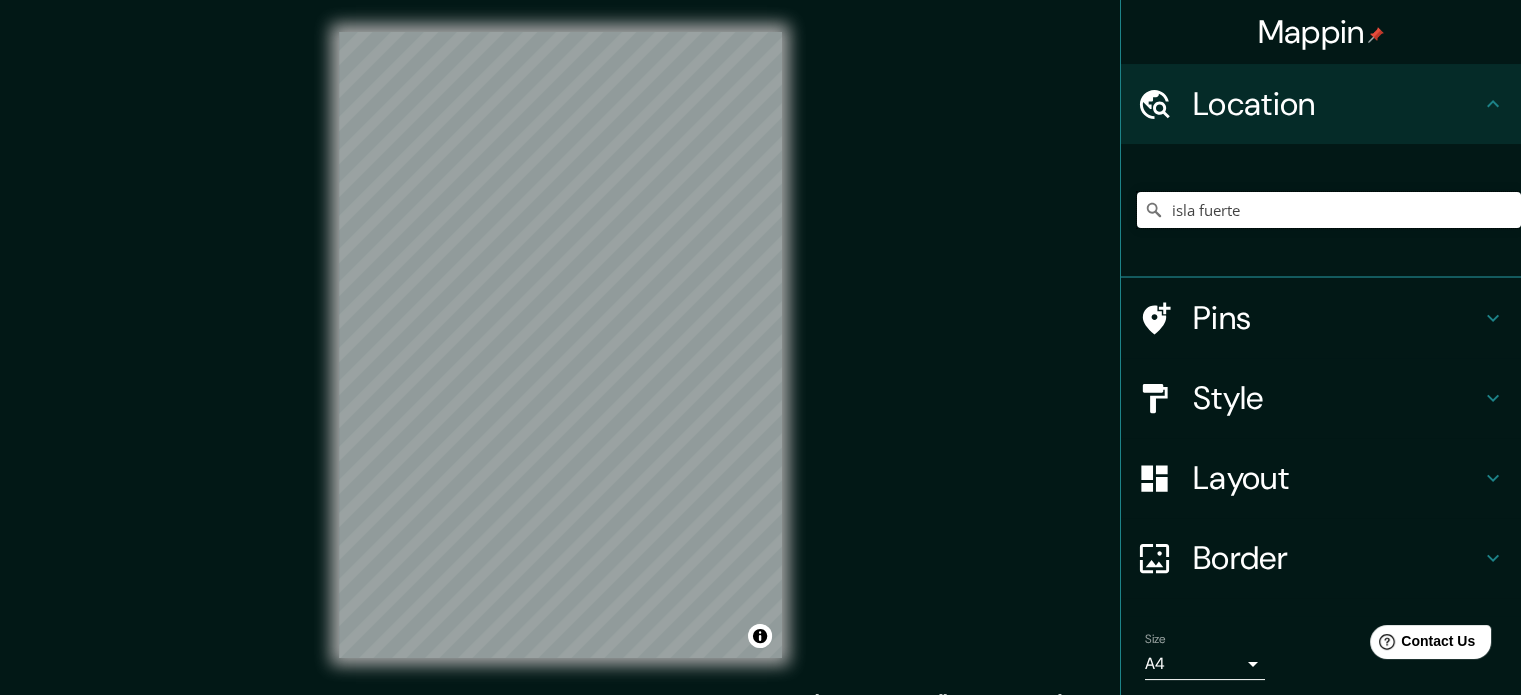 click on "isla fuerte" at bounding box center [1329, 210] 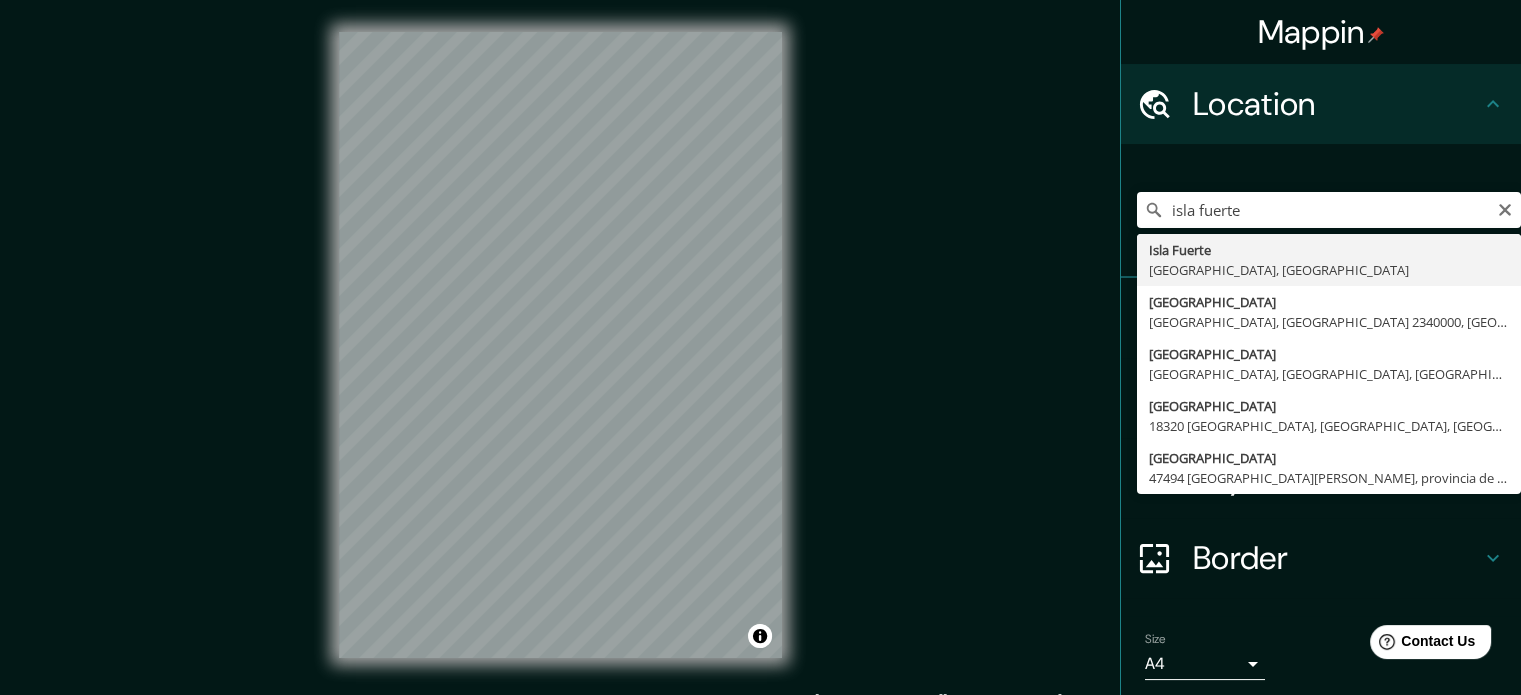 type on "Isla Fuerte, Bolívar, Colombia" 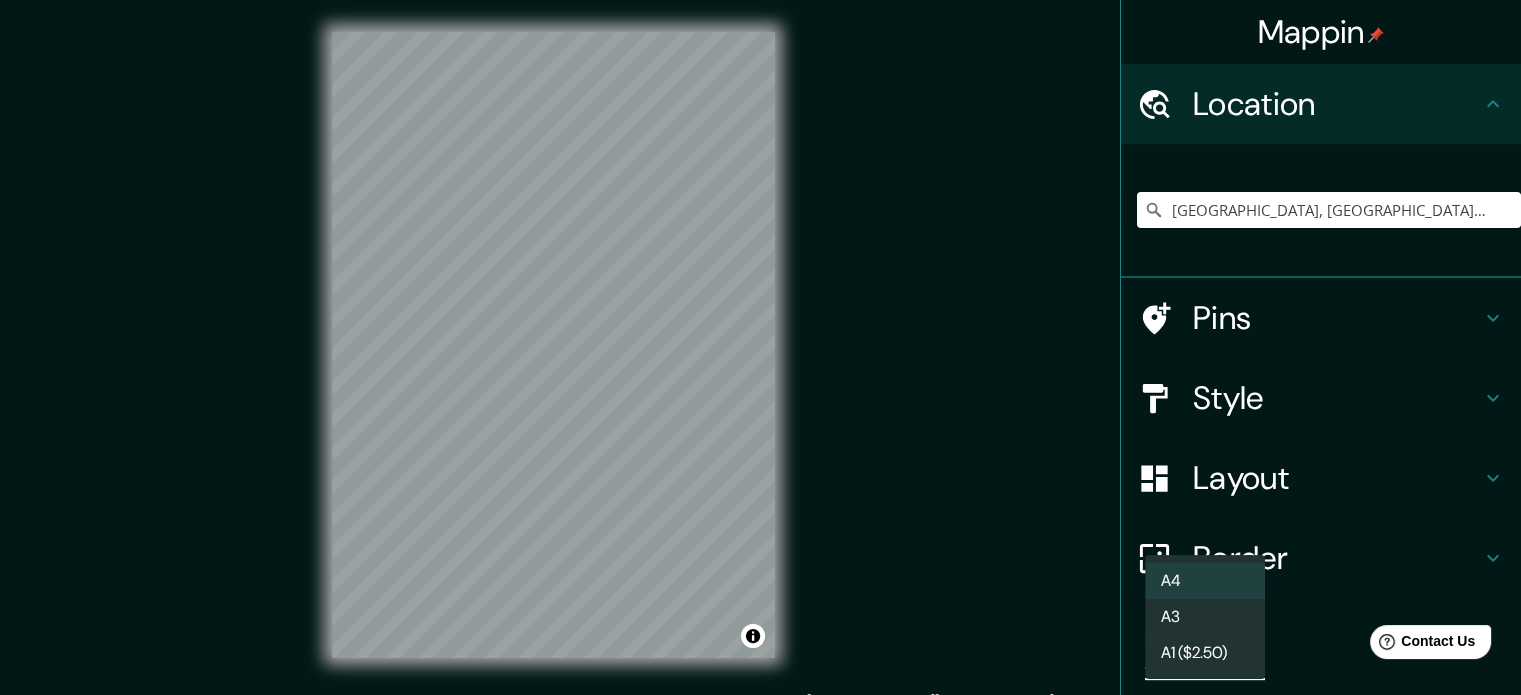 click on "Mappin Location Isla Fuerte, Bolívar, Colombia Pins Style Layout Border Choose a border.  Hint : you can make layers of the frame opaque to create some cool effects. None Simple Transparent Fancy Size A4 single Create your map © Mapbox   © OpenStreetMap   Improve this map Any problems, suggestions, or concerns please email    help@mappin.pro . . . A4 A3 A1 ($2.50)" at bounding box center [760, 347] 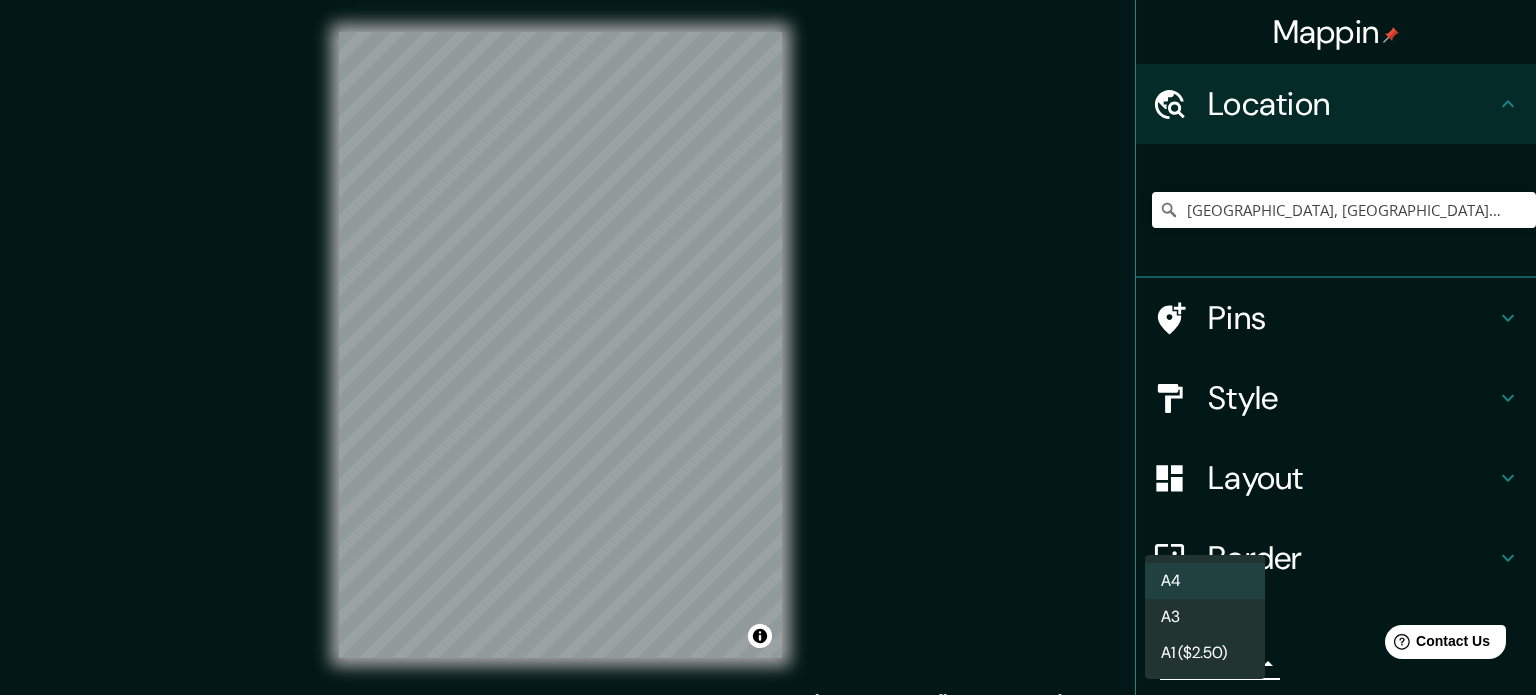 click on "A3" at bounding box center (1205, 617) 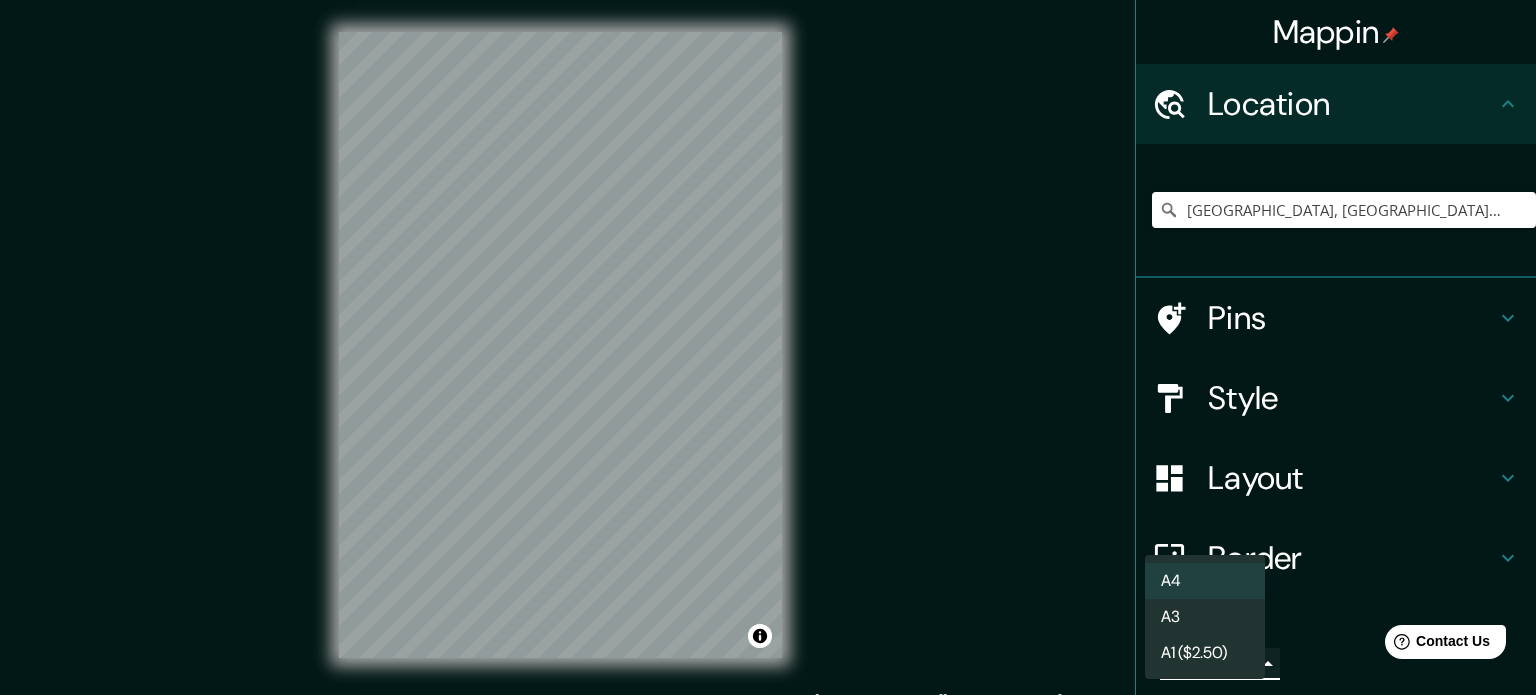 type on "a4" 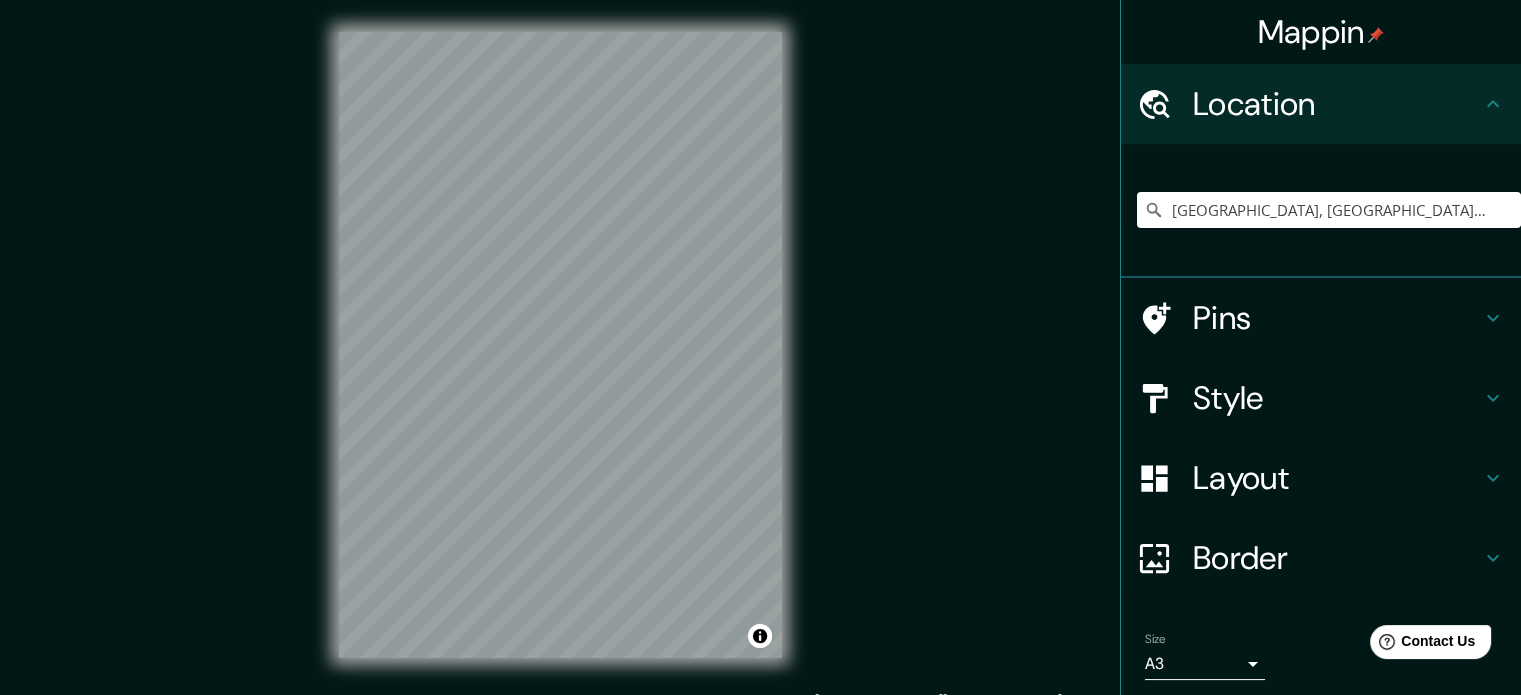 click on "Pins" at bounding box center (1337, 318) 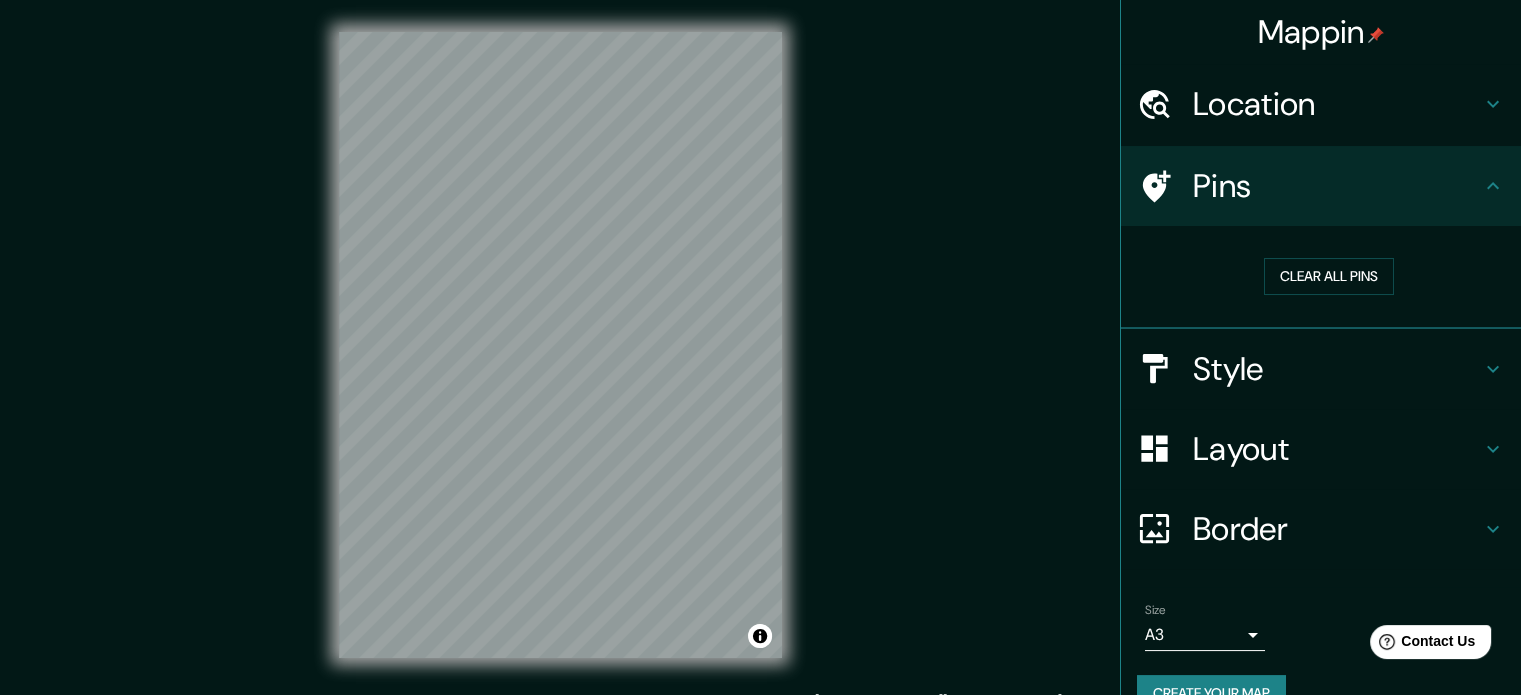 click on "Style" at bounding box center [1337, 369] 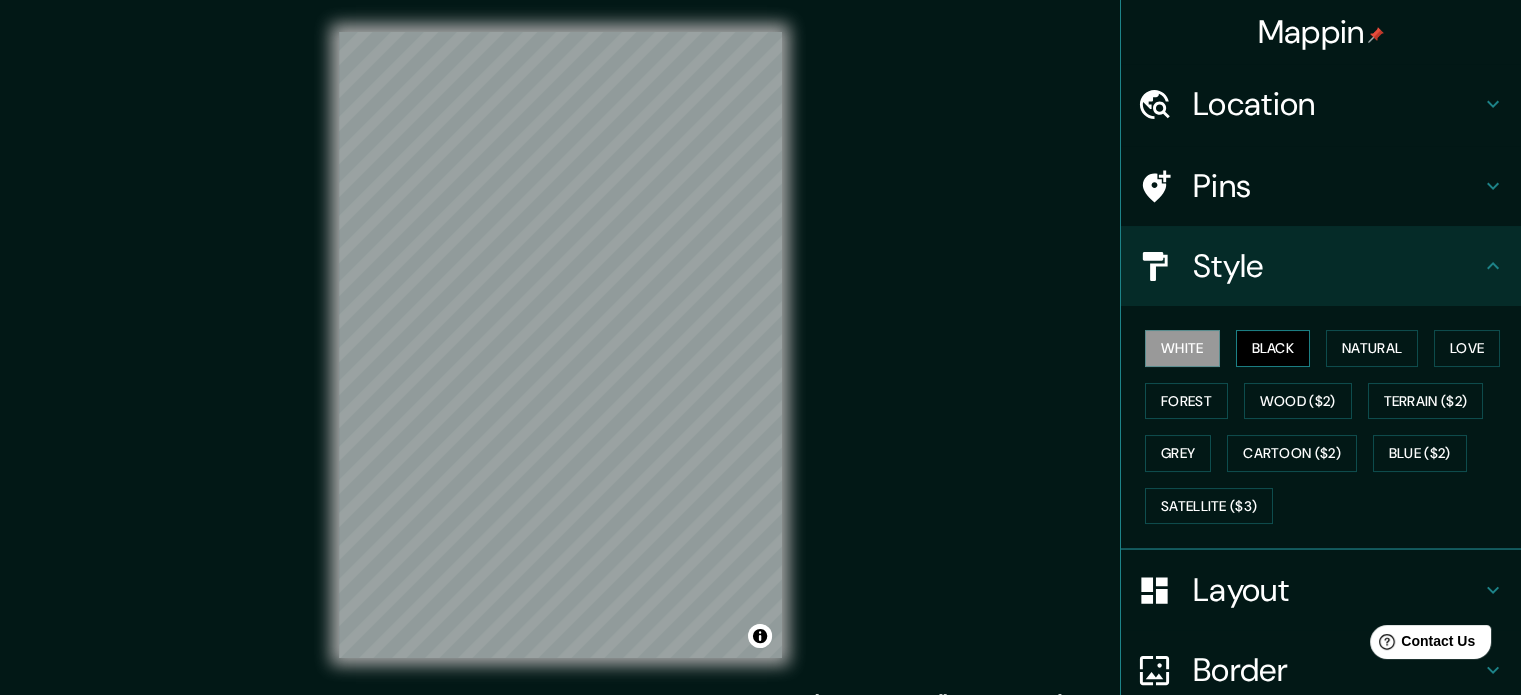 click on "Black" at bounding box center [1273, 348] 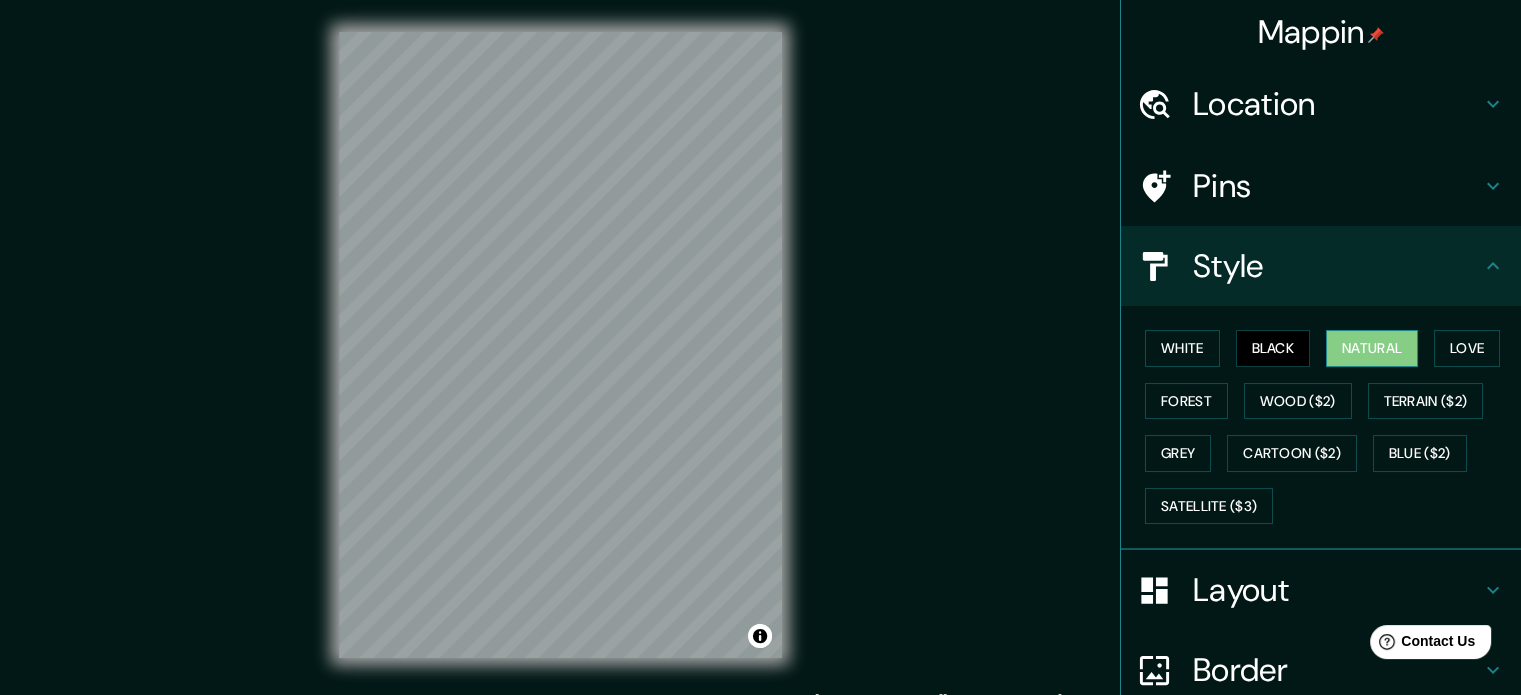 click on "Natural" at bounding box center [1372, 348] 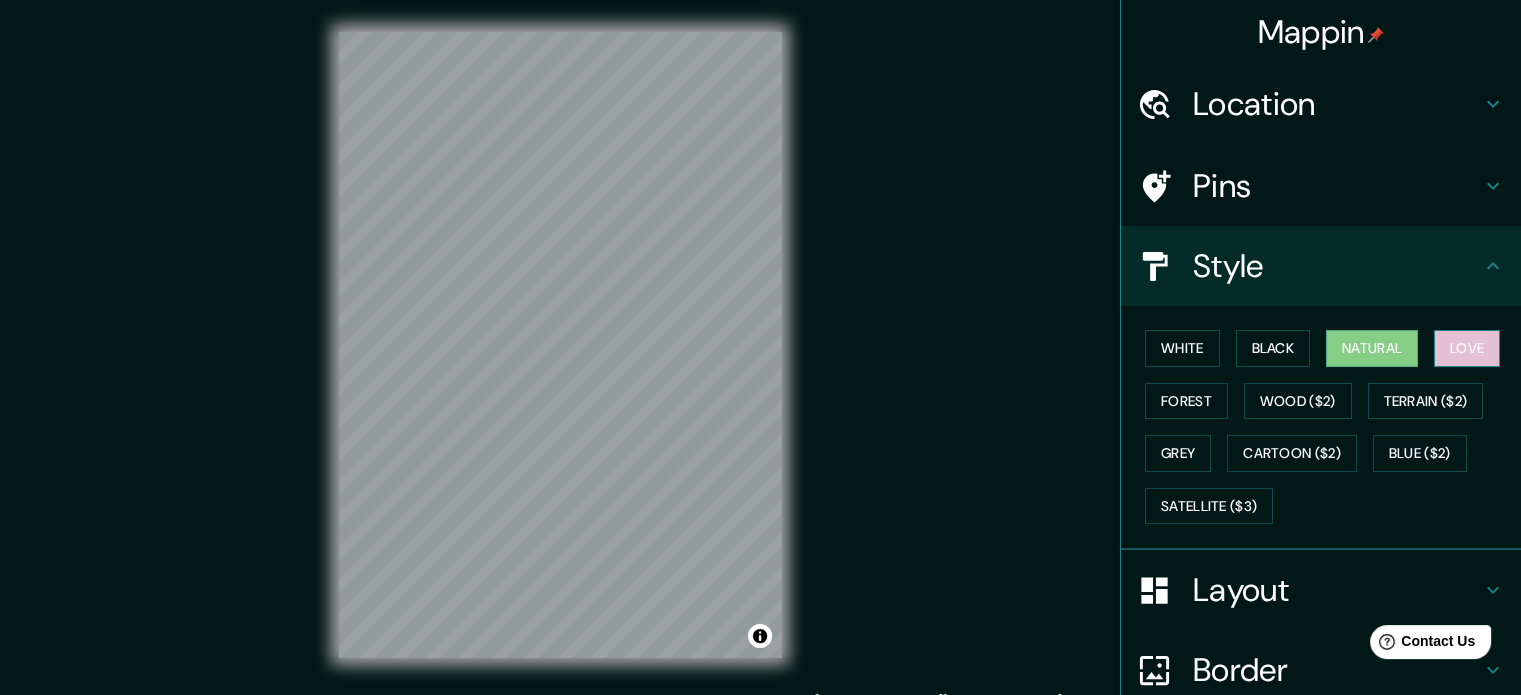 click on "Love" at bounding box center (1467, 348) 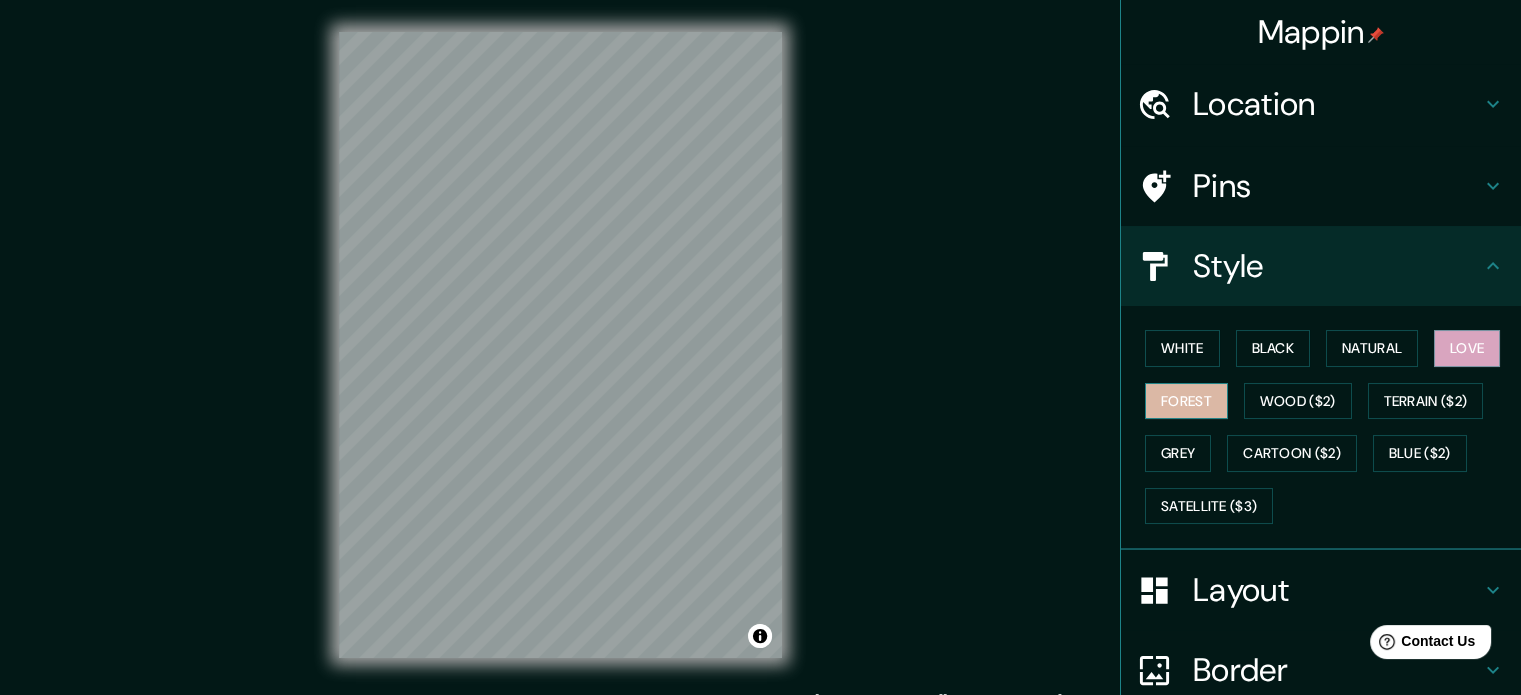 click on "Forest" at bounding box center (1186, 401) 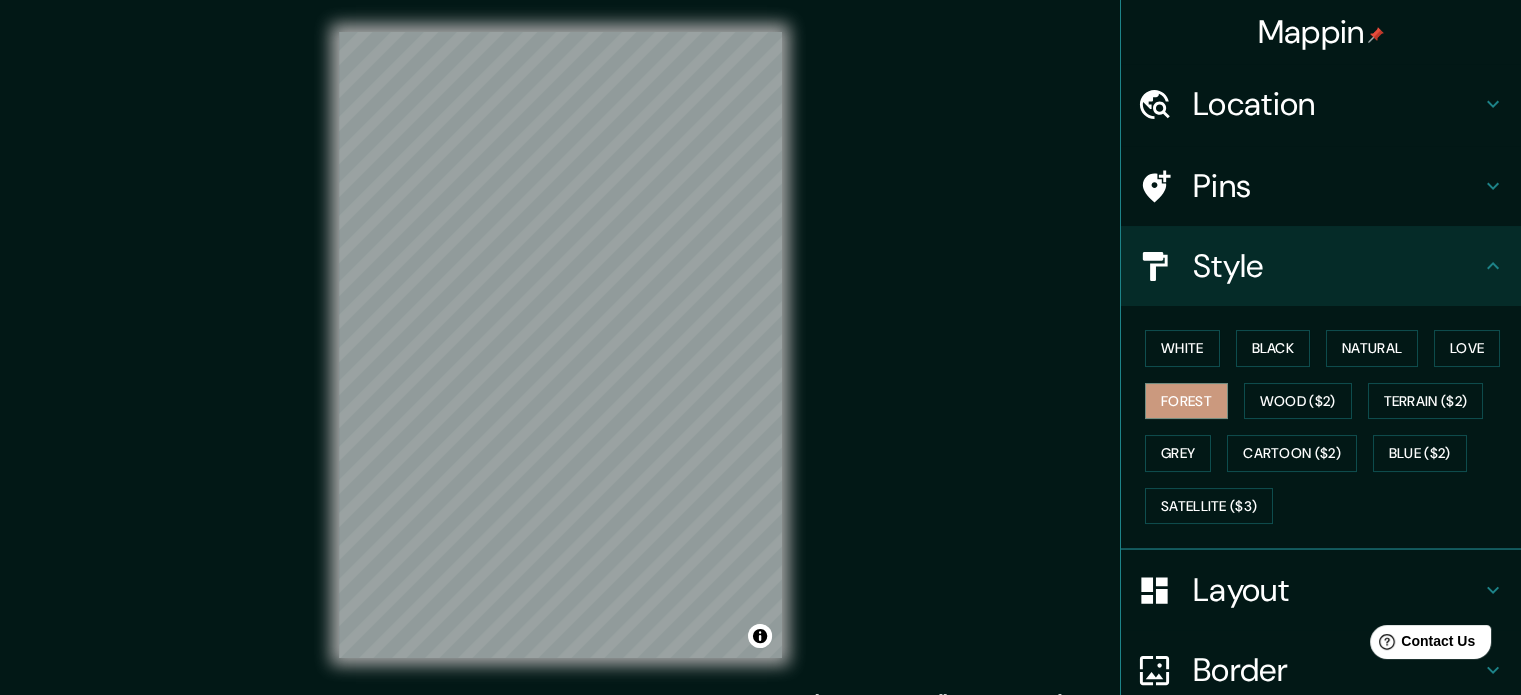 click on "White Black Natural Love Forest Wood ($2) Terrain ($2) Grey Cartoon ($2) Blue ($2) Satellite ($3)" at bounding box center (1329, 427) 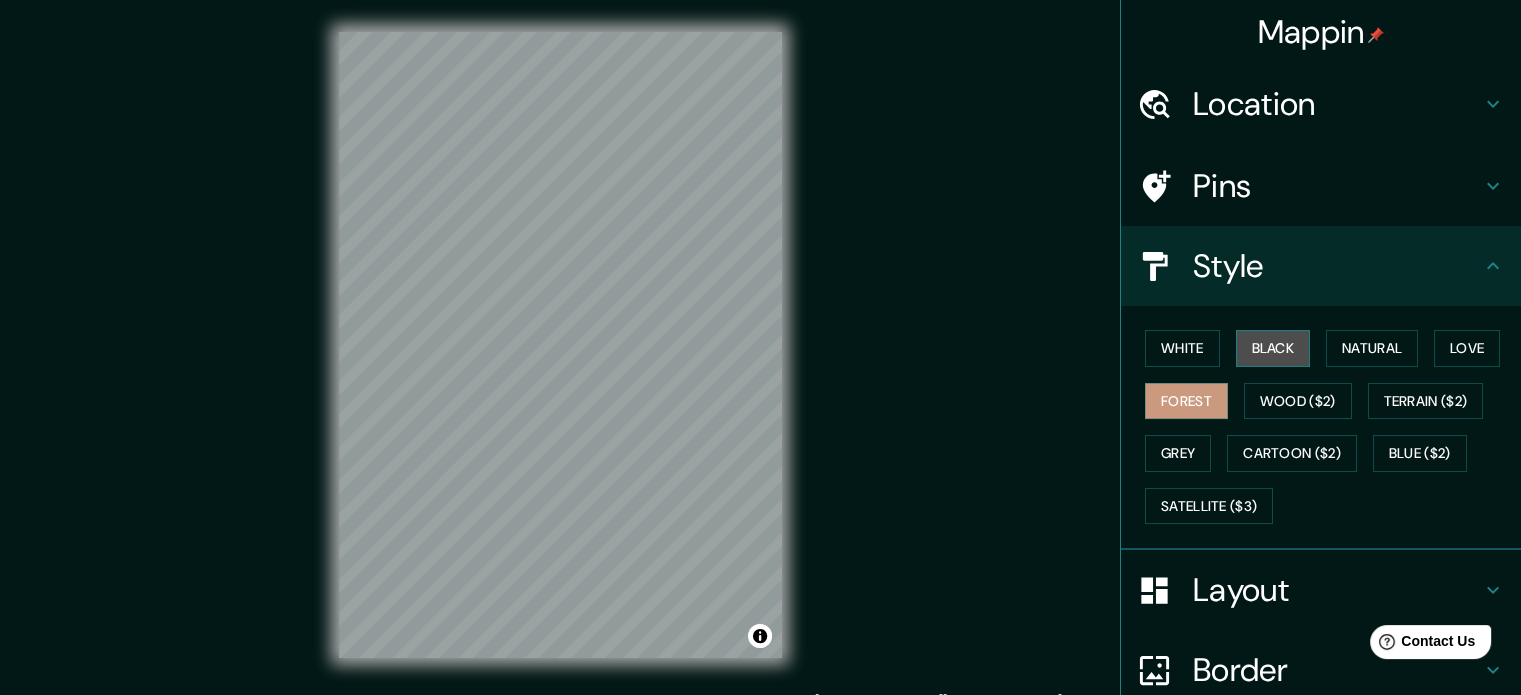 drag, startPoint x: 1271, startPoint y: 335, endPoint x: 1232, endPoint y: 335, distance: 39 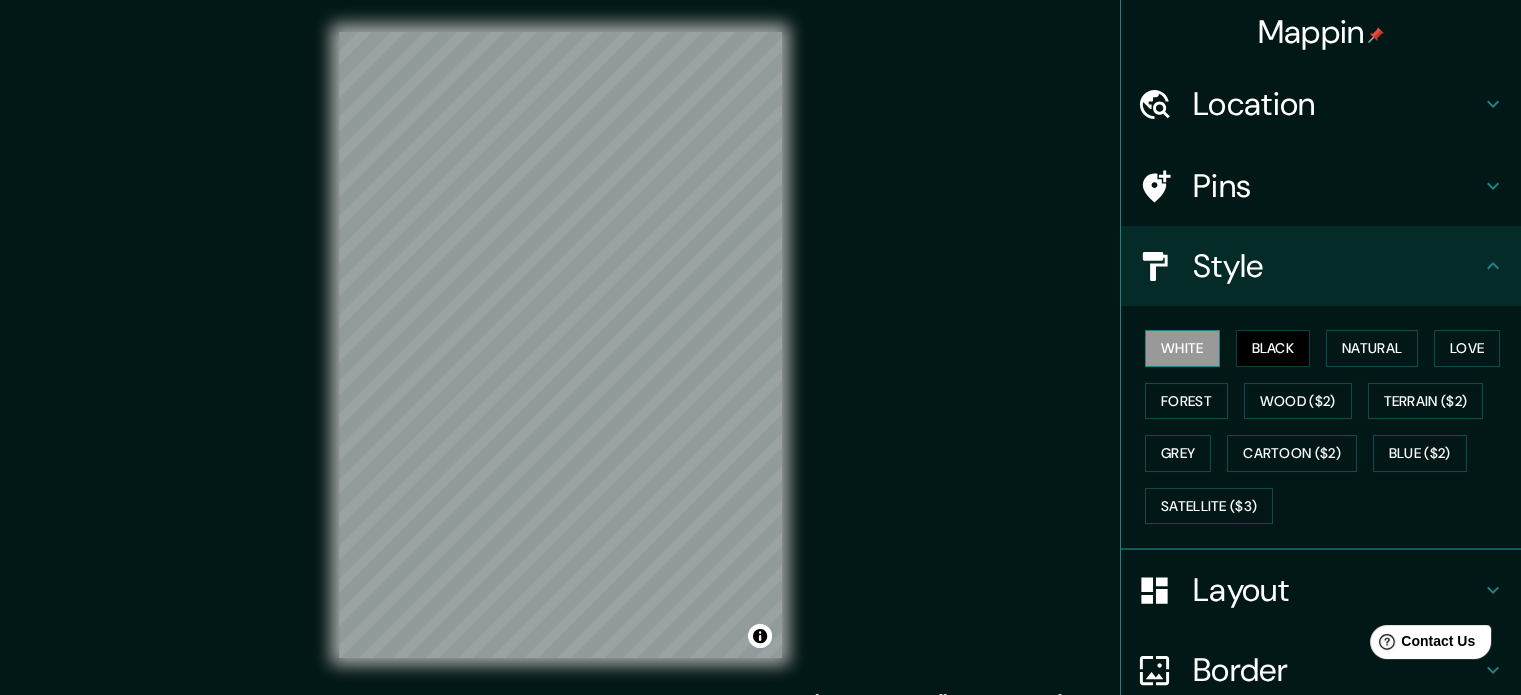 click on "White" at bounding box center (1182, 348) 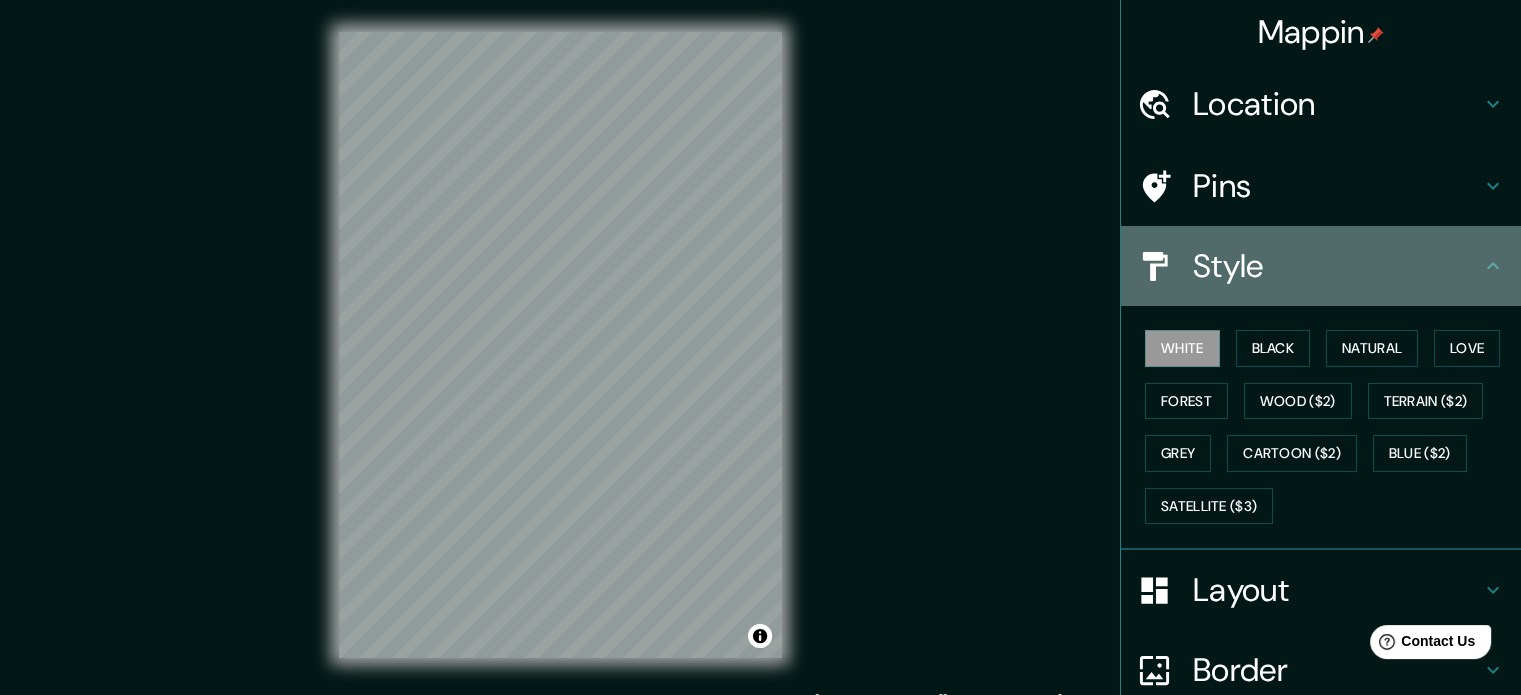 click on "Style" at bounding box center (1337, 266) 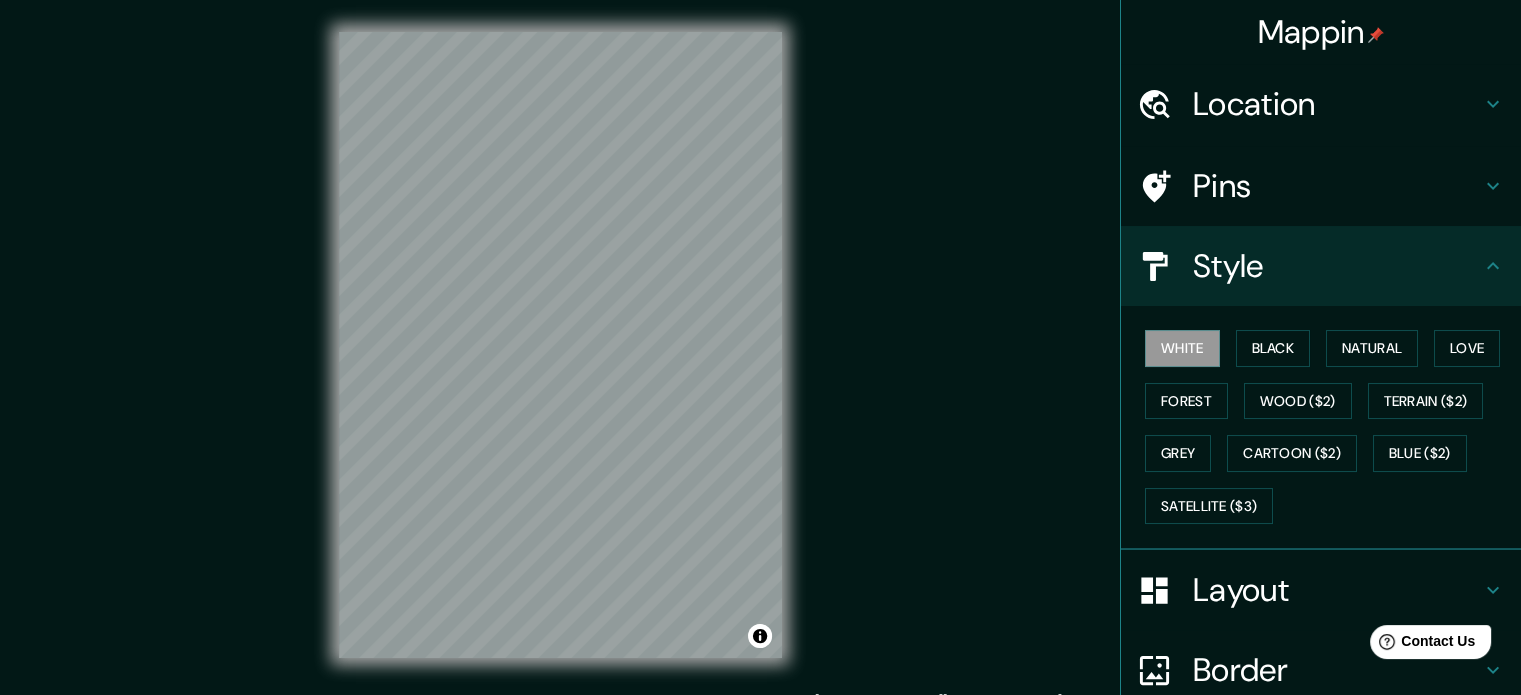 click on "Style" at bounding box center (1337, 266) 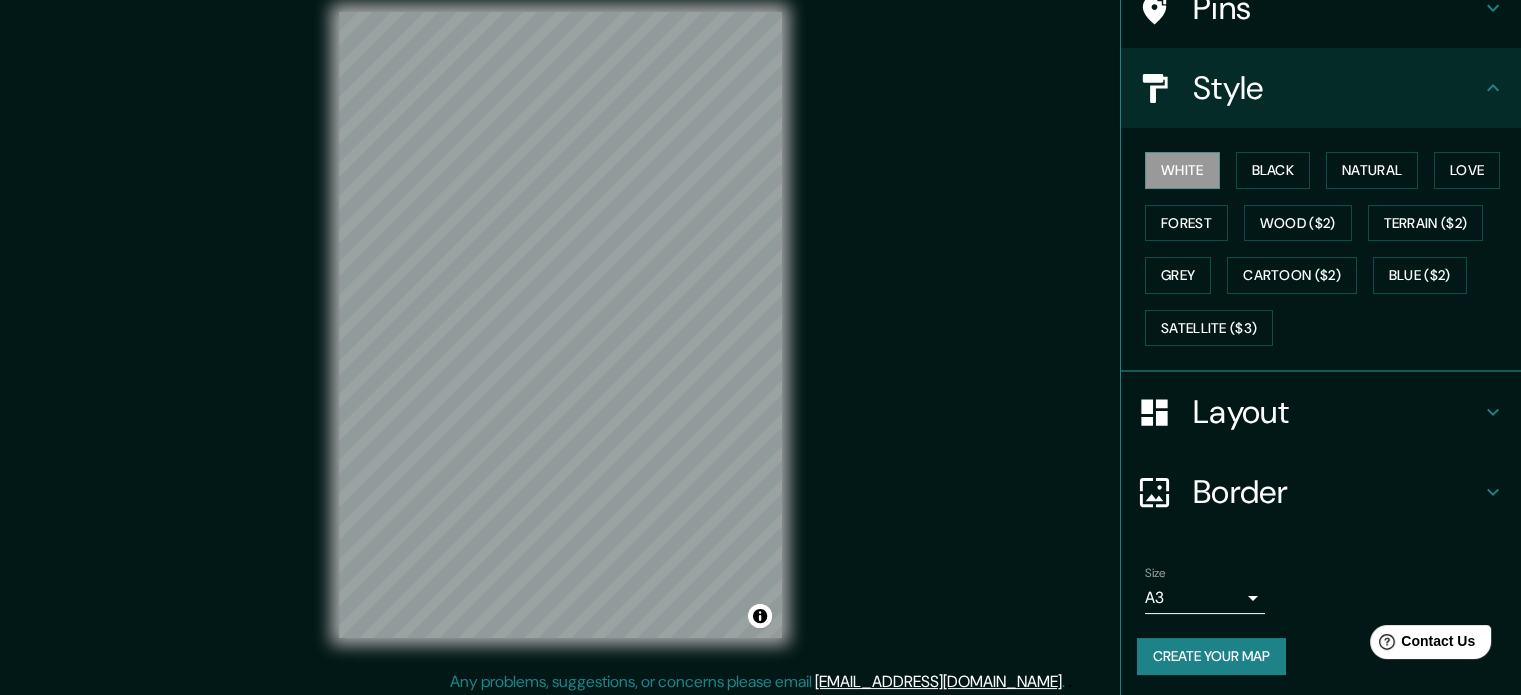 scroll, scrollTop: 26, scrollLeft: 0, axis: vertical 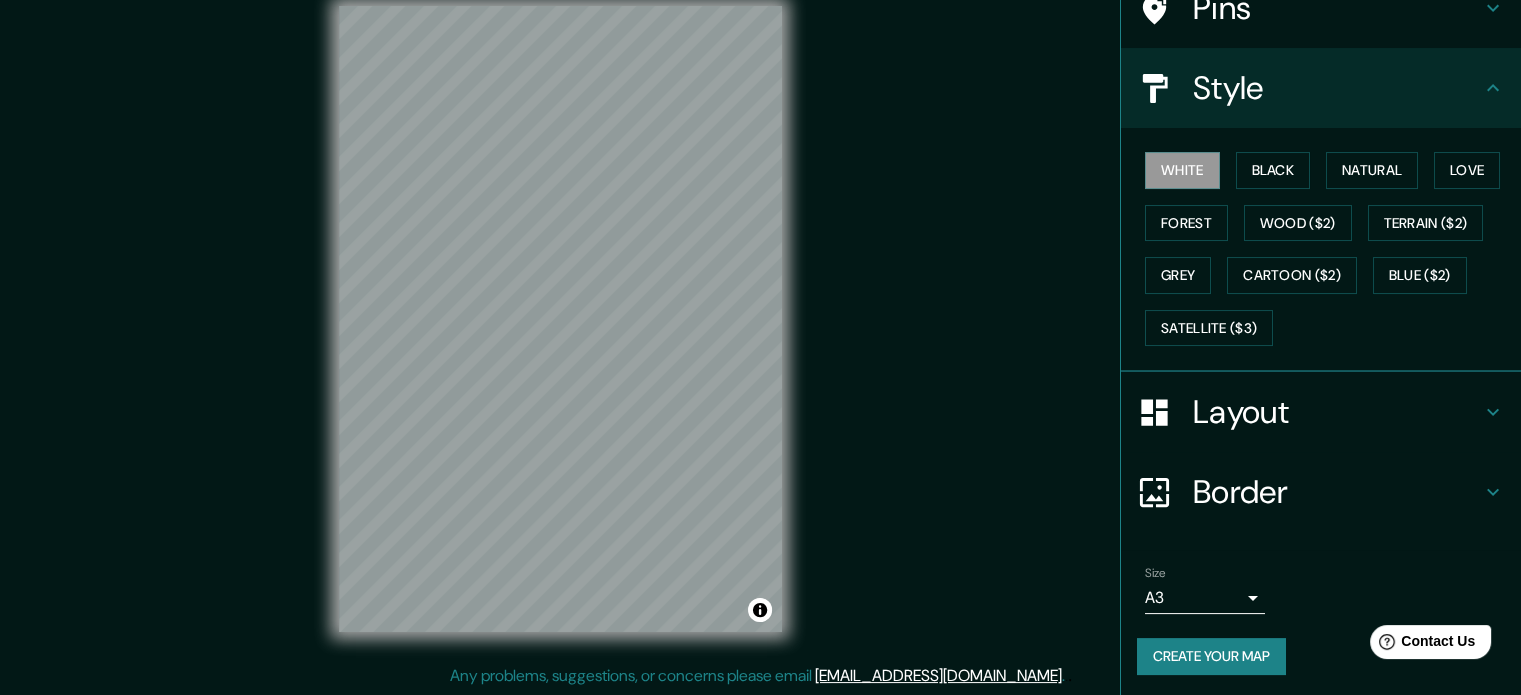 click on "Create your map" at bounding box center (1211, 656) 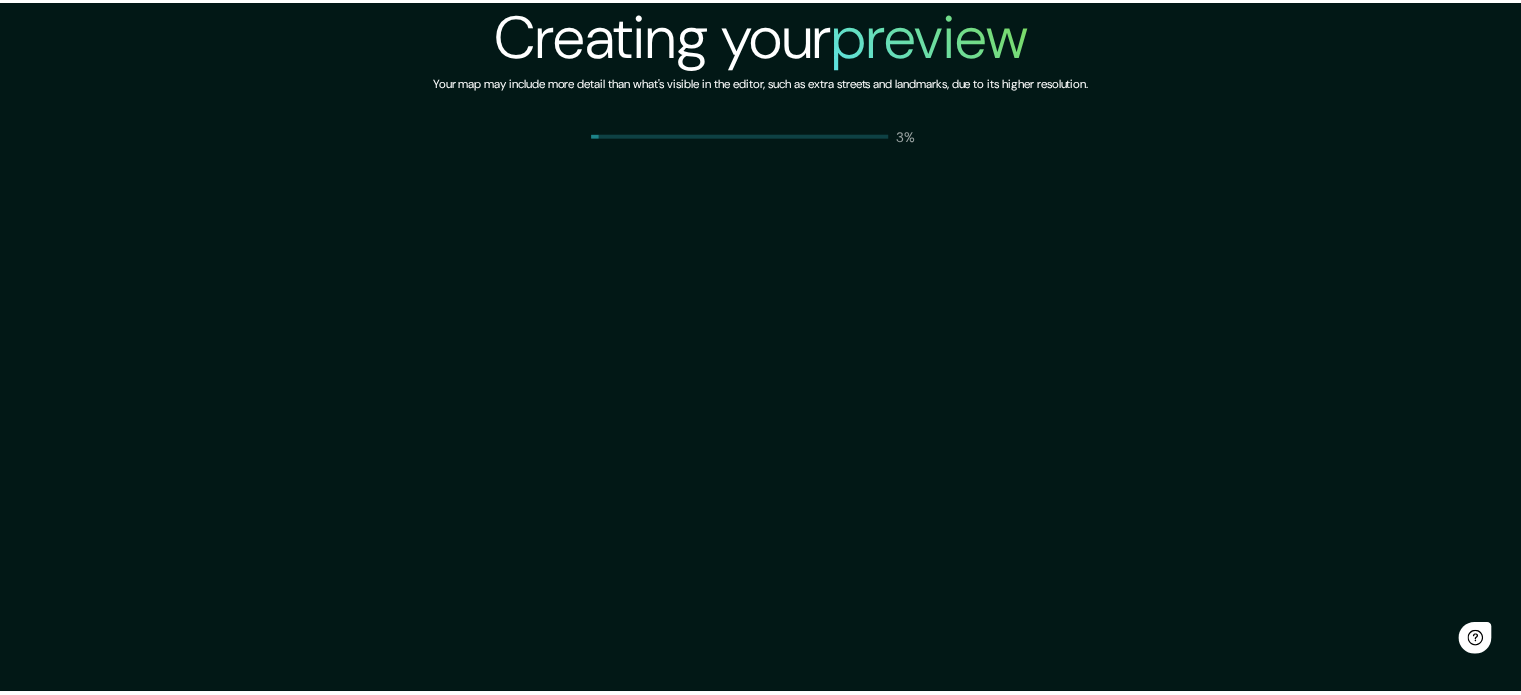 scroll, scrollTop: 0, scrollLeft: 0, axis: both 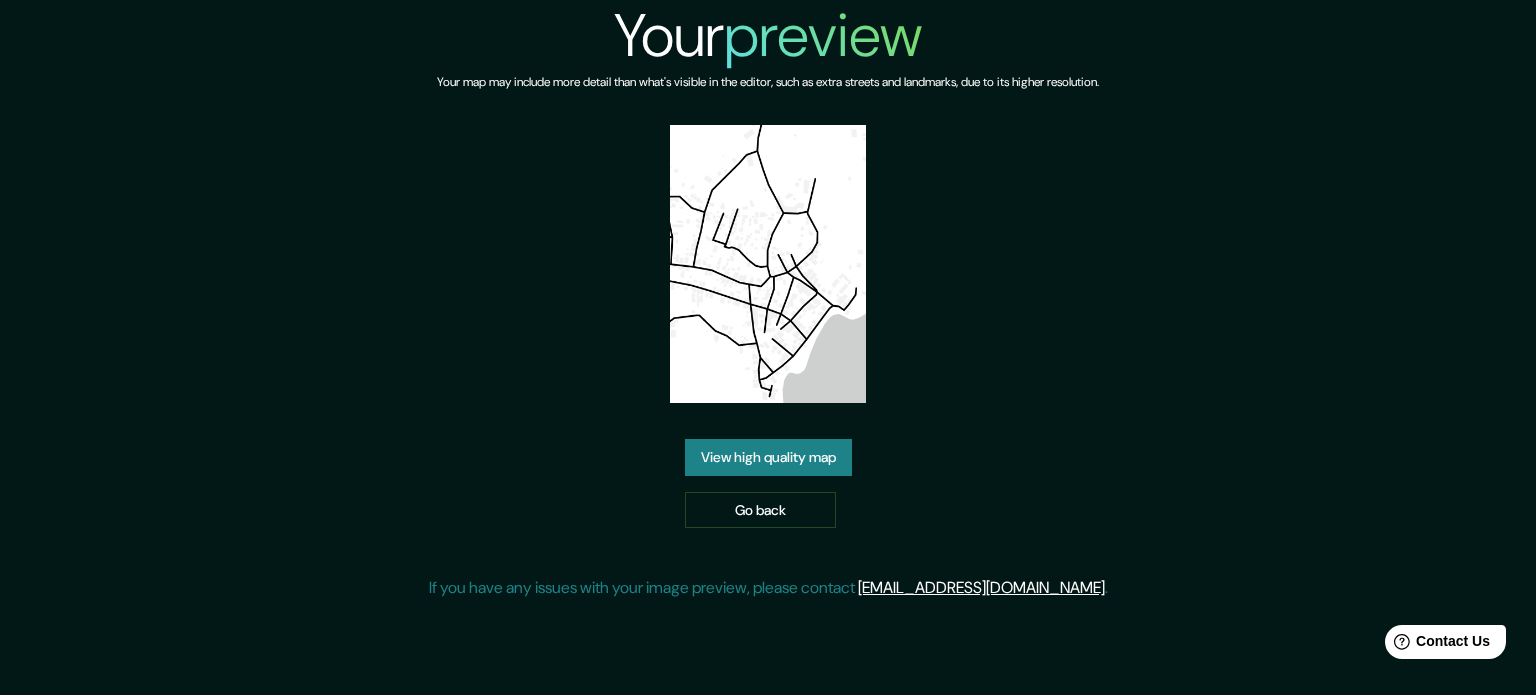 click on "View high quality map" at bounding box center [768, 457] 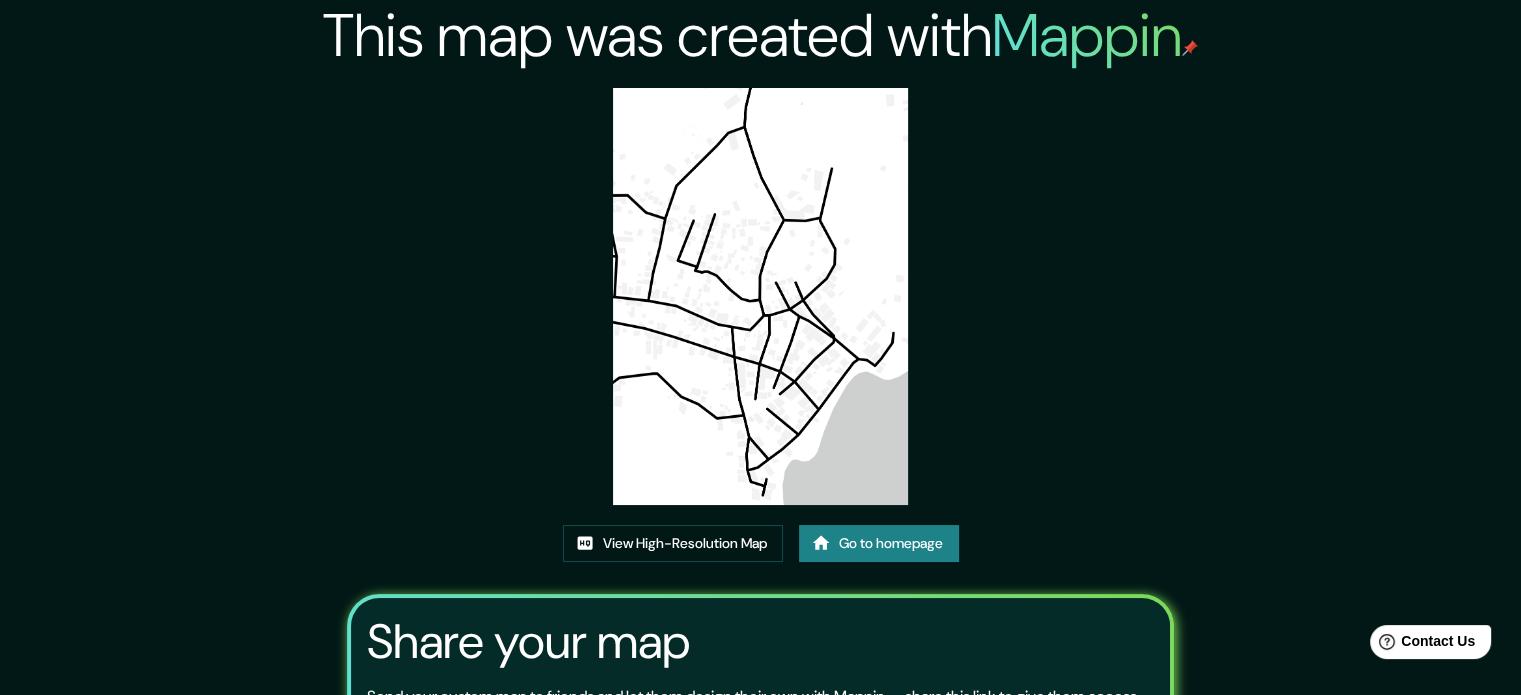 click at bounding box center (760, 296) 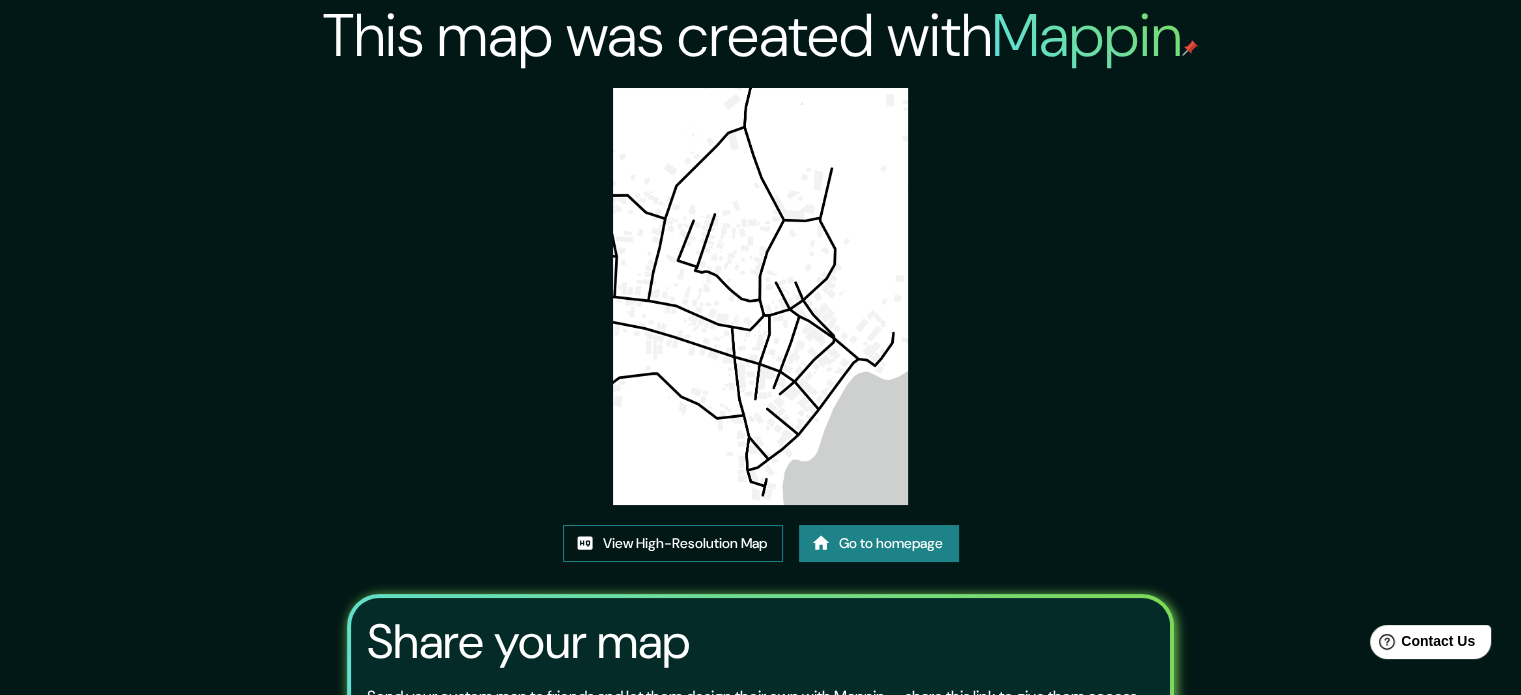 click on "View High-Resolution Map" at bounding box center (673, 543) 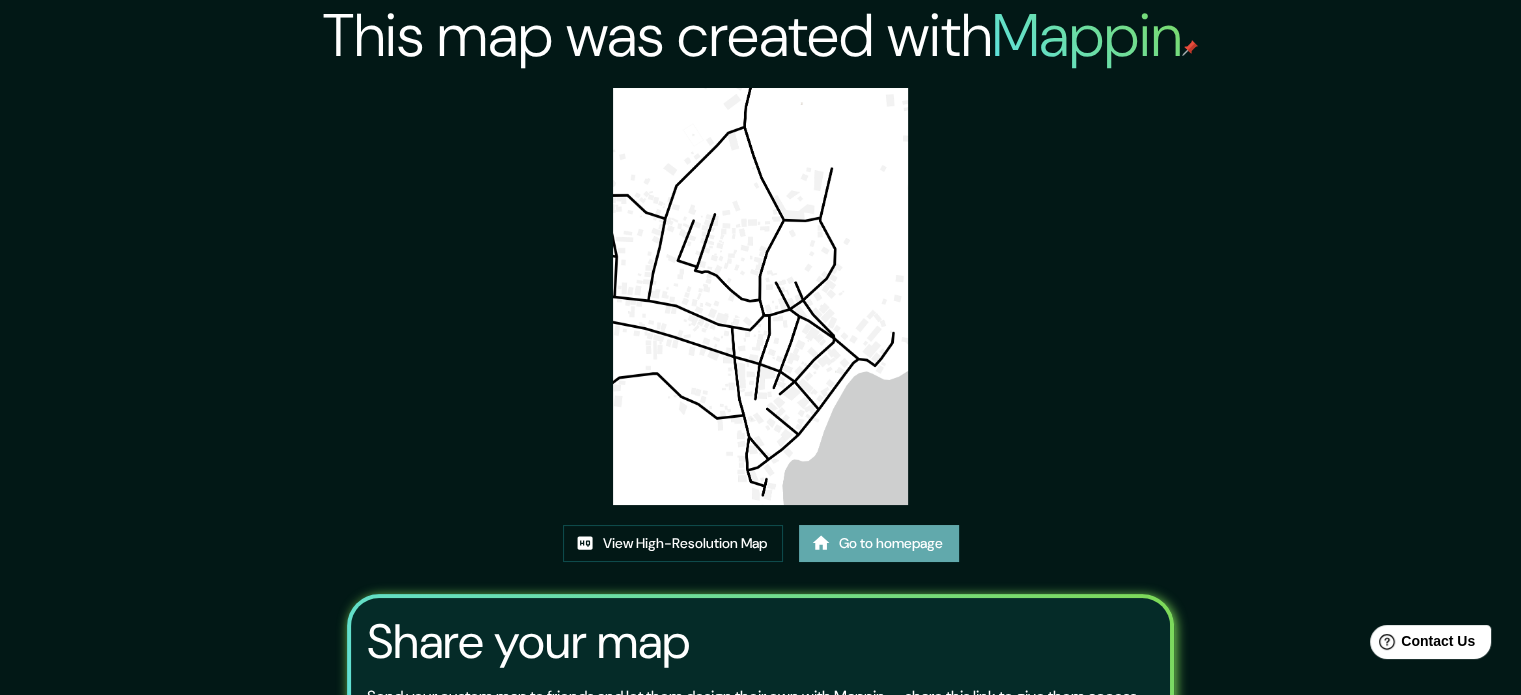 click on "Go to homepage" at bounding box center (879, 543) 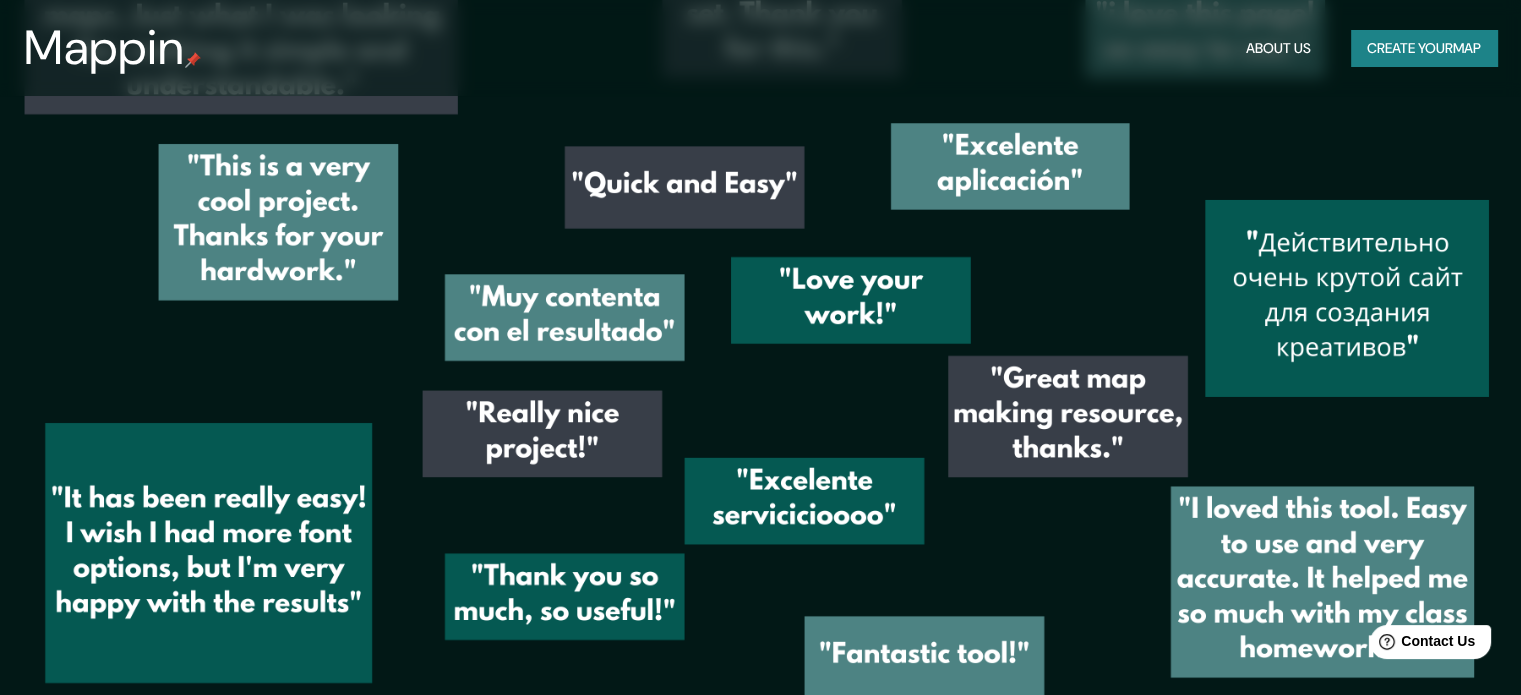 scroll, scrollTop: 2846, scrollLeft: 0, axis: vertical 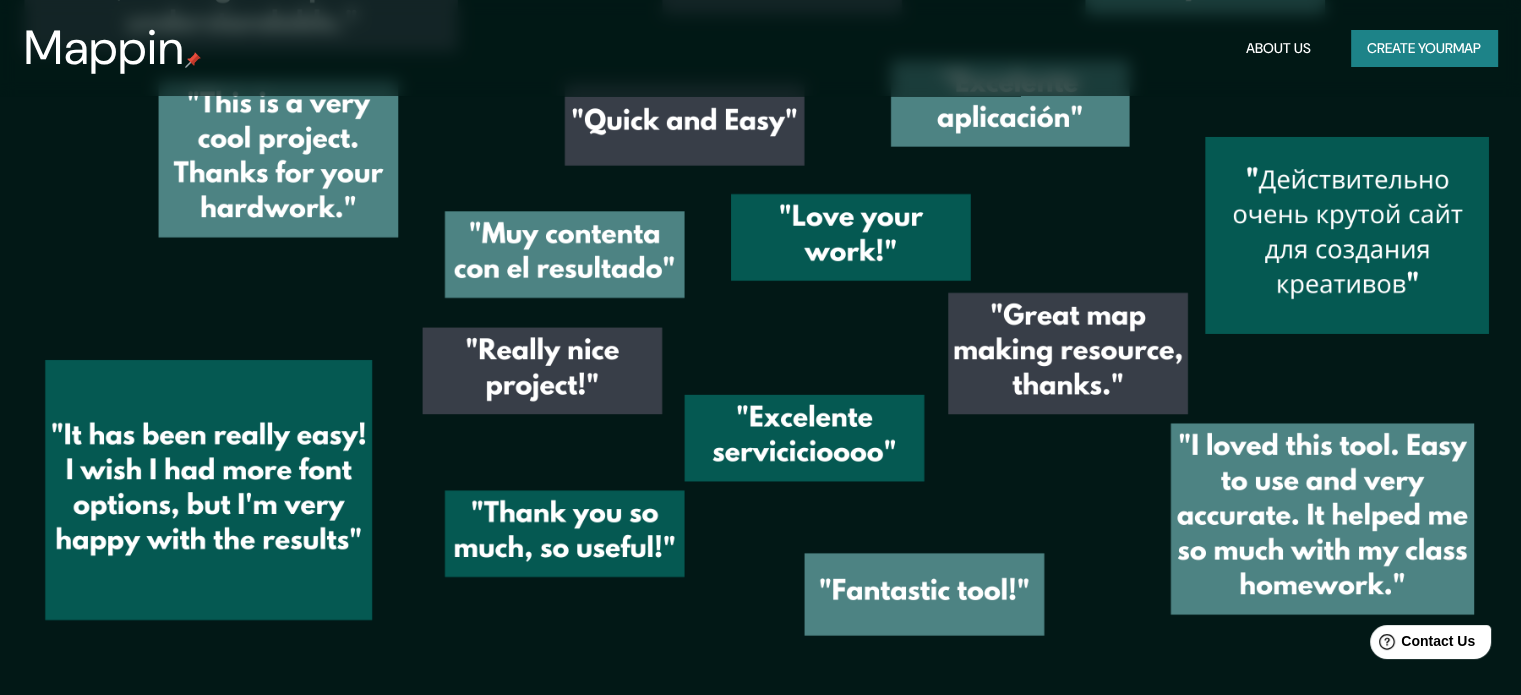 click on "Create your   map" at bounding box center (1424, 48) 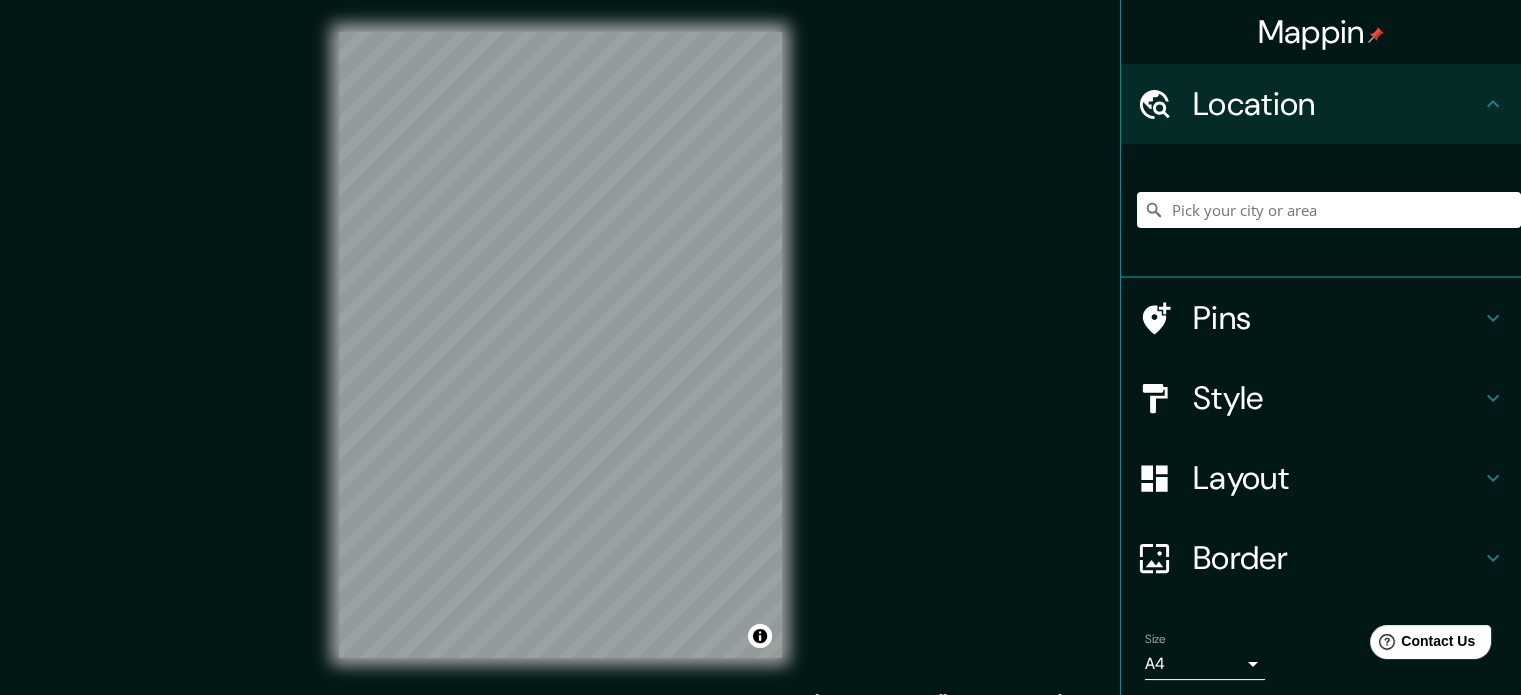 scroll, scrollTop: 0, scrollLeft: 0, axis: both 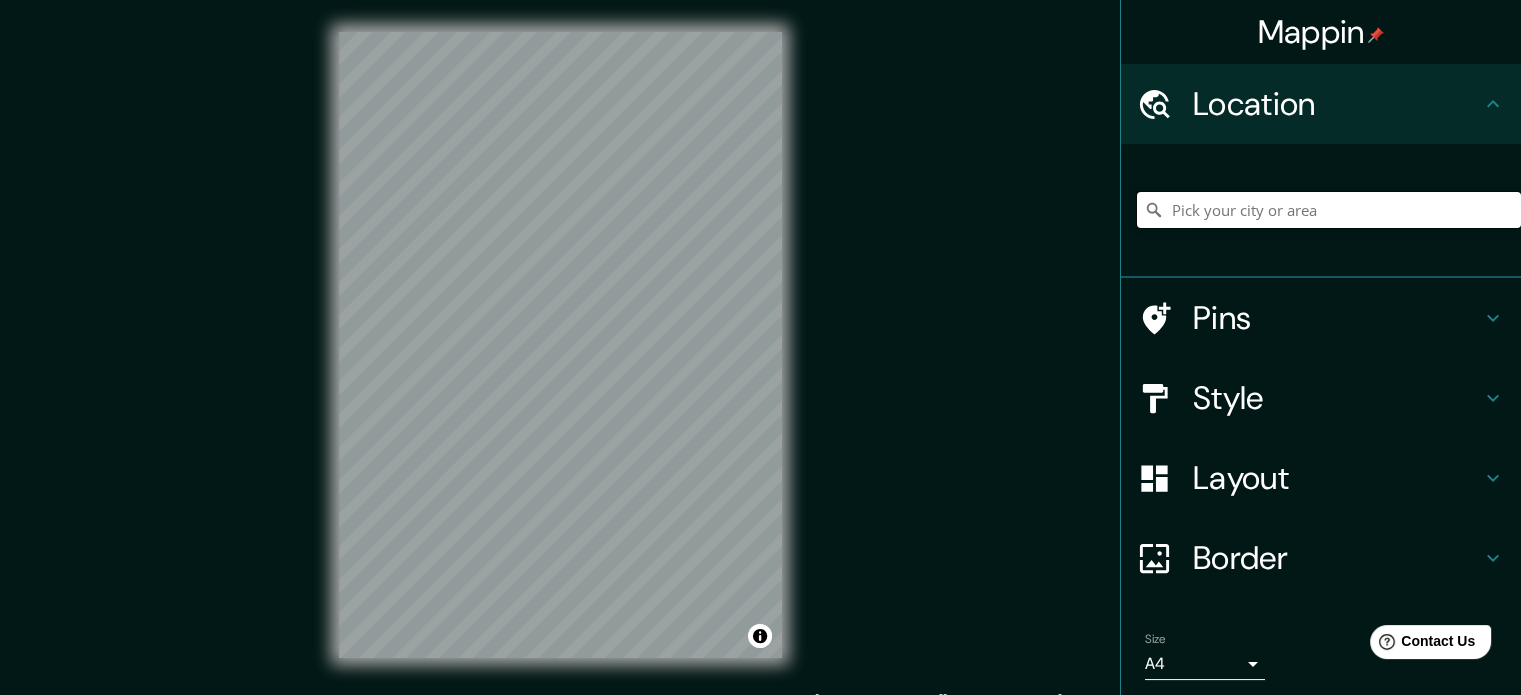 click at bounding box center [1329, 210] 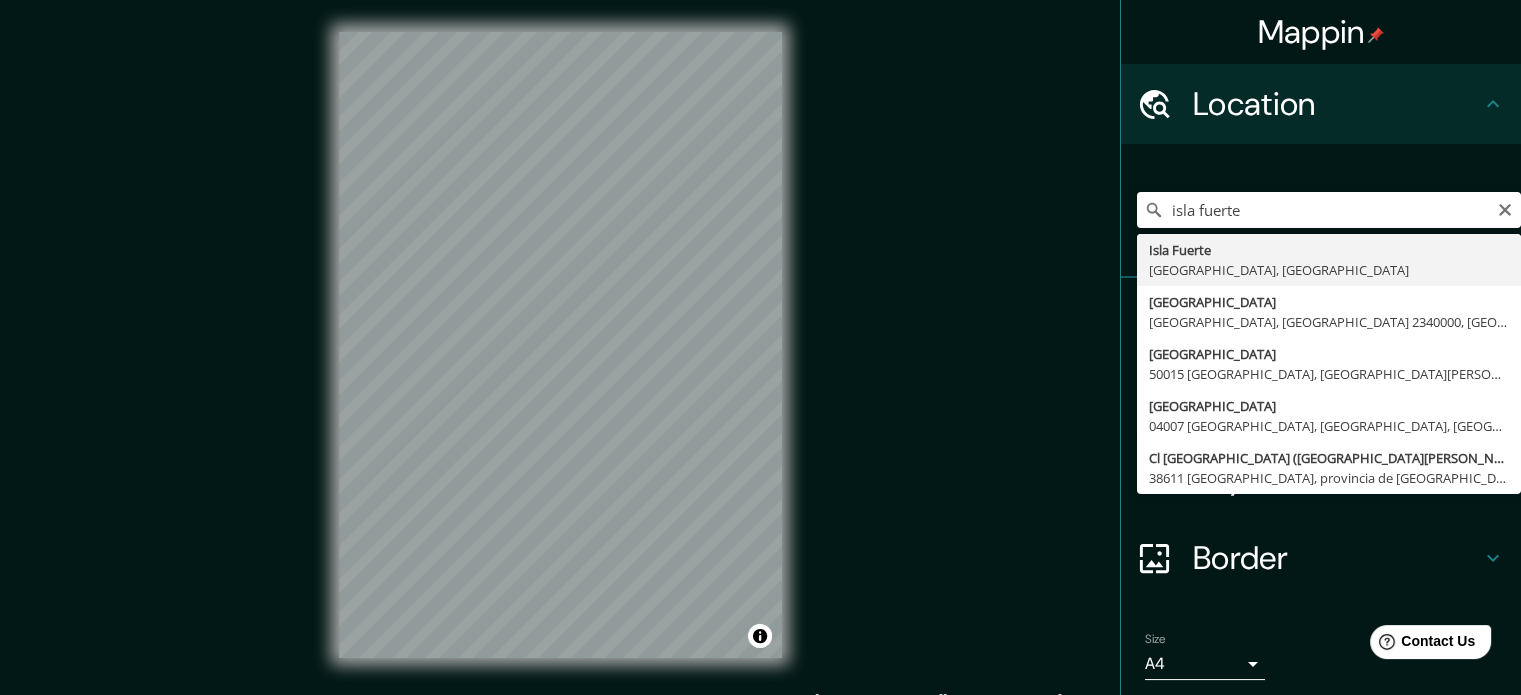 type on "[GEOGRAPHIC_DATA], [GEOGRAPHIC_DATA], [GEOGRAPHIC_DATA]" 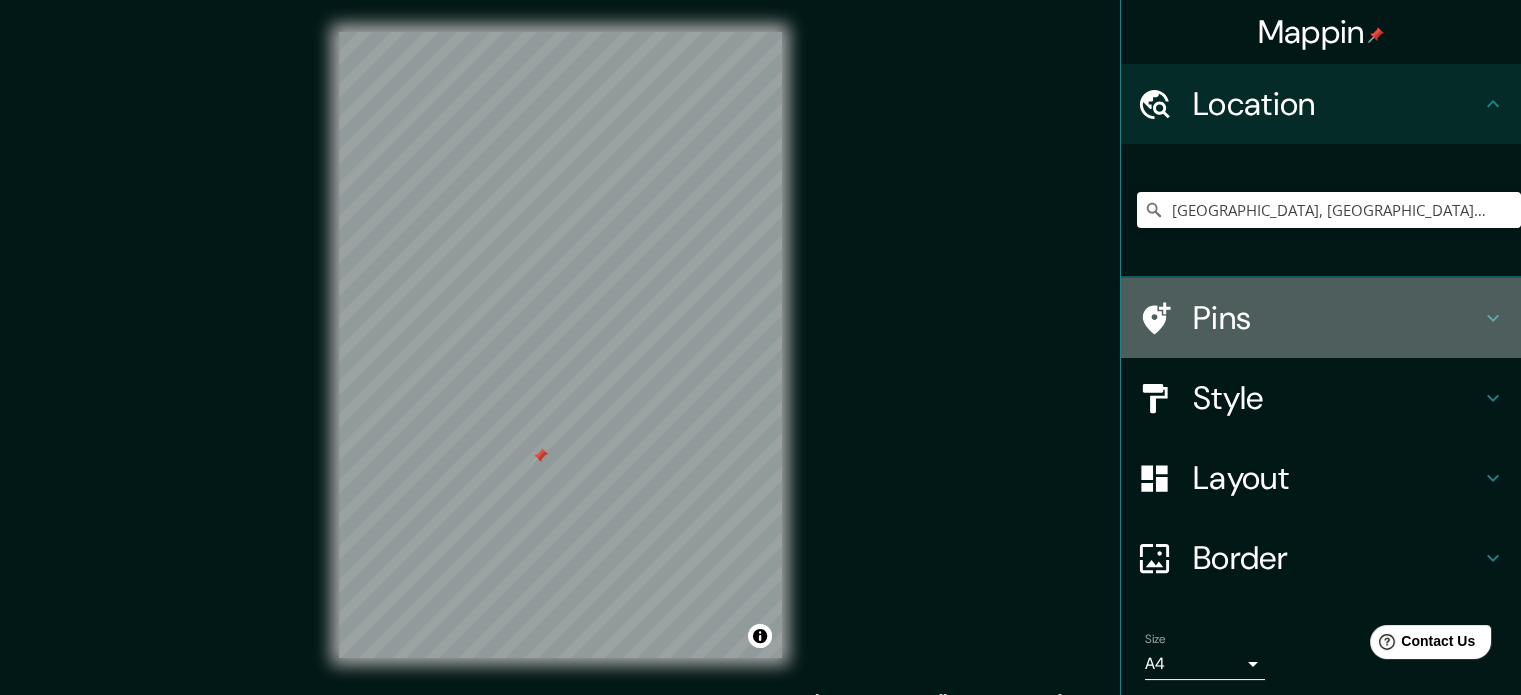 click on "Pins" at bounding box center (1337, 318) 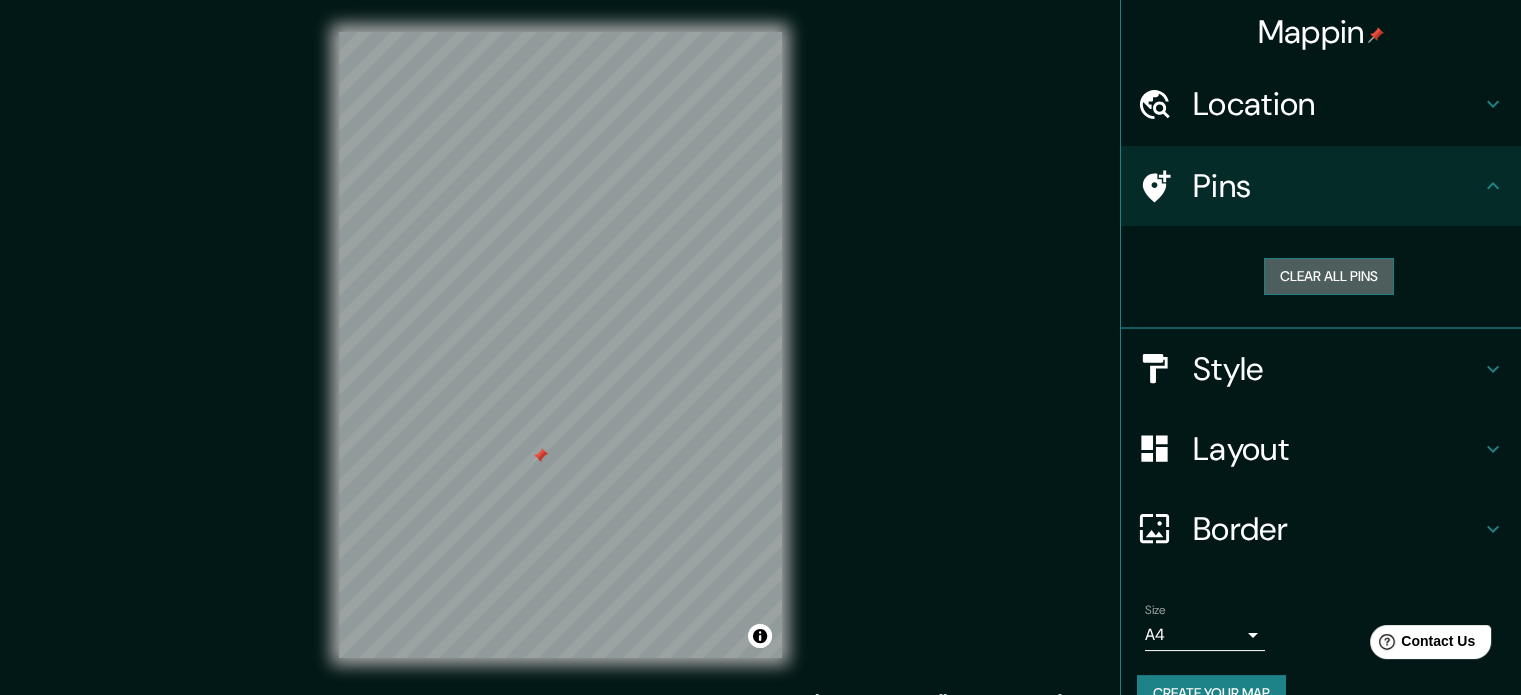 click on "Clear all pins" at bounding box center (1329, 276) 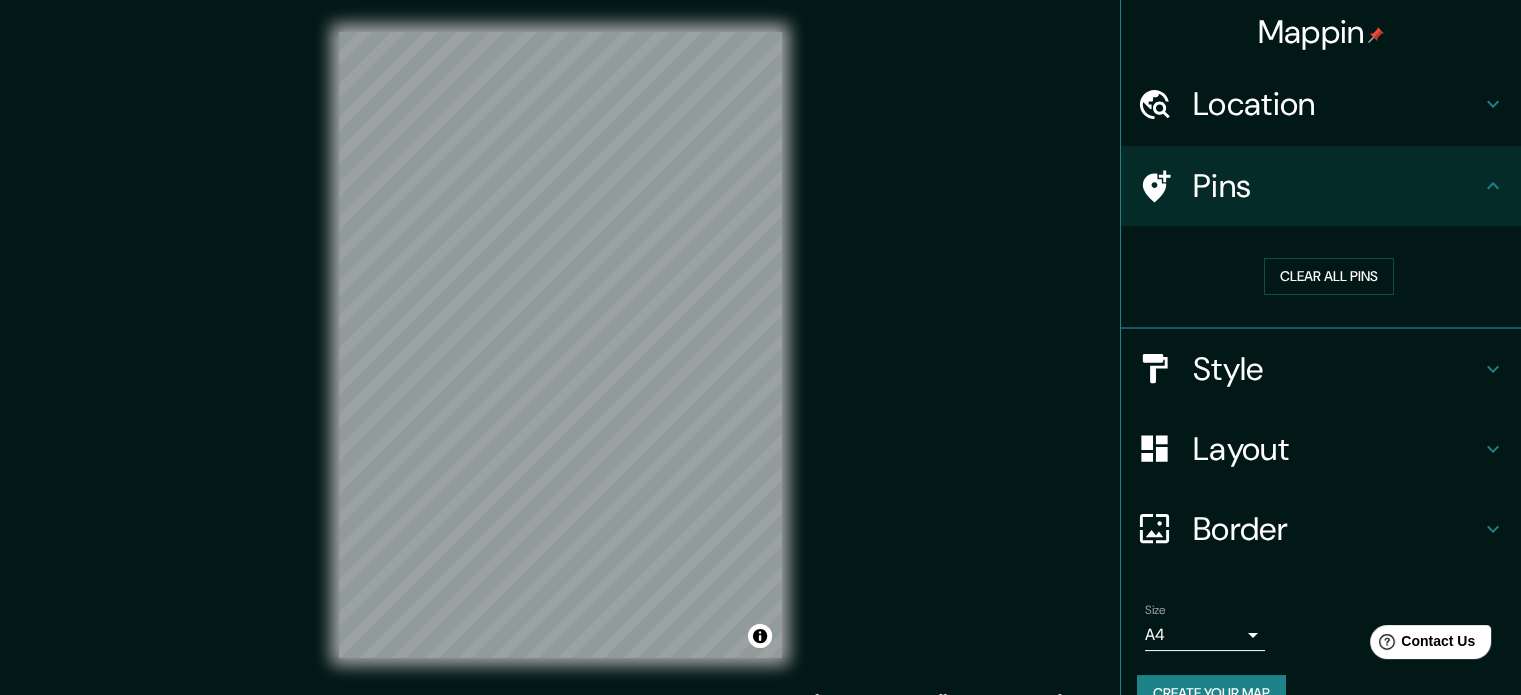 click on "Mappin Location Isla Fuerte, Bolívar, Colombia Pins Clear all pins Style Layout Border Choose a border.  Hint : you can make layers of the frame opaque to create some cool effects. None Simple Transparent Fancy Size A4 single Create your map © Mapbox   © OpenStreetMap   Improve this map Any problems, suggestions, or concerns please email    help@mappin.pro . . ." at bounding box center [760, 347] 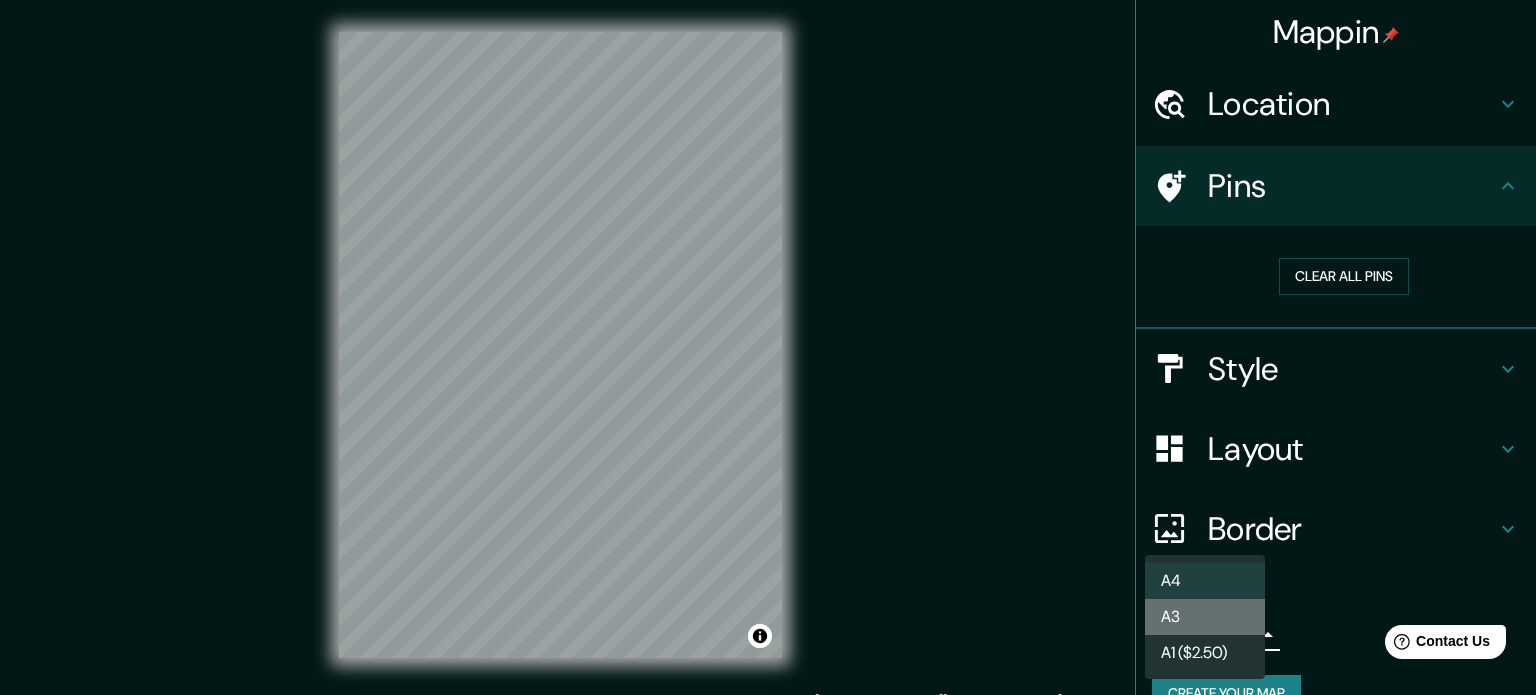 click on "A3" at bounding box center (1205, 617) 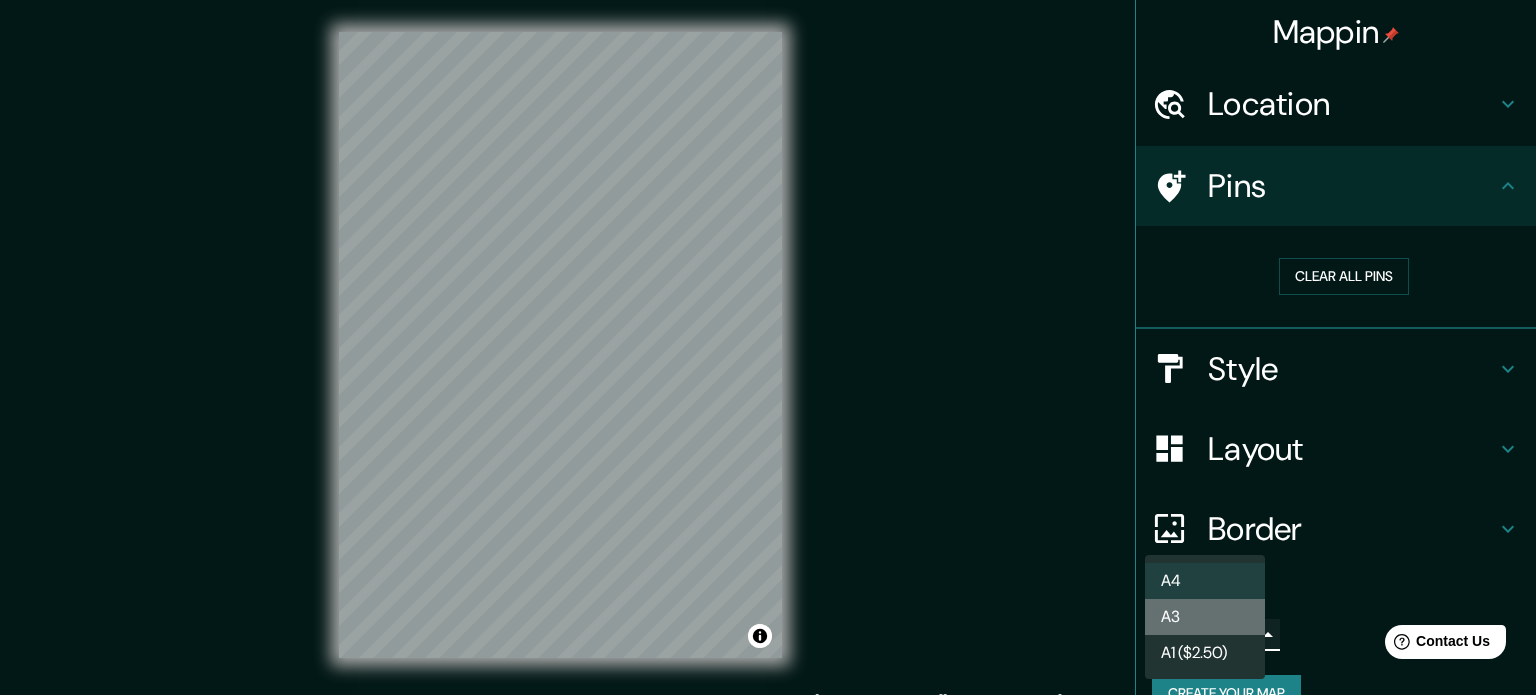 type on "a4" 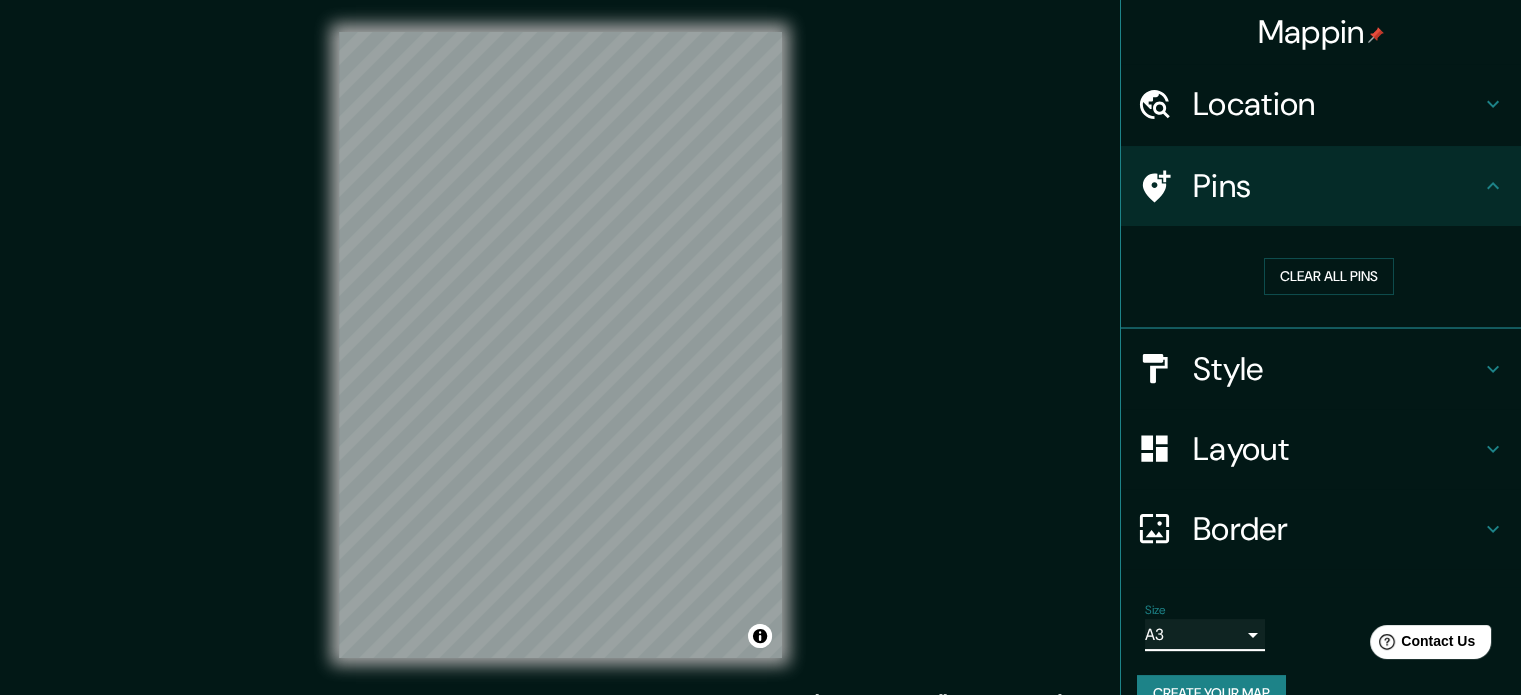 scroll, scrollTop: 38, scrollLeft: 0, axis: vertical 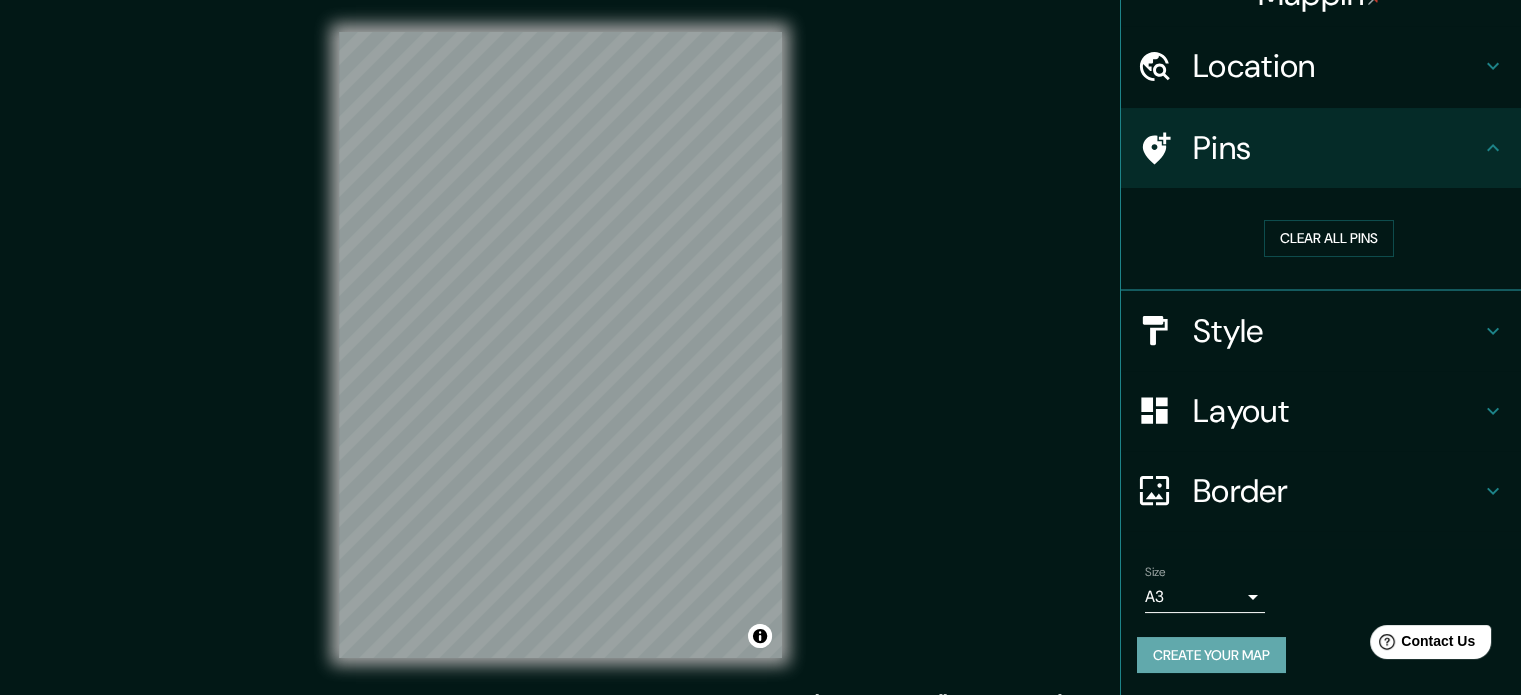 click on "Create your map" at bounding box center (1211, 655) 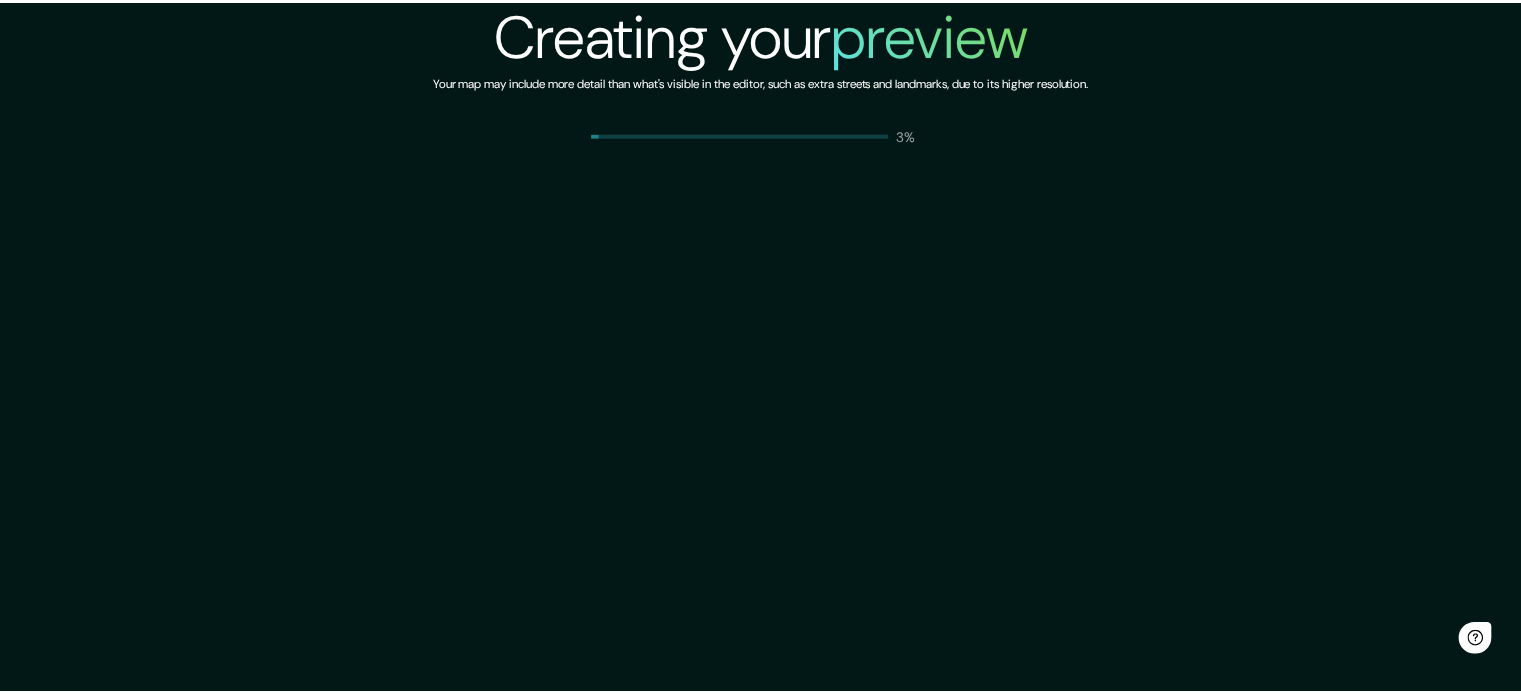 scroll, scrollTop: 0, scrollLeft: 0, axis: both 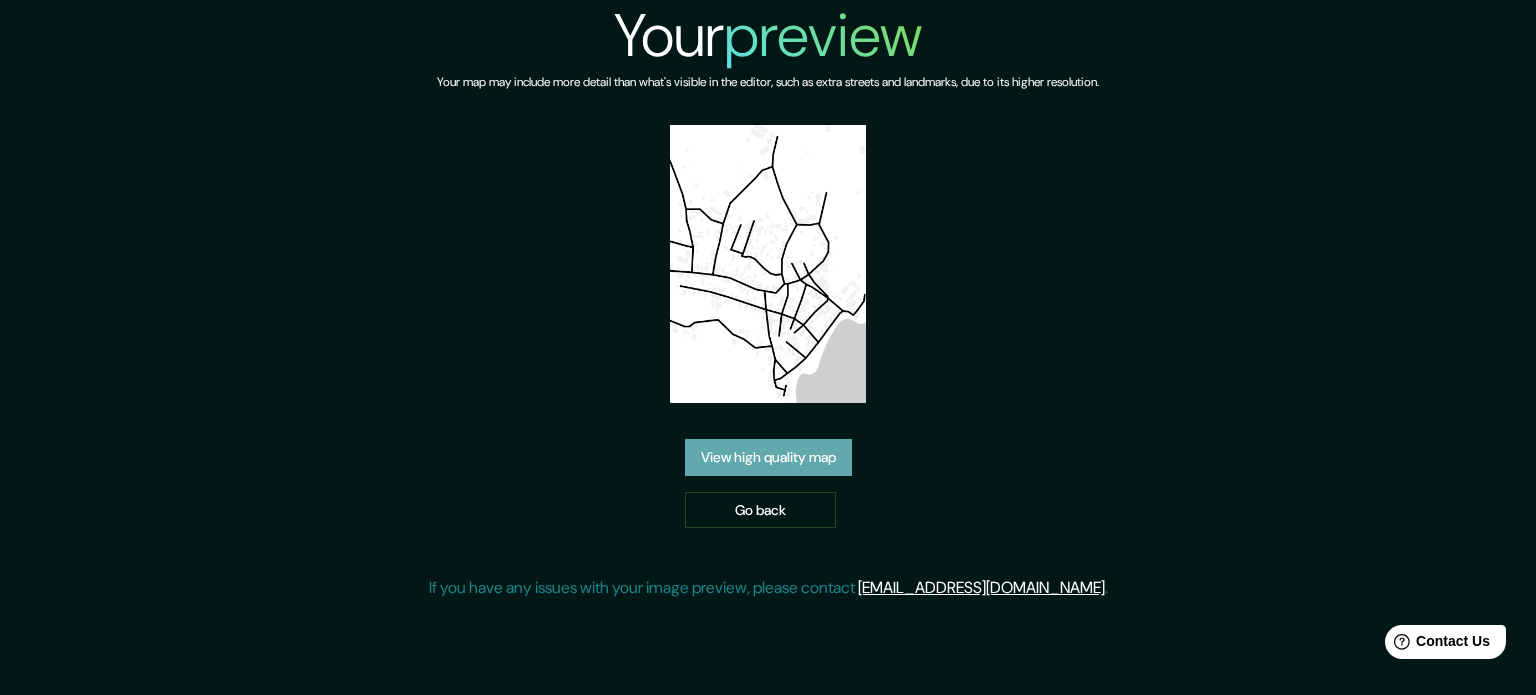 click on "View high quality map" at bounding box center (768, 457) 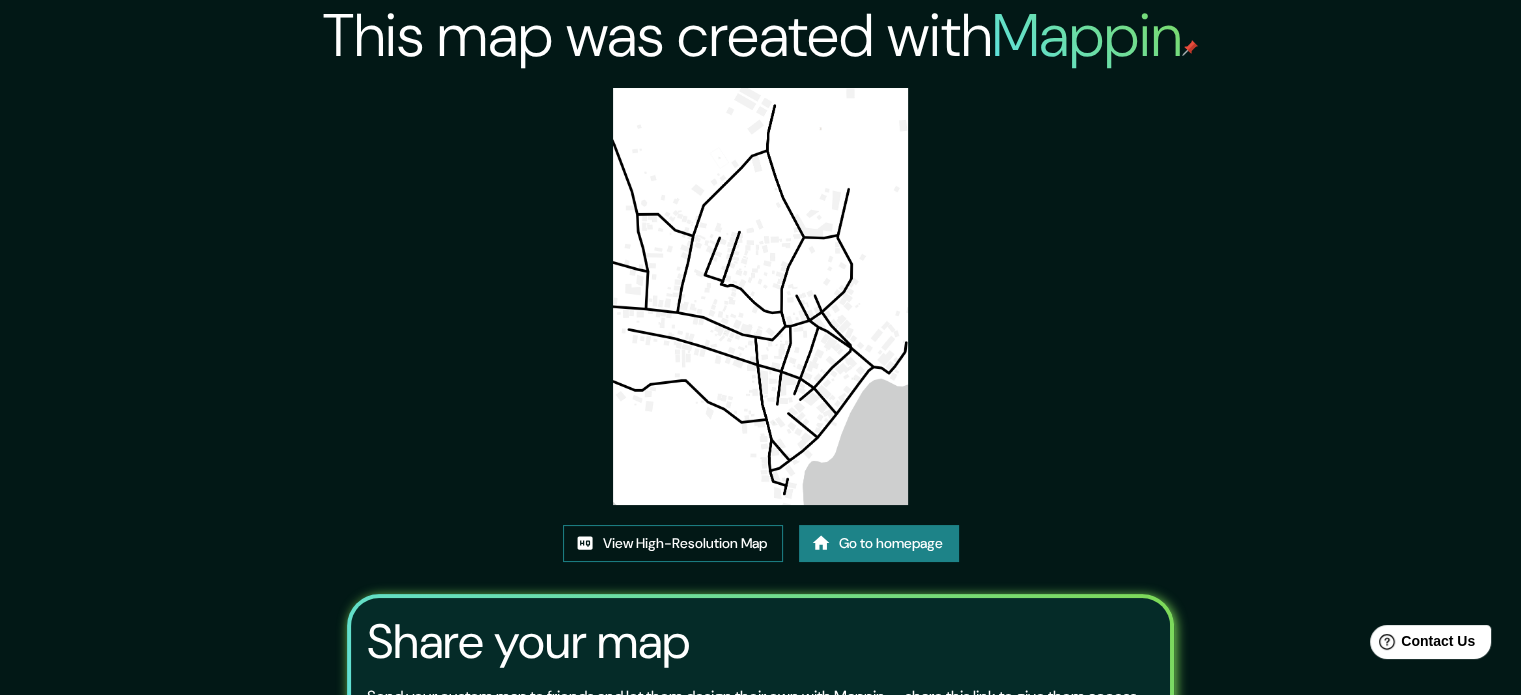 click on "View High-Resolution Map" at bounding box center (673, 543) 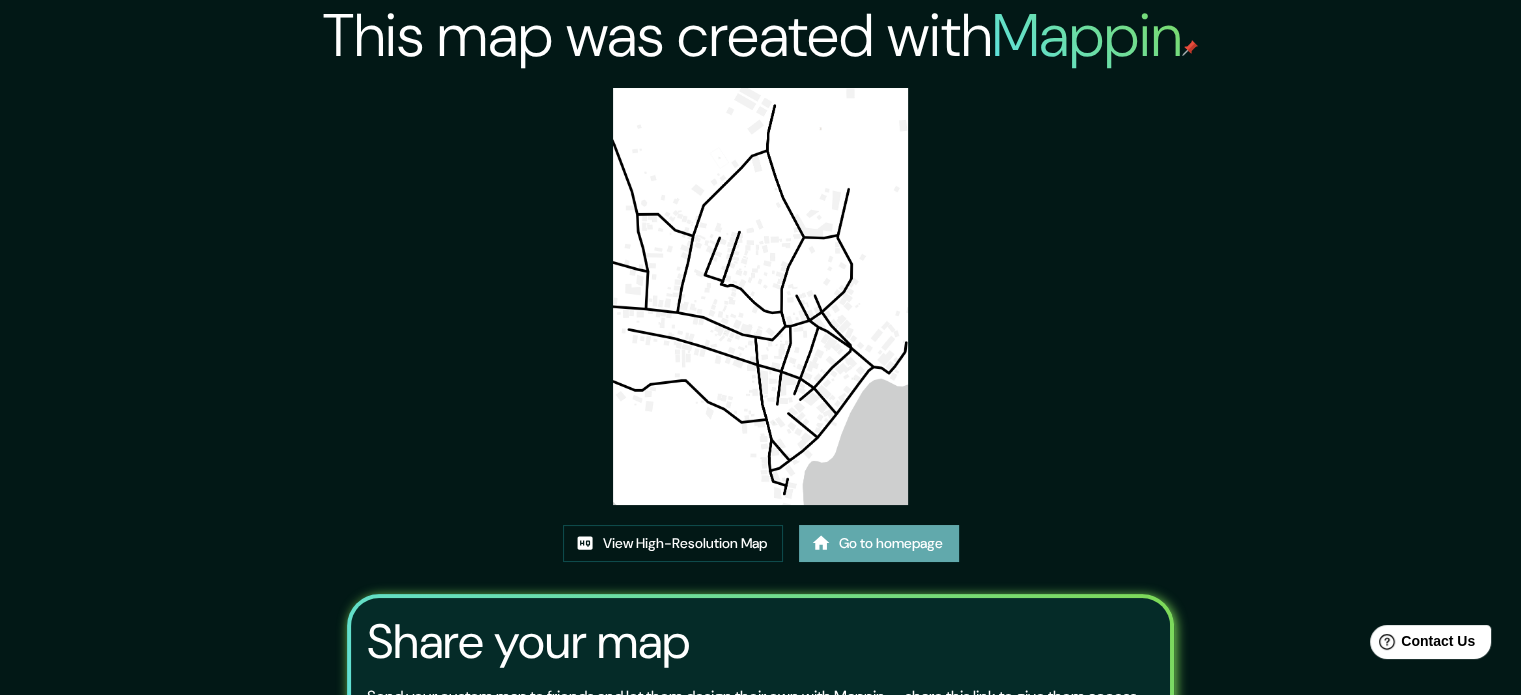 click on "Go to homepage" at bounding box center [879, 543] 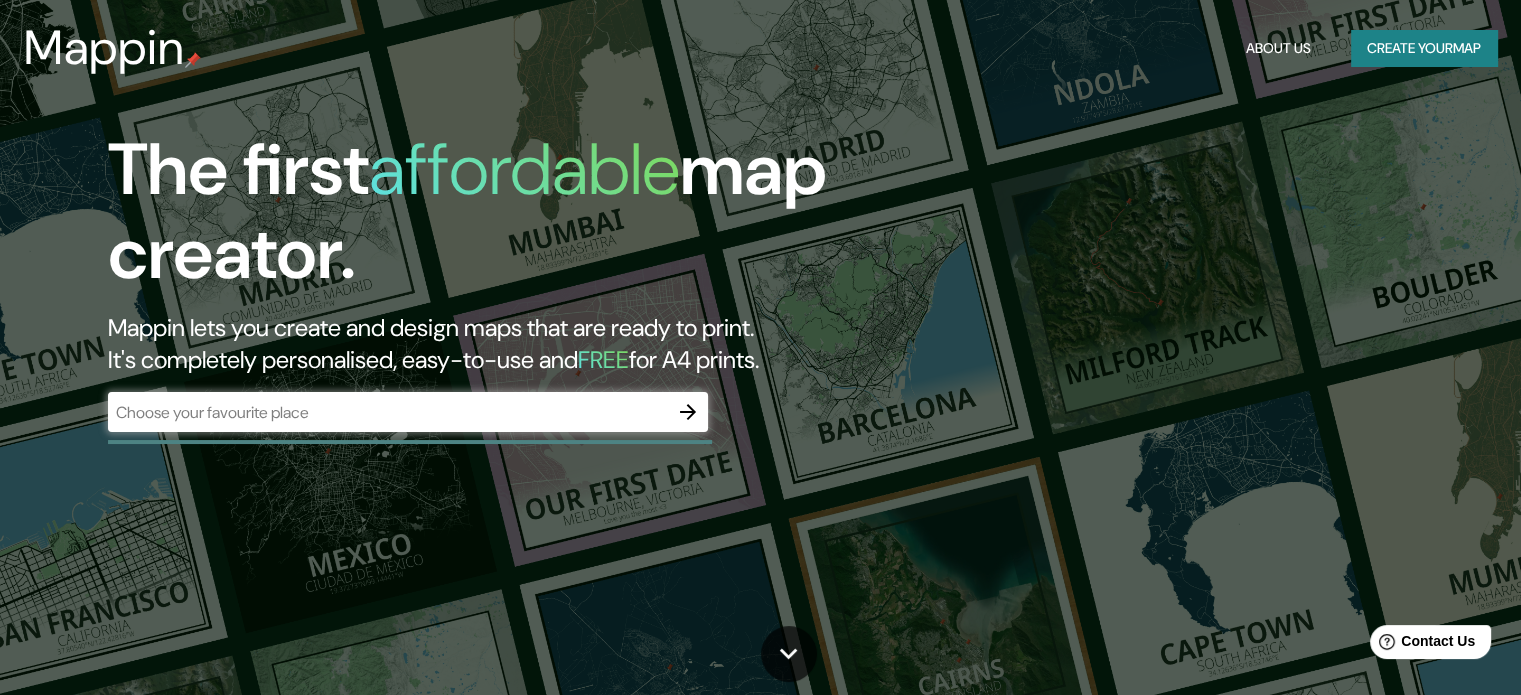click on "​" at bounding box center (408, 412) 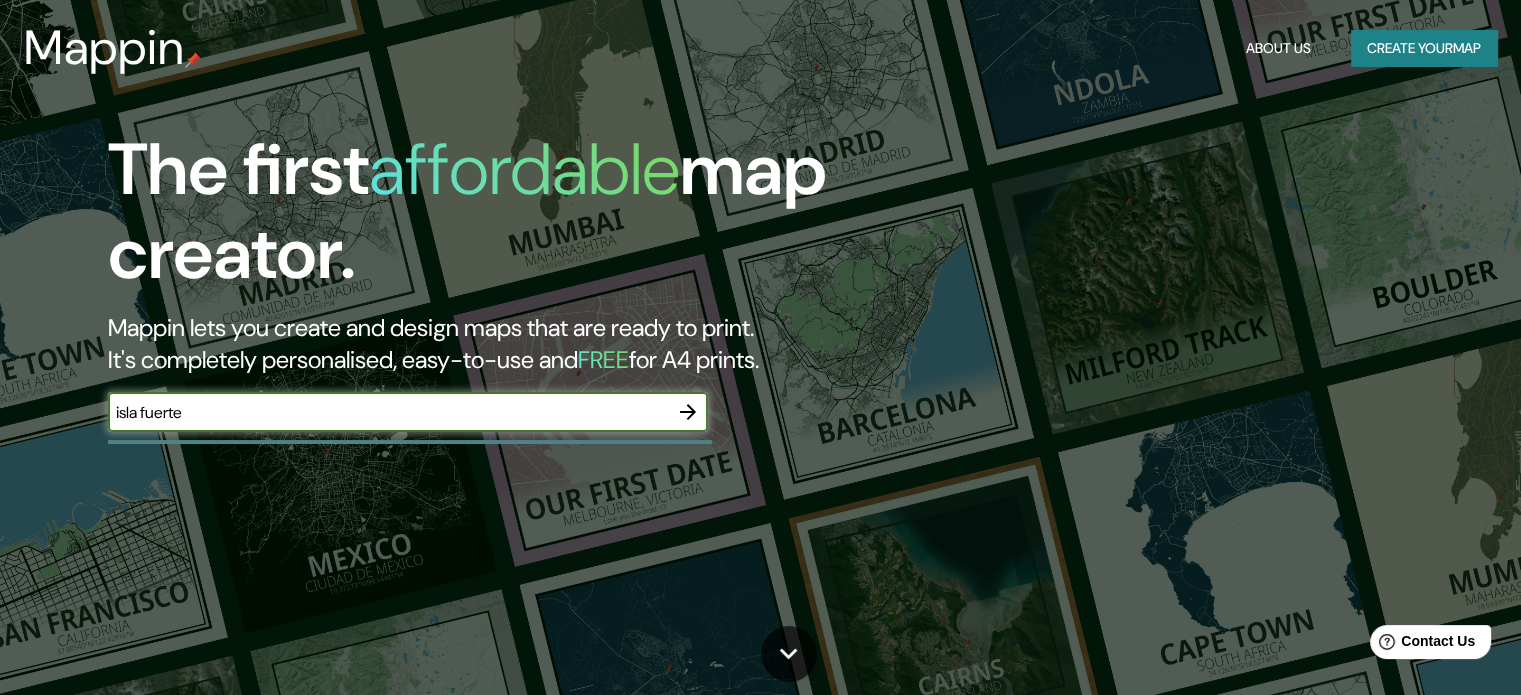 type on "isla fuerte" 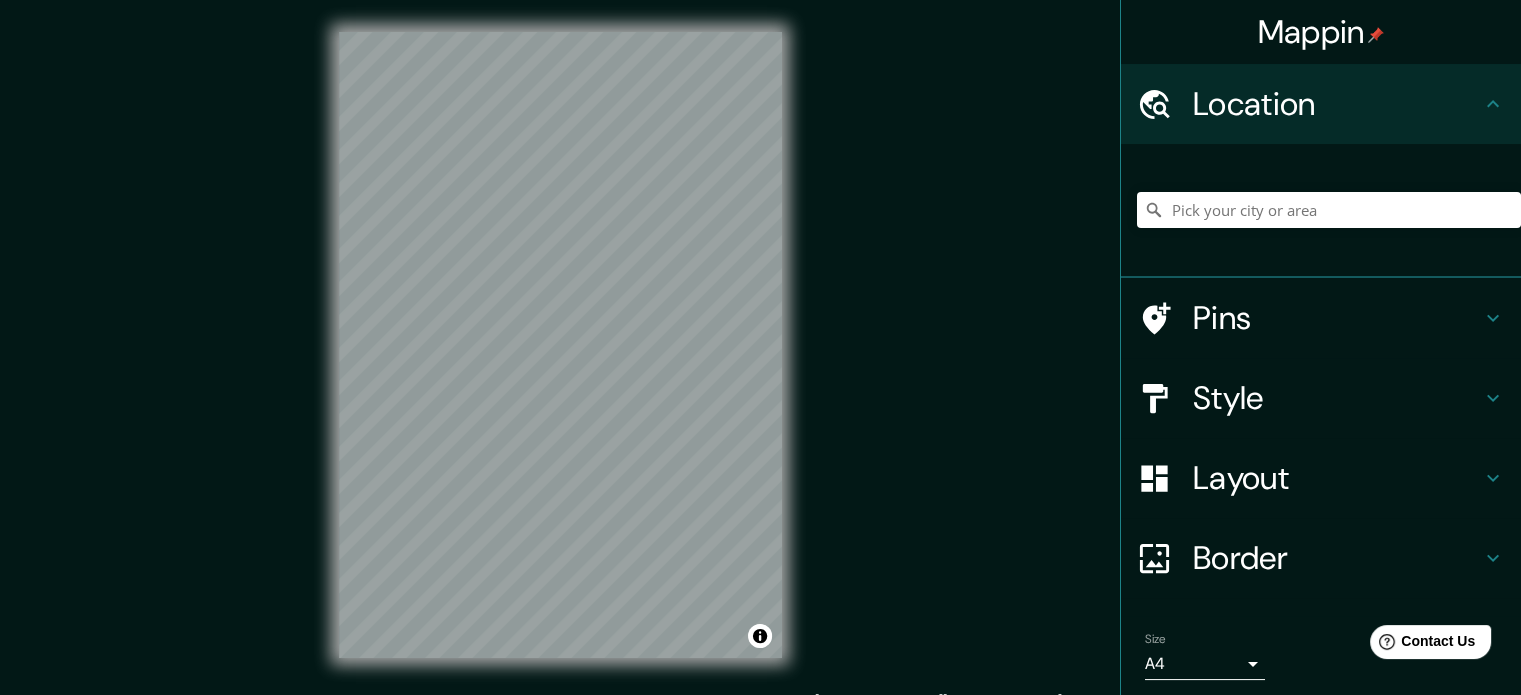 click at bounding box center (1329, 210) 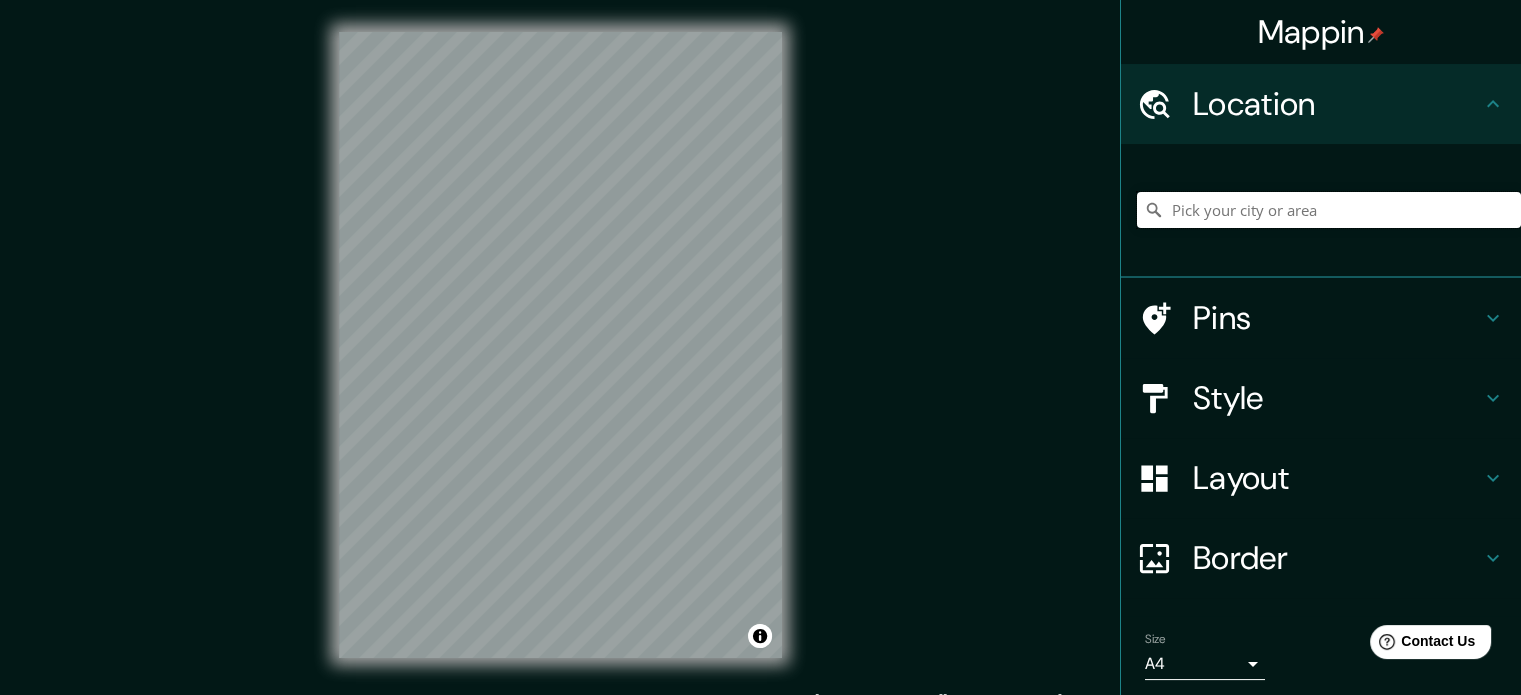 click at bounding box center [1329, 210] 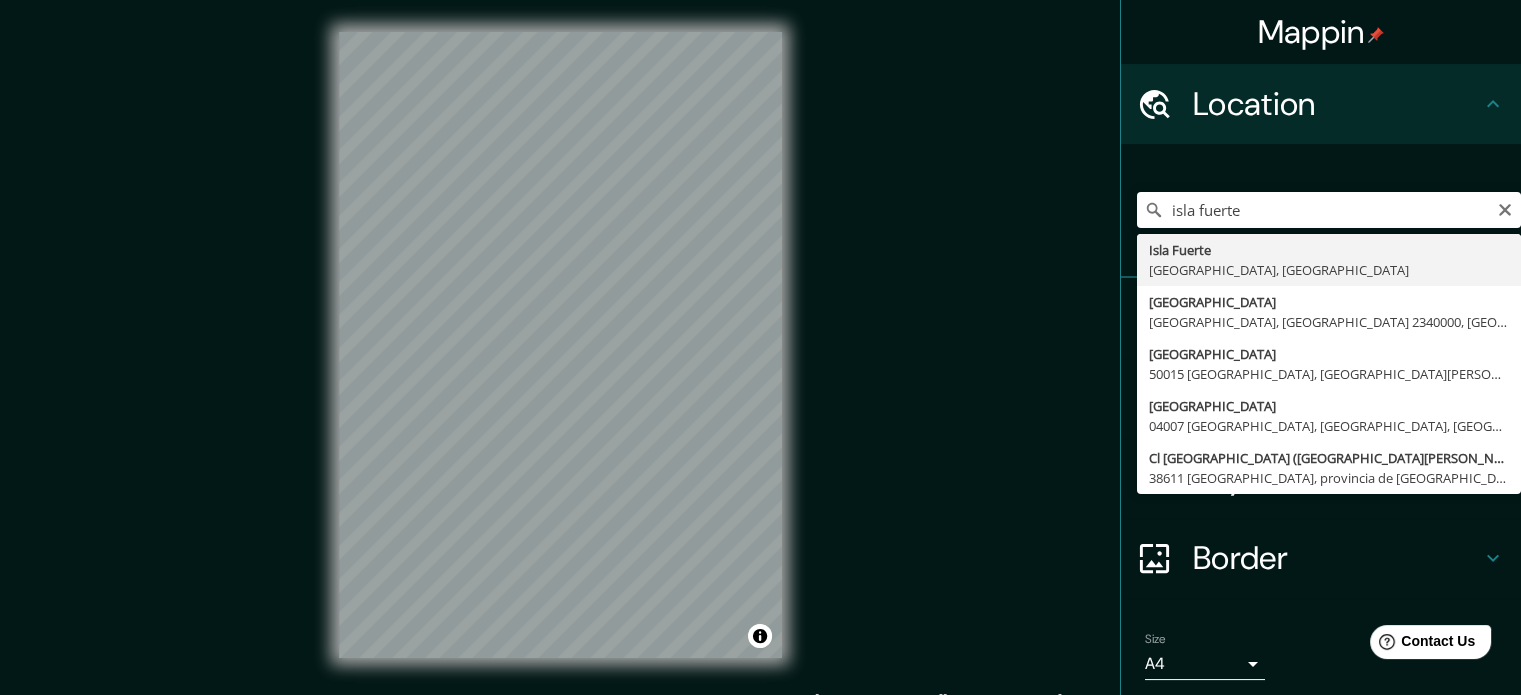 type on "Isla Fuerte, Bolívar, Colombia" 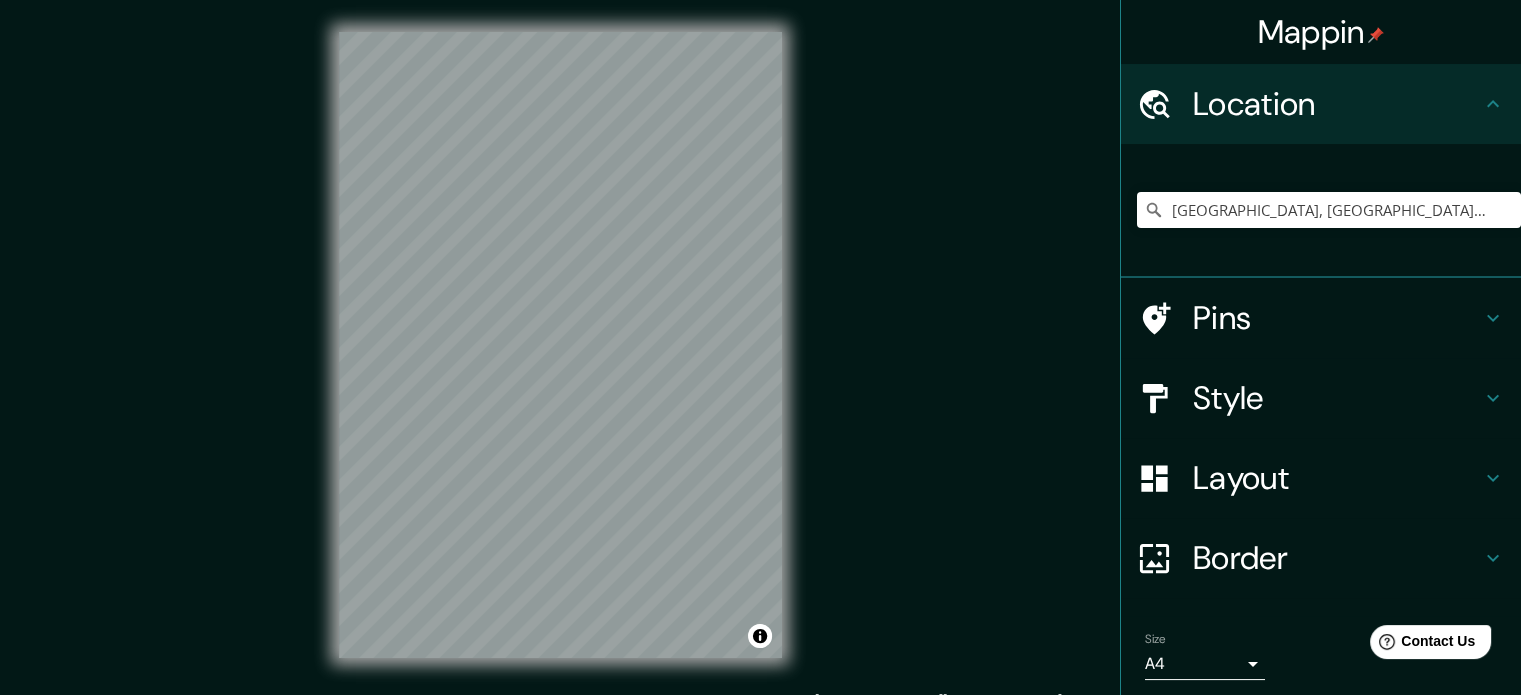 click on "Pins" at bounding box center [1337, 318] 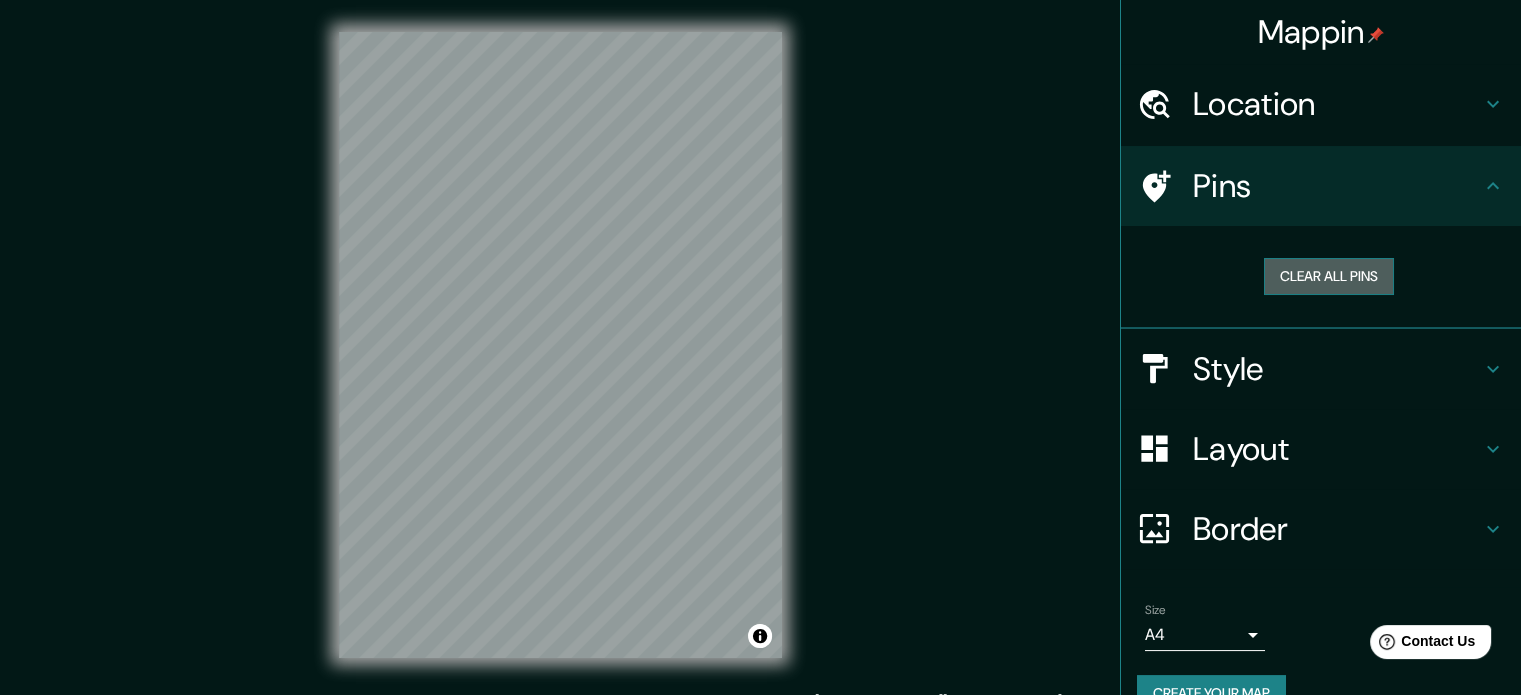 click on "Clear all pins" at bounding box center (1329, 276) 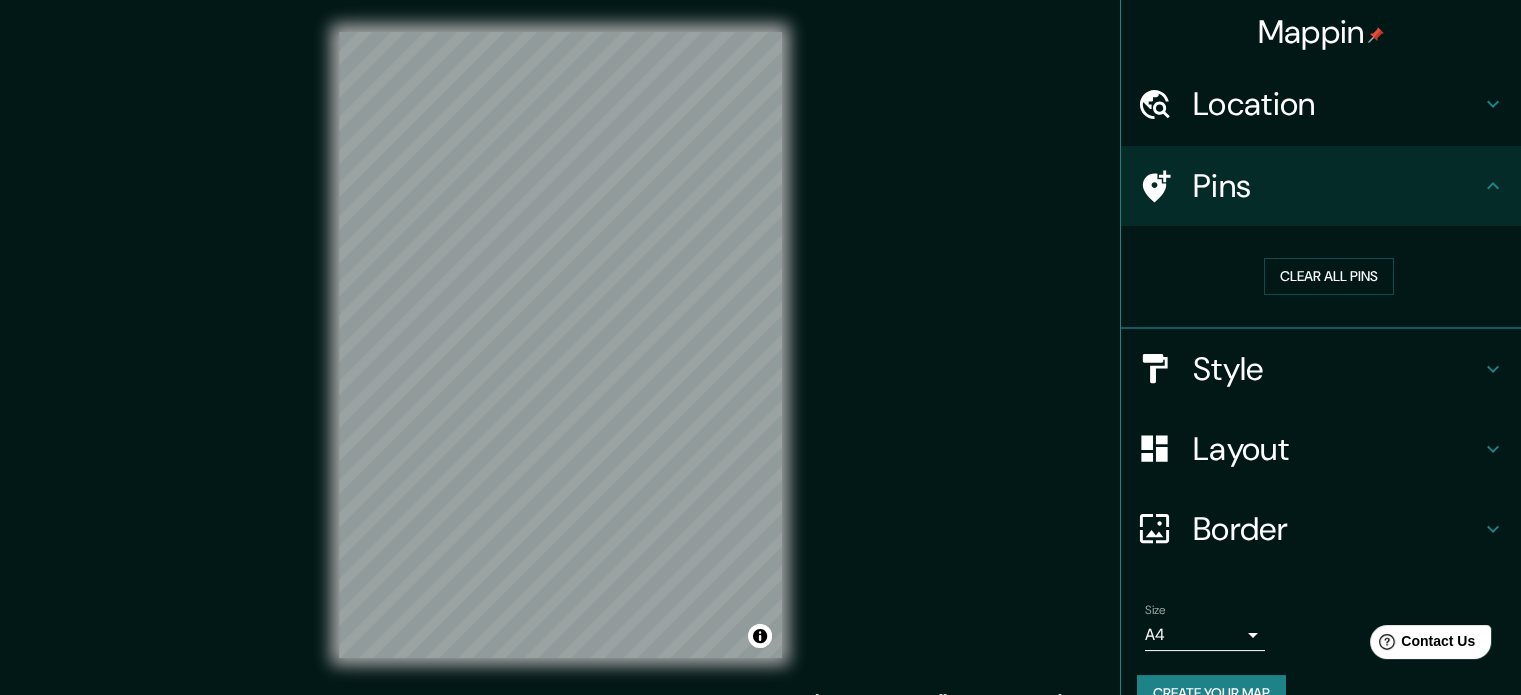 click on "Pins" at bounding box center [1321, 186] 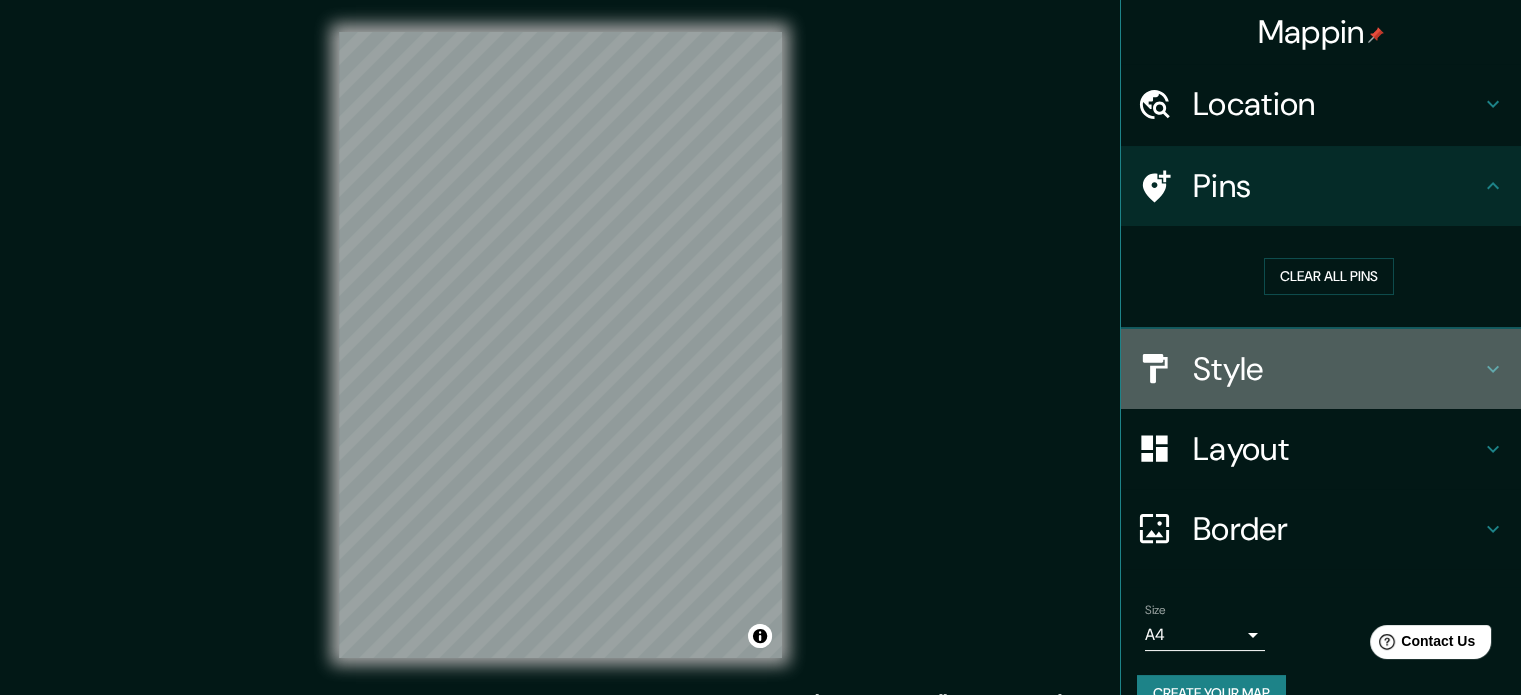 click on "Style" at bounding box center [1337, 369] 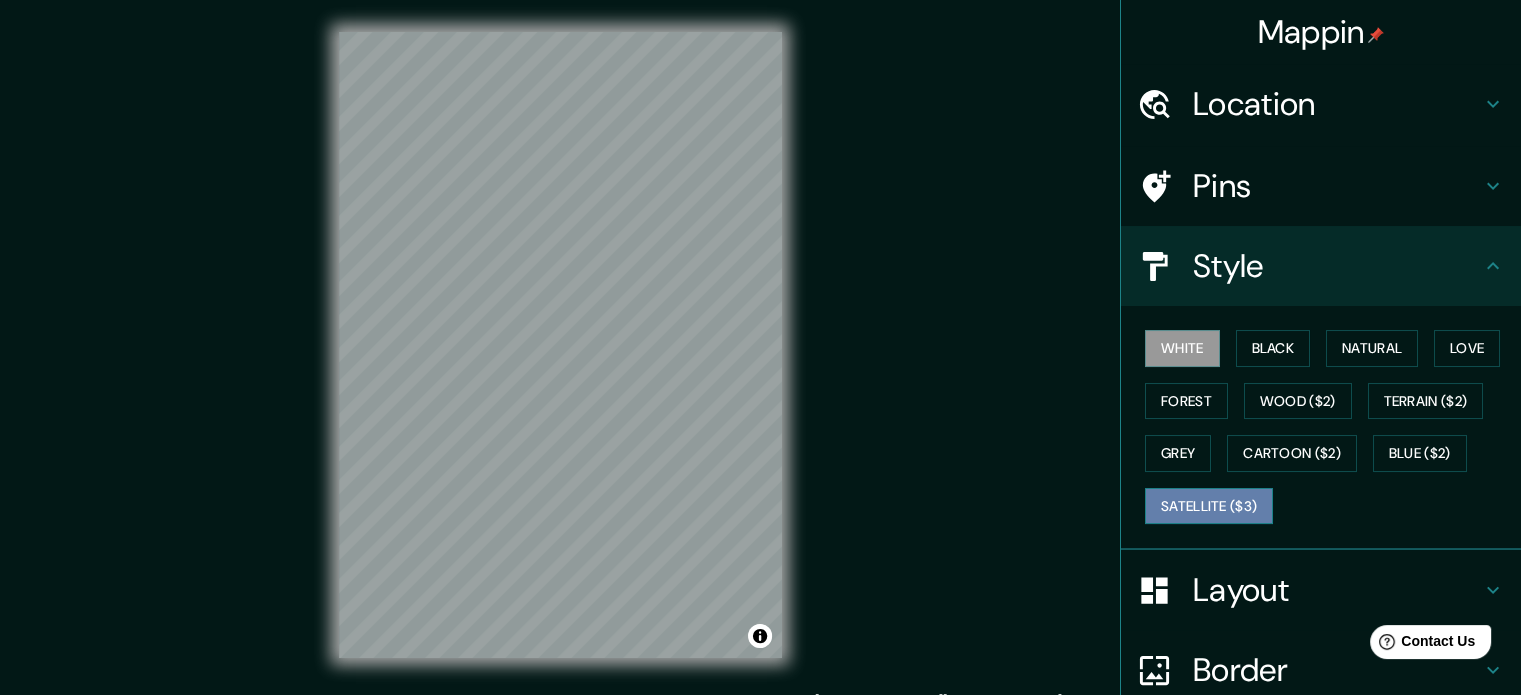 click on "Satellite ($3)" at bounding box center (1209, 506) 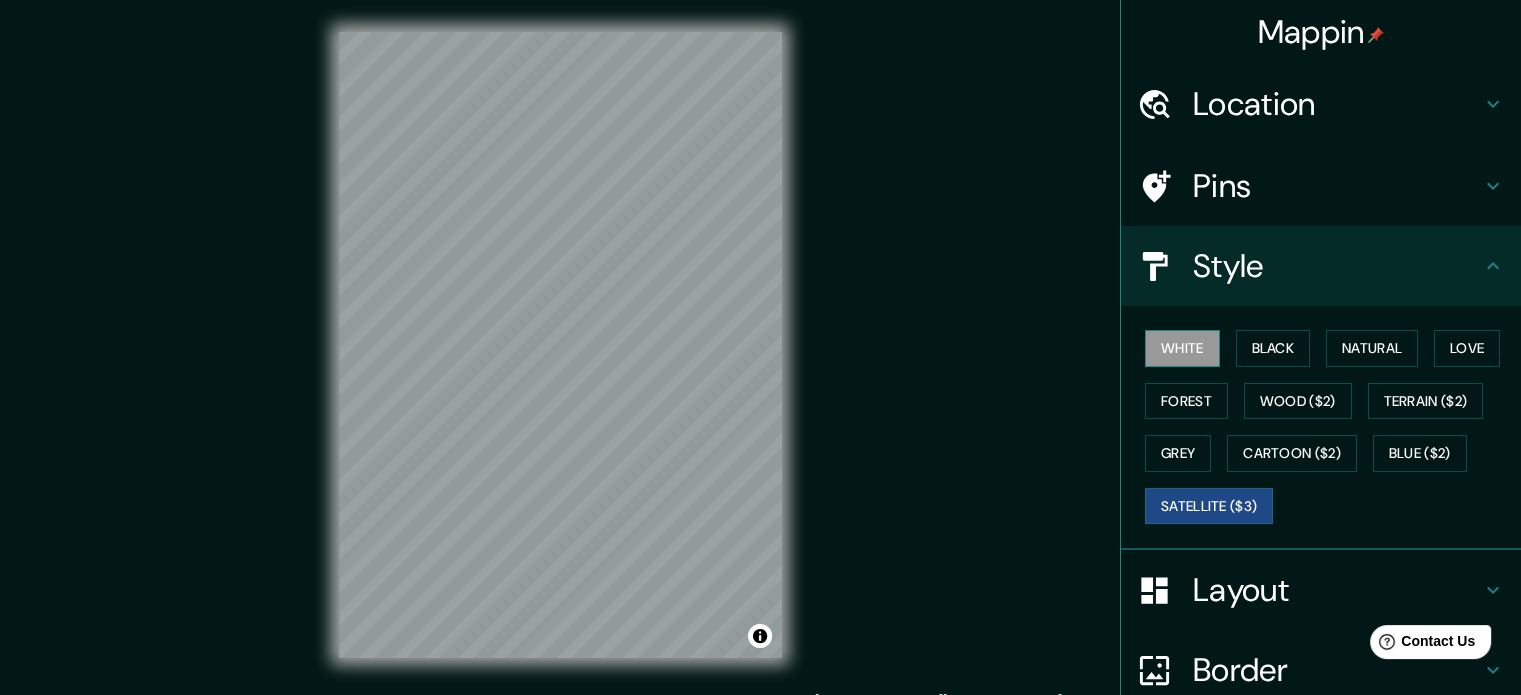 click on "White" at bounding box center (1182, 348) 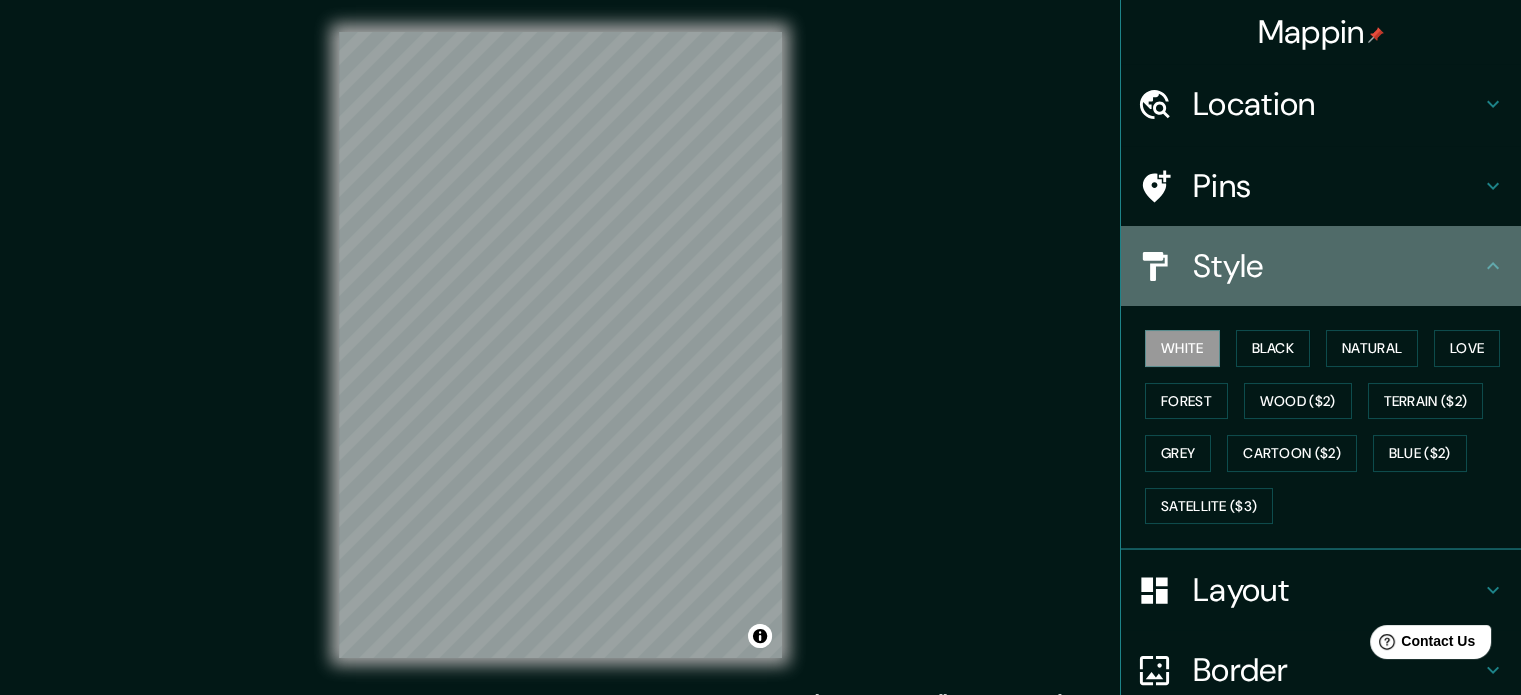 click on "Style" at bounding box center (1337, 266) 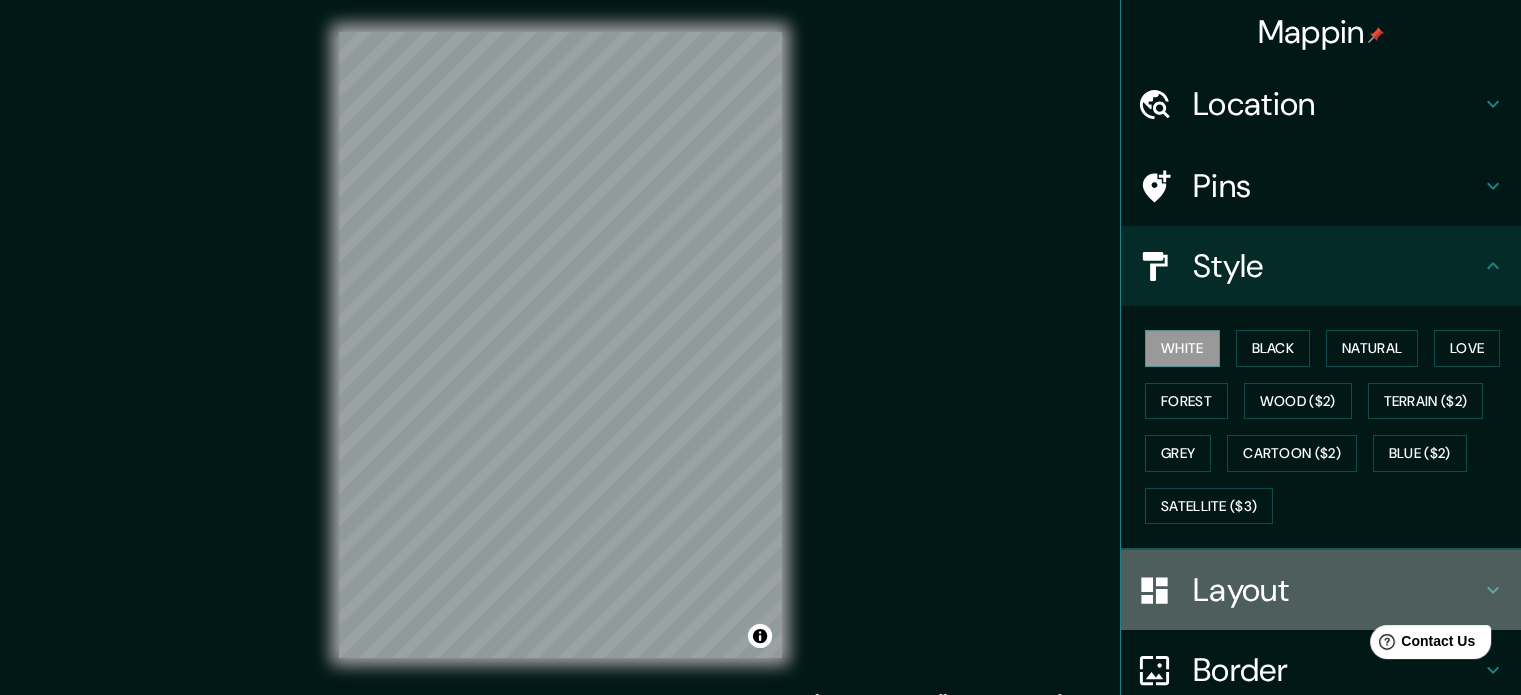 click on "Layout" at bounding box center [1337, 590] 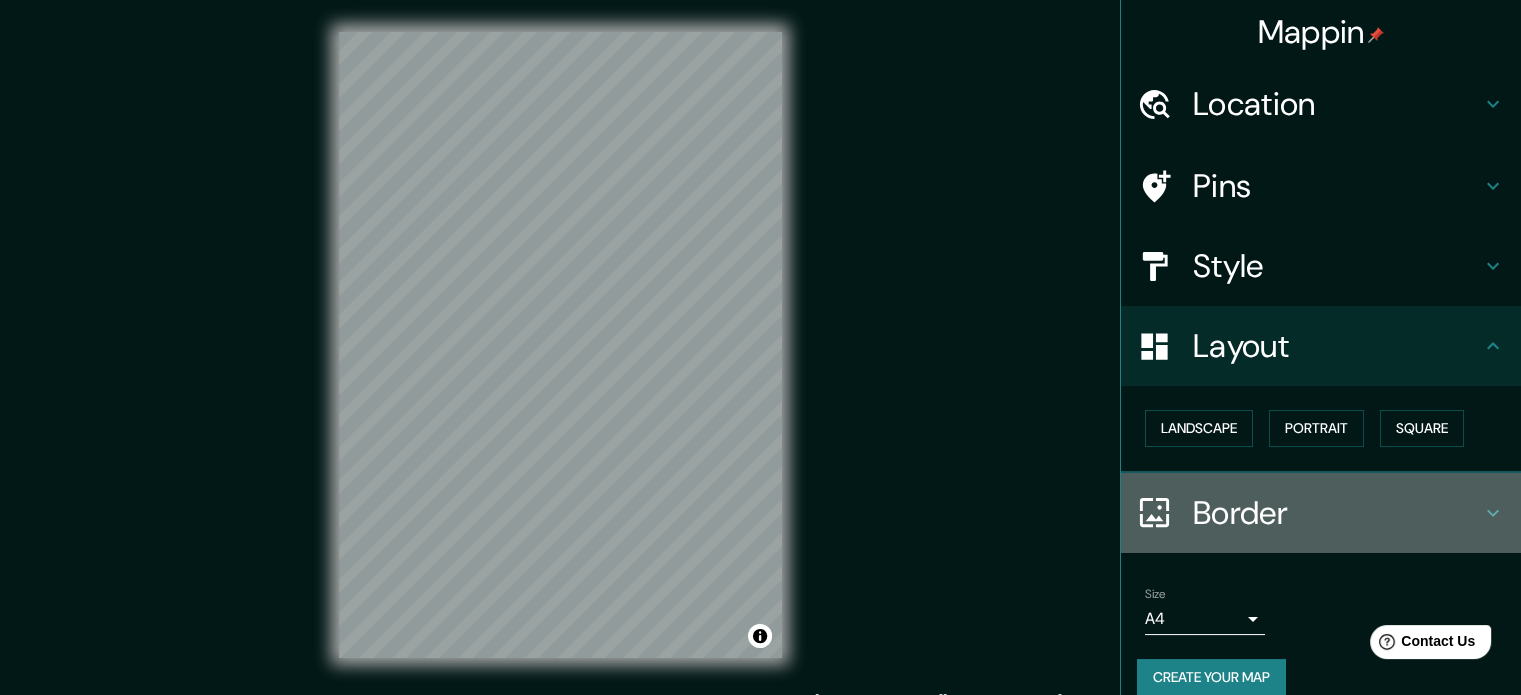 click on "Border" at bounding box center [1337, 513] 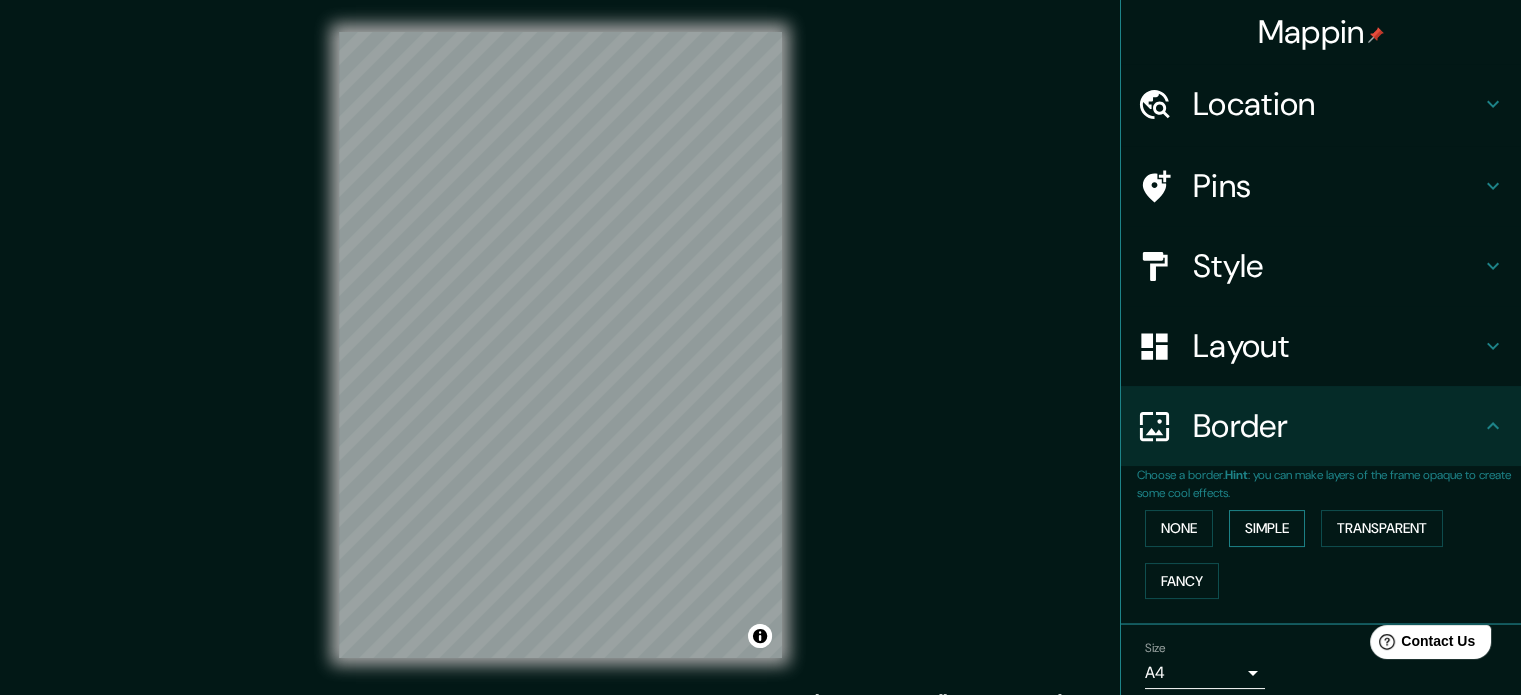 click on "Simple" at bounding box center [1267, 528] 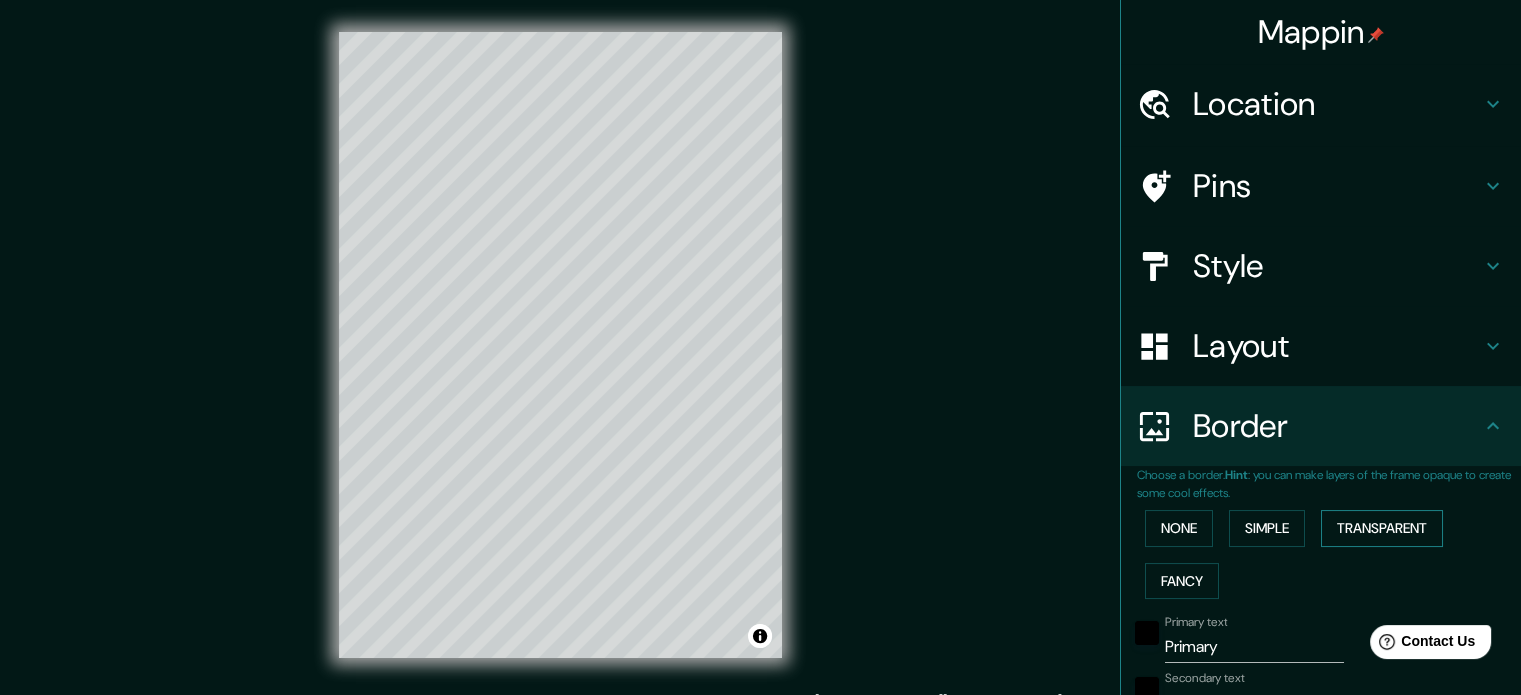 click on "Transparent" at bounding box center [1382, 528] 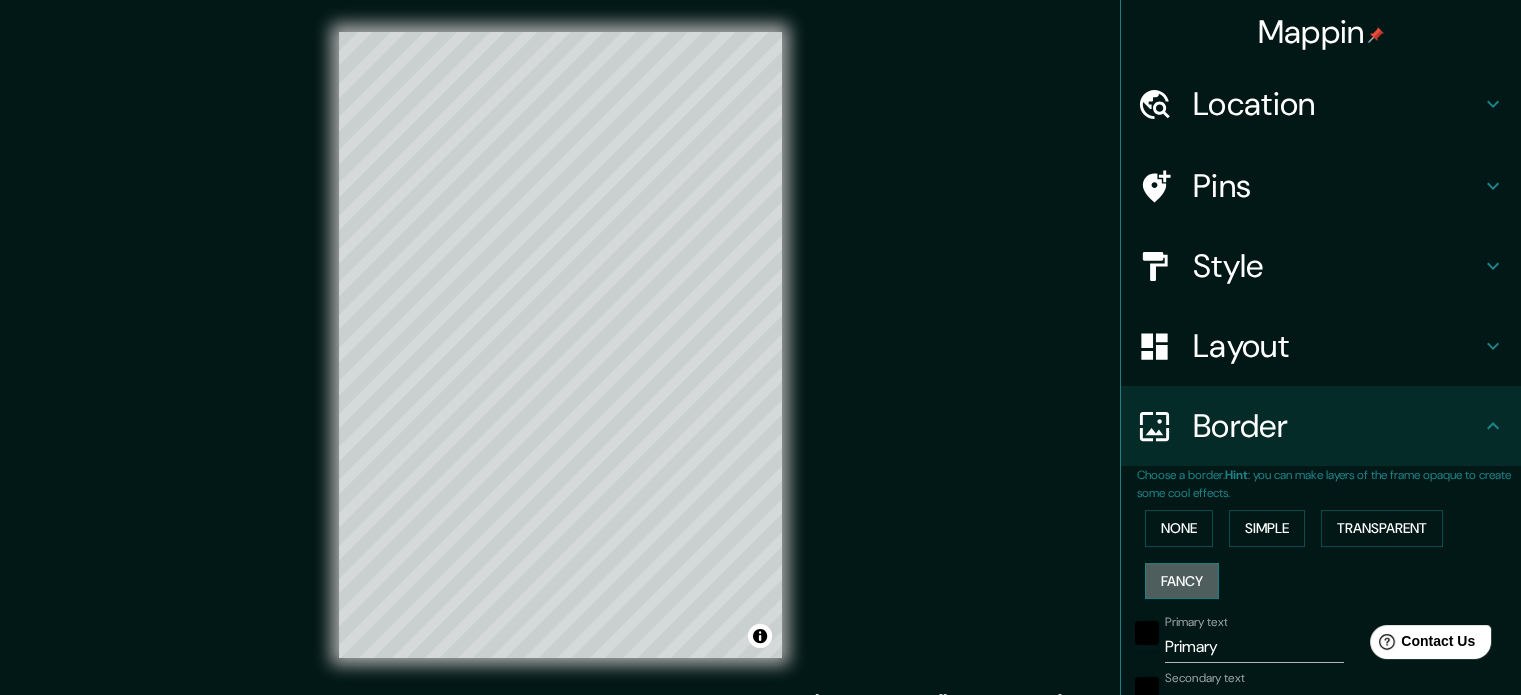 click on "Fancy" at bounding box center [1182, 581] 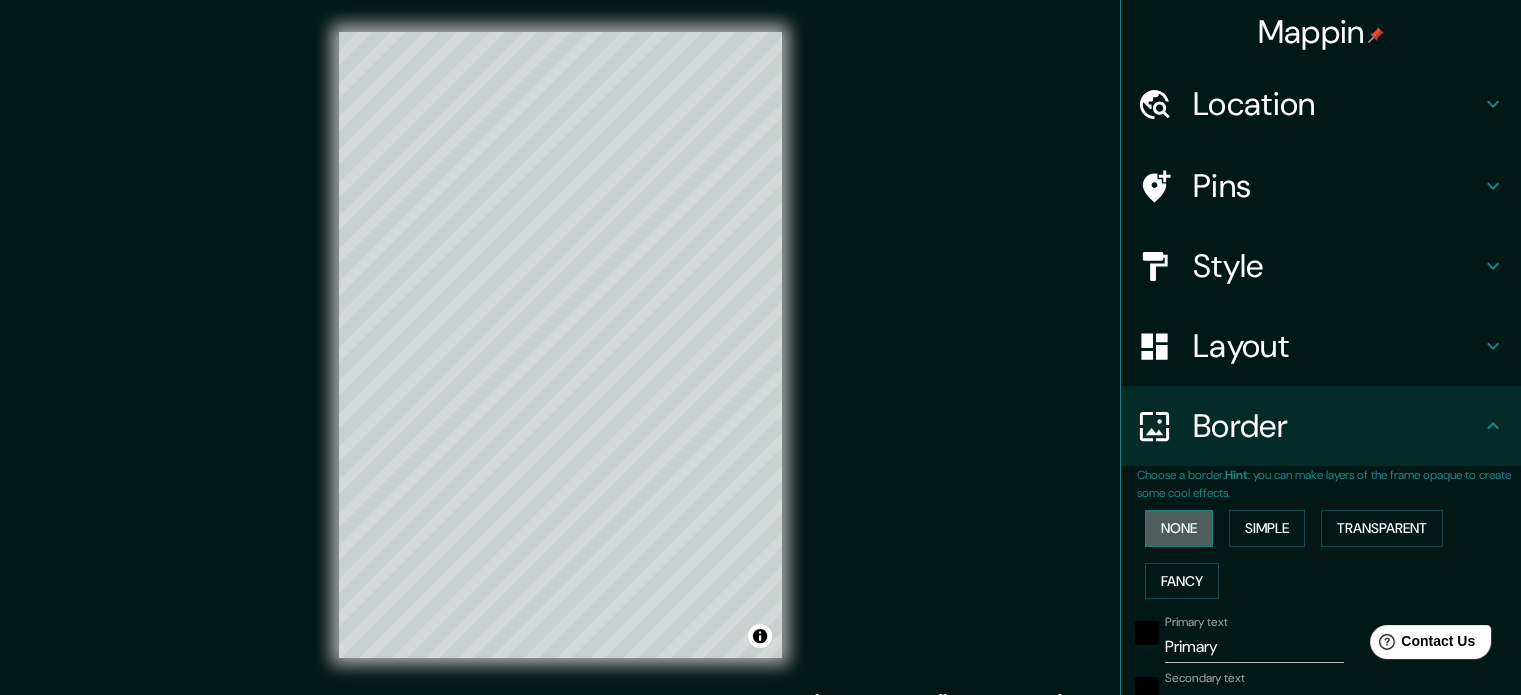 click on "None" at bounding box center [1179, 528] 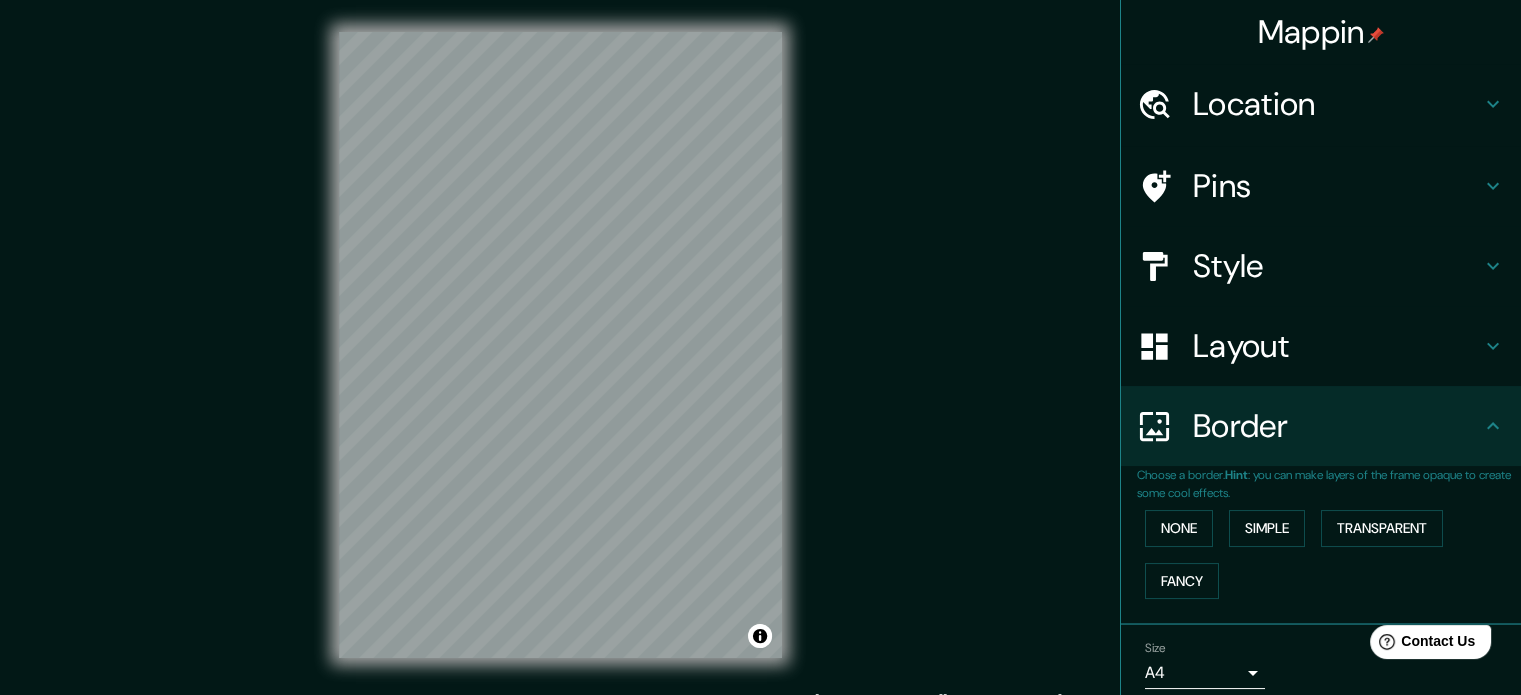 click on "Location" at bounding box center (1337, 104) 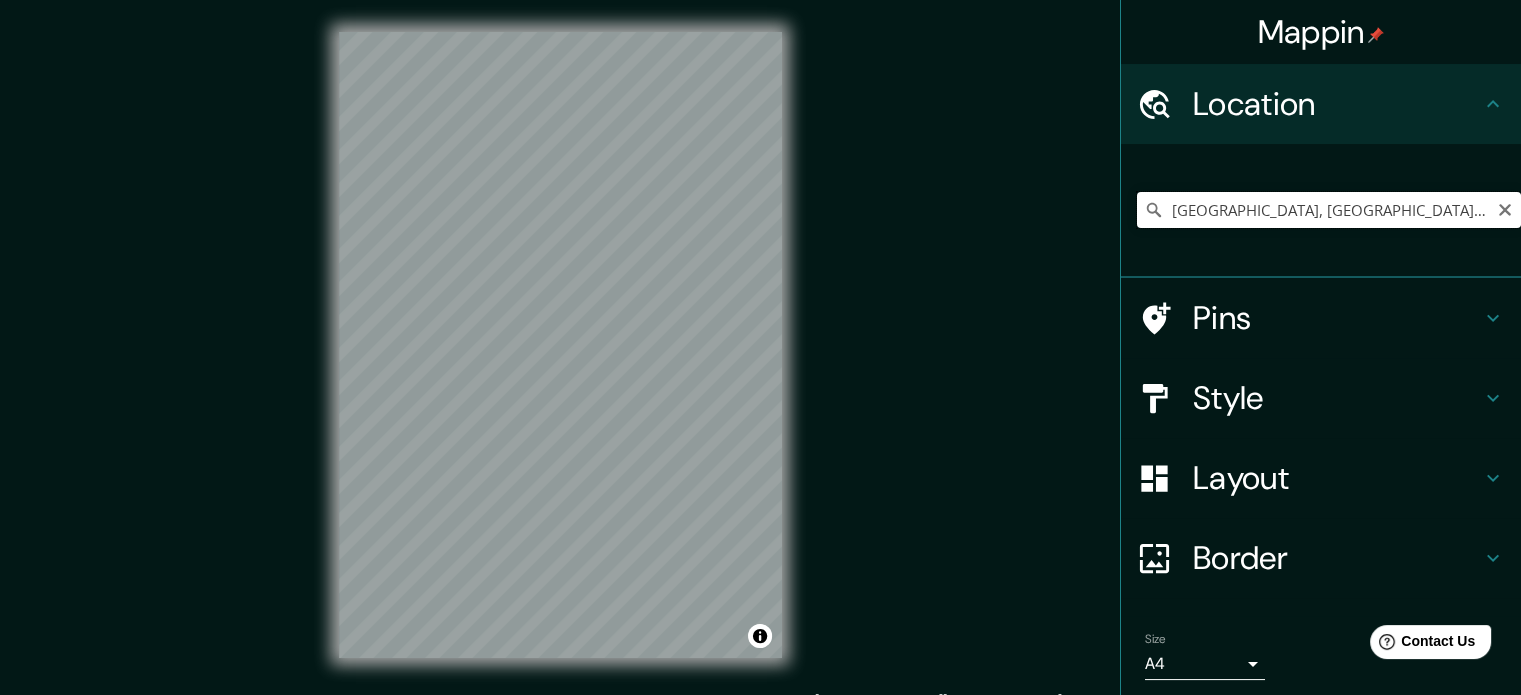 click on "Isla Fuerte, Bolívar, Colombia" at bounding box center (1329, 210) 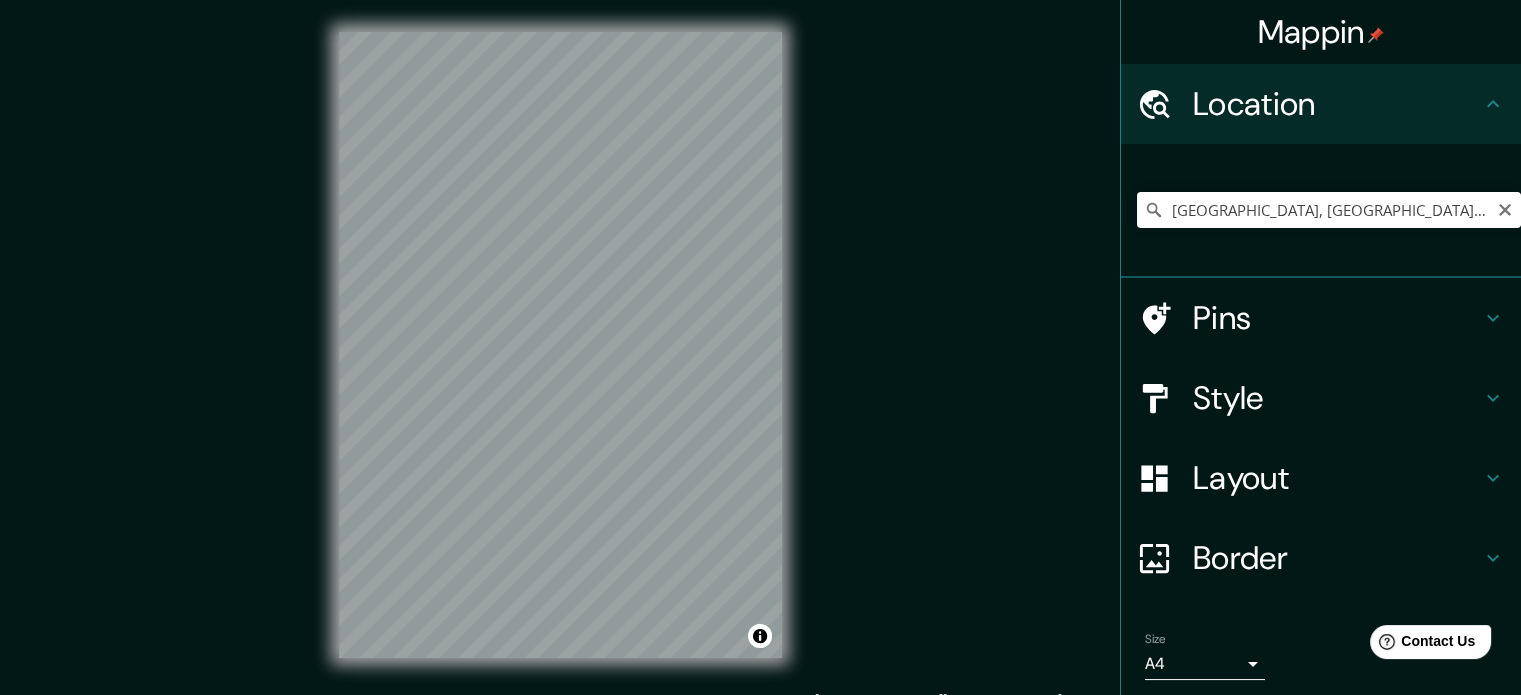 click 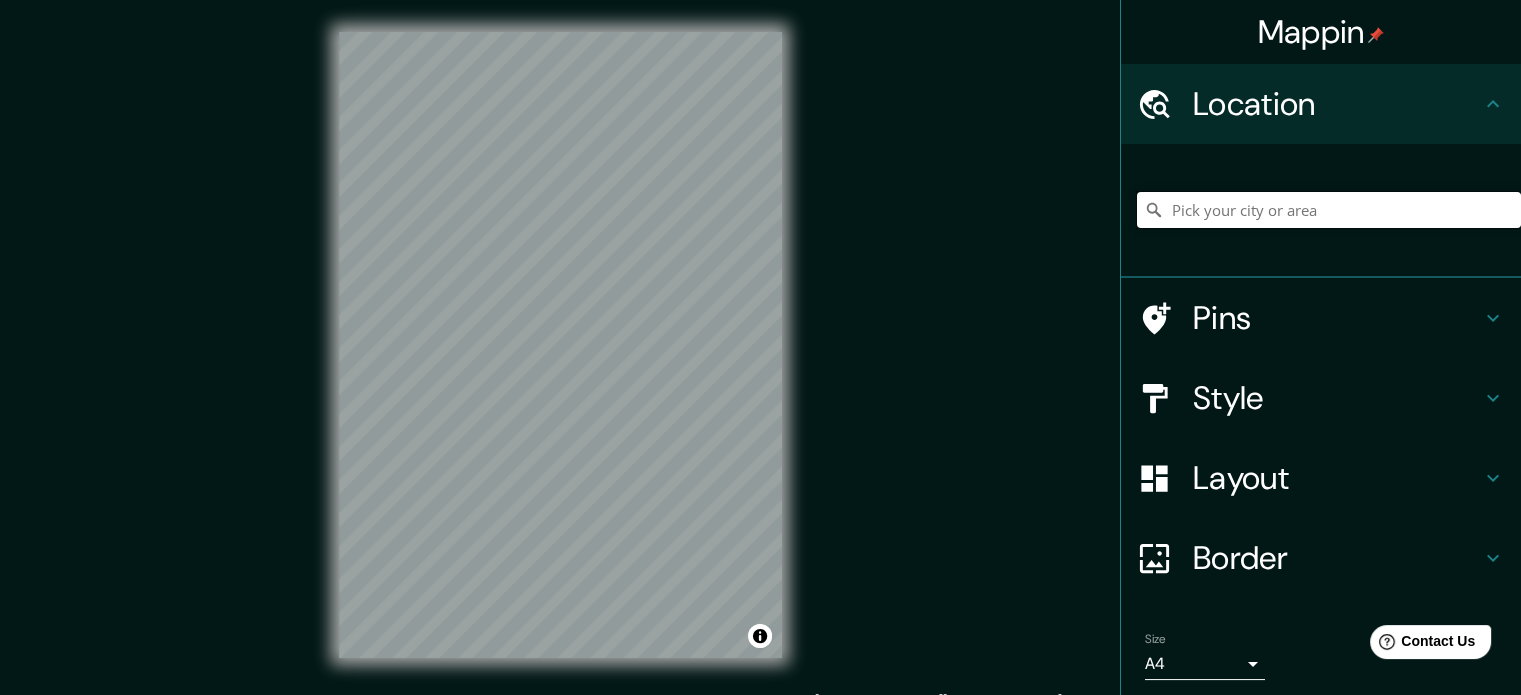 click at bounding box center (1329, 210) 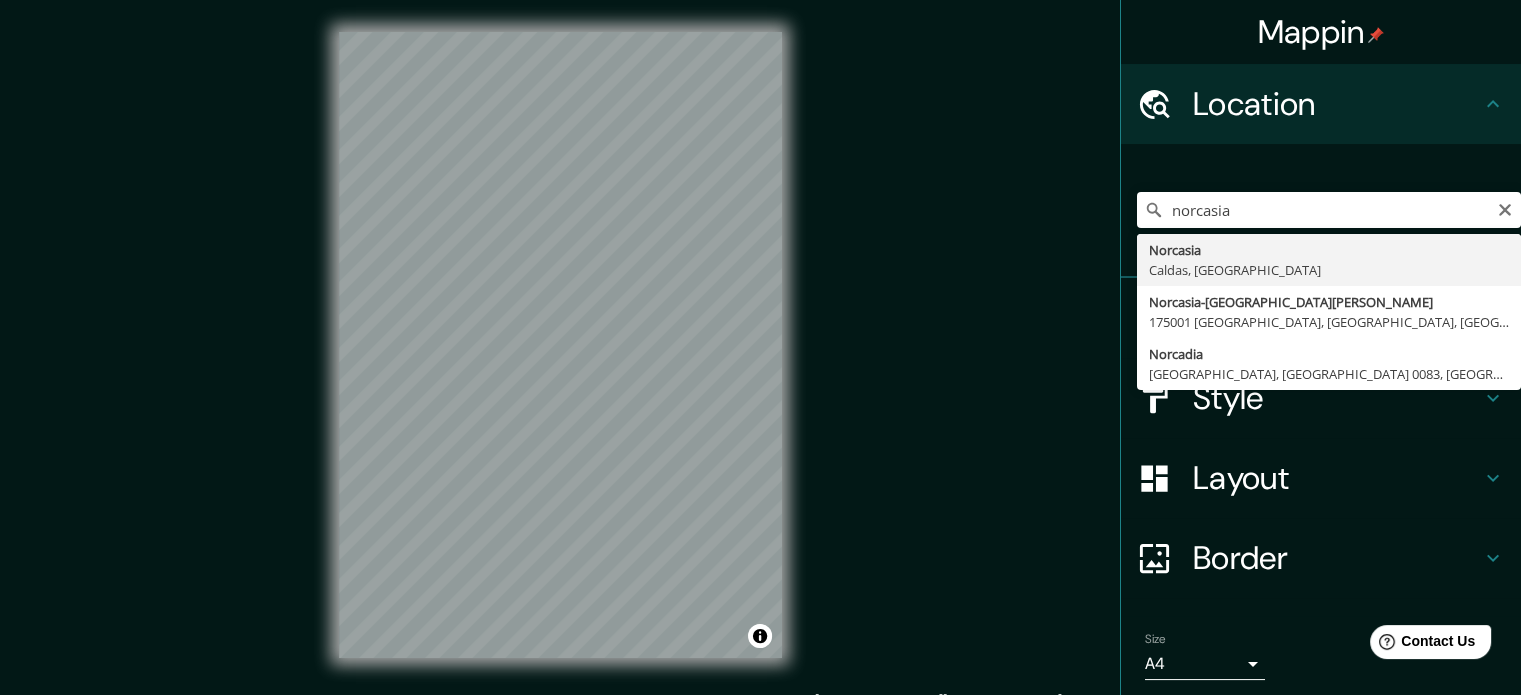type on "Norcasia, Caldas, Colombia" 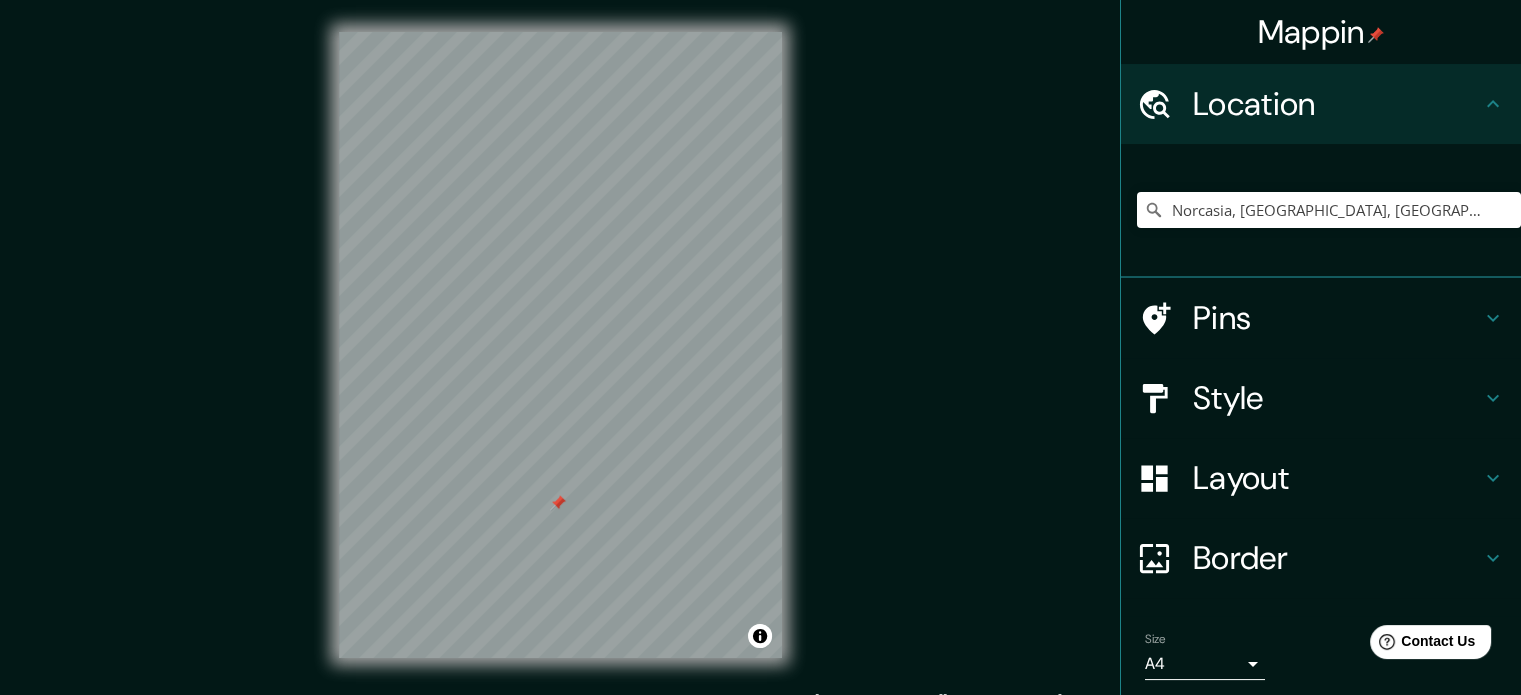click on "Mappin Location Norcasia, Caldas, Colombia Pins Style Layout Border Choose a border.  Hint : you can make layers of the frame opaque to create some cool effects. None Simple Transparent Fancy Size A4 single Create your map © Mapbox   © OpenStreetMap   Improve this map Any problems, suggestions, or concerns please email    help@mappin.pro . . ." at bounding box center (760, 347) 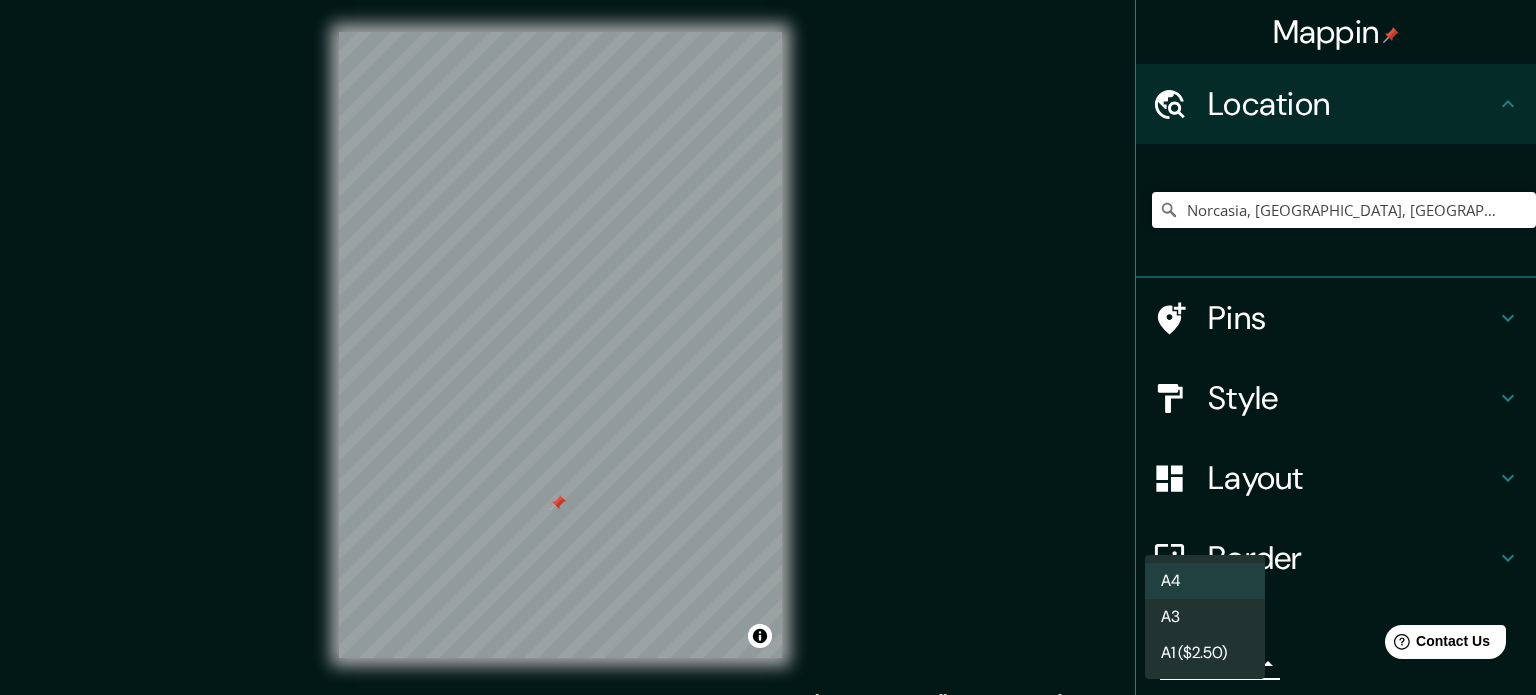 click on "A3" at bounding box center (1205, 617) 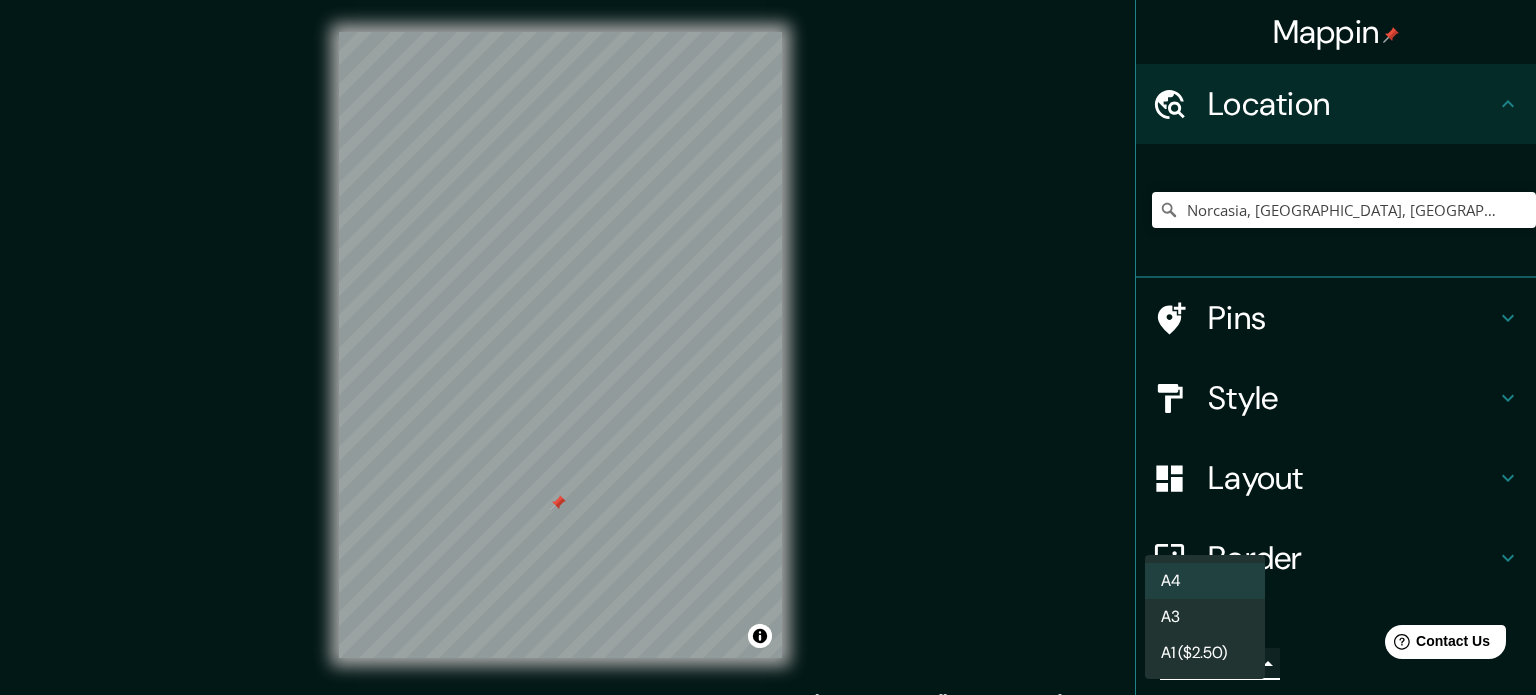 type on "a4" 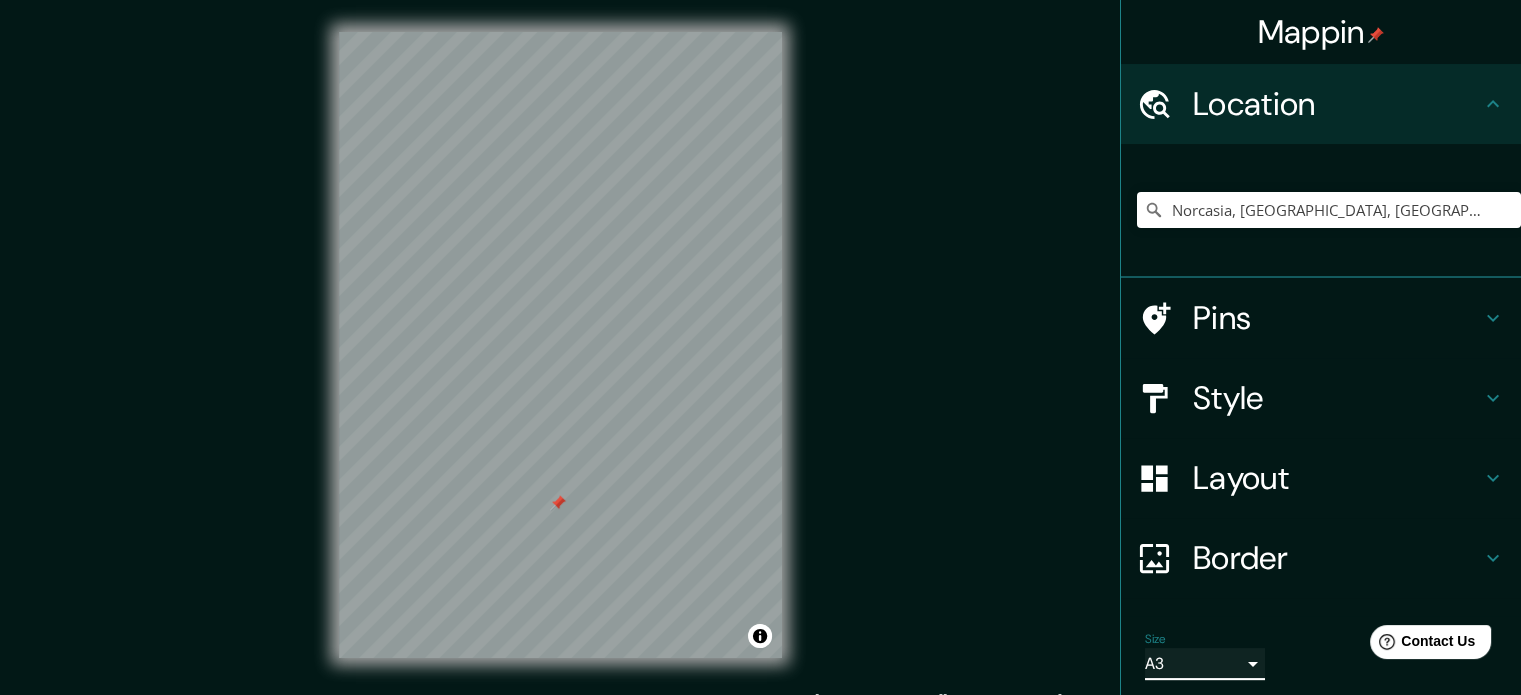 scroll, scrollTop: 68, scrollLeft: 0, axis: vertical 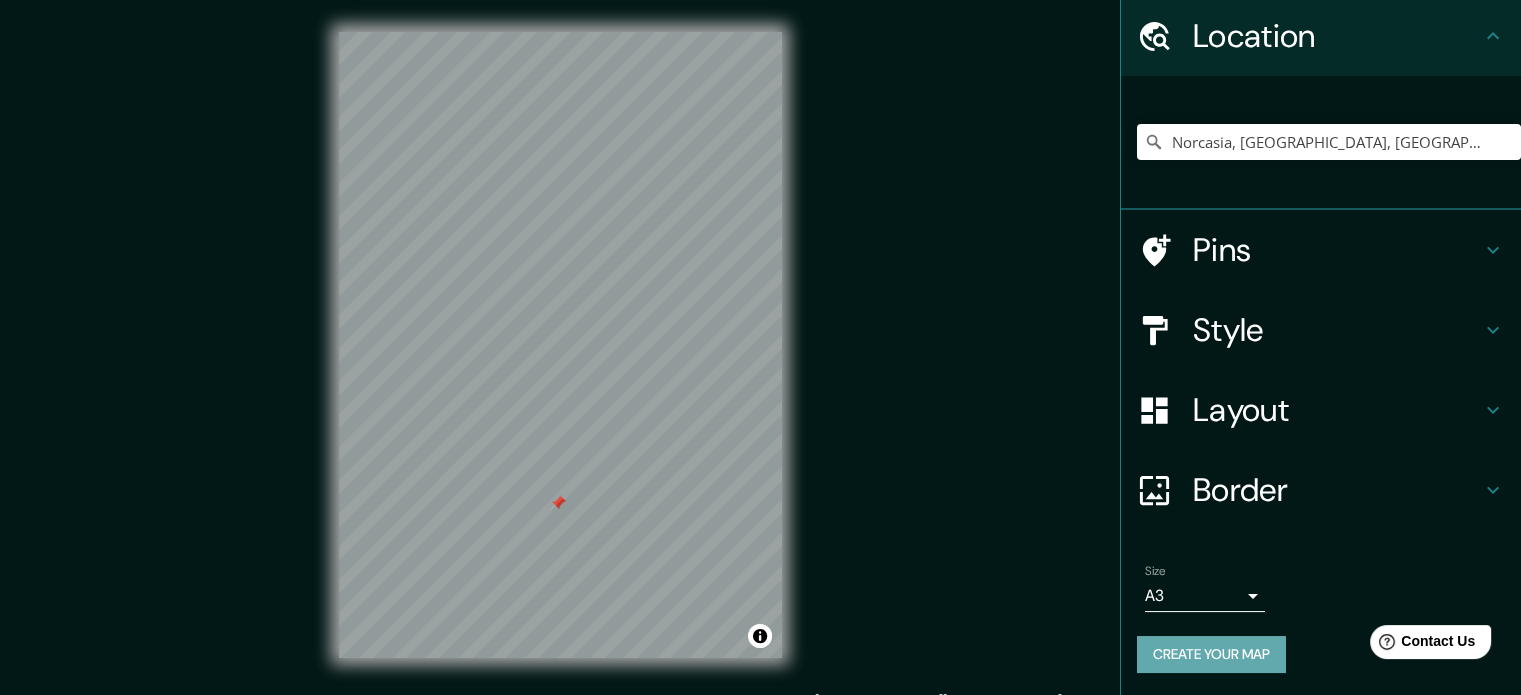 click on "Create your map" at bounding box center [1211, 654] 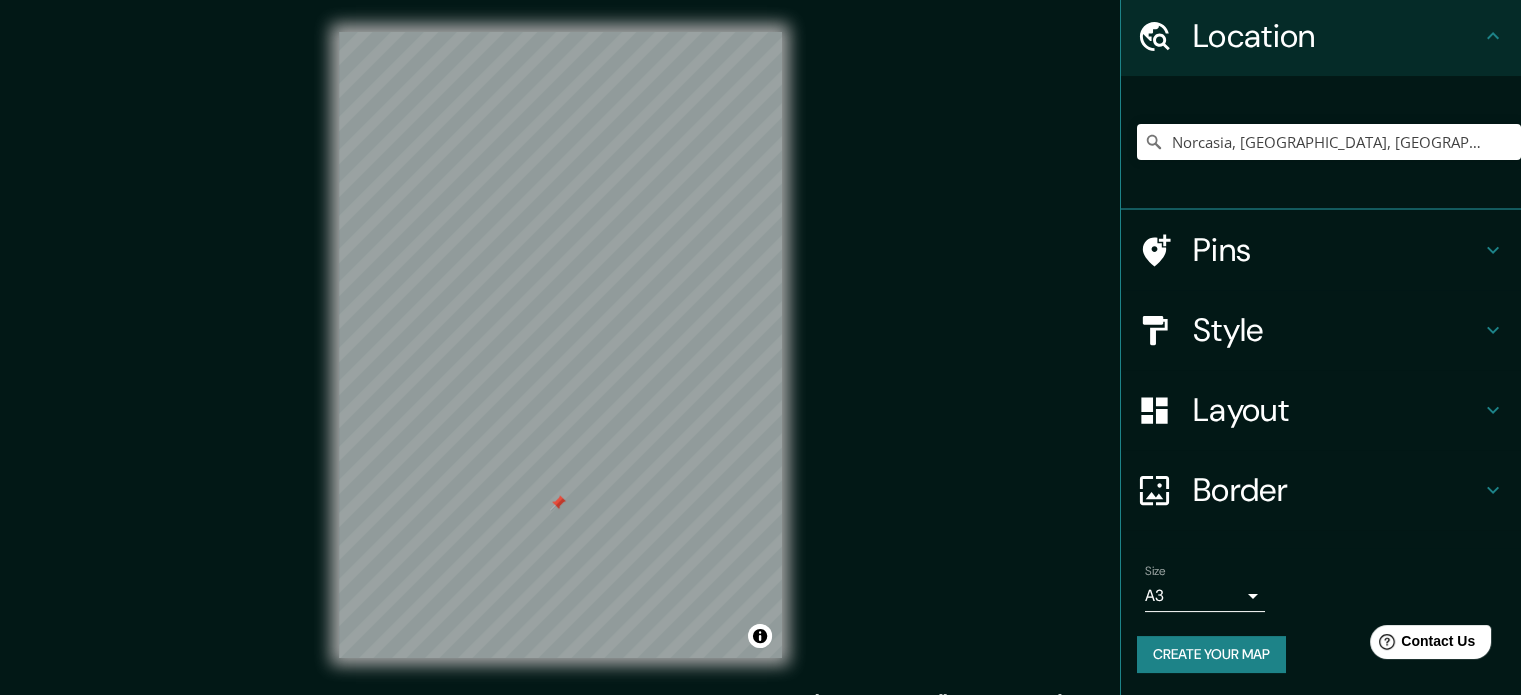 click on "Pins" at bounding box center [1337, 250] 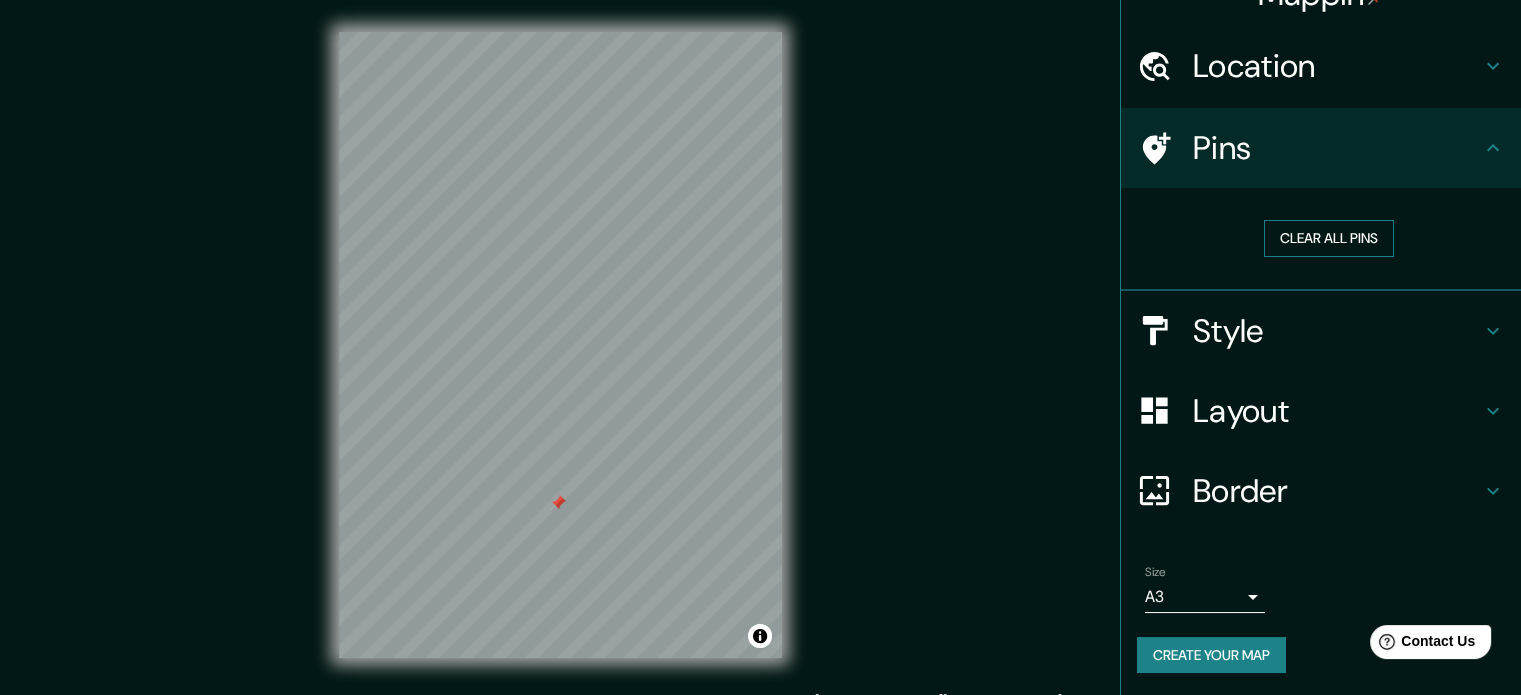 scroll, scrollTop: 38, scrollLeft: 0, axis: vertical 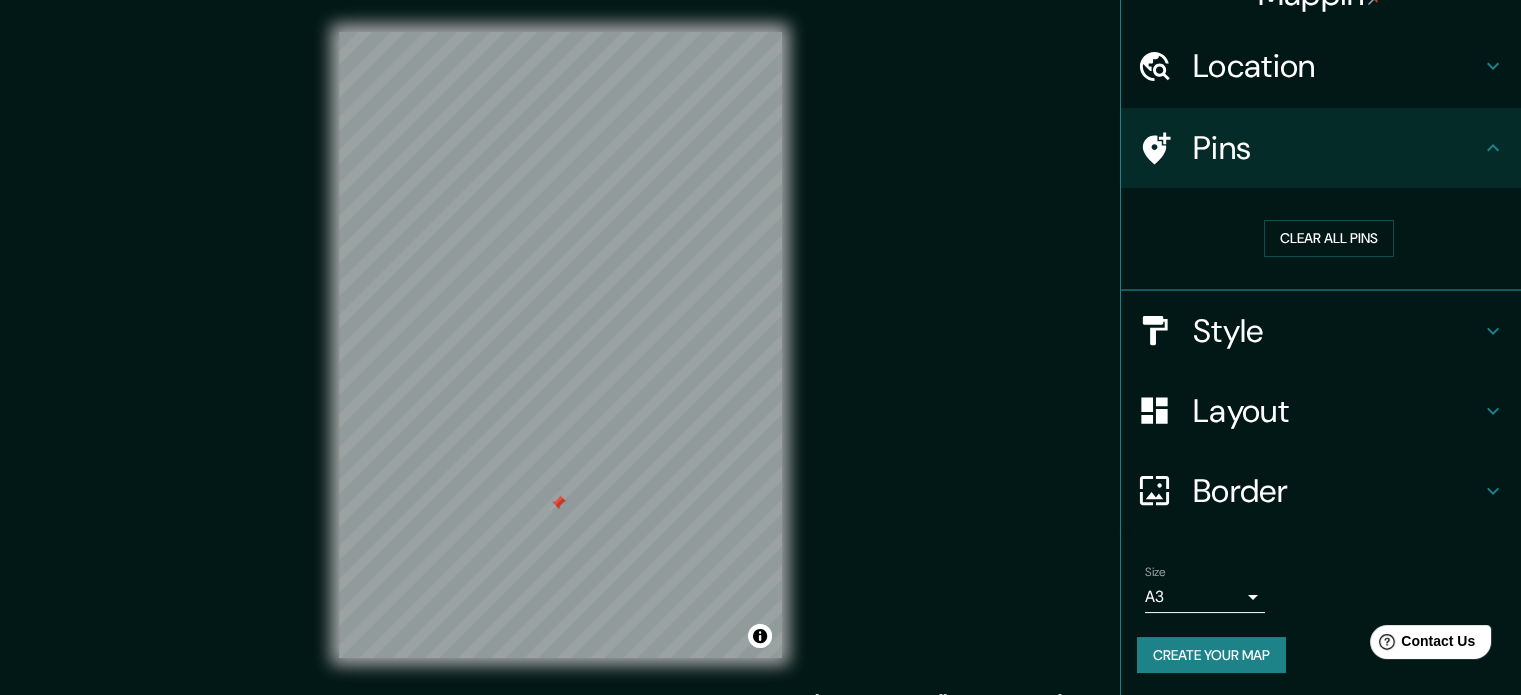 click on "Clear all pins" at bounding box center (1329, 238) 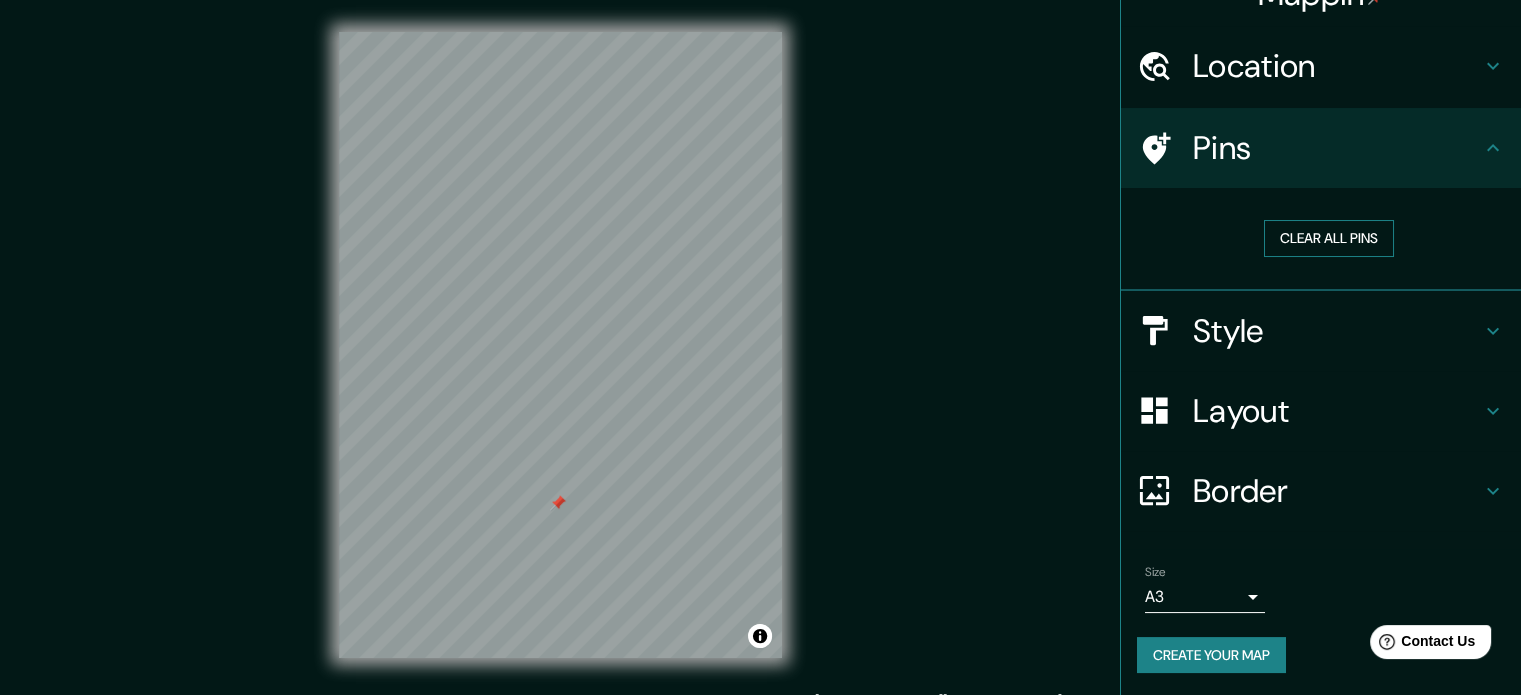 click on "Clear all pins" at bounding box center (1329, 238) 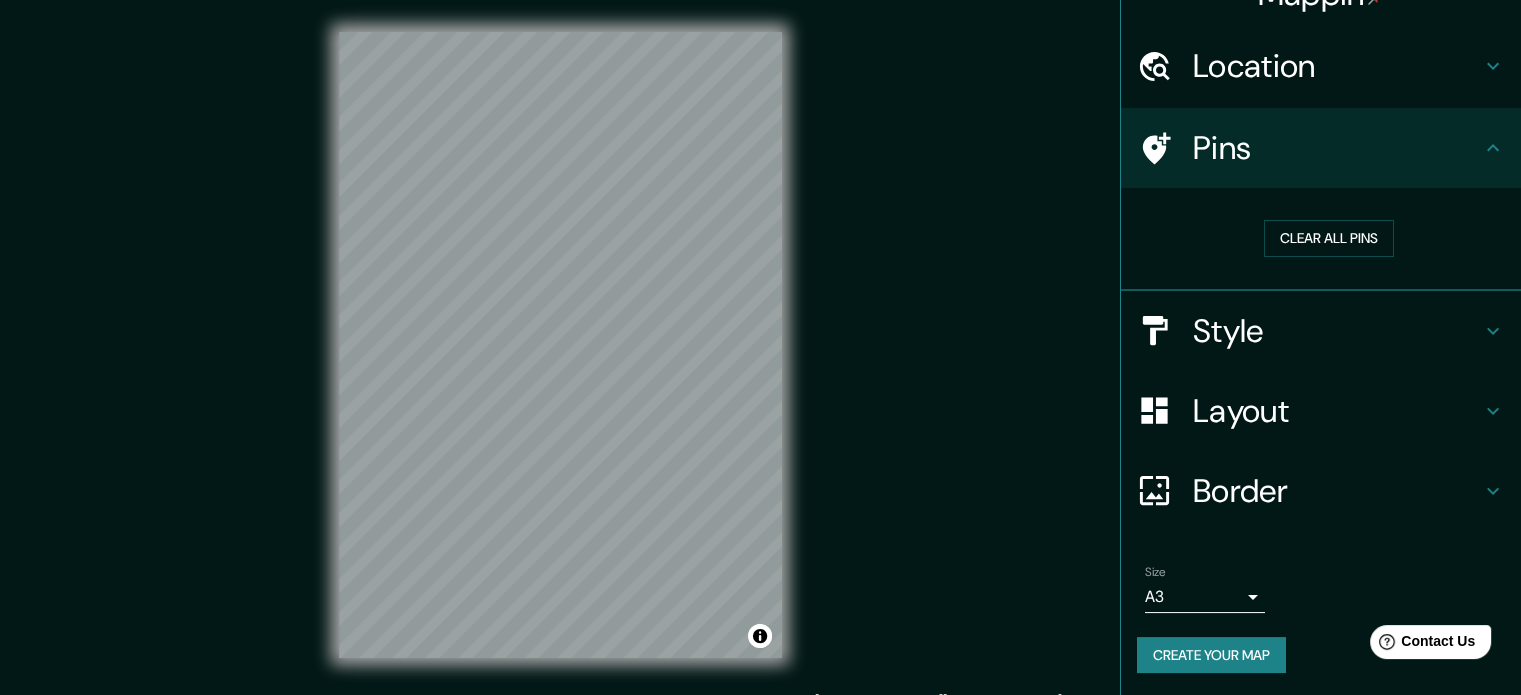 click on "Create your map" at bounding box center (1211, 655) 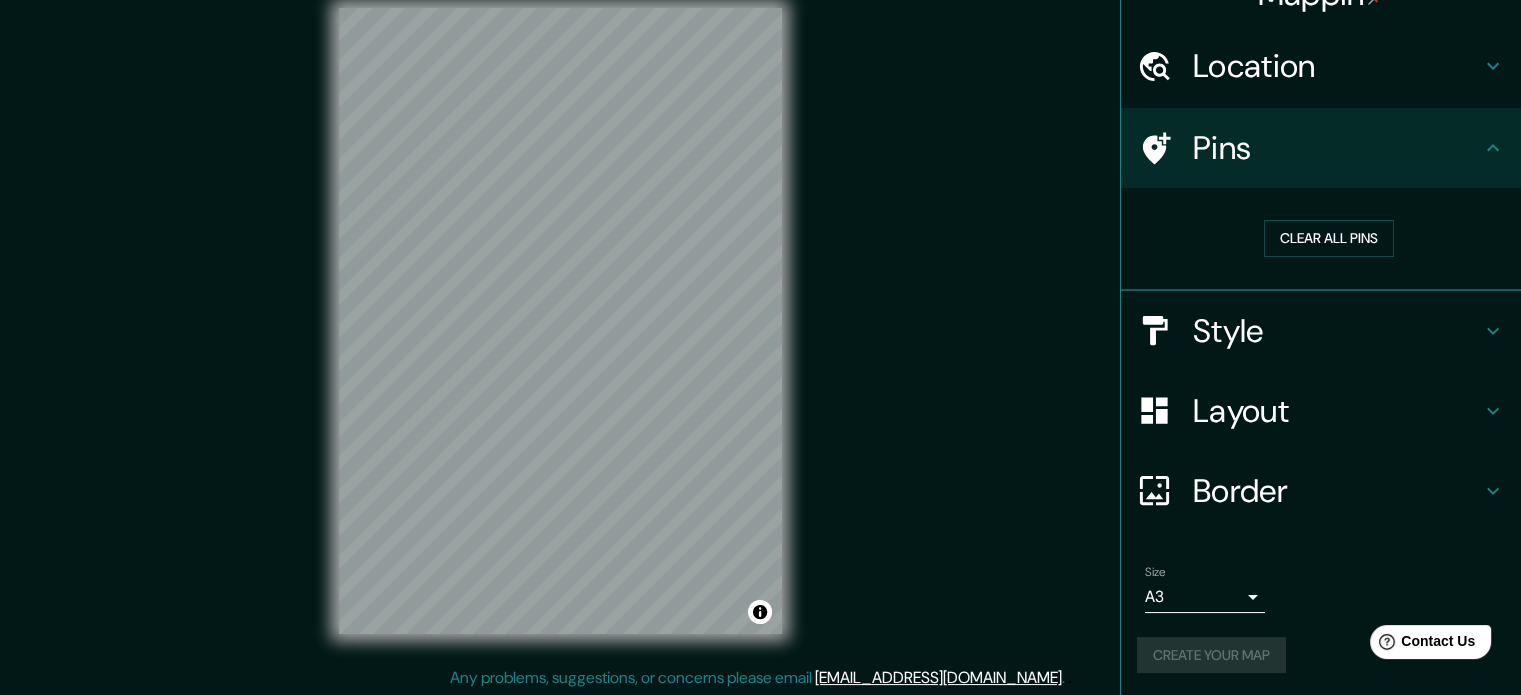 scroll, scrollTop: 26, scrollLeft: 0, axis: vertical 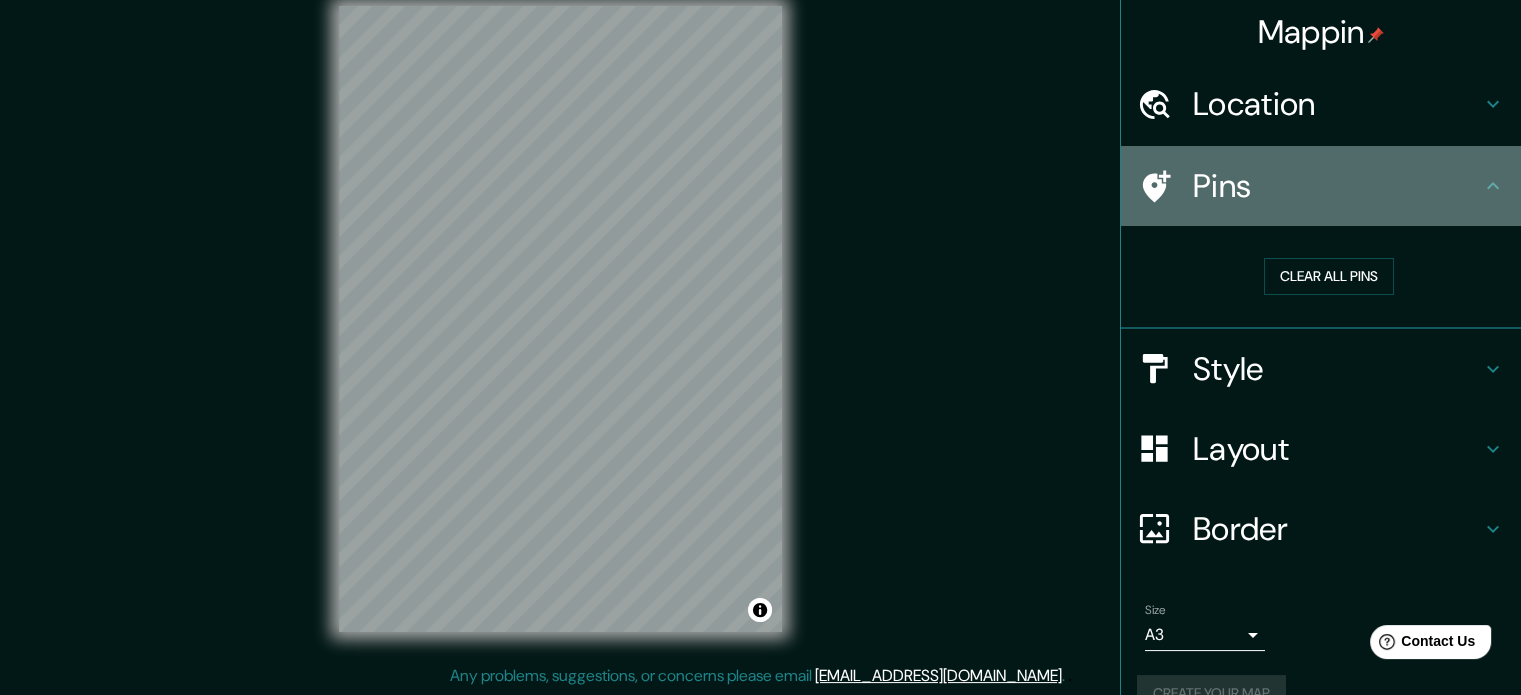click 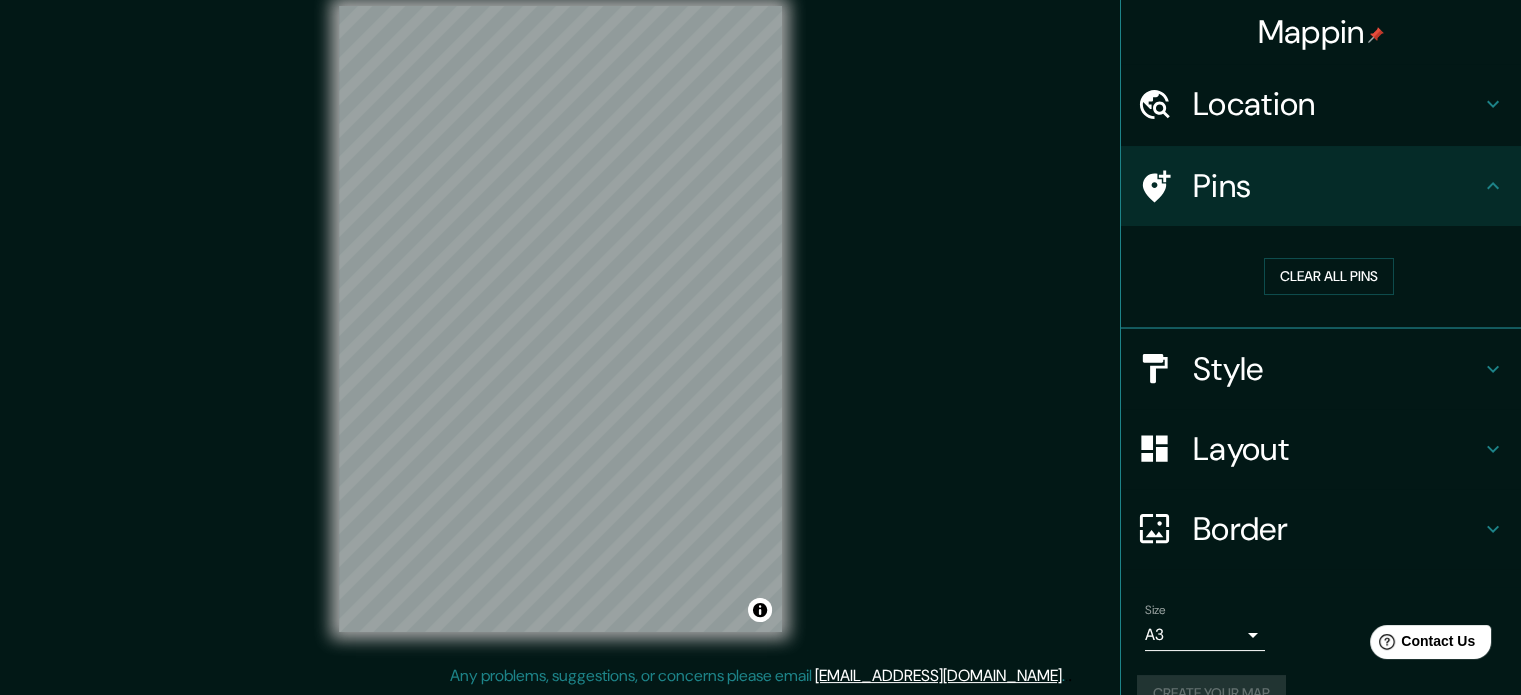 click on "Location" at bounding box center (1321, 104) 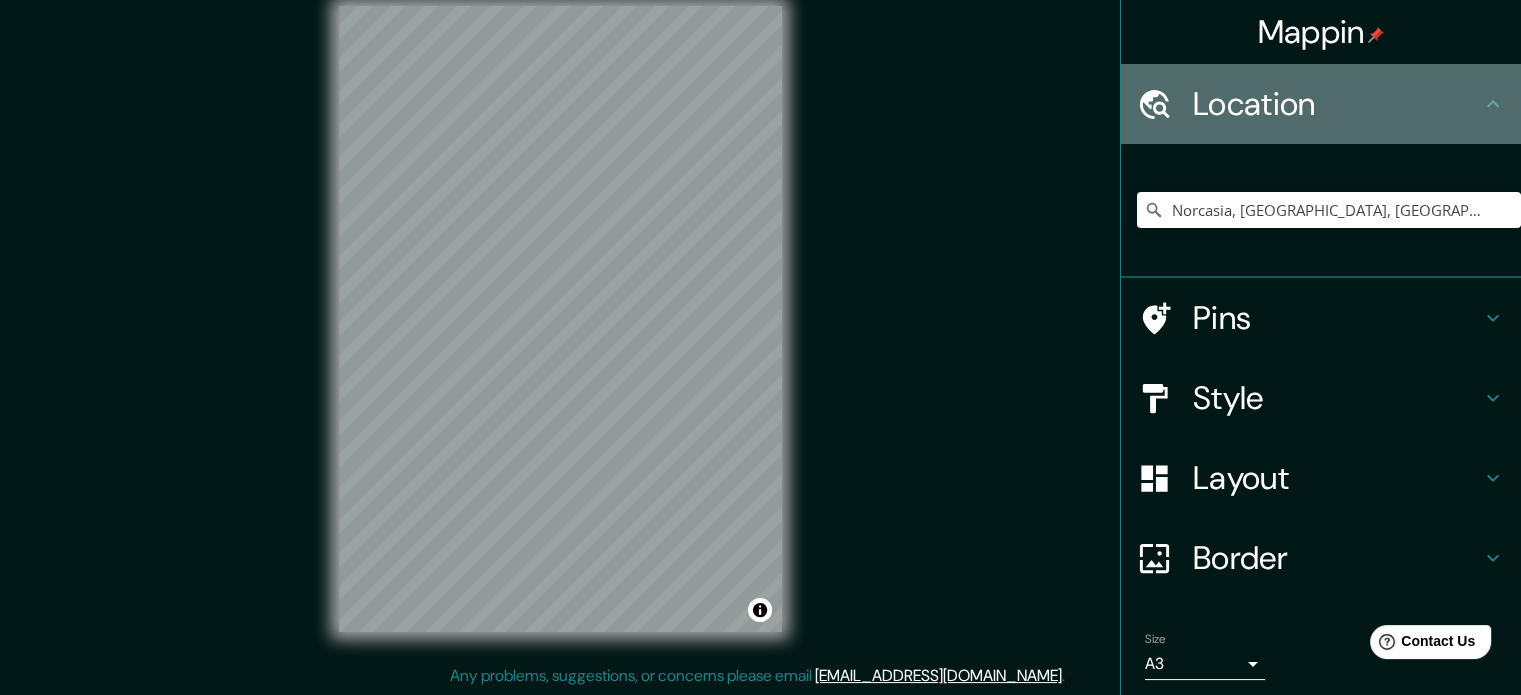 click 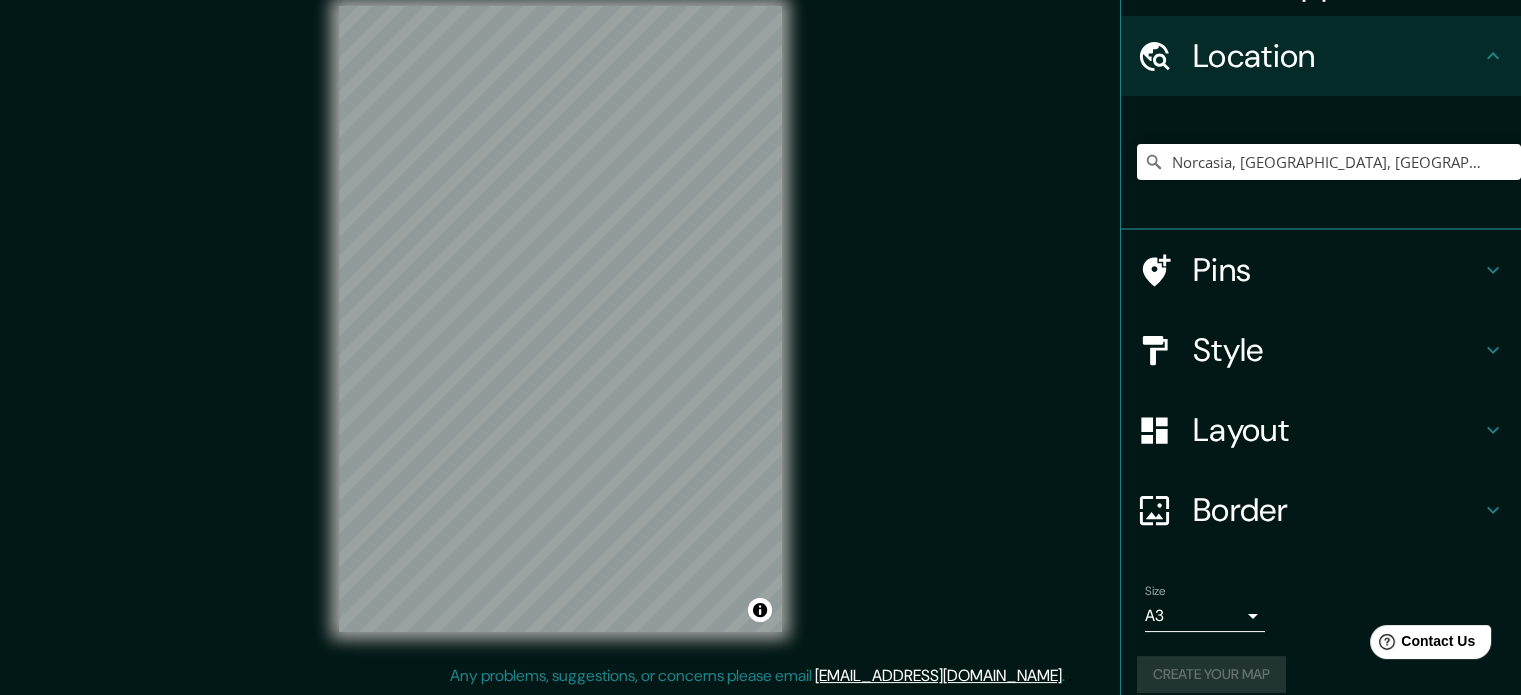 scroll, scrollTop: 68, scrollLeft: 0, axis: vertical 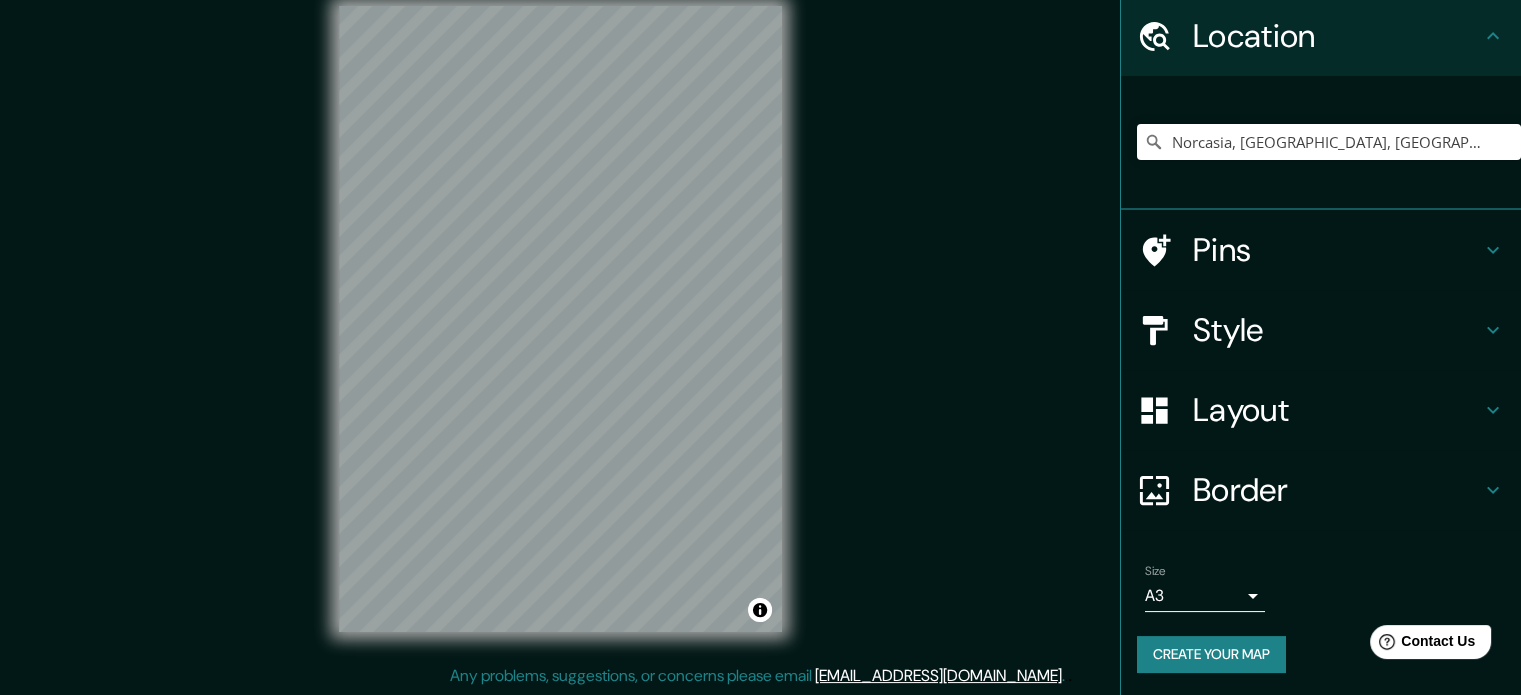 click on "Style" at bounding box center [1321, 330] 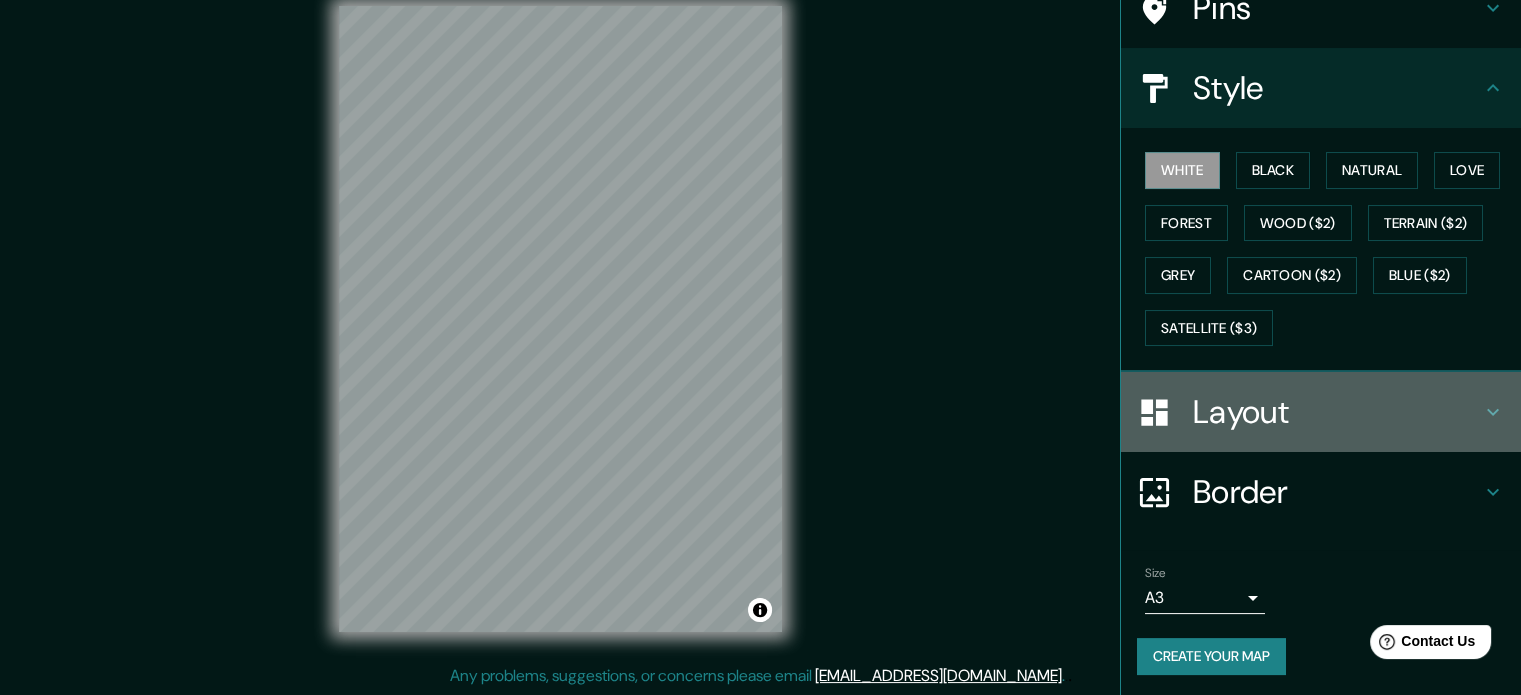 click on "Layout" at bounding box center (1321, 412) 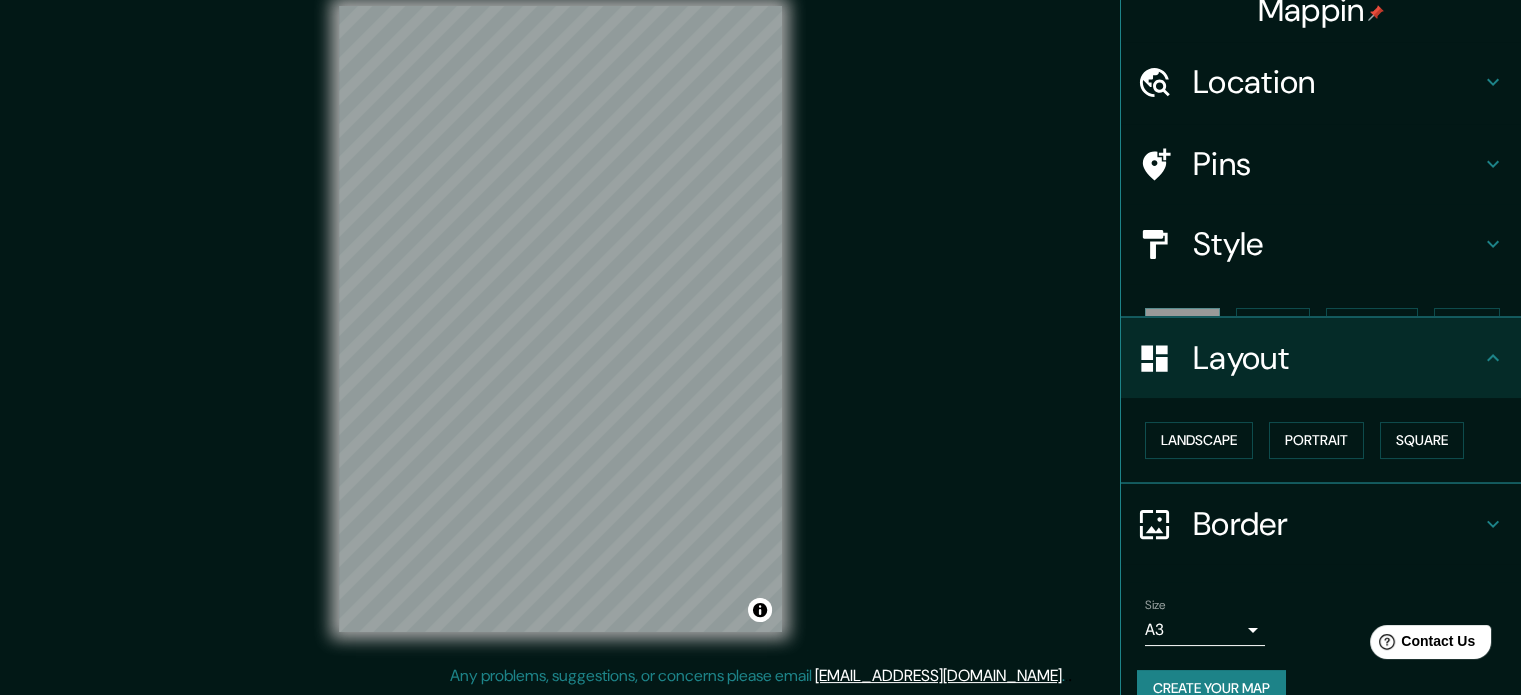 scroll, scrollTop: 22, scrollLeft: 0, axis: vertical 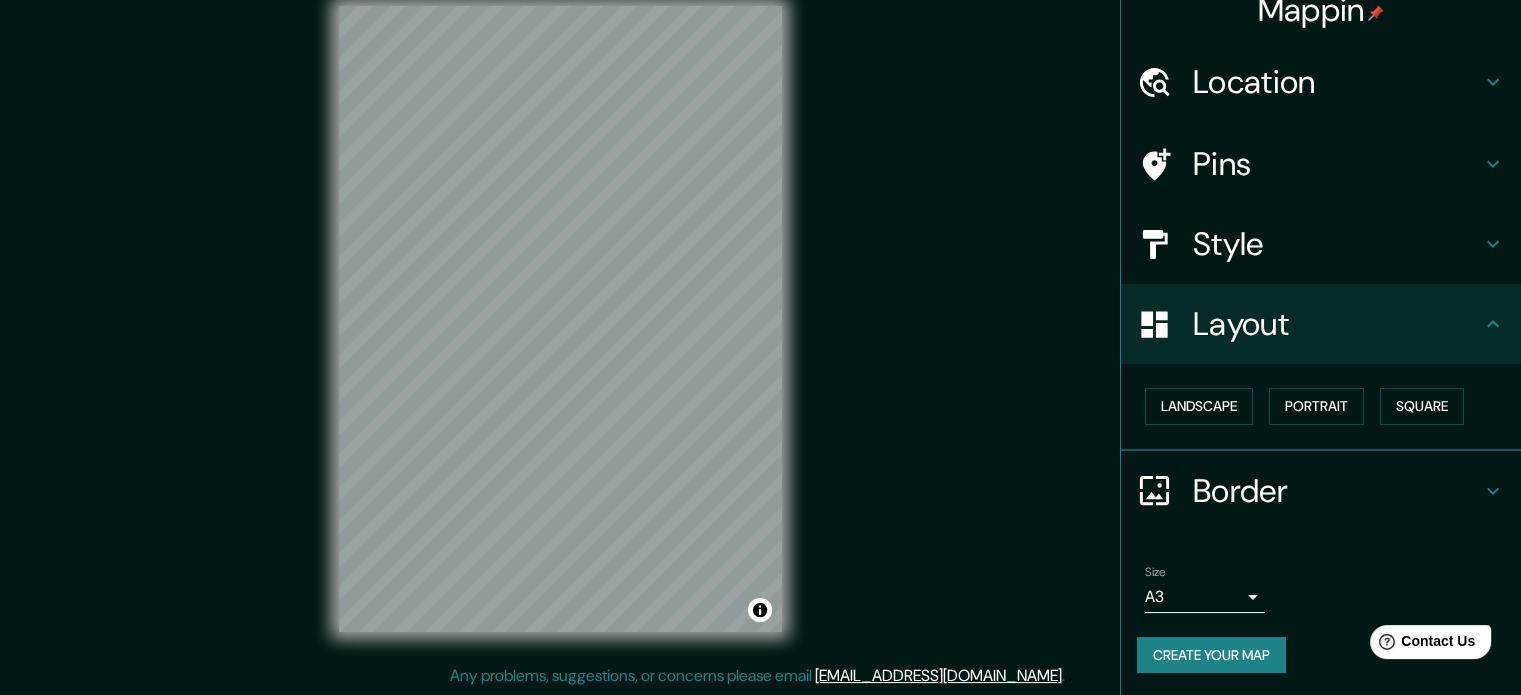 click on "Border" at bounding box center [1337, 491] 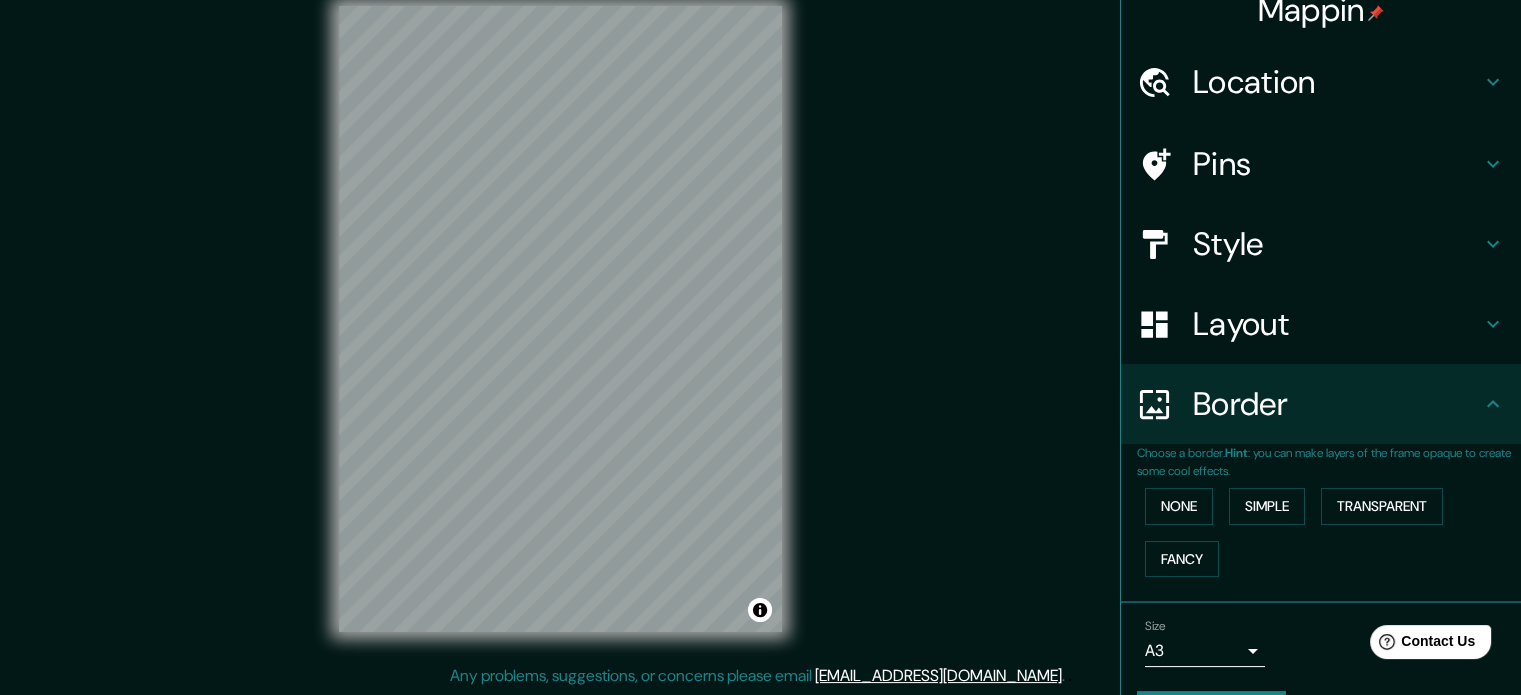 scroll, scrollTop: 76, scrollLeft: 0, axis: vertical 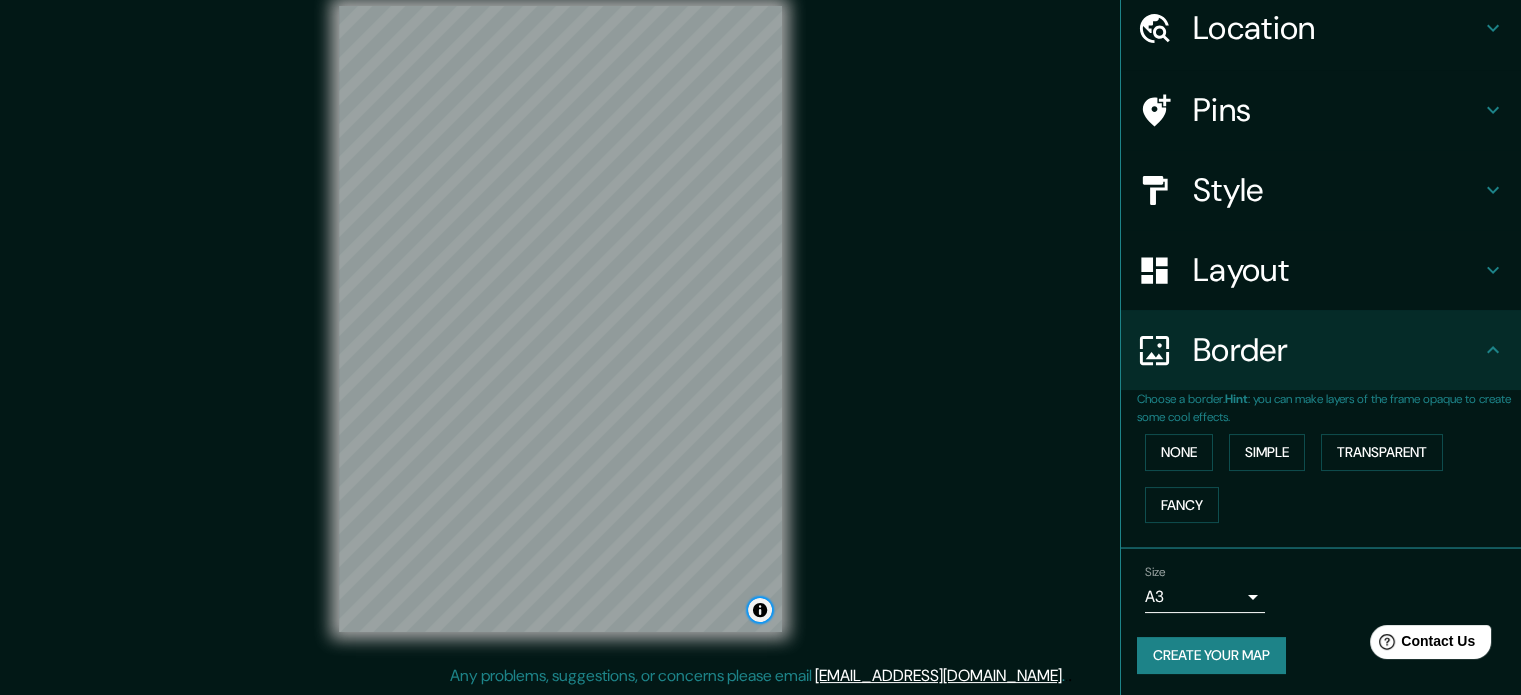 click at bounding box center (760, 610) 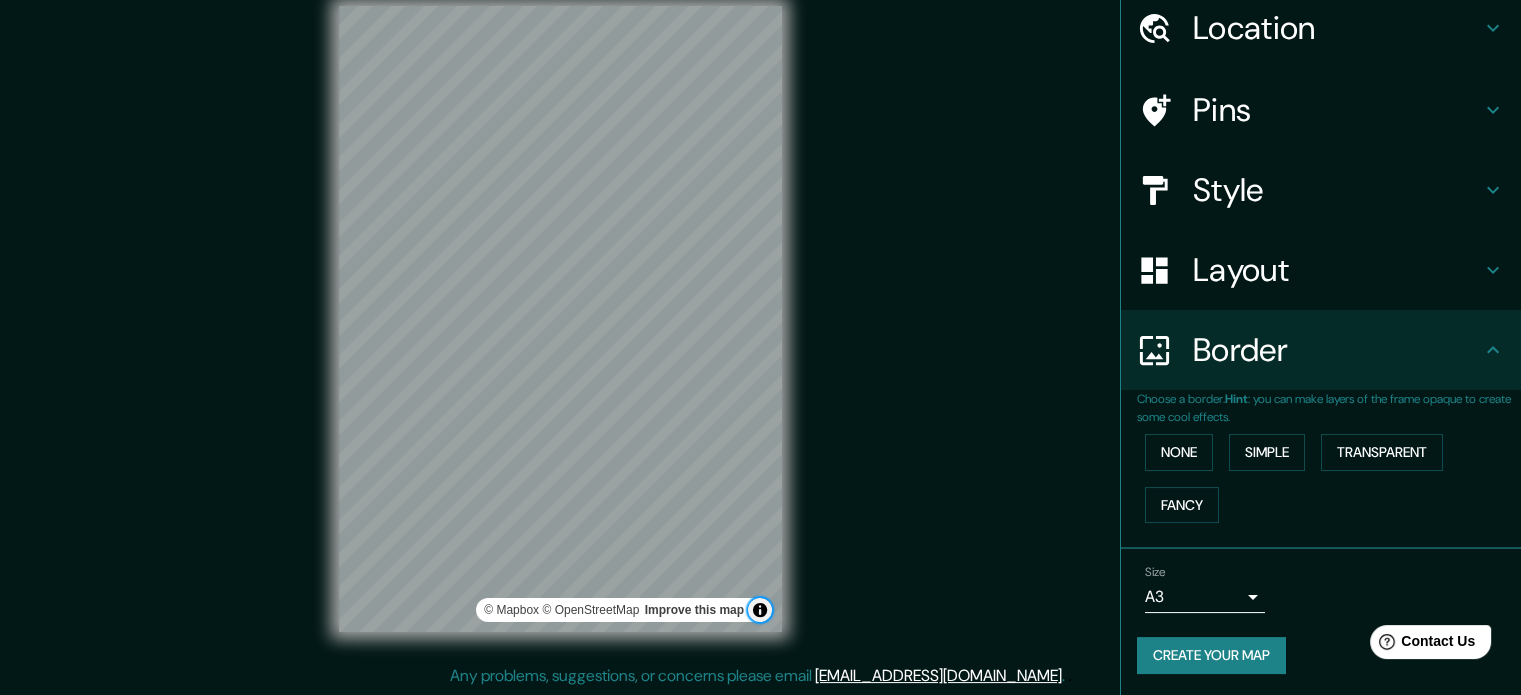 click at bounding box center (760, 610) 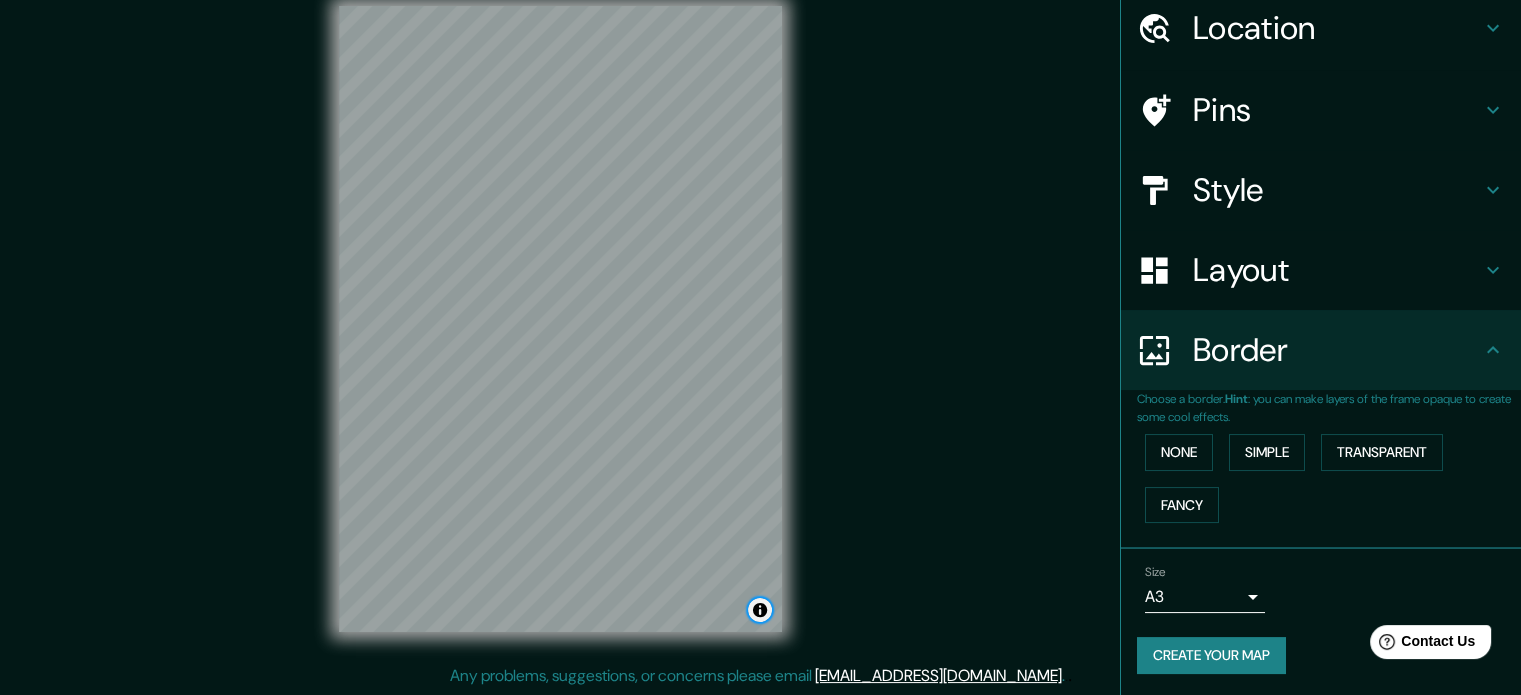 click at bounding box center [760, 610] 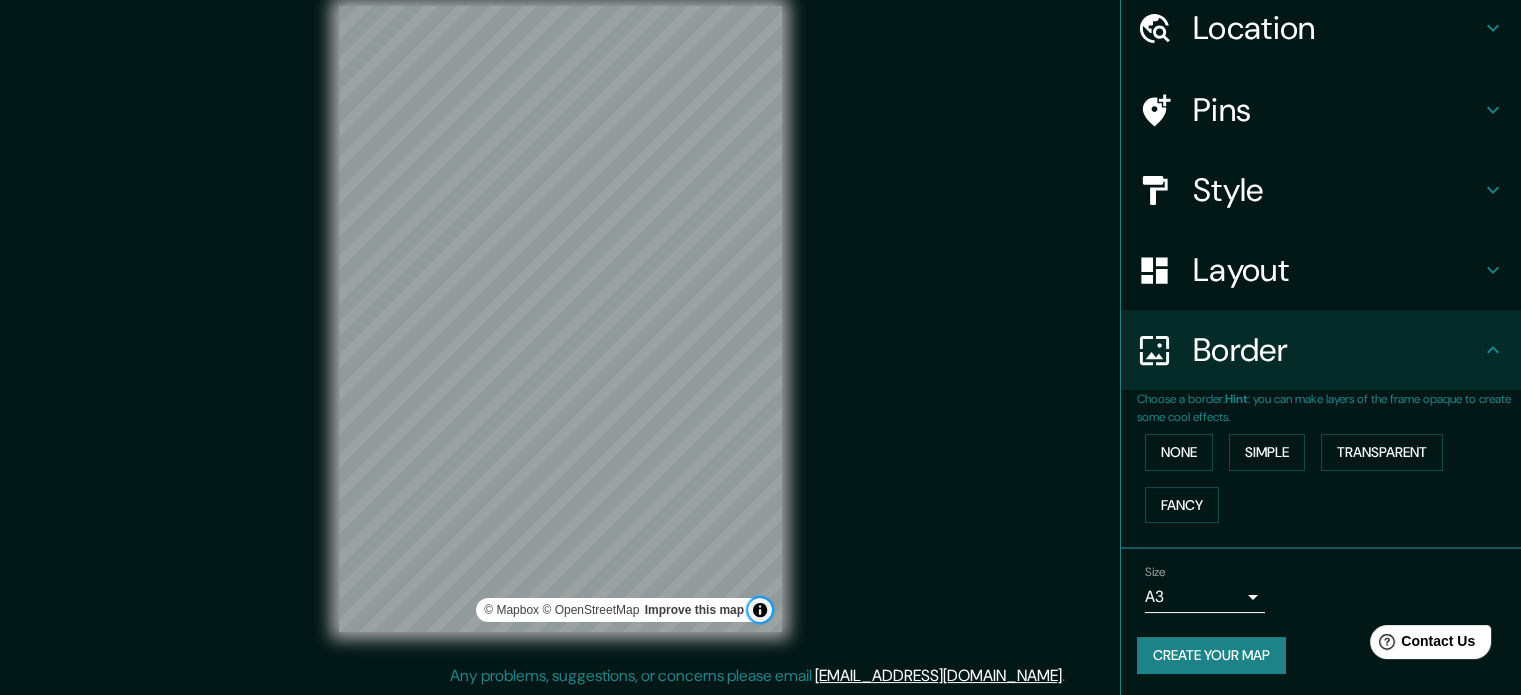 click at bounding box center (760, 610) 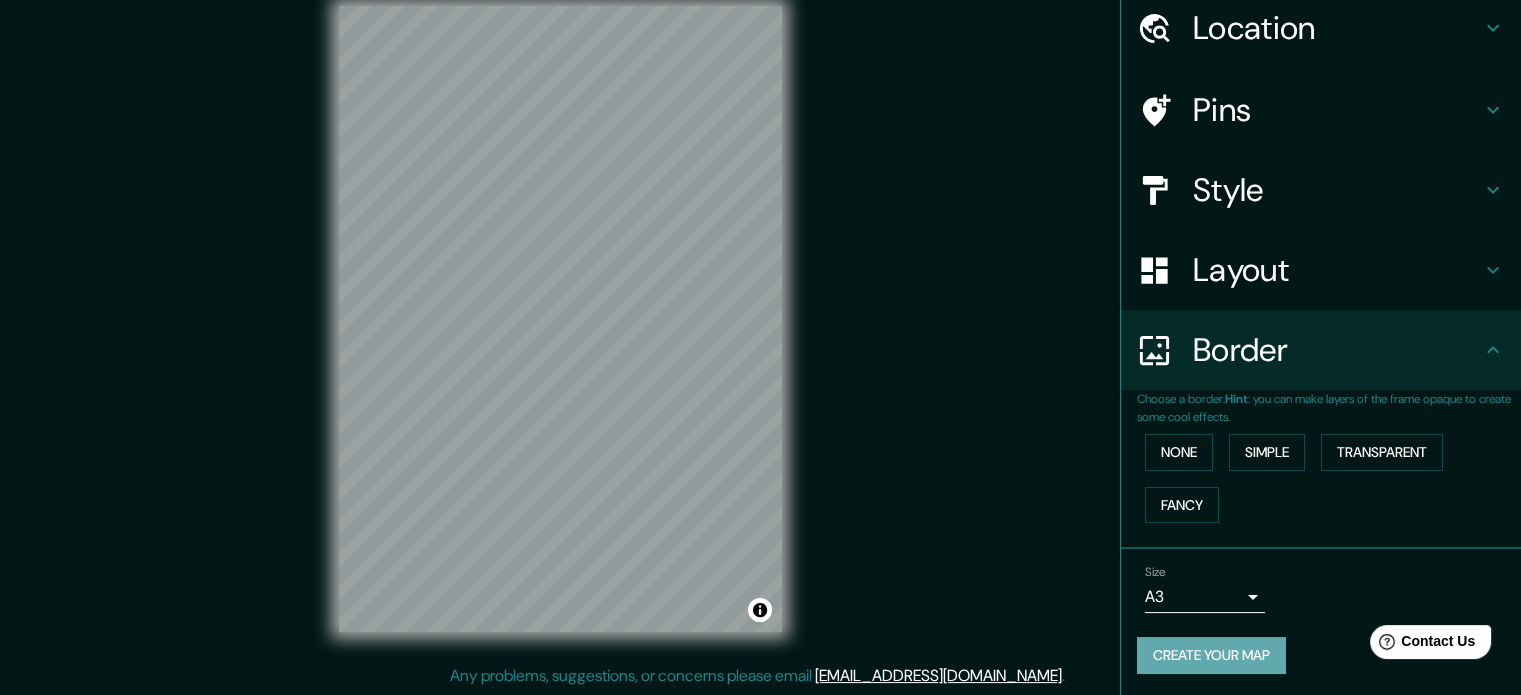 click on "Create your map" at bounding box center (1211, 655) 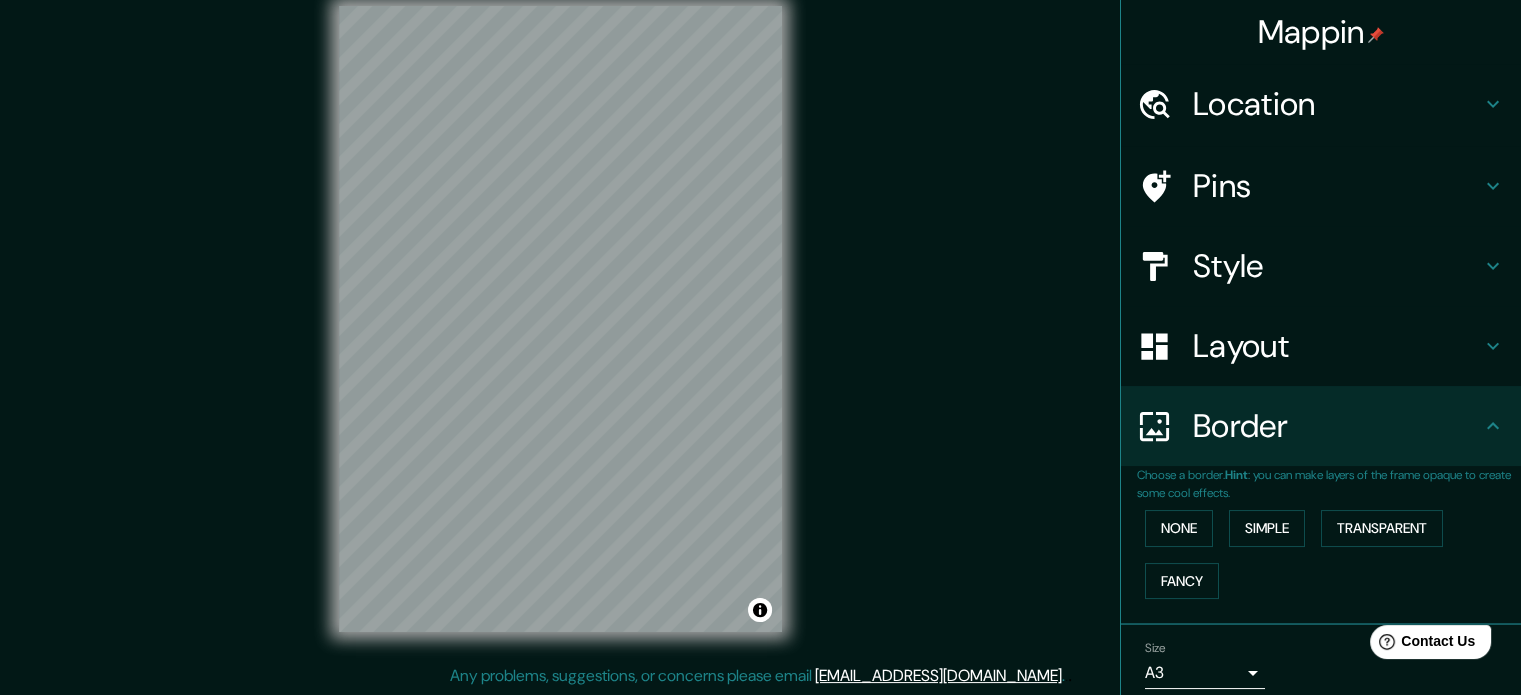 scroll, scrollTop: 76, scrollLeft: 0, axis: vertical 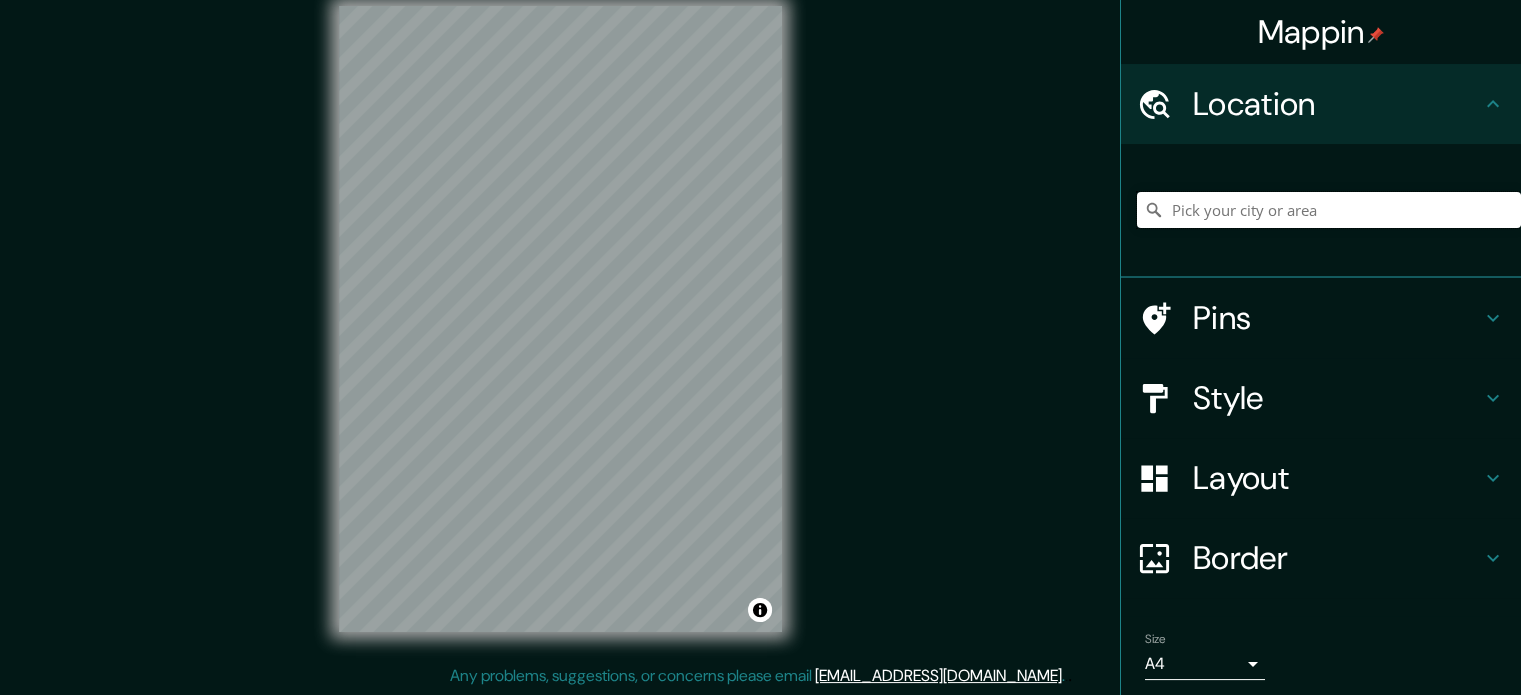click at bounding box center [1329, 210] 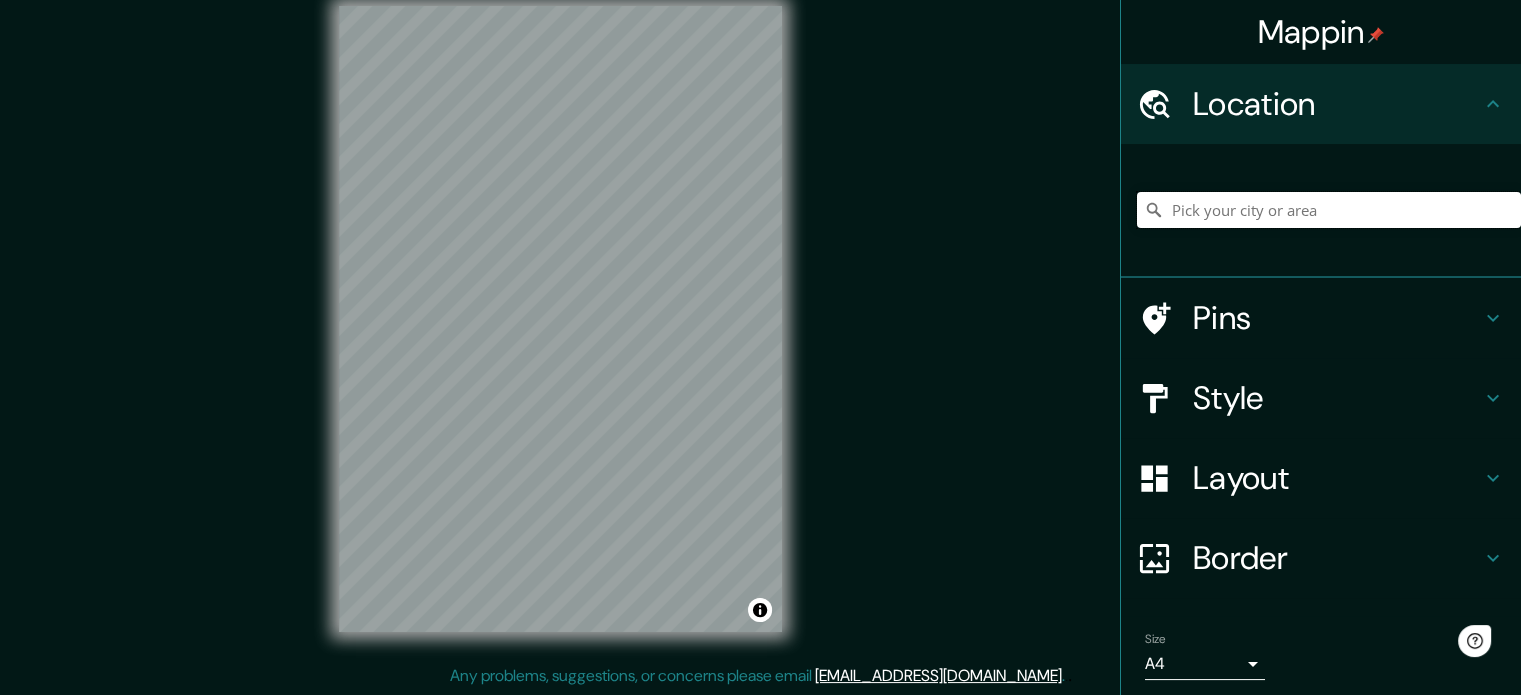 scroll, scrollTop: 0, scrollLeft: 0, axis: both 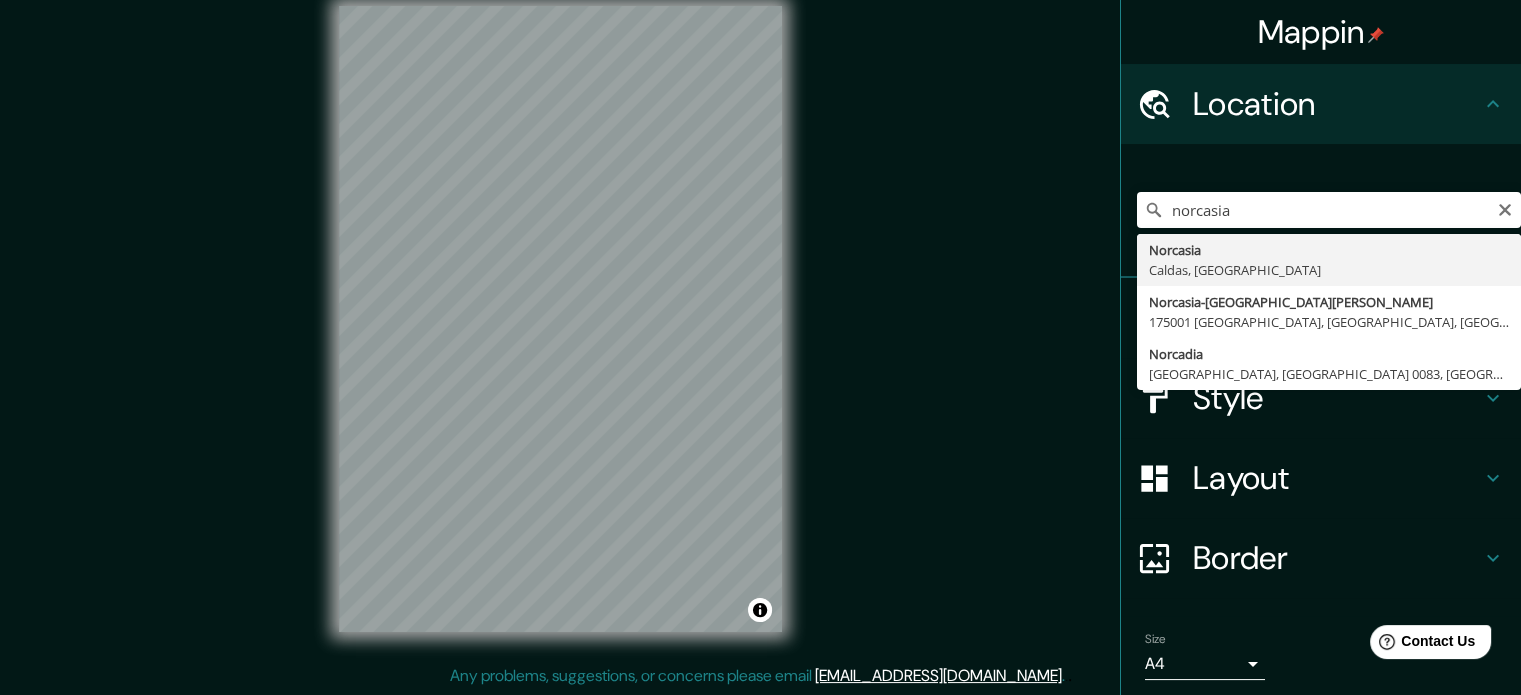 type on "Norcasia, [GEOGRAPHIC_DATA], [GEOGRAPHIC_DATA]" 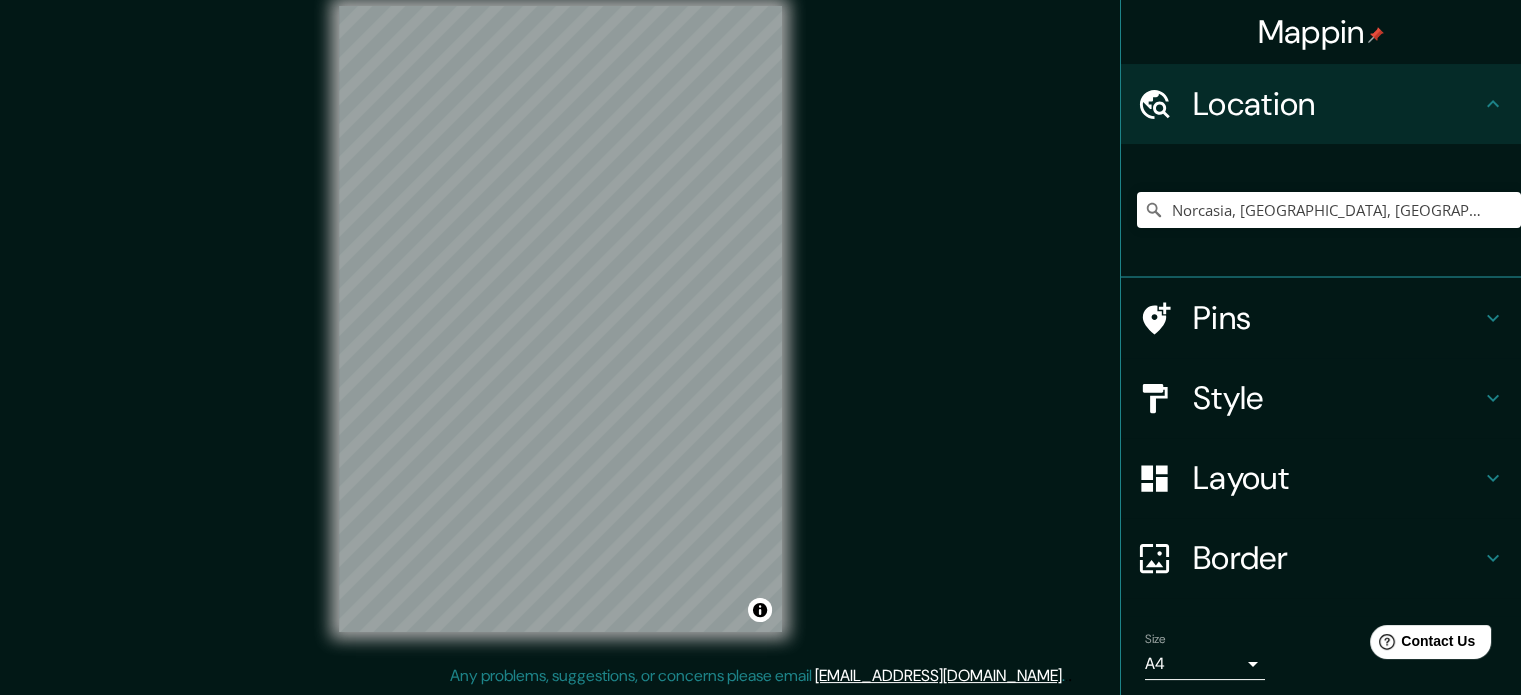 click on "Mappin Location [GEOGRAPHIC_DATA], [GEOGRAPHIC_DATA], [GEOGRAPHIC_DATA] Pins Style Layout Border Choose a border.  Hint : you can make layers of the frame opaque to create some cool effects. None Simple Transparent Fancy Size A4 single Create your map © Mapbox   © OpenStreetMap   Improve this map Any problems, suggestions, or concerns please email    [EMAIL_ADDRESS][DOMAIN_NAME] . . ." at bounding box center [760, 321] 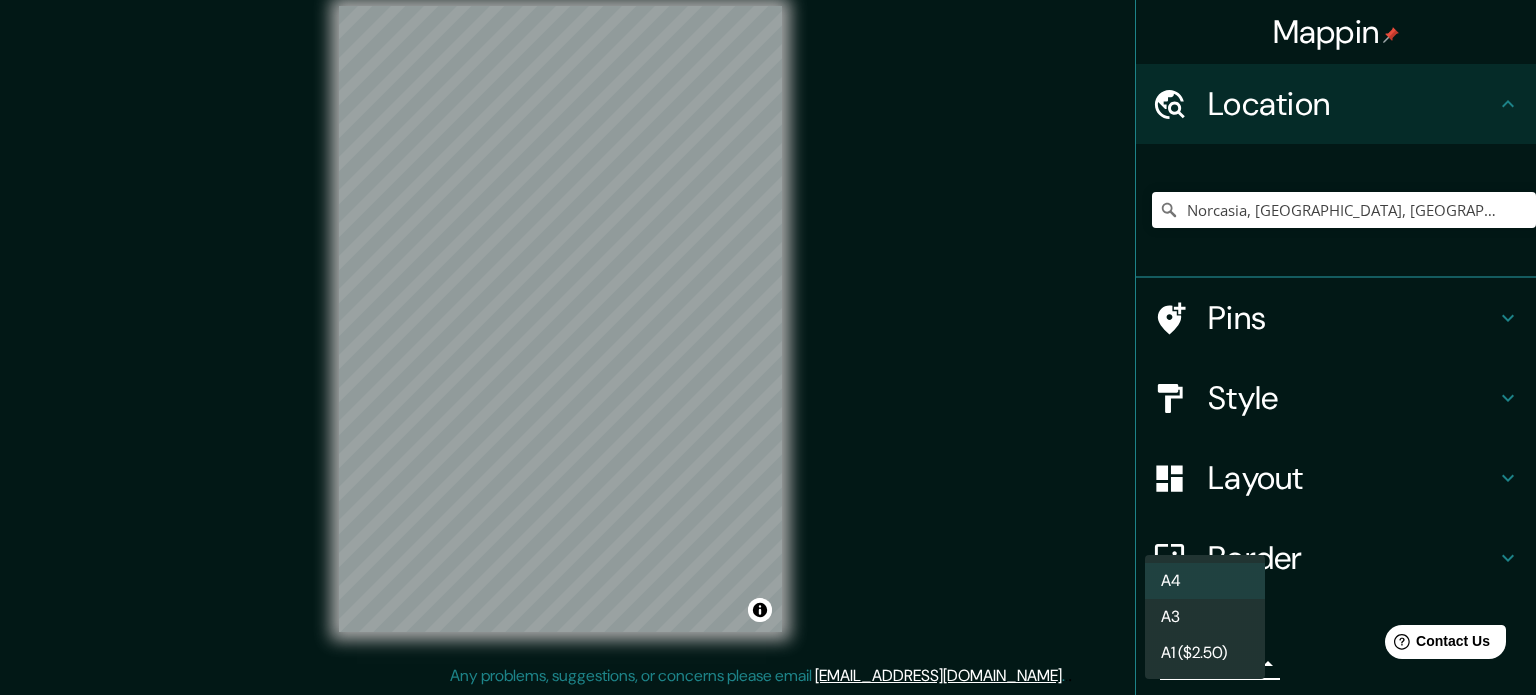 click on "A3" at bounding box center [1205, 617] 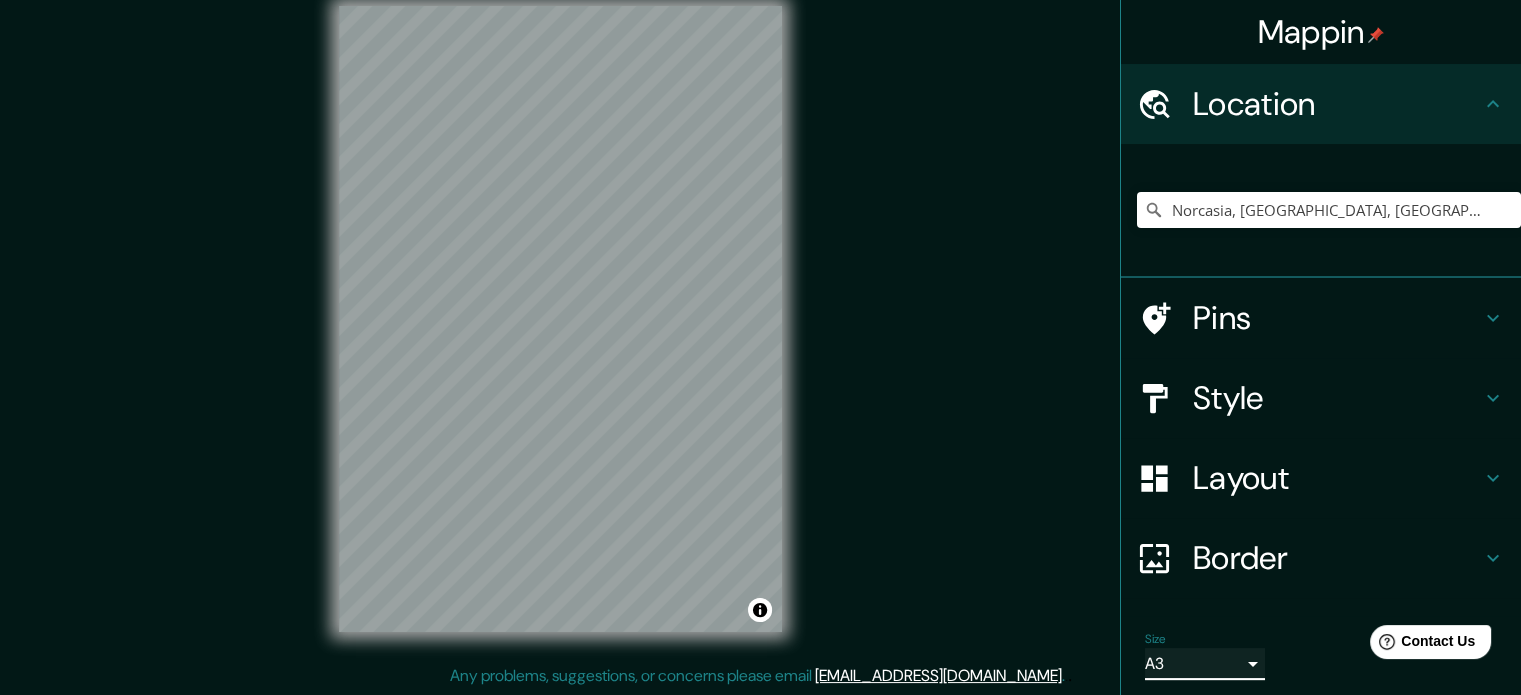 scroll, scrollTop: 68, scrollLeft: 0, axis: vertical 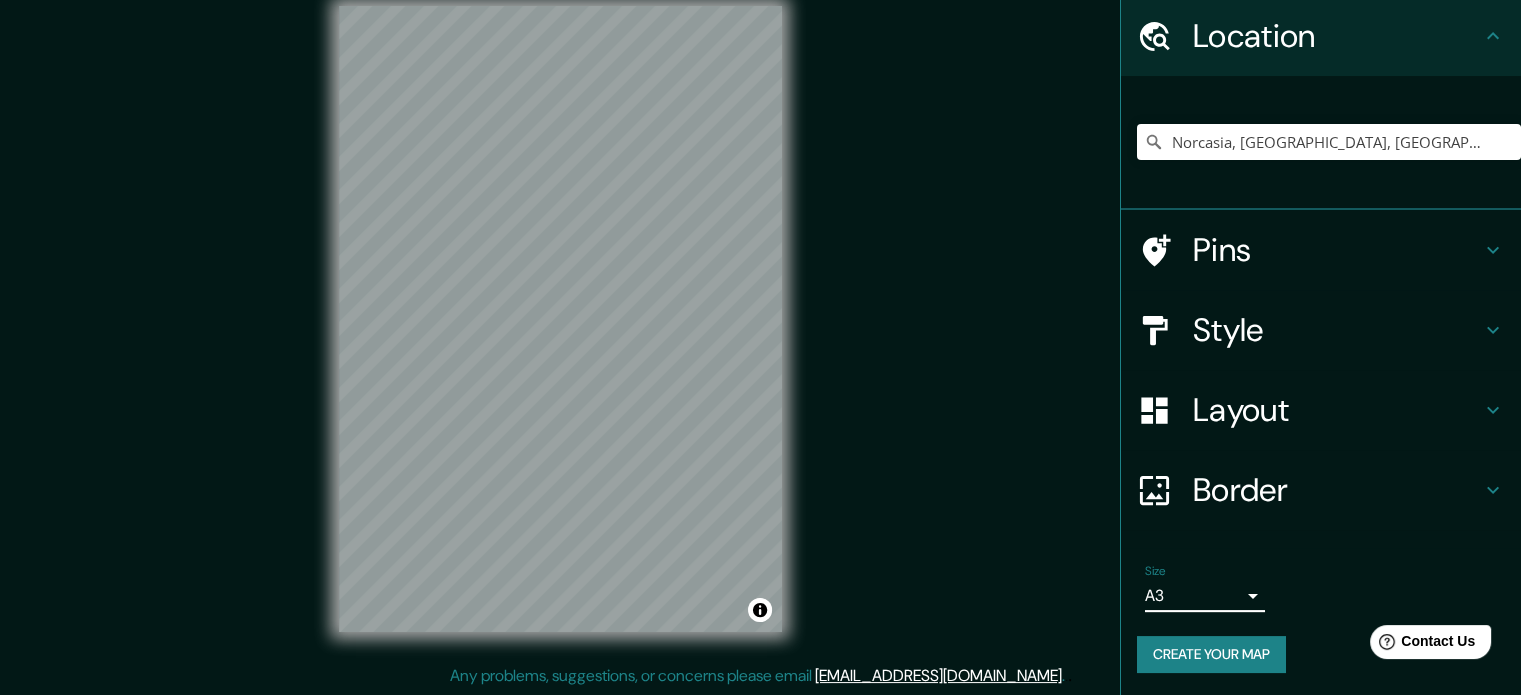 click on "Create your map" at bounding box center [1211, 654] 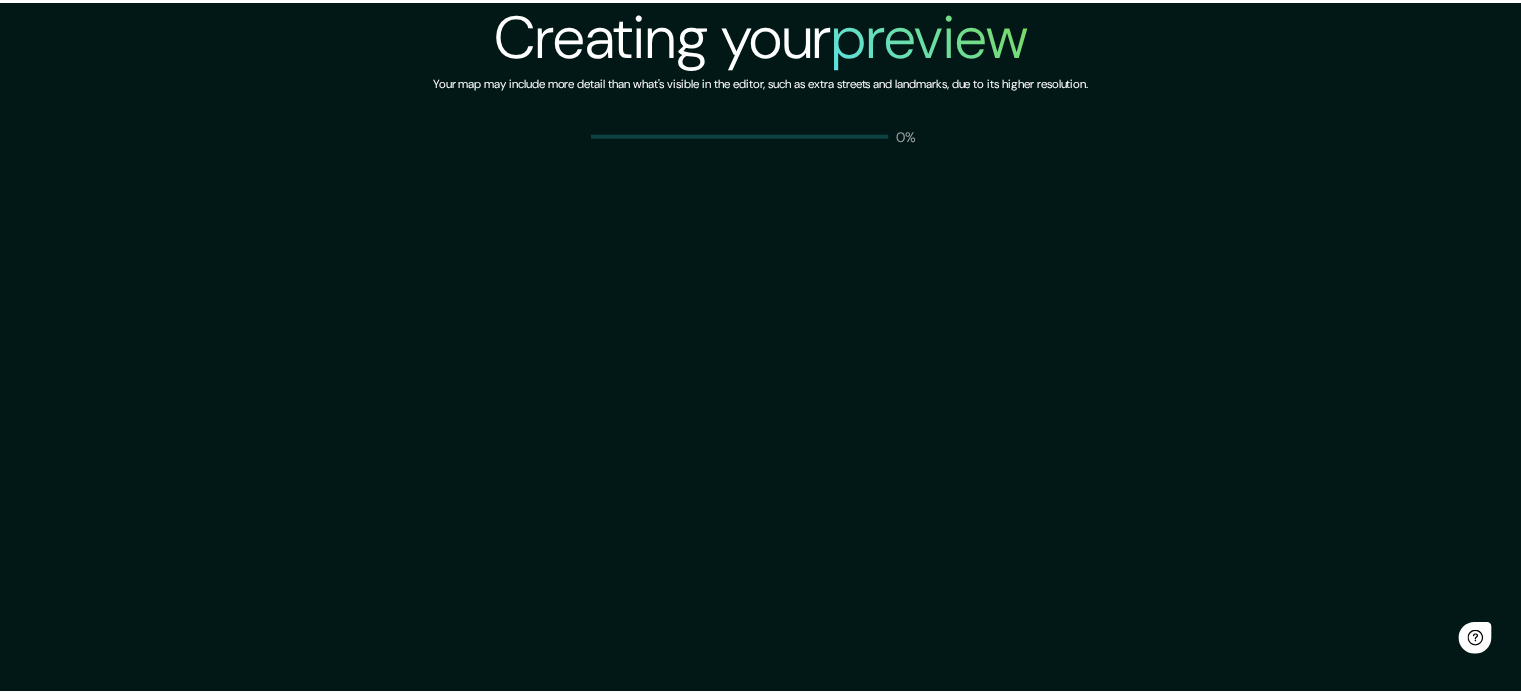scroll, scrollTop: 0, scrollLeft: 0, axis: both 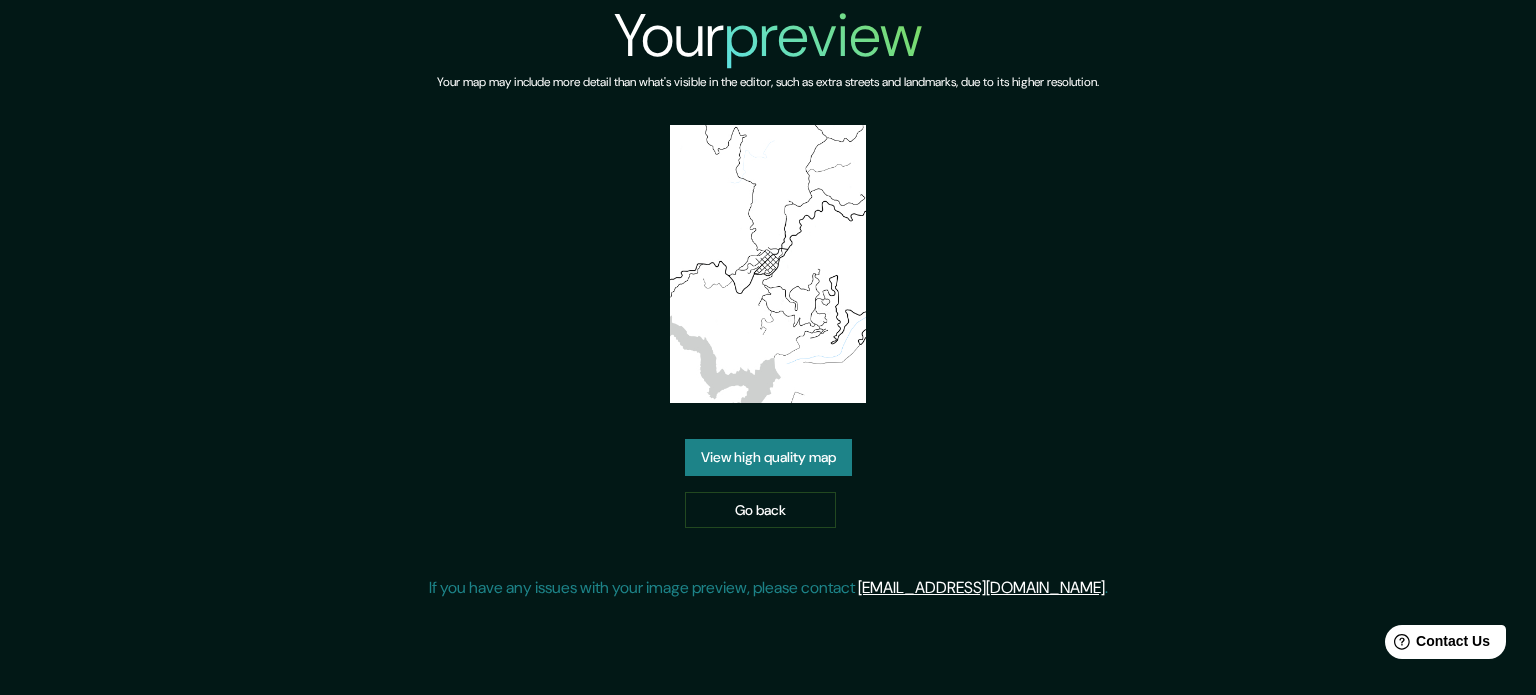 click on "View high quality map" at bounding box center [768, 457] 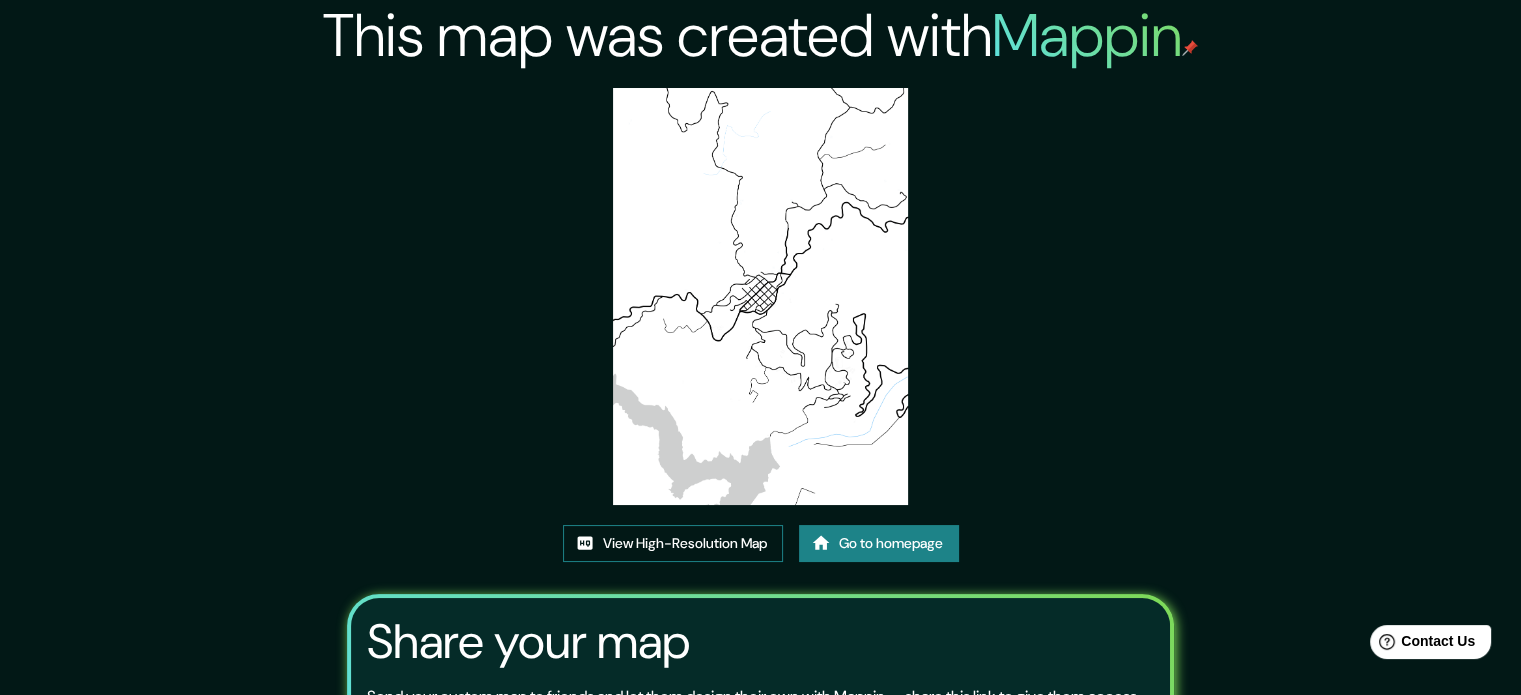 click on "View High-Resolution Map" at bounding box center (673, 543) 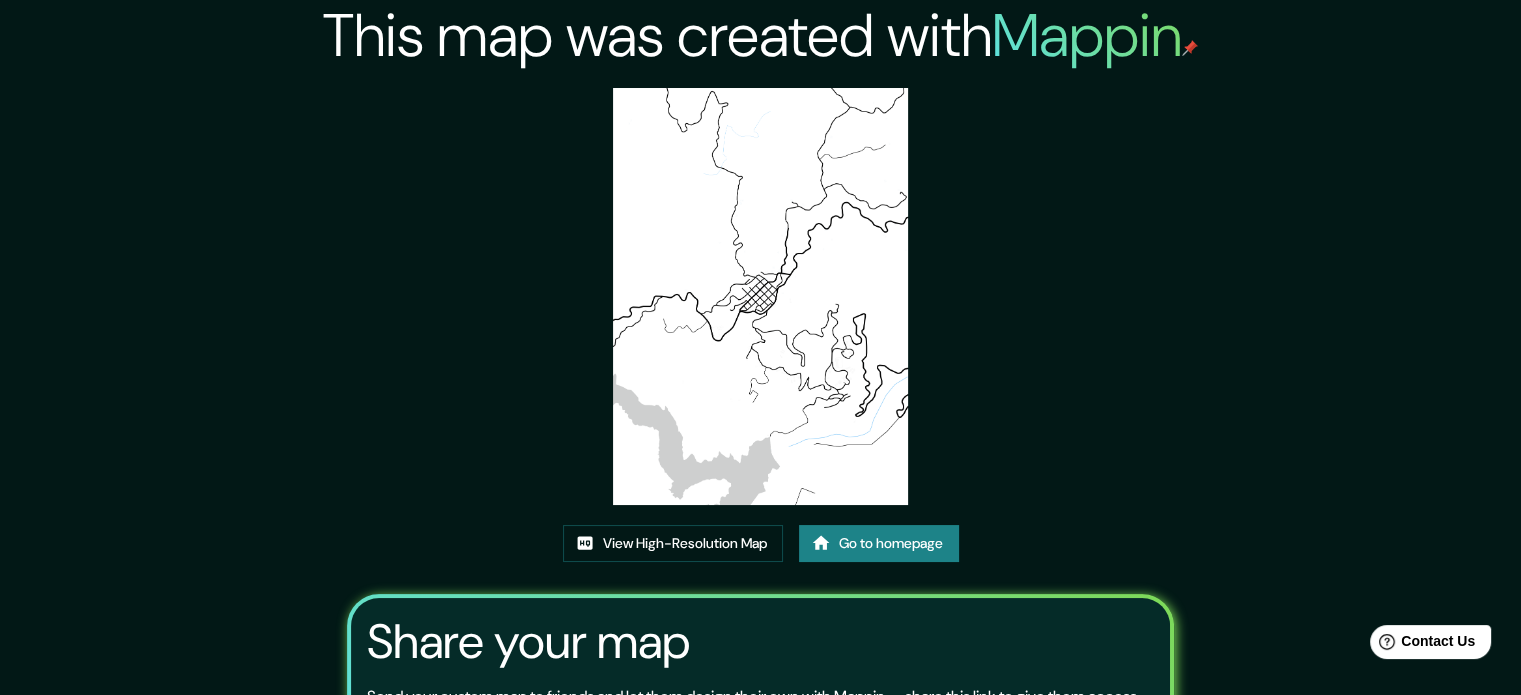 click on "This map was created with  Mappin View High-Resolution Map Go to homepage Share your map Send your custom map to friends and let them design their own with Mappin — share this link to give them access. [URL][DOMAIN_NAME] Copy ​ Maps link valid for 60 days. If you have any problems getting your image preview, please contact    [EMAIL_ADDRESS][DOMAIN_NAME] ." at bounding box center [760, 446] 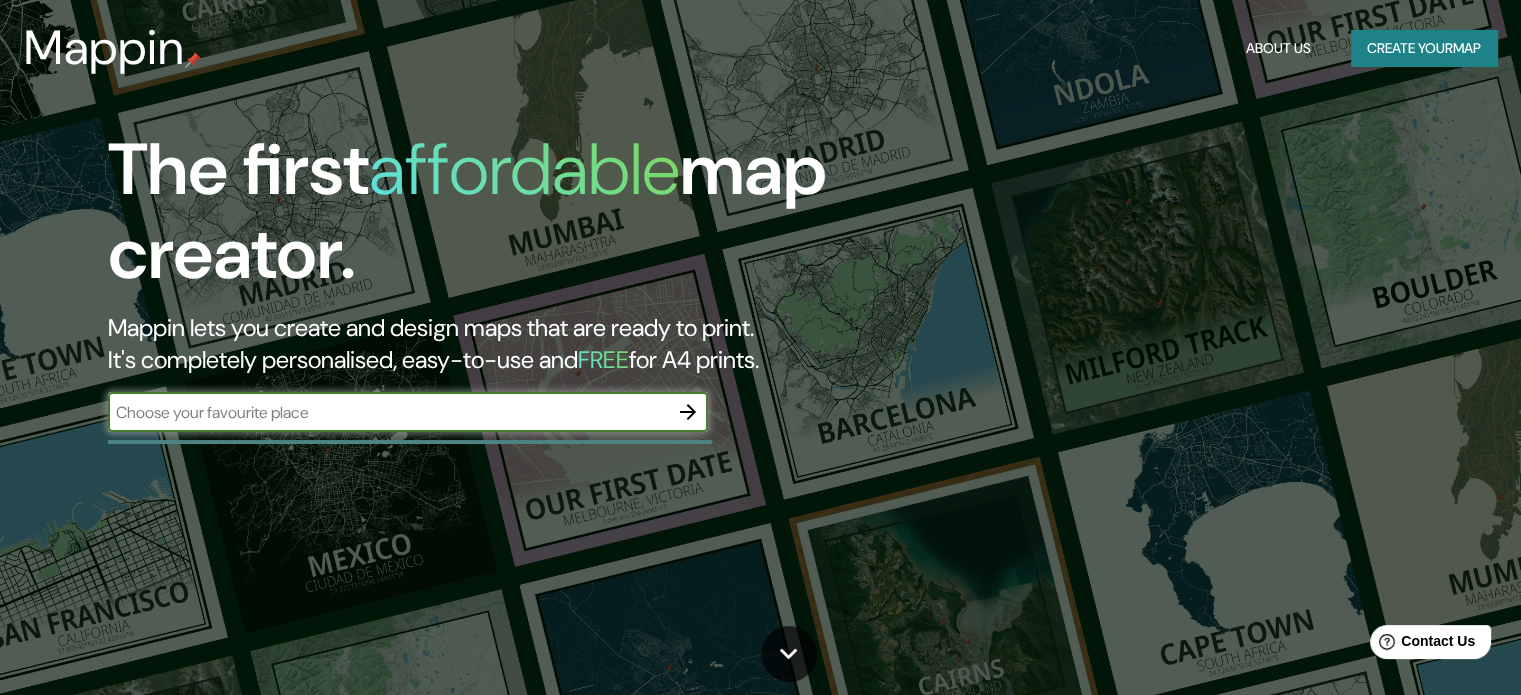 click on "Create your   map" at bounding box center (1424, 48) 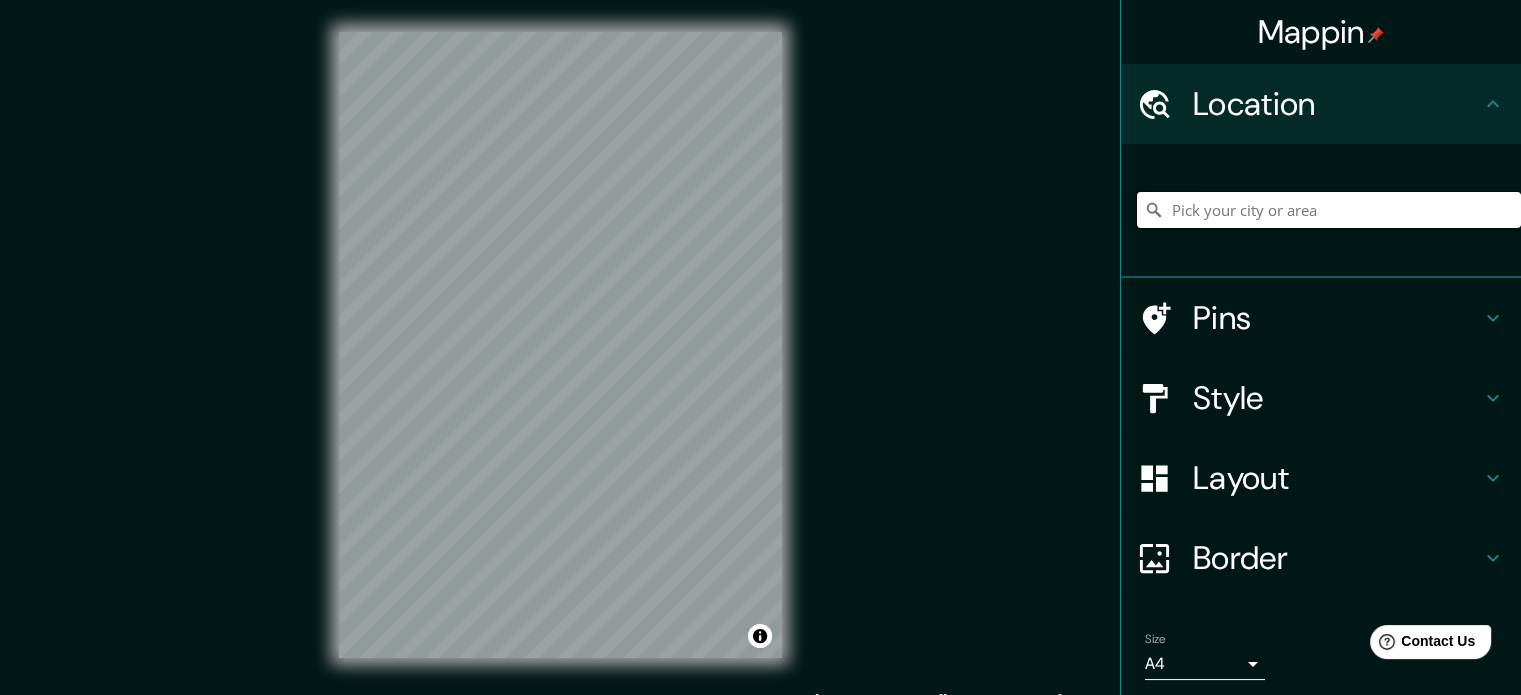 click at bounding box center (1329, 210) 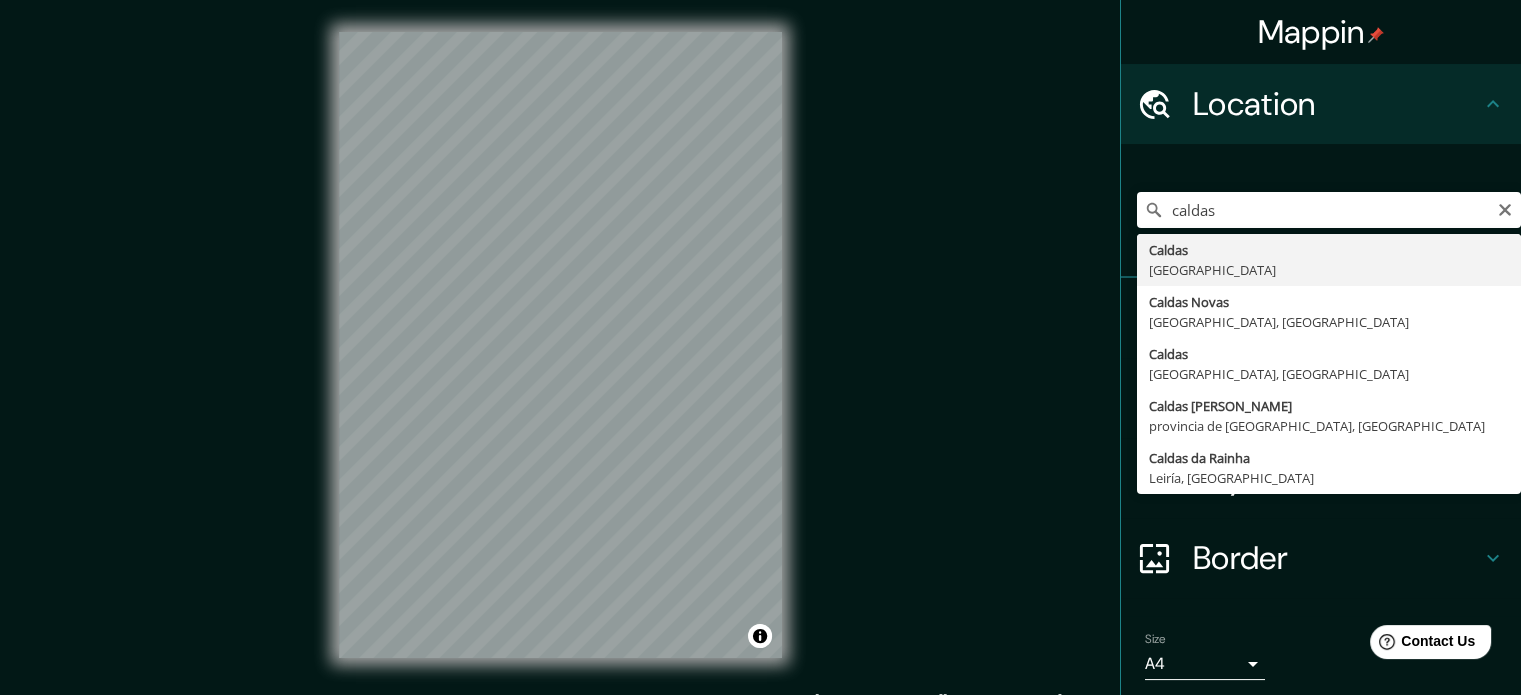 type on "Caldas, [GEOGRAPHIC_DATA]" 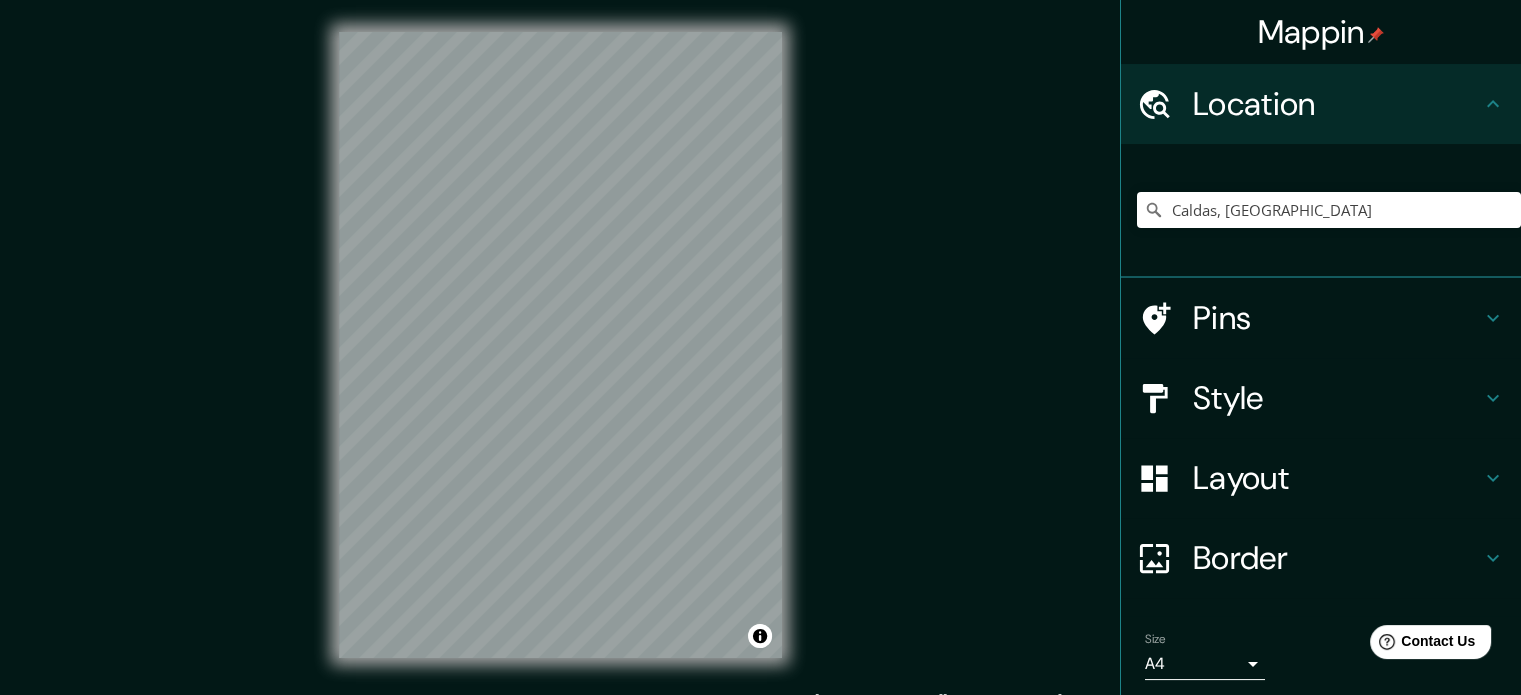 click on "Location" at bounding box center [1337, 104] 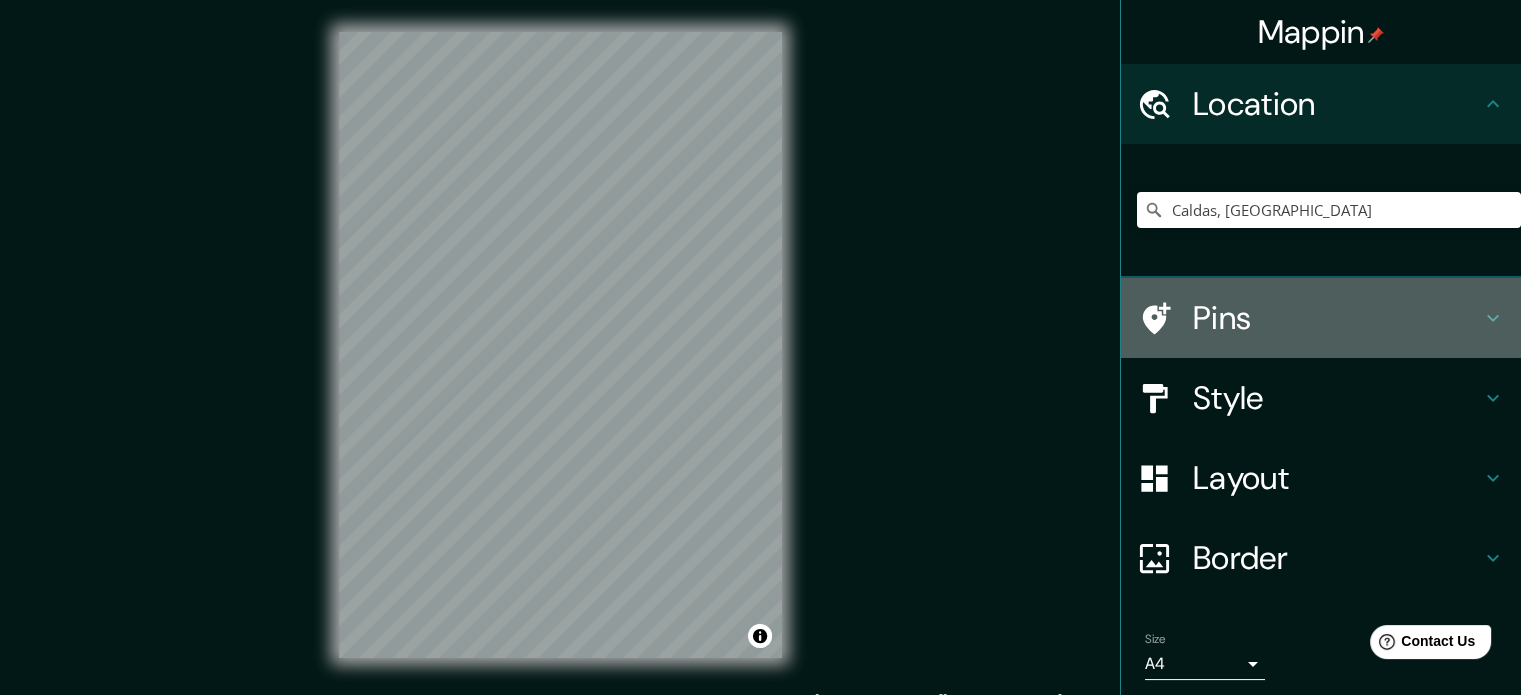 click 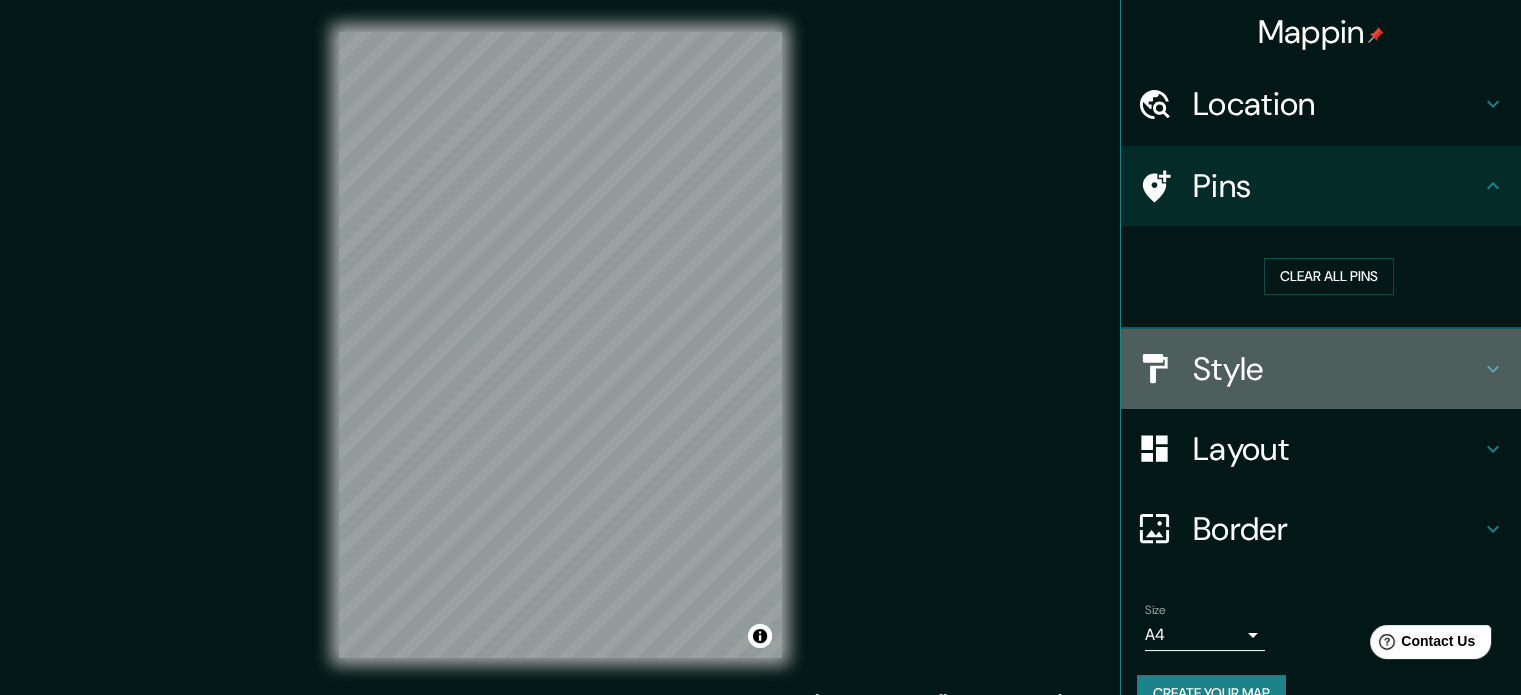 click 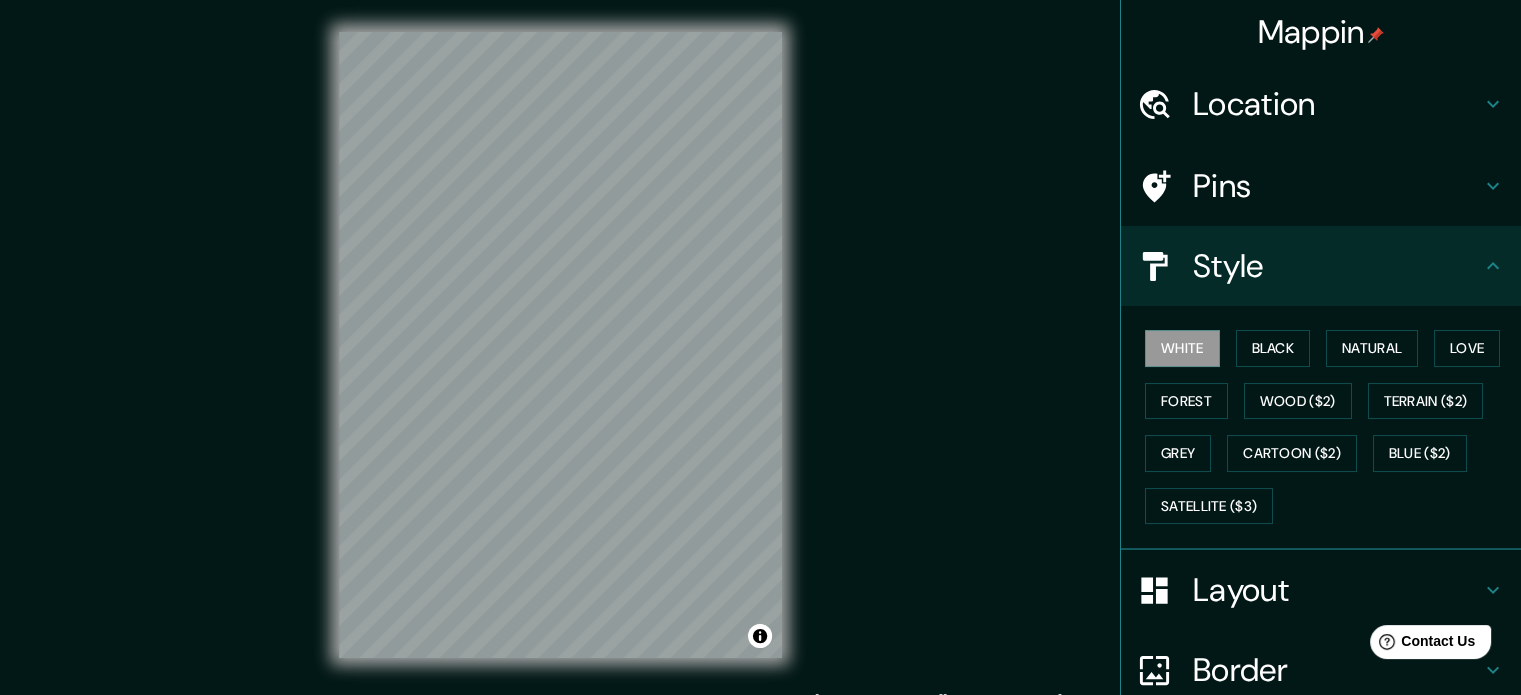 click 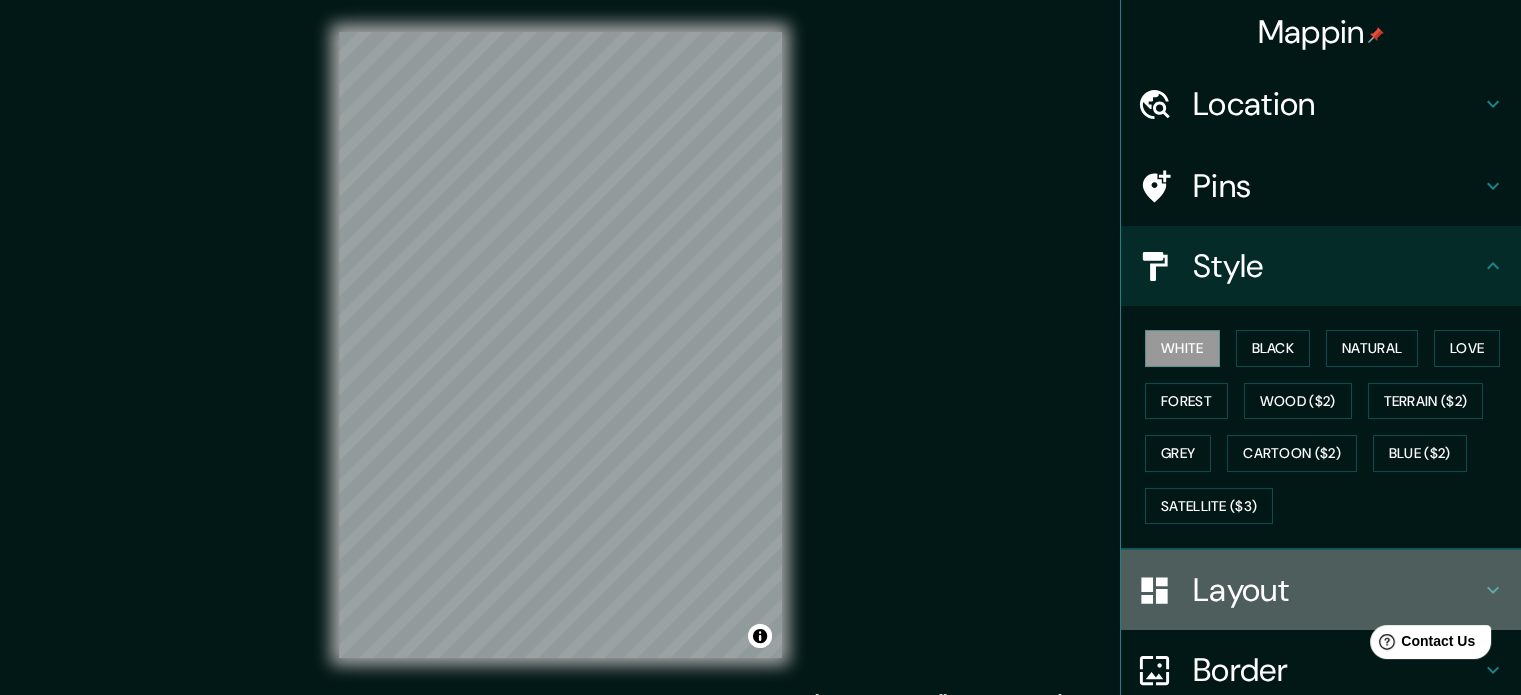 click on "Layout" at bounding box center [1337, 590] 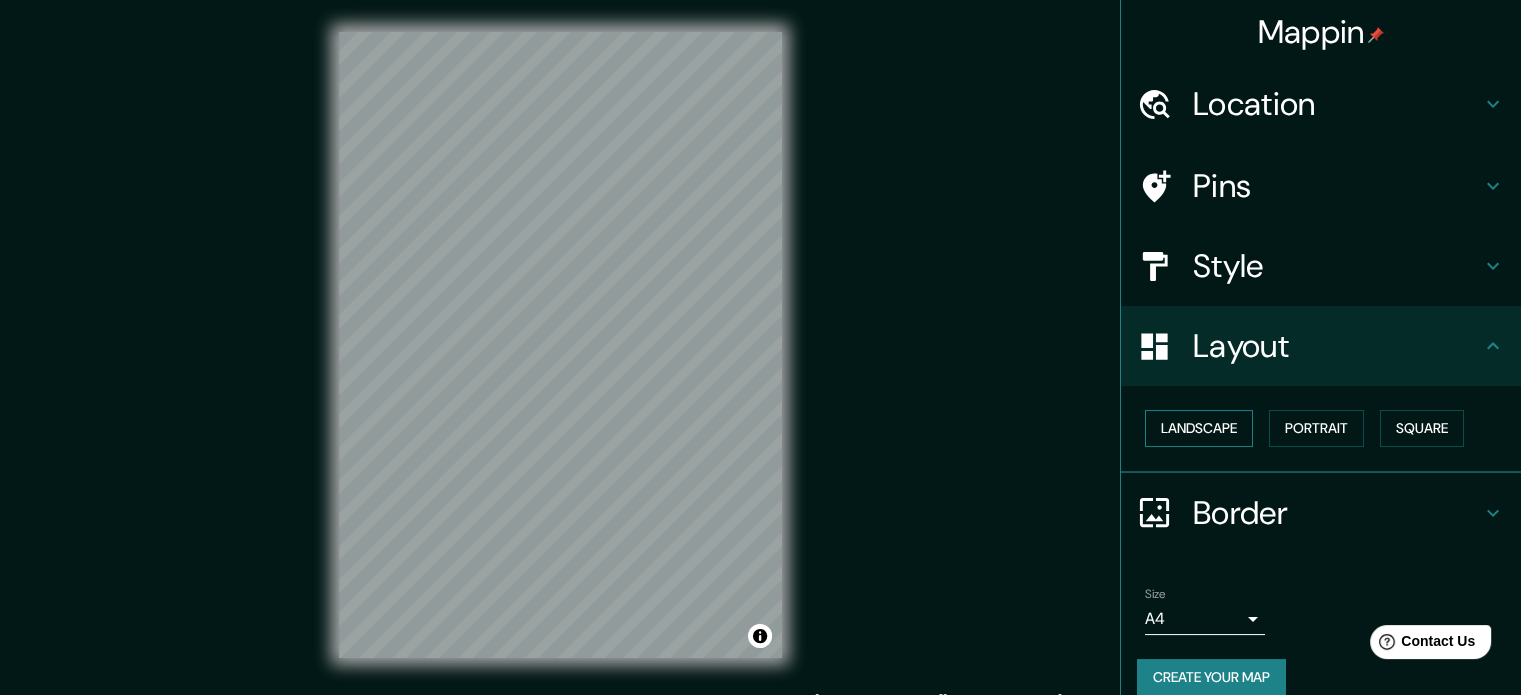 click on "Landscape" at bounding box center [1199, 428] 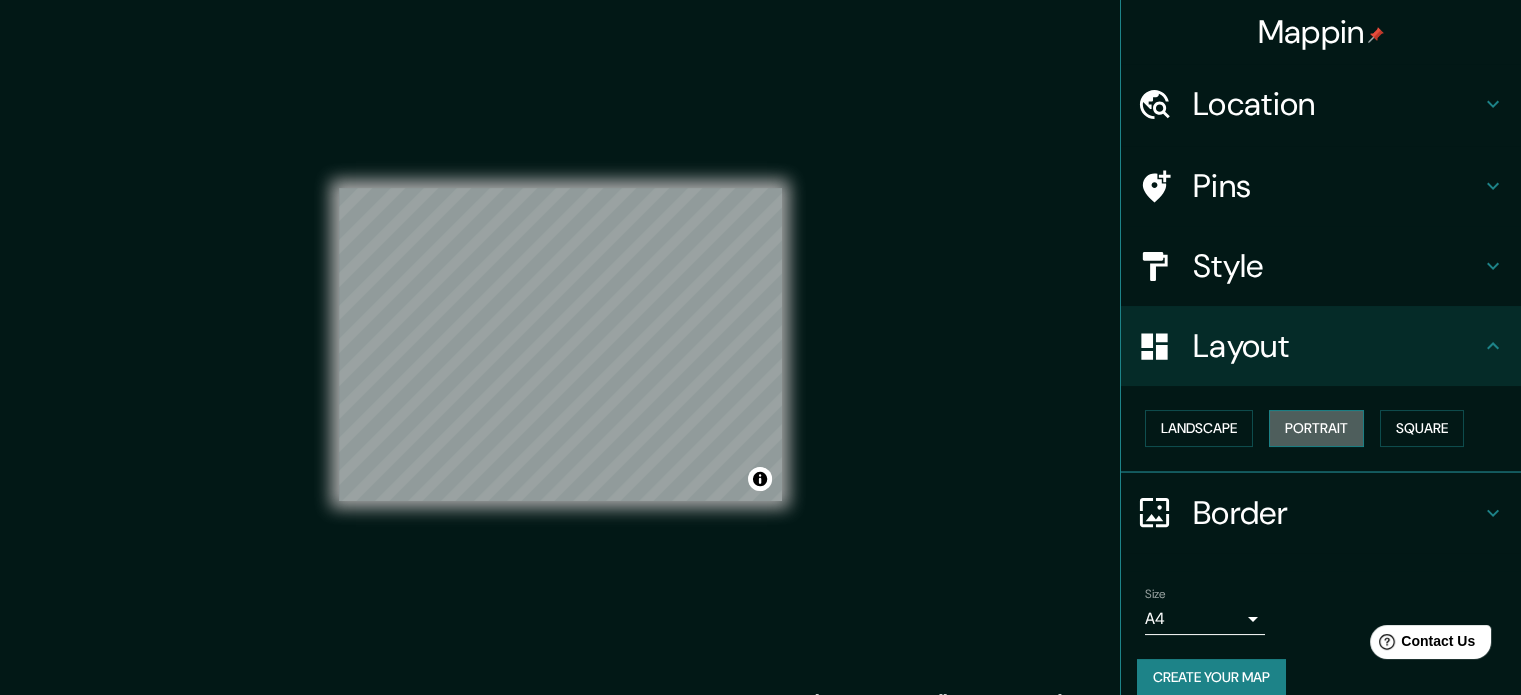 click on "Portrait" at bounding box center (1316, 428) 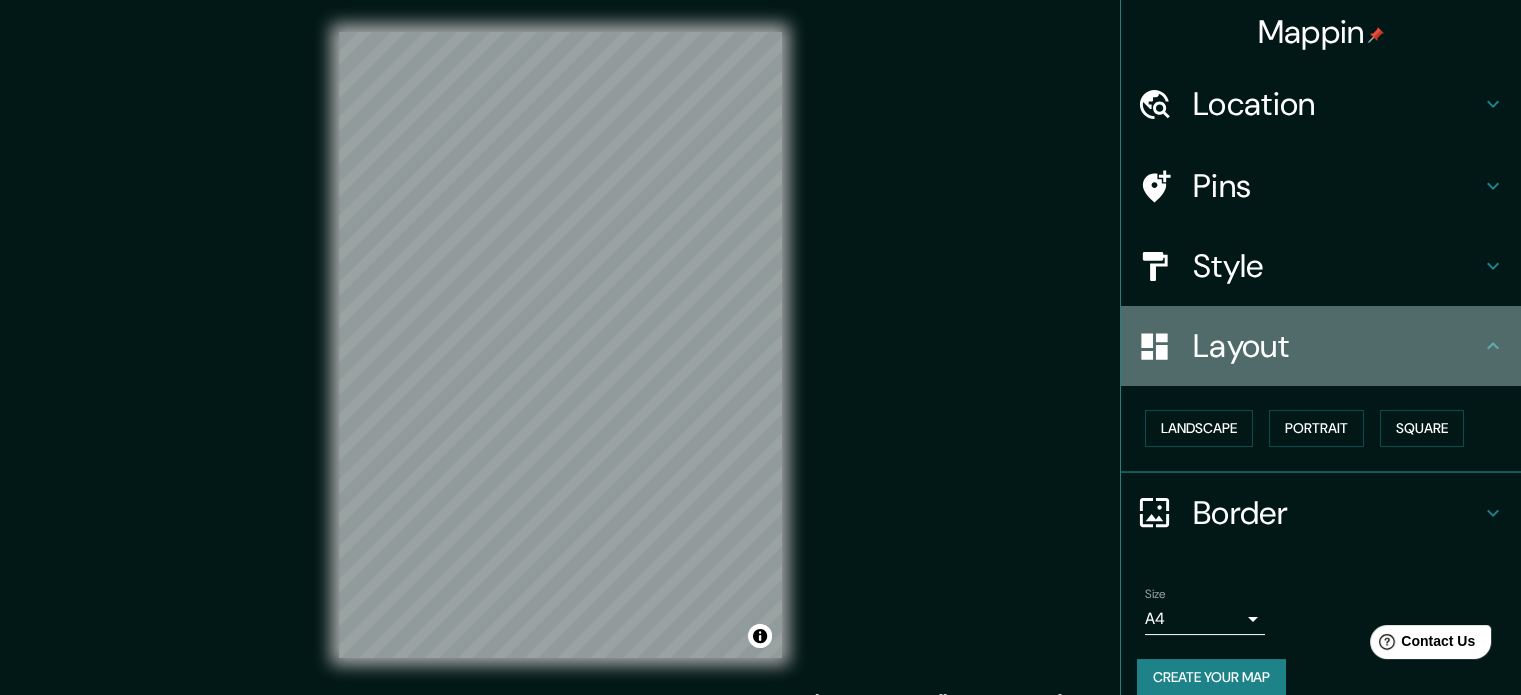 click 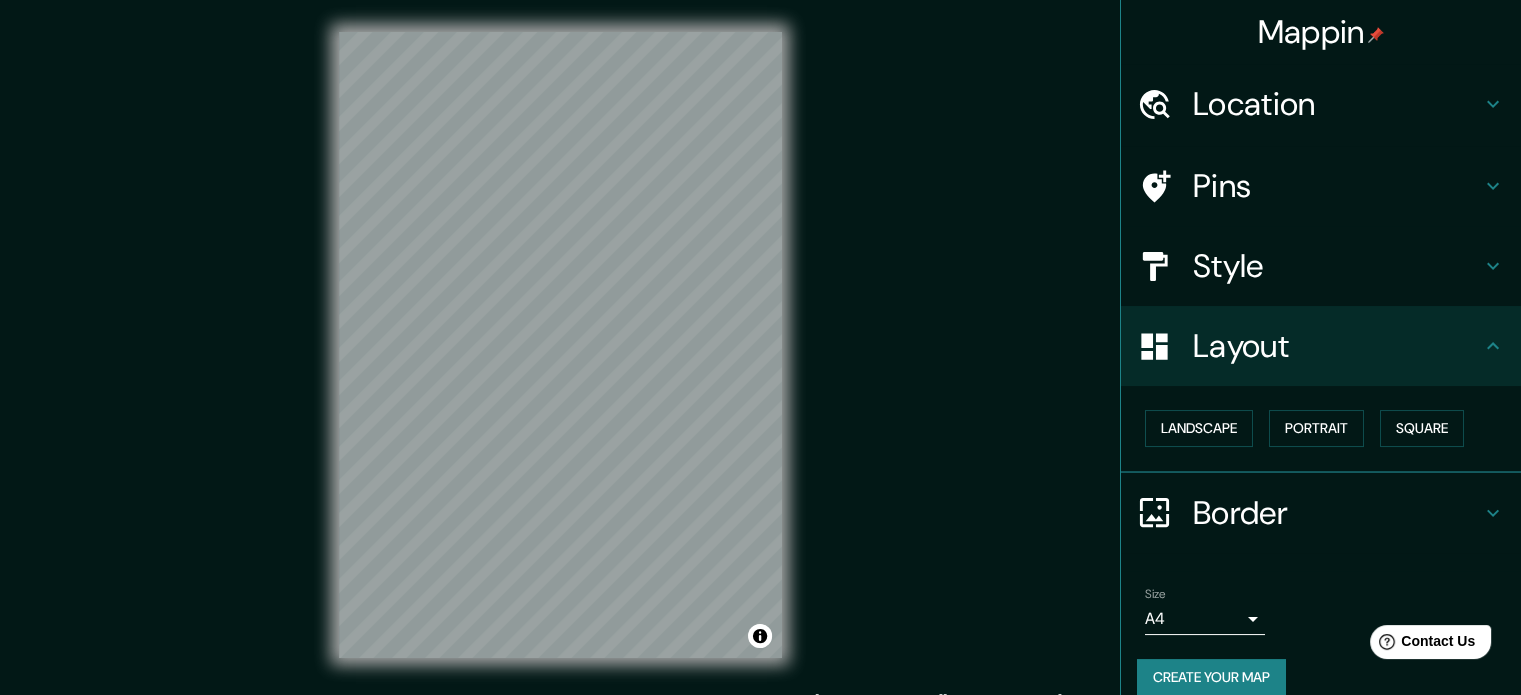 click 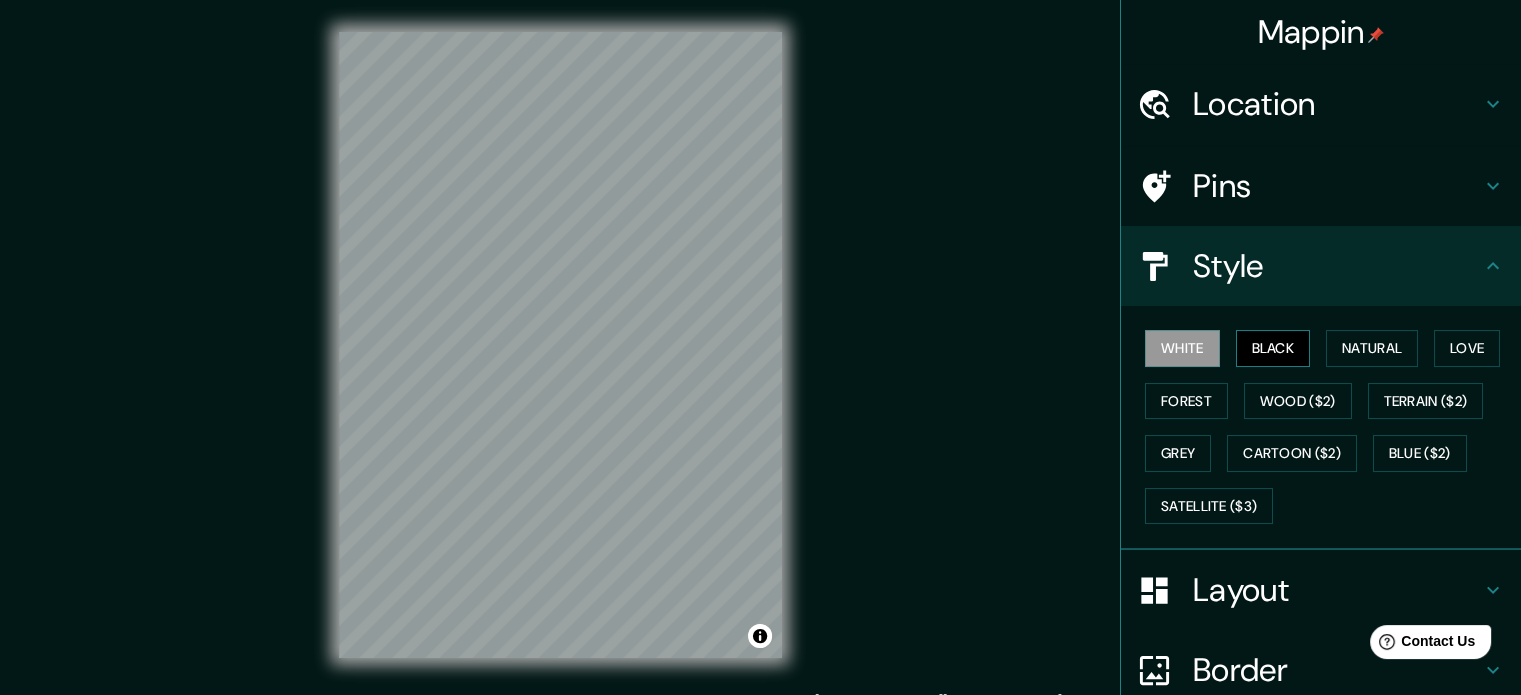 click on "Black" at bounding box center [1273, 348] 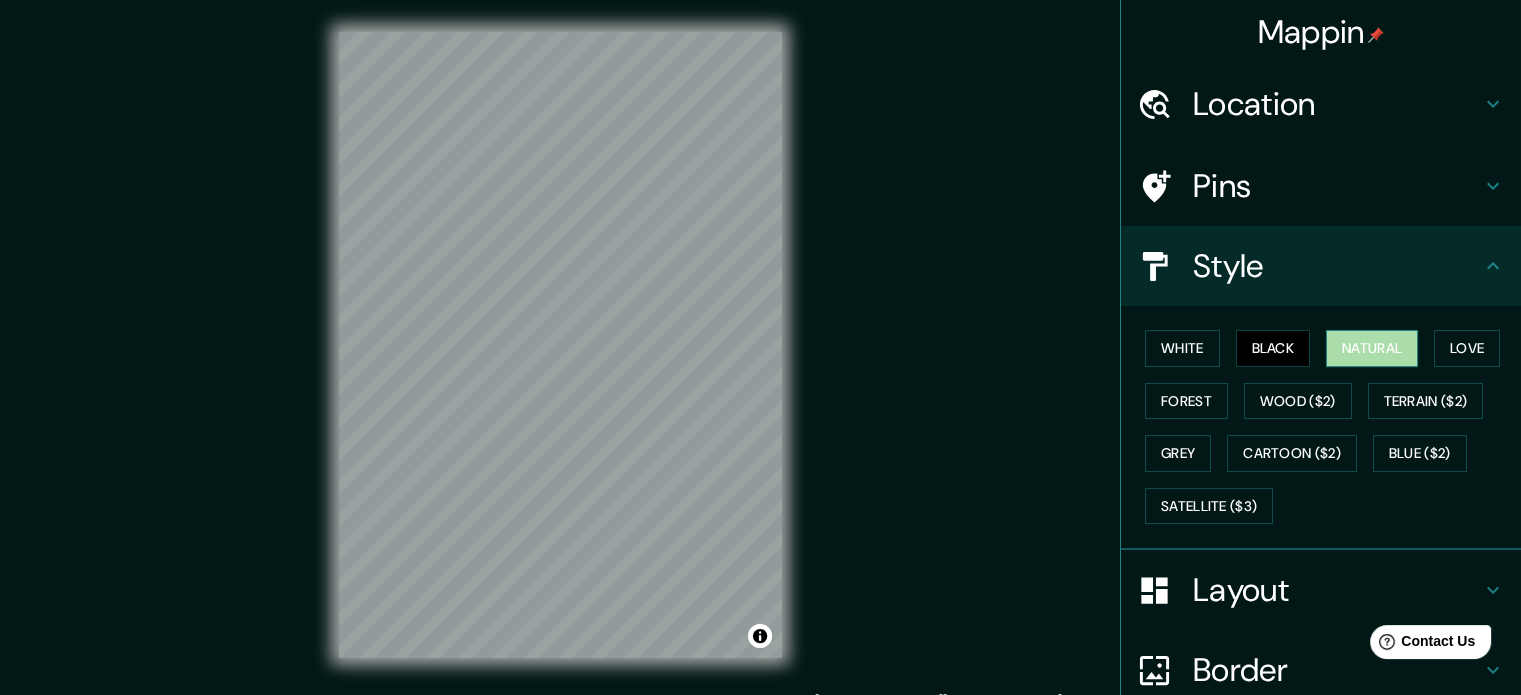 click on "Natural" at bounding box center [1372, 348] 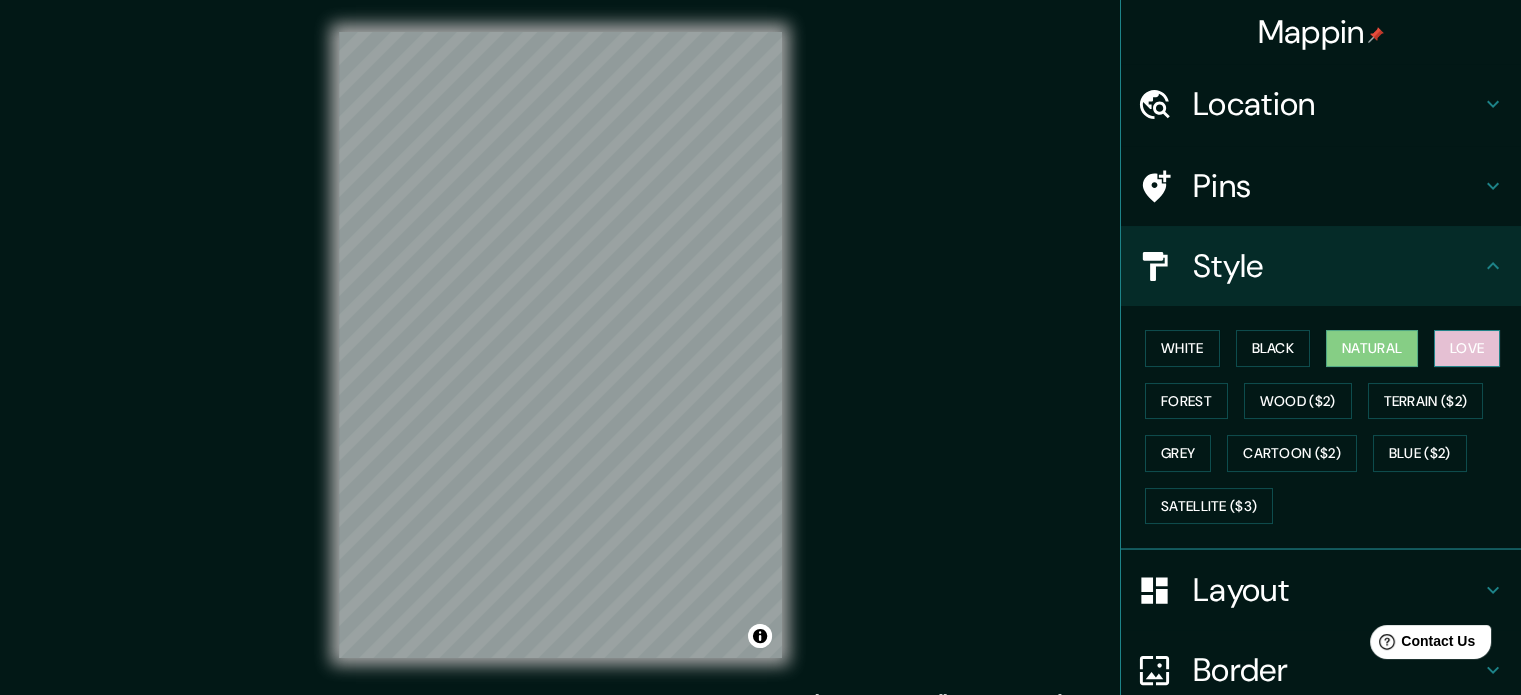 click on "Love" at bounding box center (1467, 348) 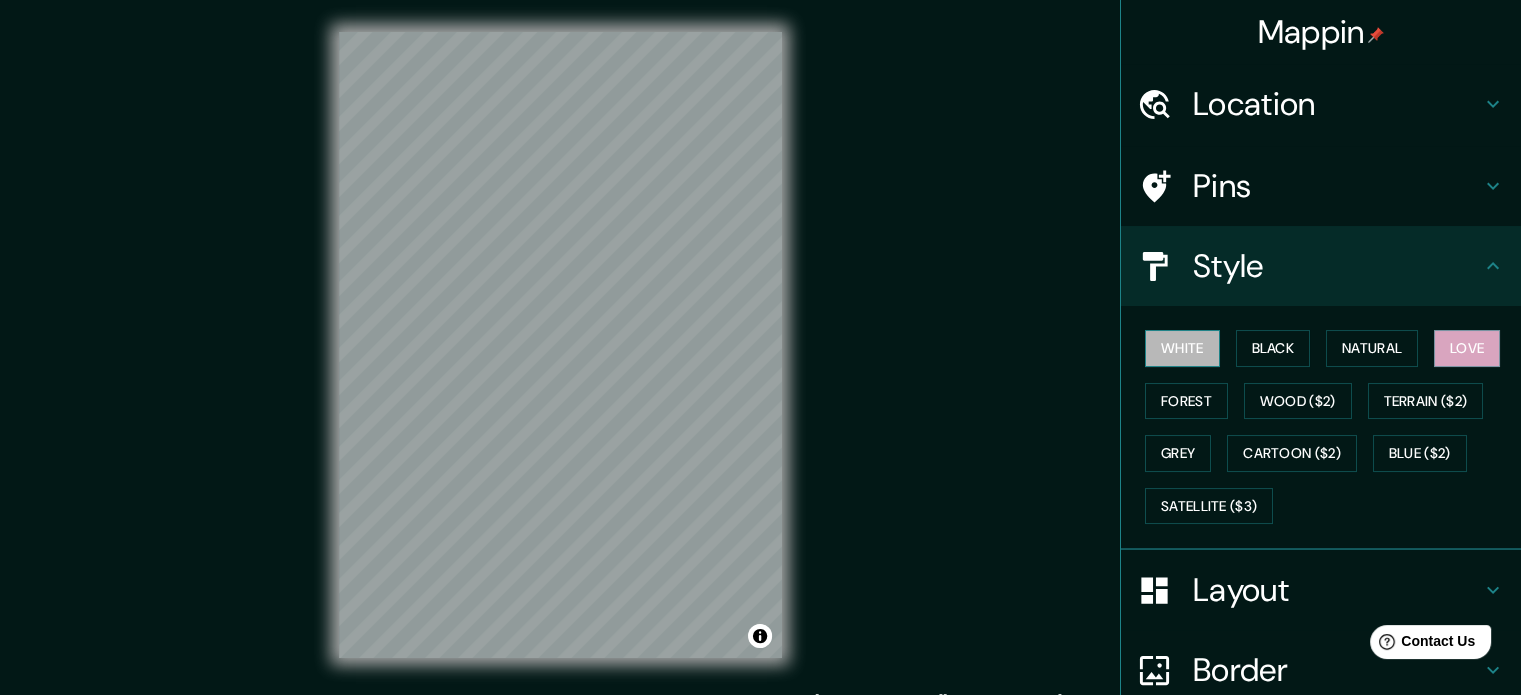 click on "White" at bounding box center [1182, 348] 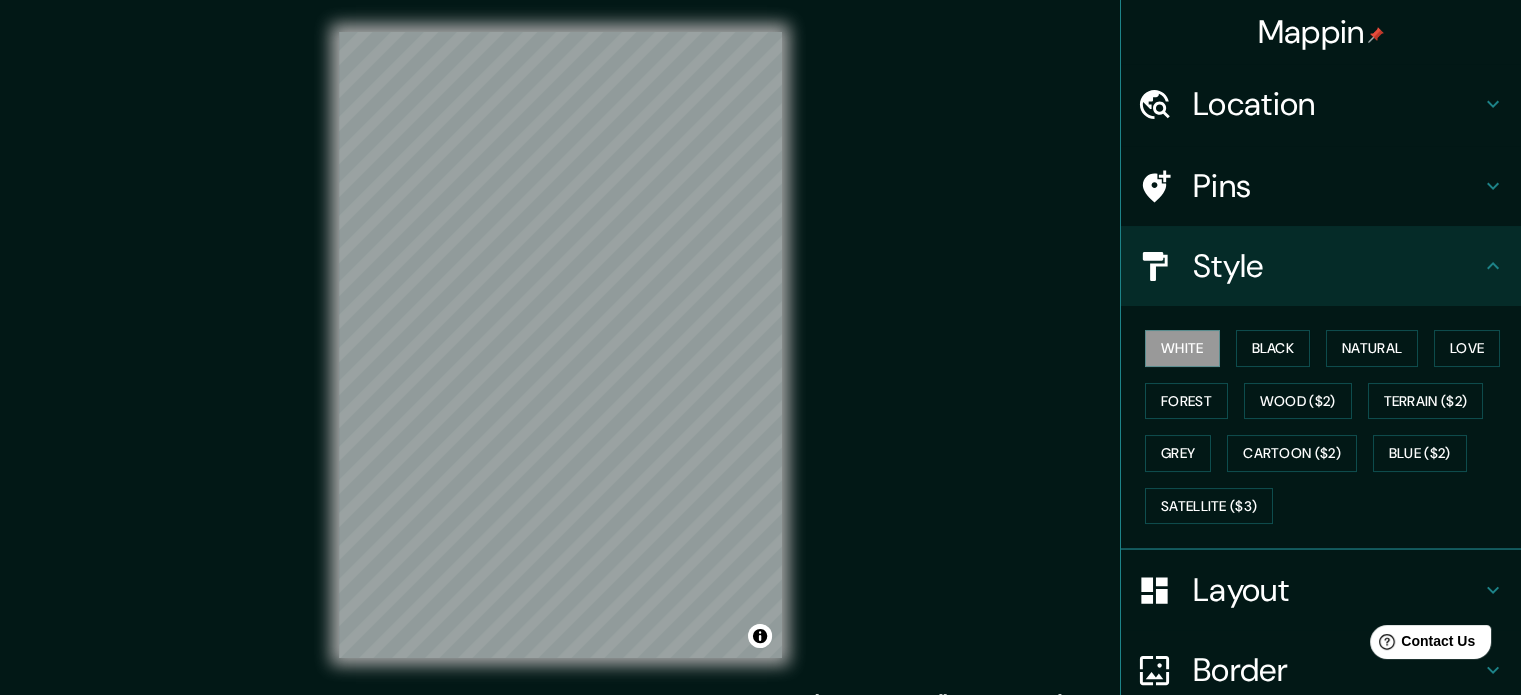 click 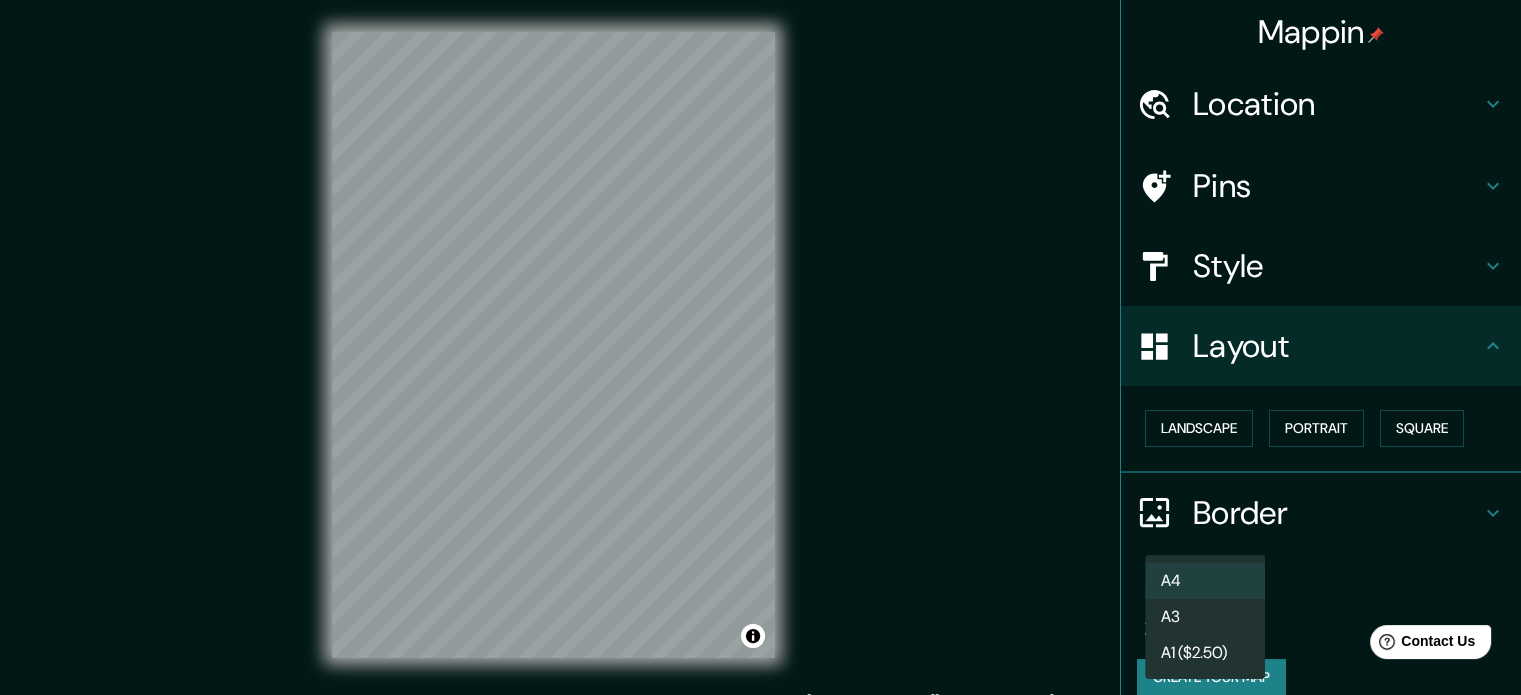 click on "Mappin Location [GEOGRAPHIC_DATA], [GEOGRAPHIC_DATA] Pins Style Layout Landscape Portrait Square Border Choose a border.  Hint : you can make layers of the frame opaque to create some cool effects. None Simple Transparent Fancy Size A4 single Create your map © Mapbox   © OpenStreetMap   Improve this map Any problems, suggestions, or concerns please email    [EMAIL_ADDRESS][DOMAIN_NAME] . . . A4 A3 A1 ($2.50)" at bounding box center (760, 347) 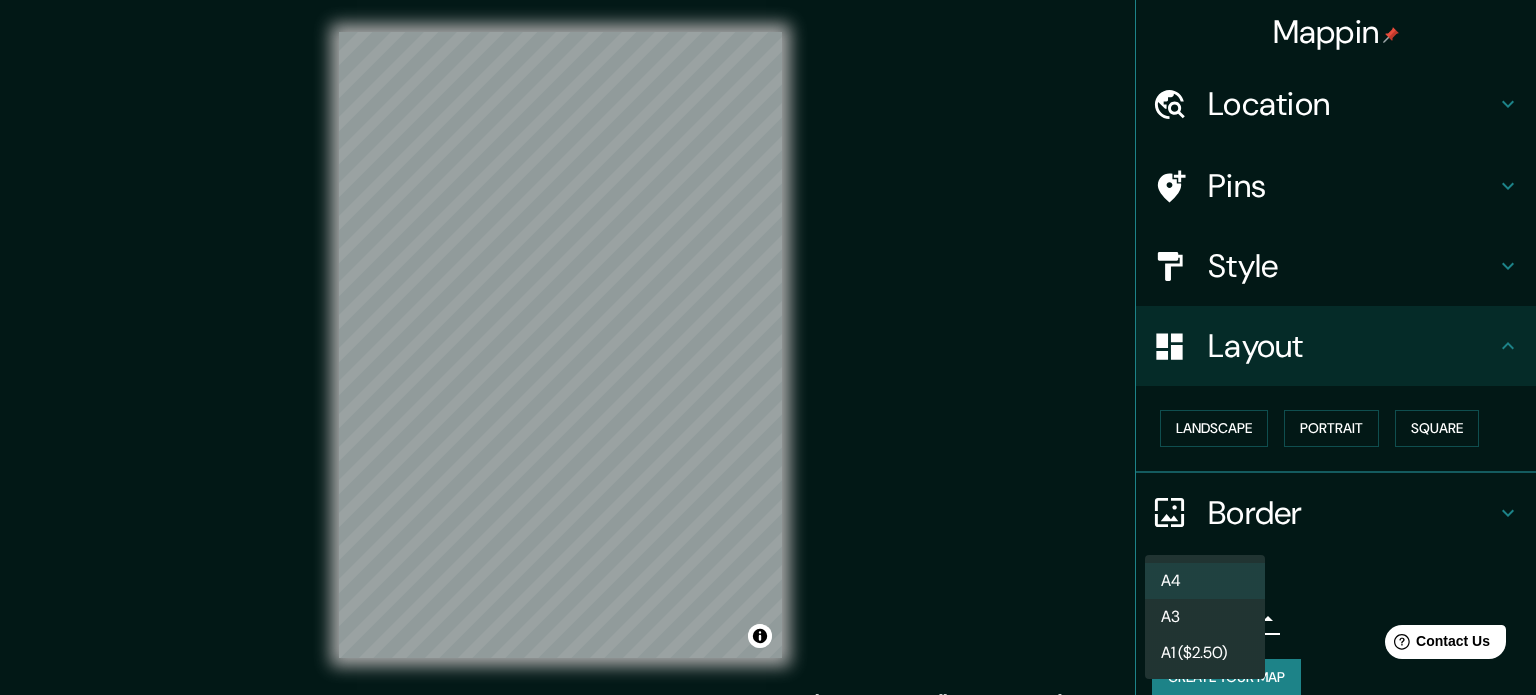 click on "A3" at bounding box center (1205, 617) 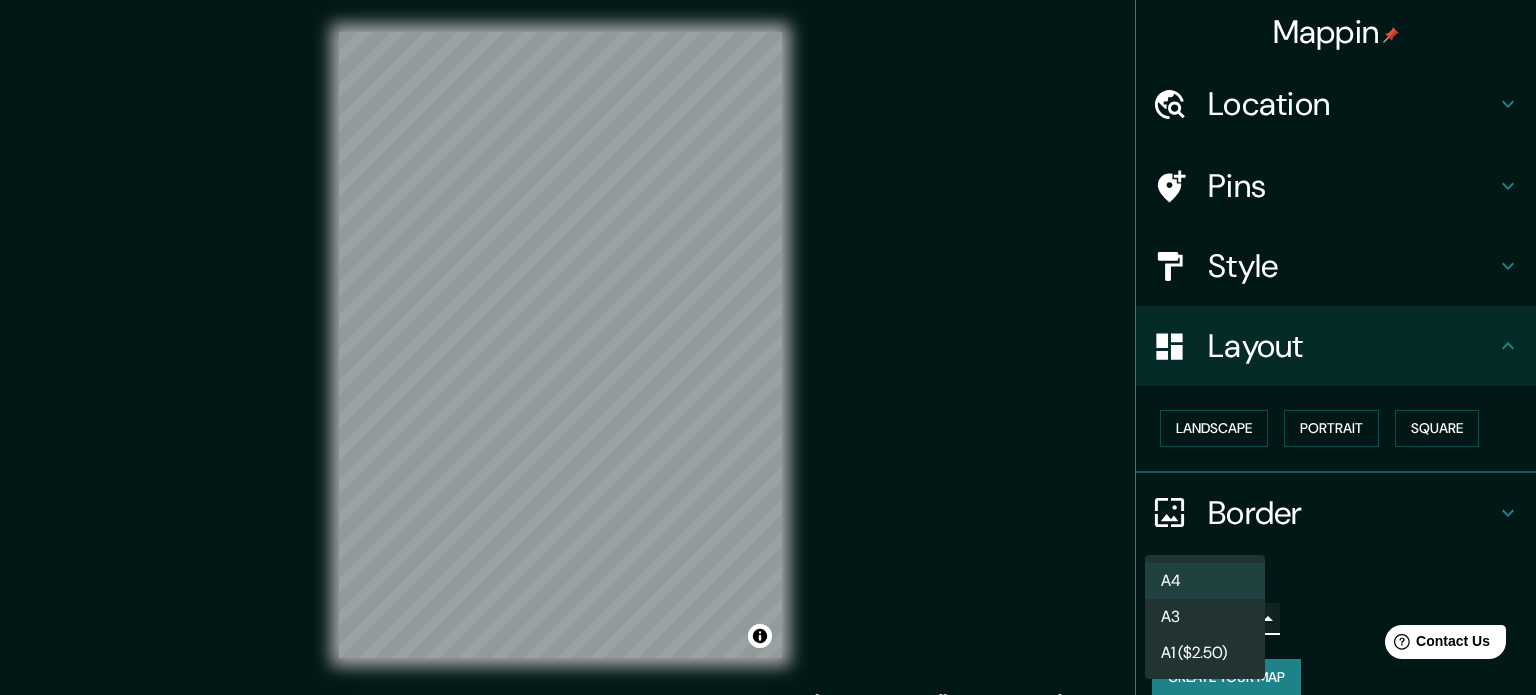 type on "a4" 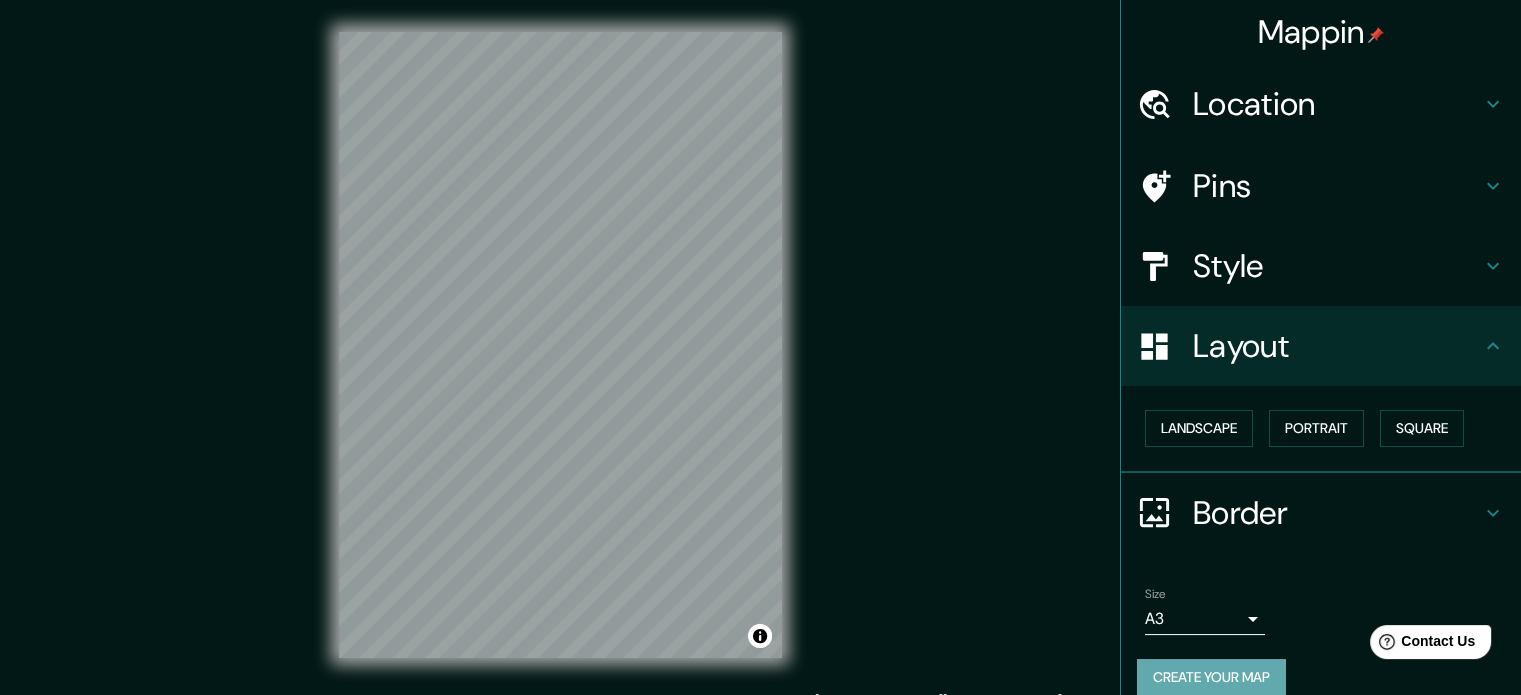 click on "Create your map" at bounding box center [1211, 677] 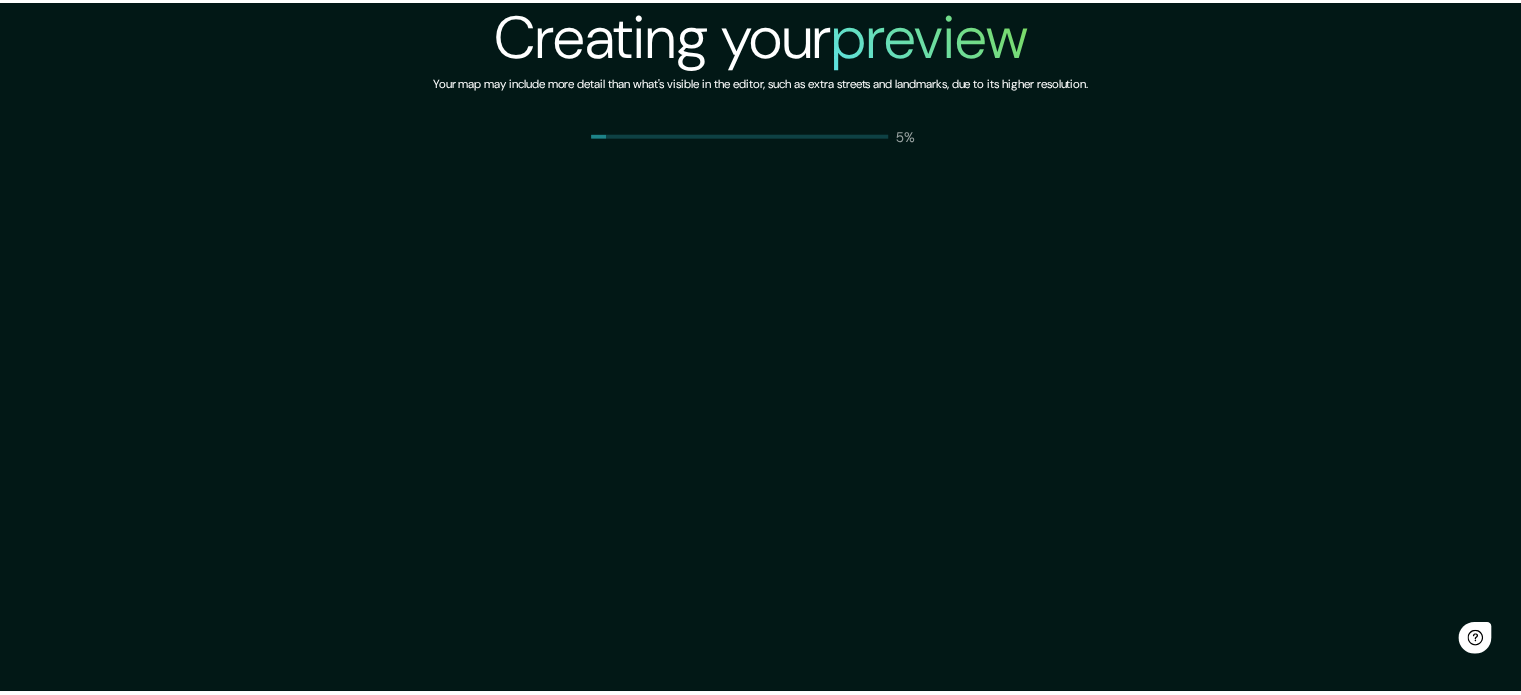 scroll, scrollTop: 0, scrollLeft: 0, axis: both 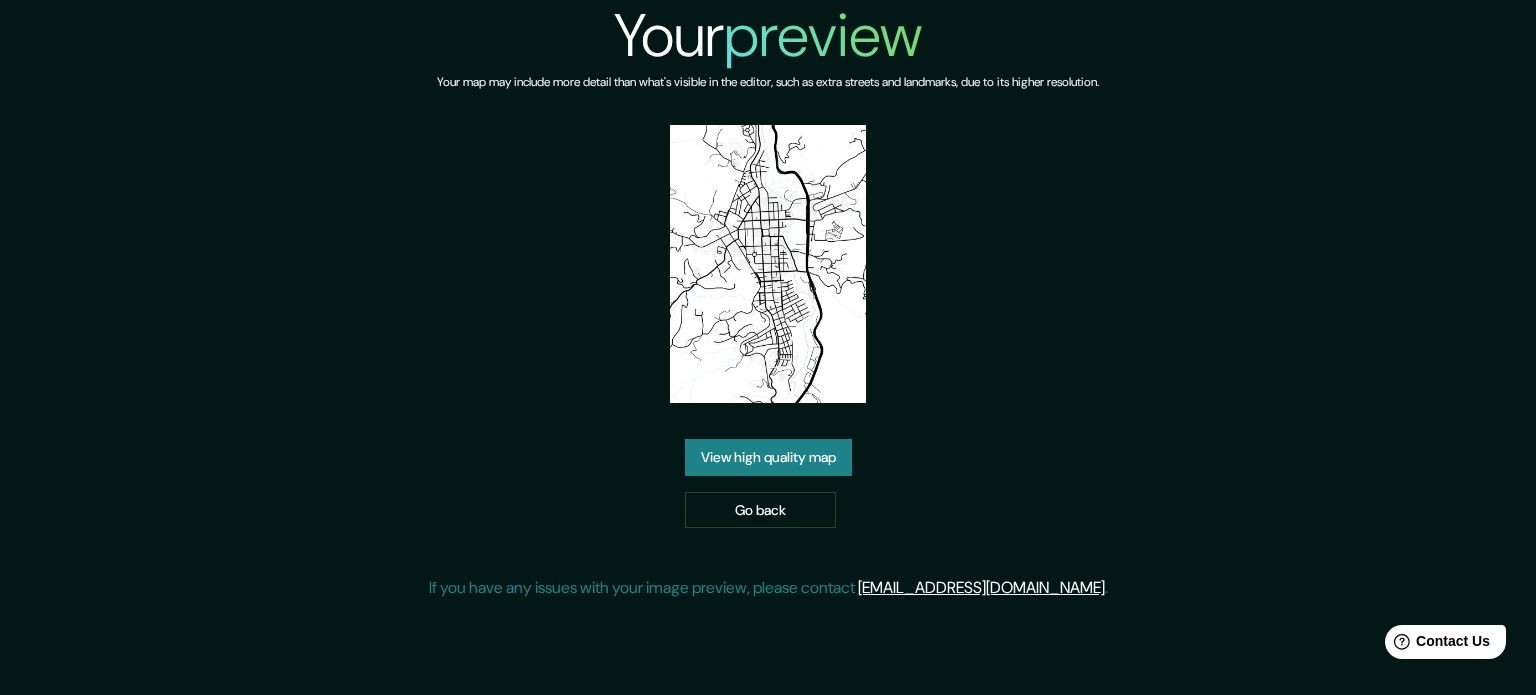 click on "View high quality map" at bounding box center [768, 457] 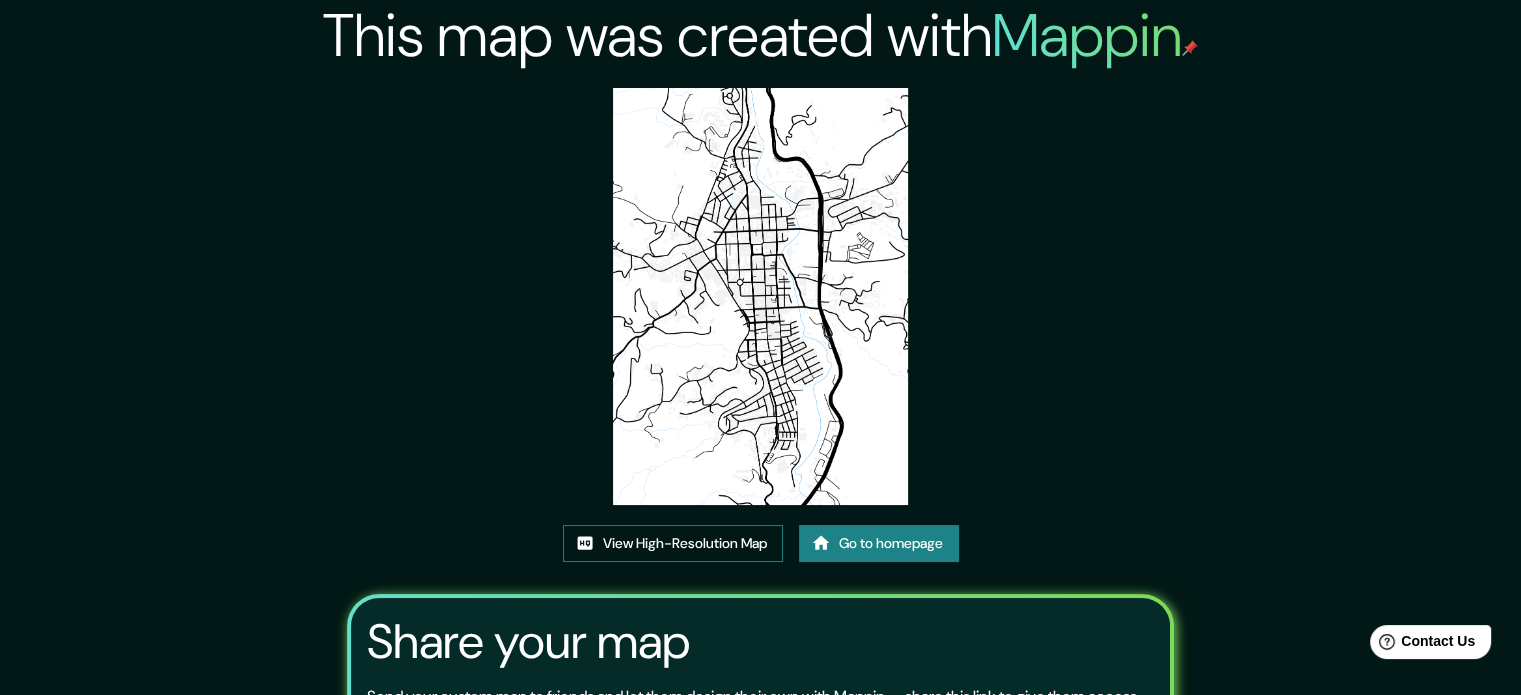 click on "View High-Resolution Map" at bounding box center [673, 543] 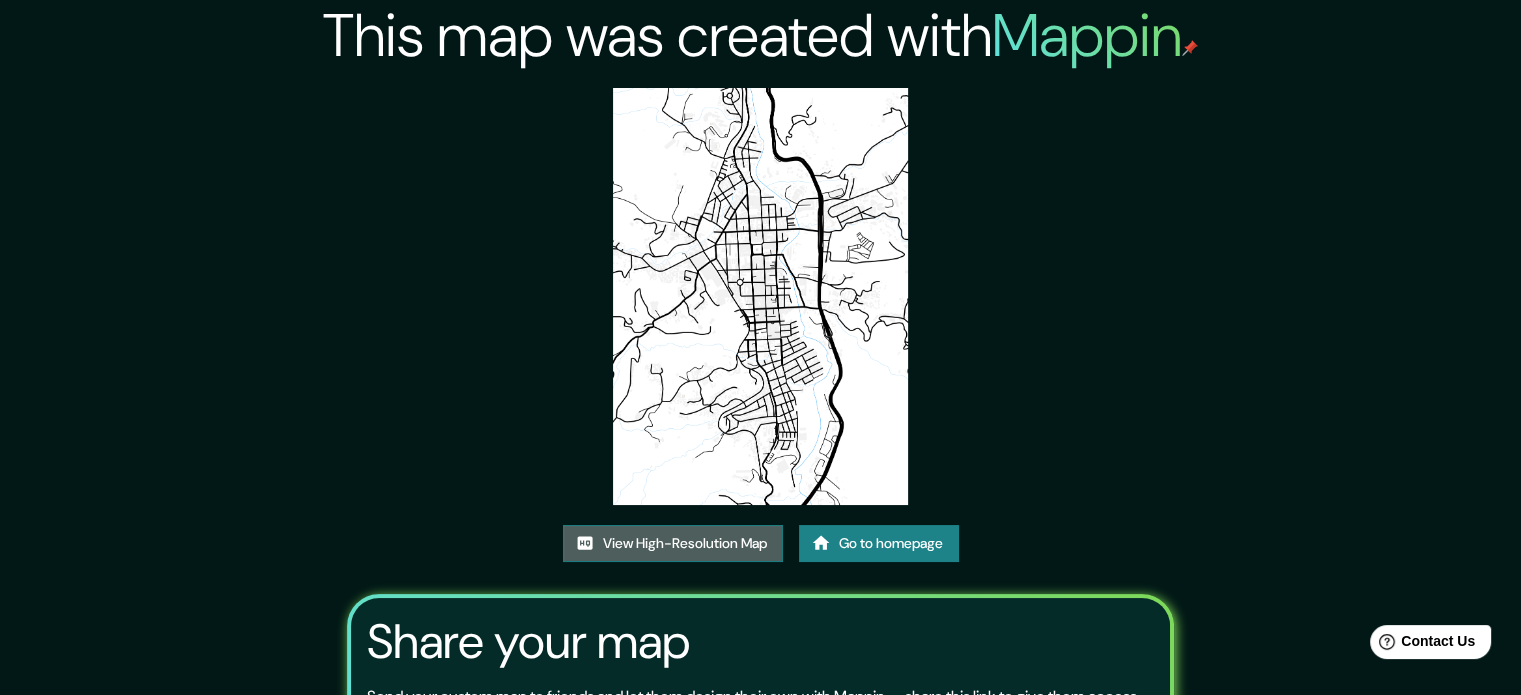 click on "View High-Resolution Map" at bounding box center [673, 543] 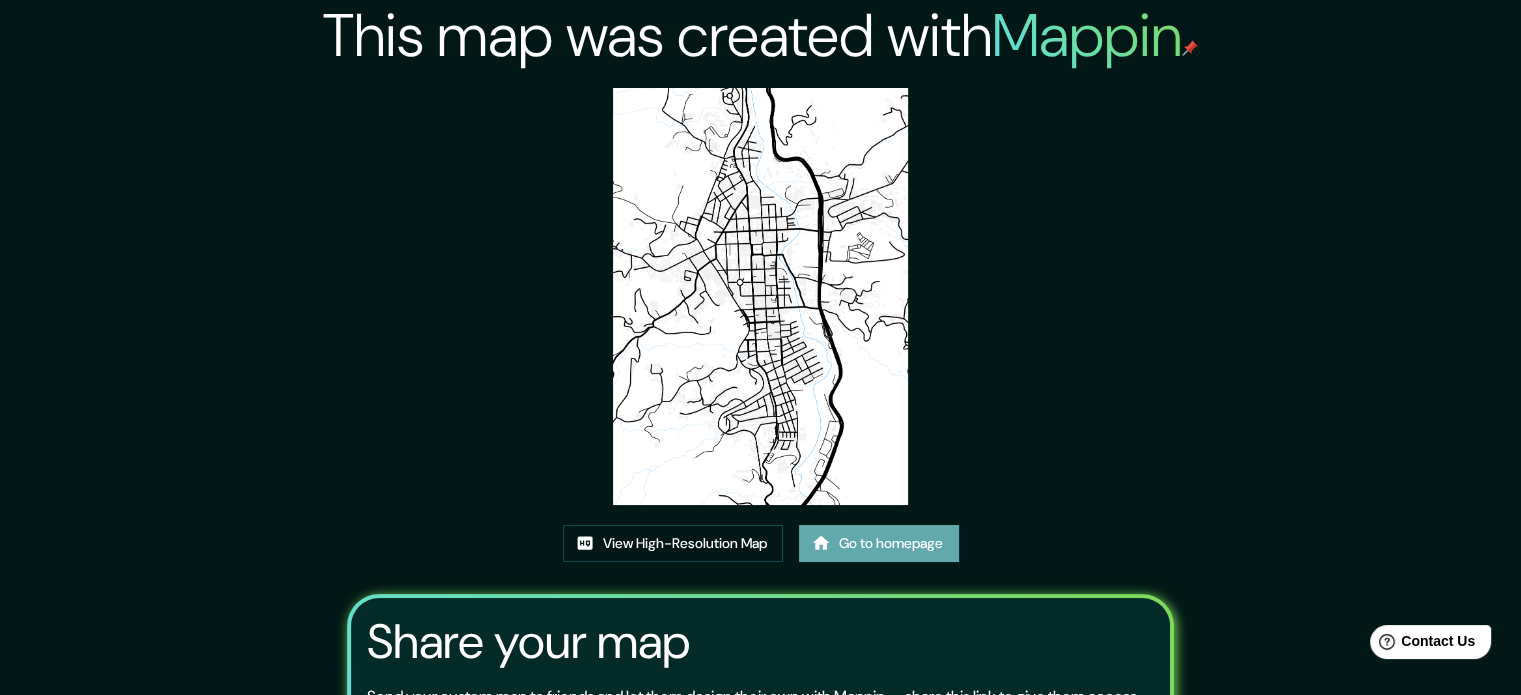 click on "Go to homepage" at bounding box center [879, 543] 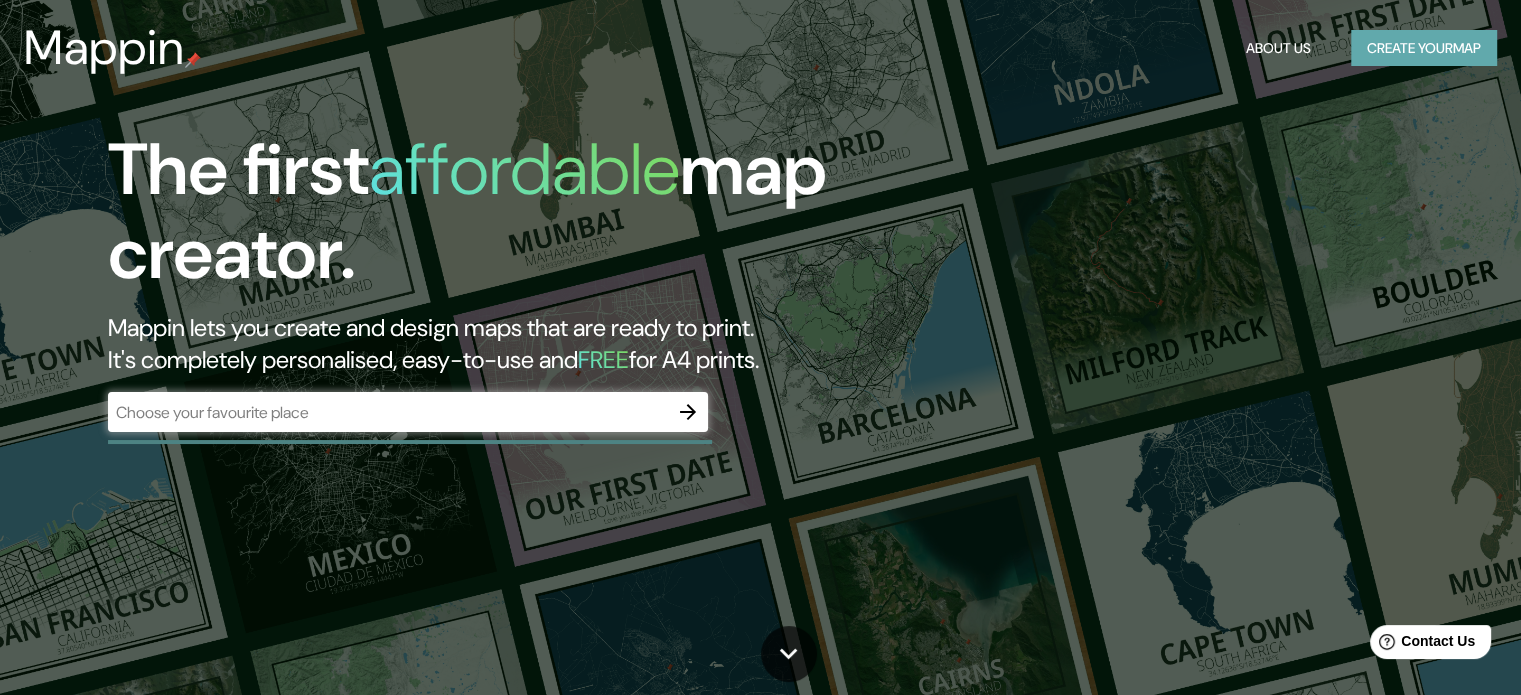 click on "Create your   map" at bounding box center (1424, 48) 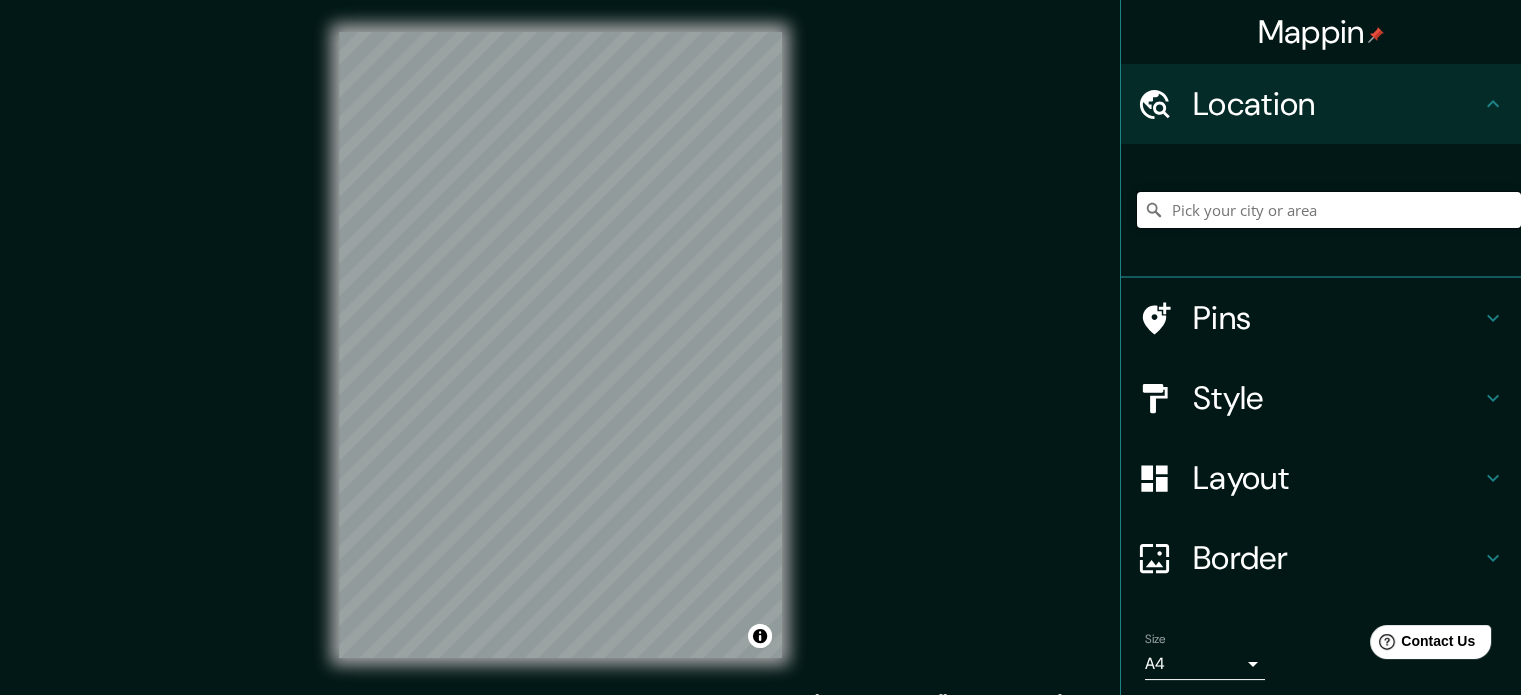 click at bounding box center [1329, 210] 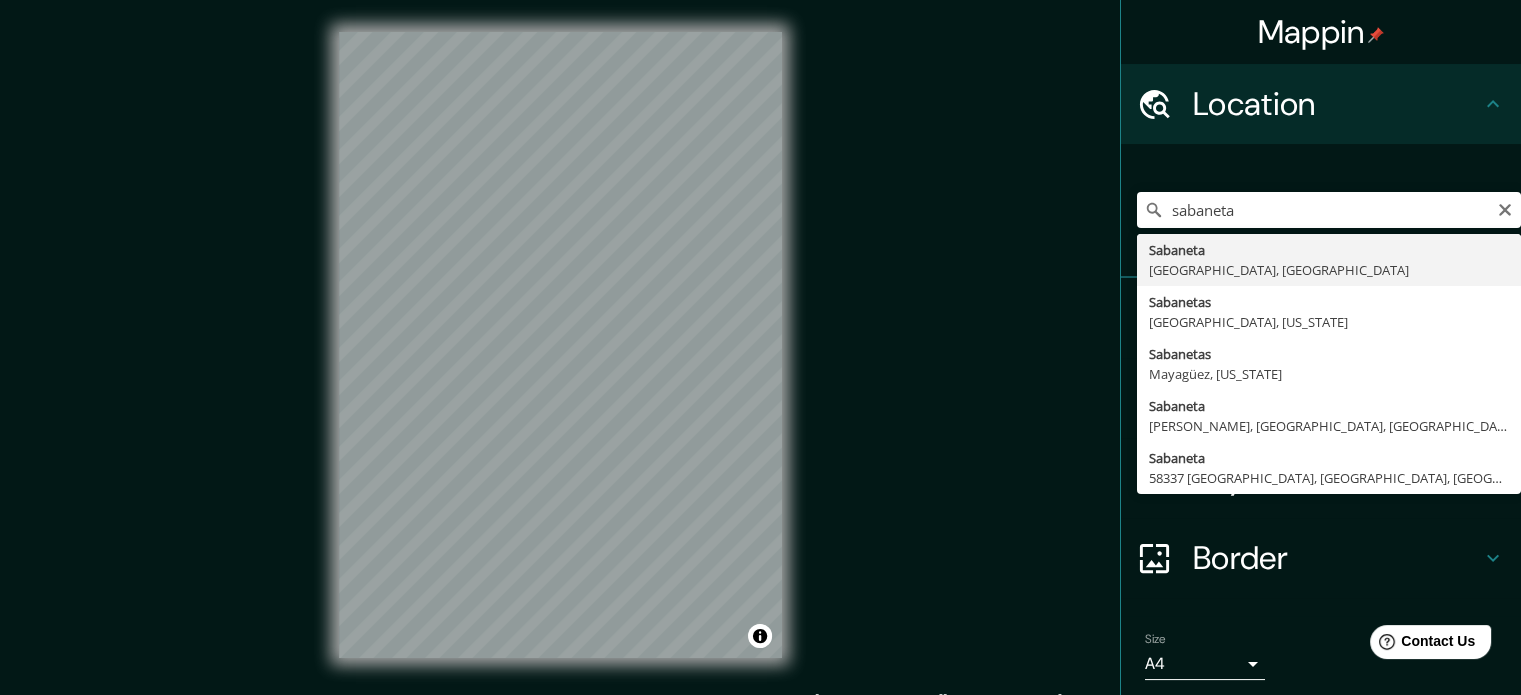type on "Sabaneta, Antioquia, Colombia" 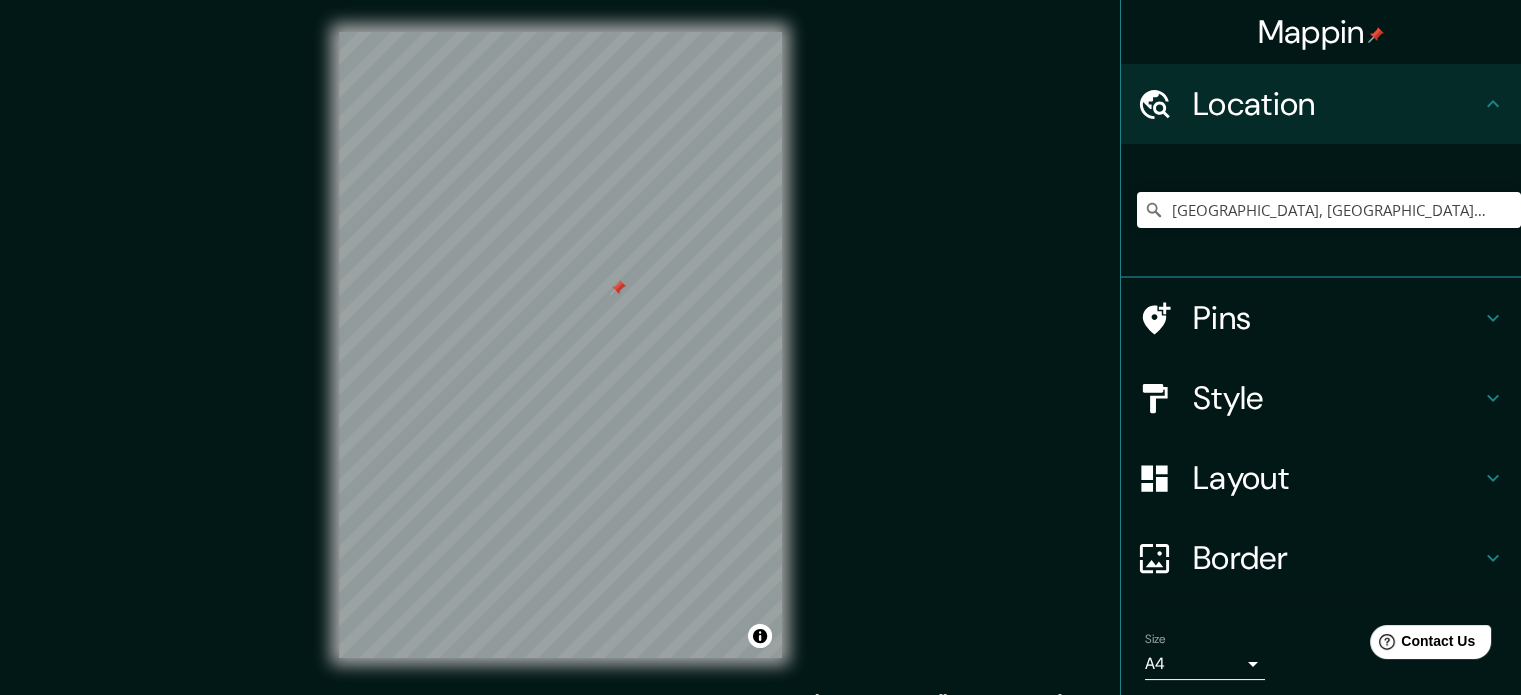 click at bounding box center [618, 288] 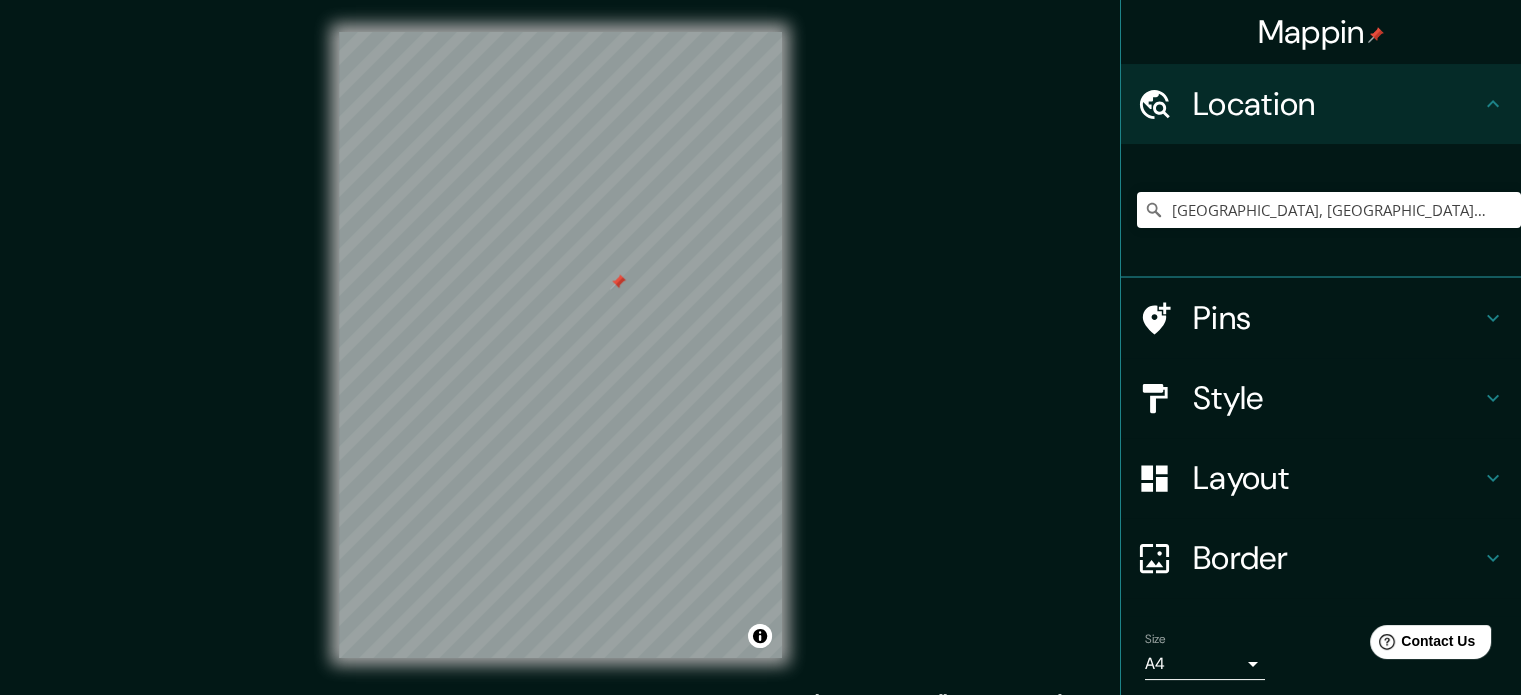click at bounding box center [618, 282] 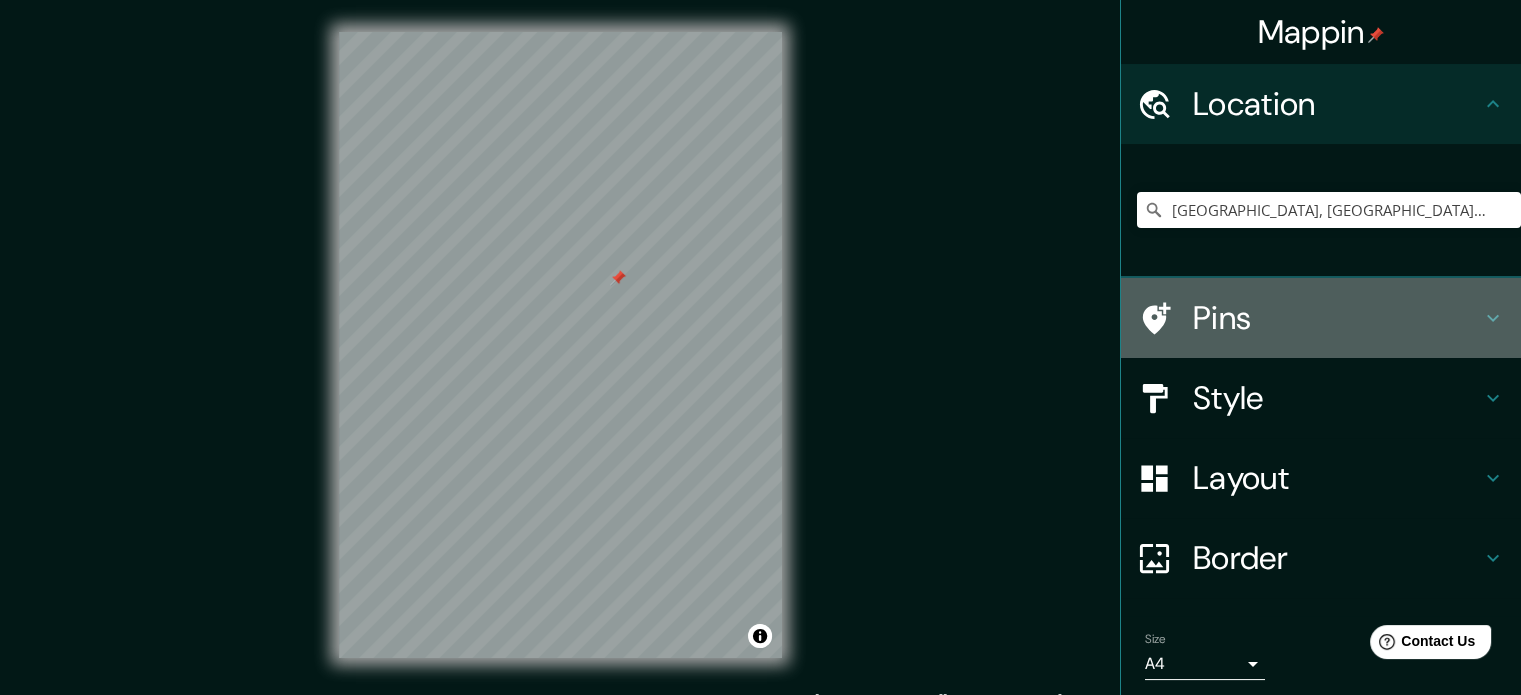 click on "Pins" at bounding box center (1337, 318) 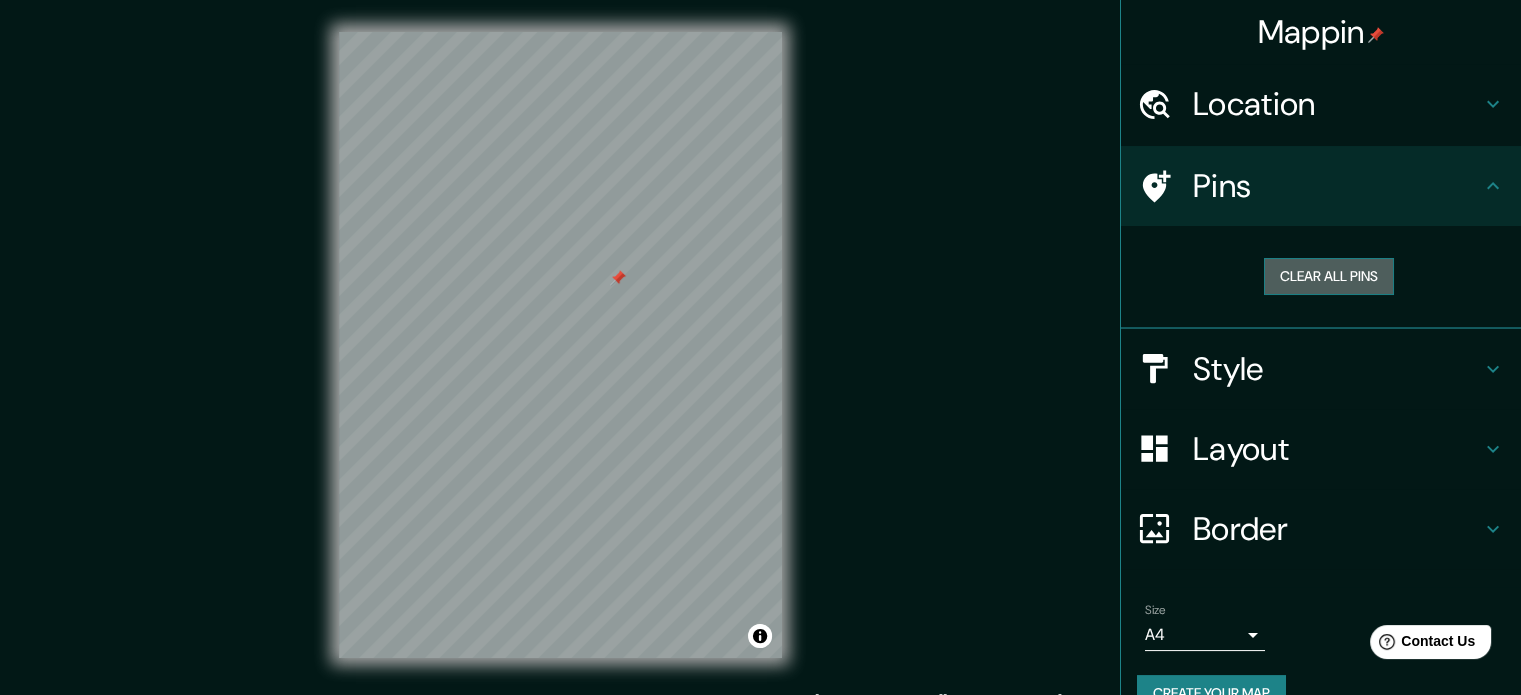 drag, startPoint x: 1305, startPoint y: 267, endPoint x: 1295, endPoint y: 269, distance: 10.198039 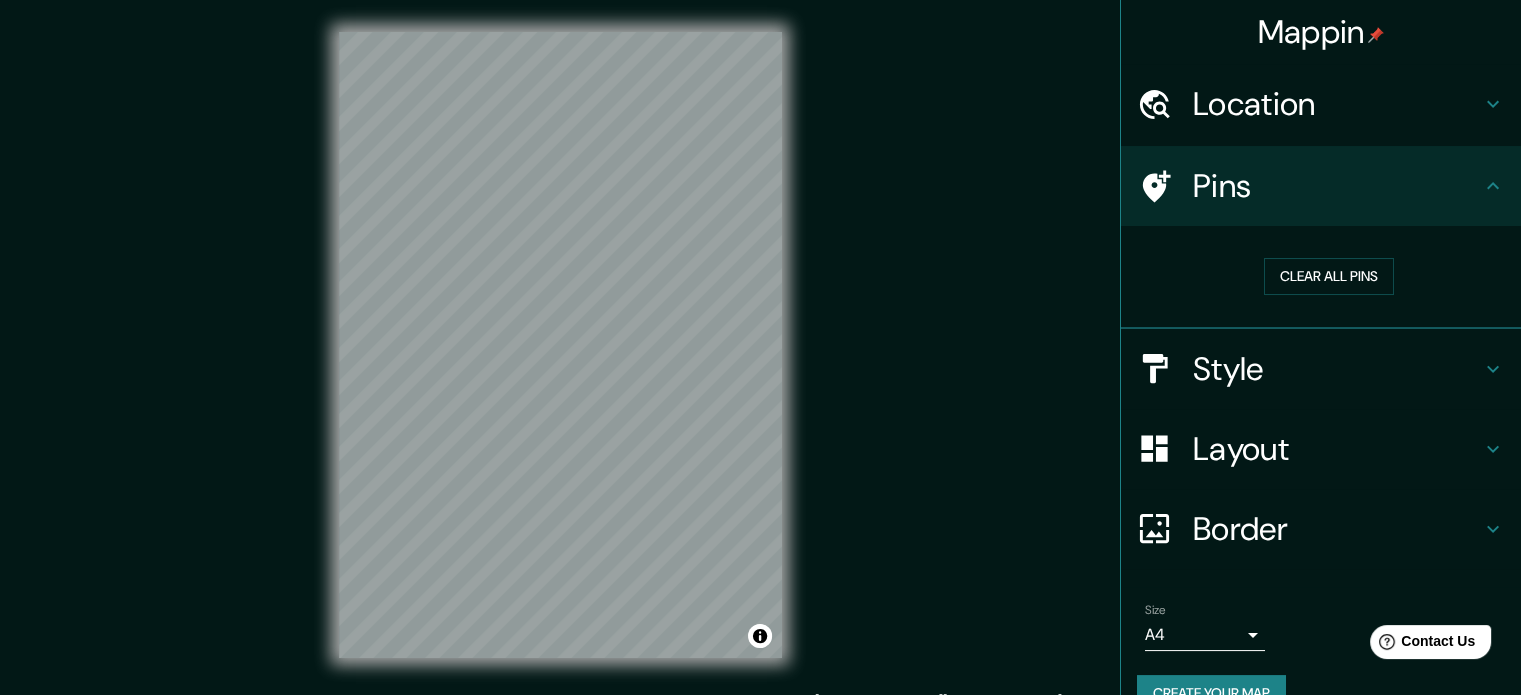 click on "Mappin Location Sabaneta, Antioquia, Colombia Pins Clear all pins Style Layout Border Choose a border.  Hint : you can make layers of the frame opaque to create some cool effects. None Simple Transparent Fancy Size A4 single Create your map © Mapbox   © OpenStreetMap   Improve this map Any problems, suggestions, or concerns please email    help@mappin.pro . . ." at bounding box center [760, 347] 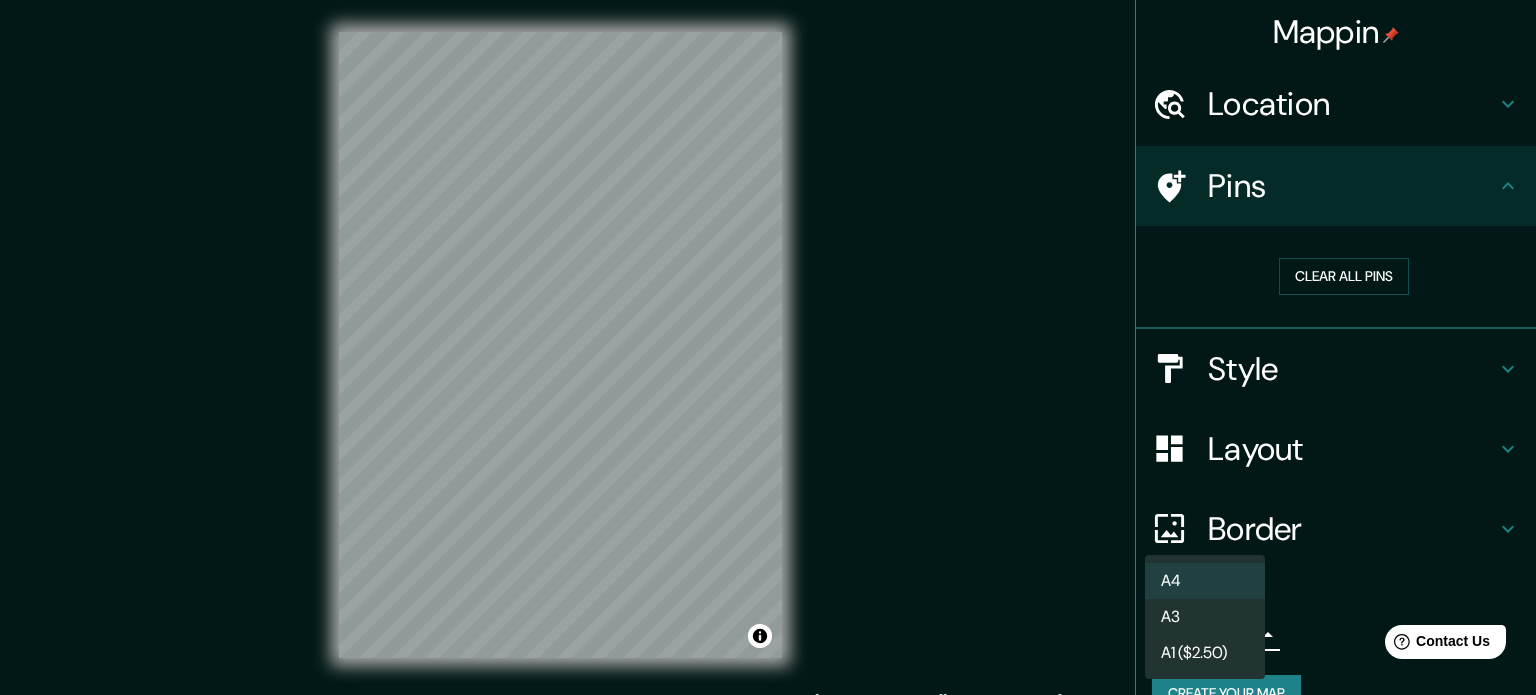 click on "A3" at bounding box center [1205, 617] 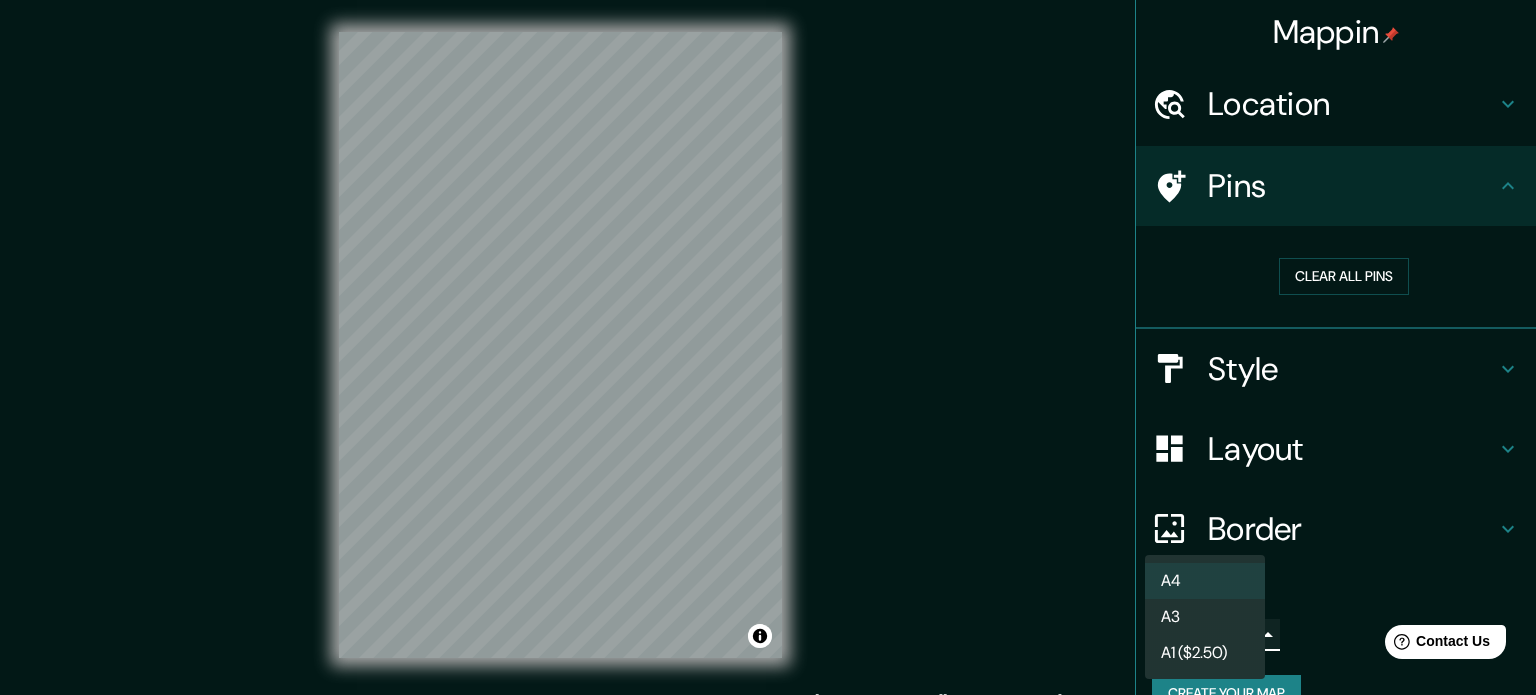 type on "a4" 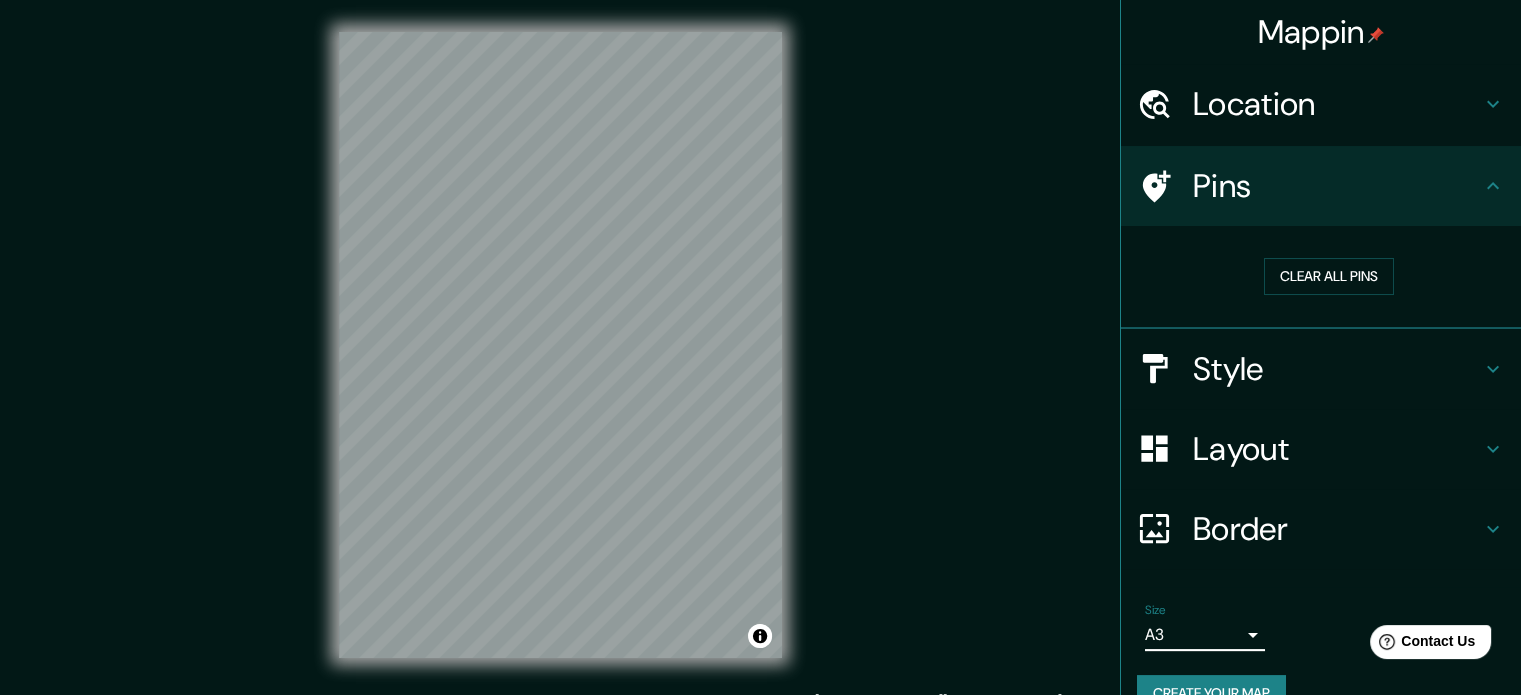 click on "Create your map" at bounding box center [1211, 693] 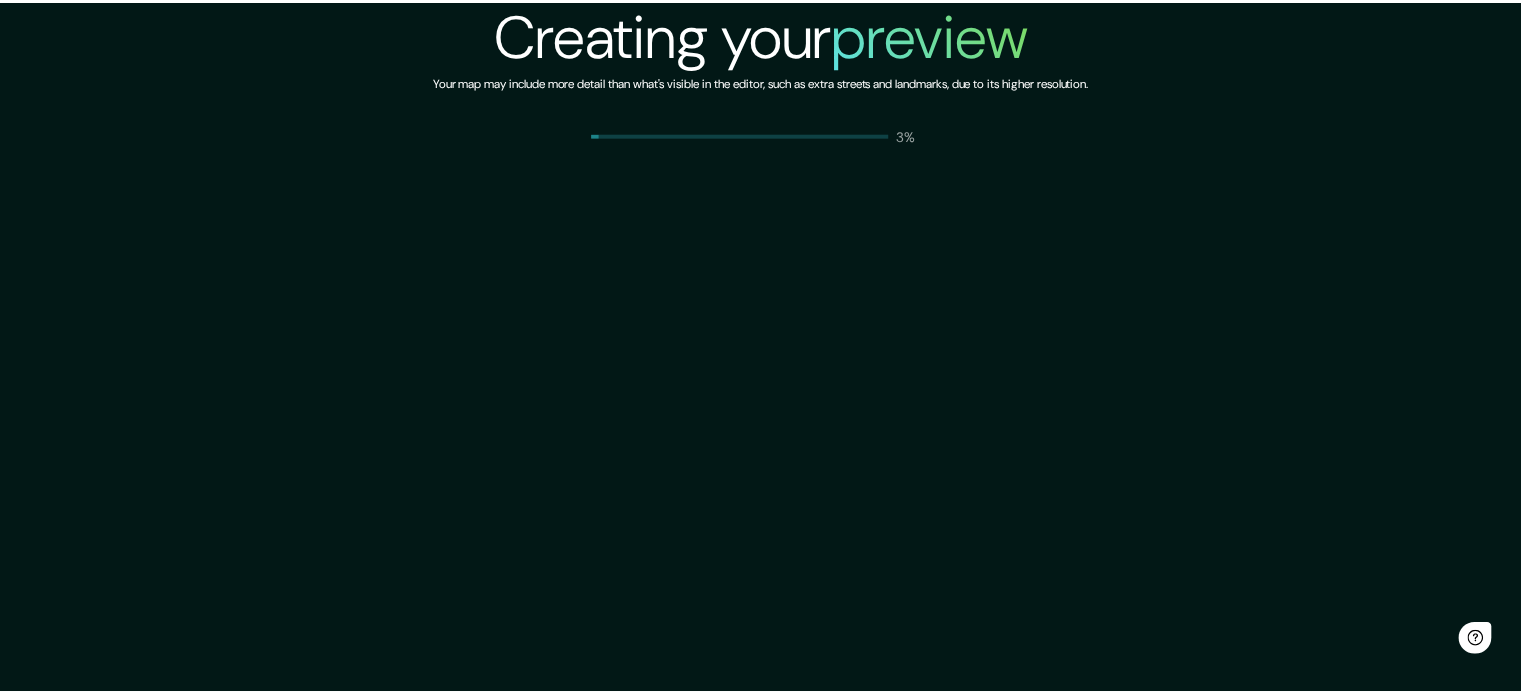 scroll, scrollTop: 0, scrollLeft: 0, axis: both 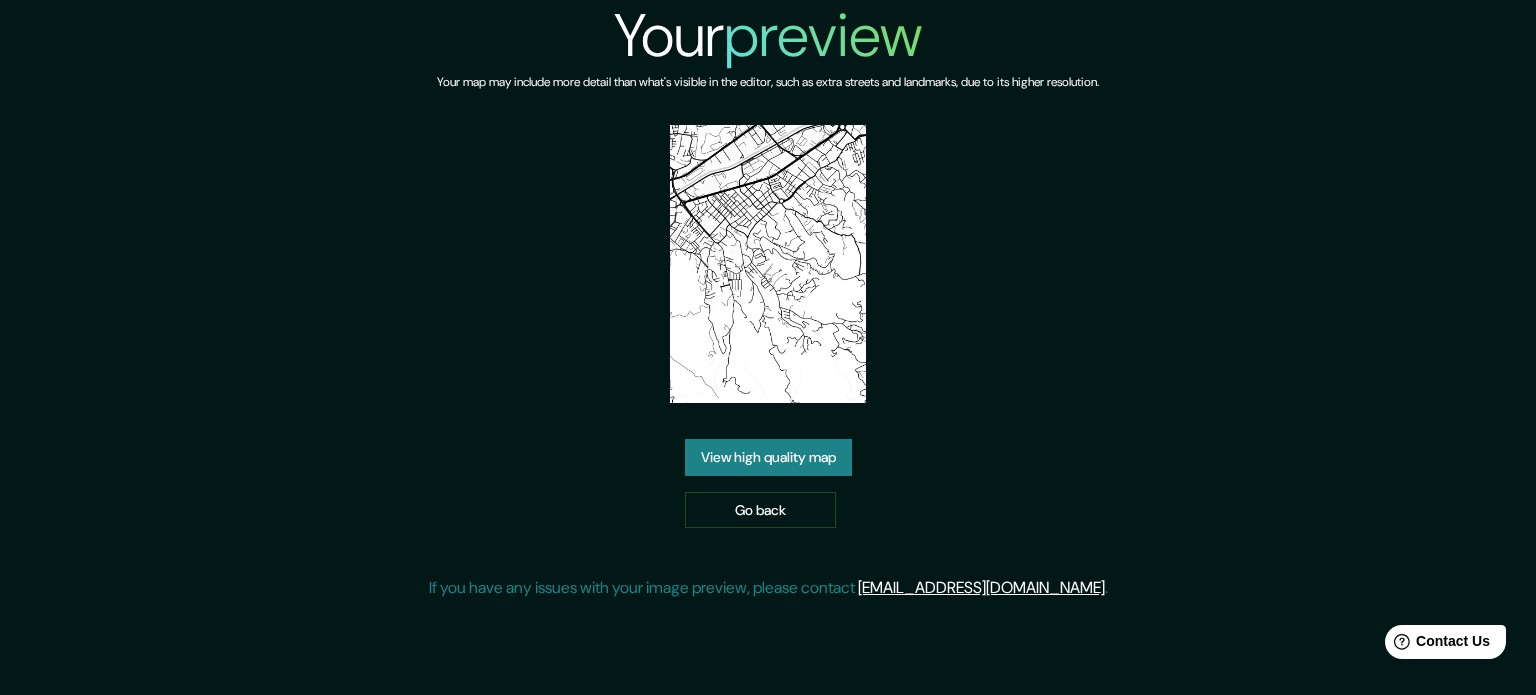click on "View high quality map" at bounding box center [768, 457] 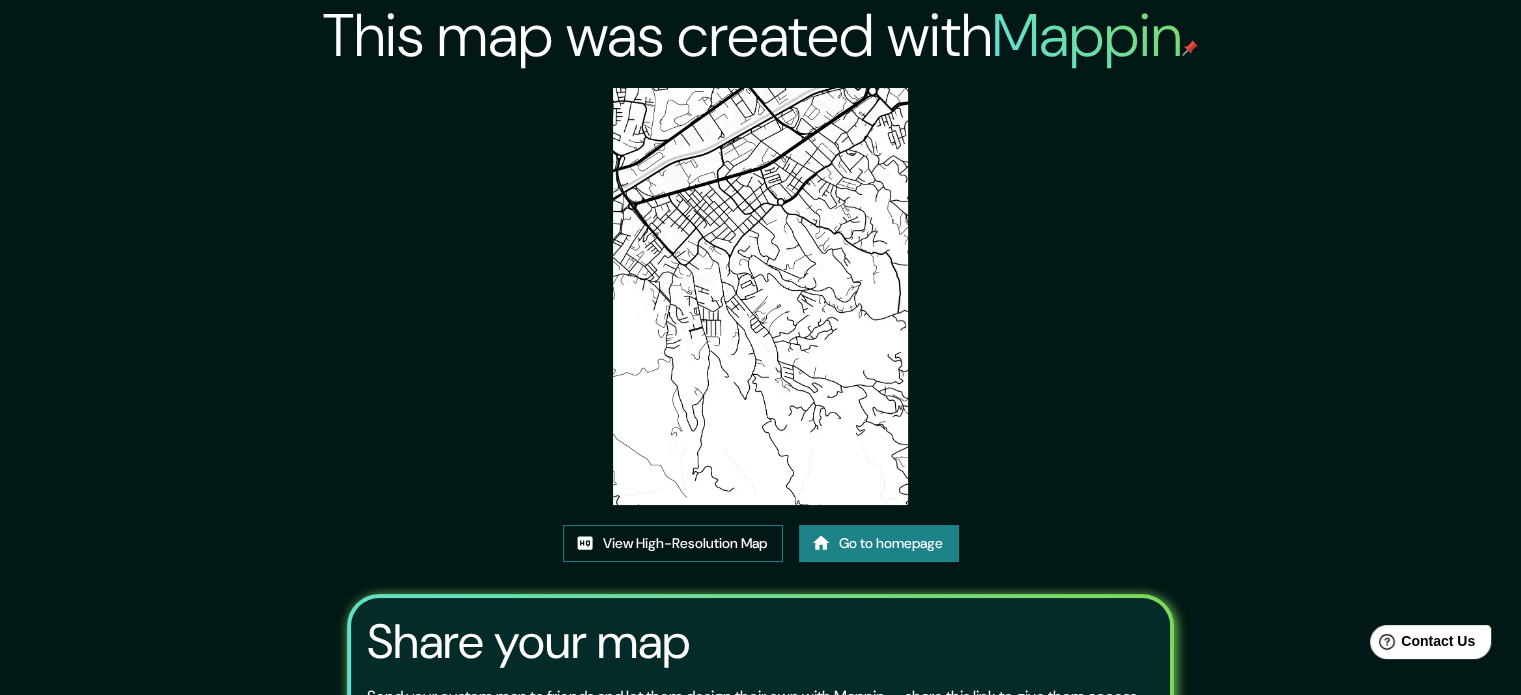 click on "View High-Resolution Map" at bounding box center [673, 543] 